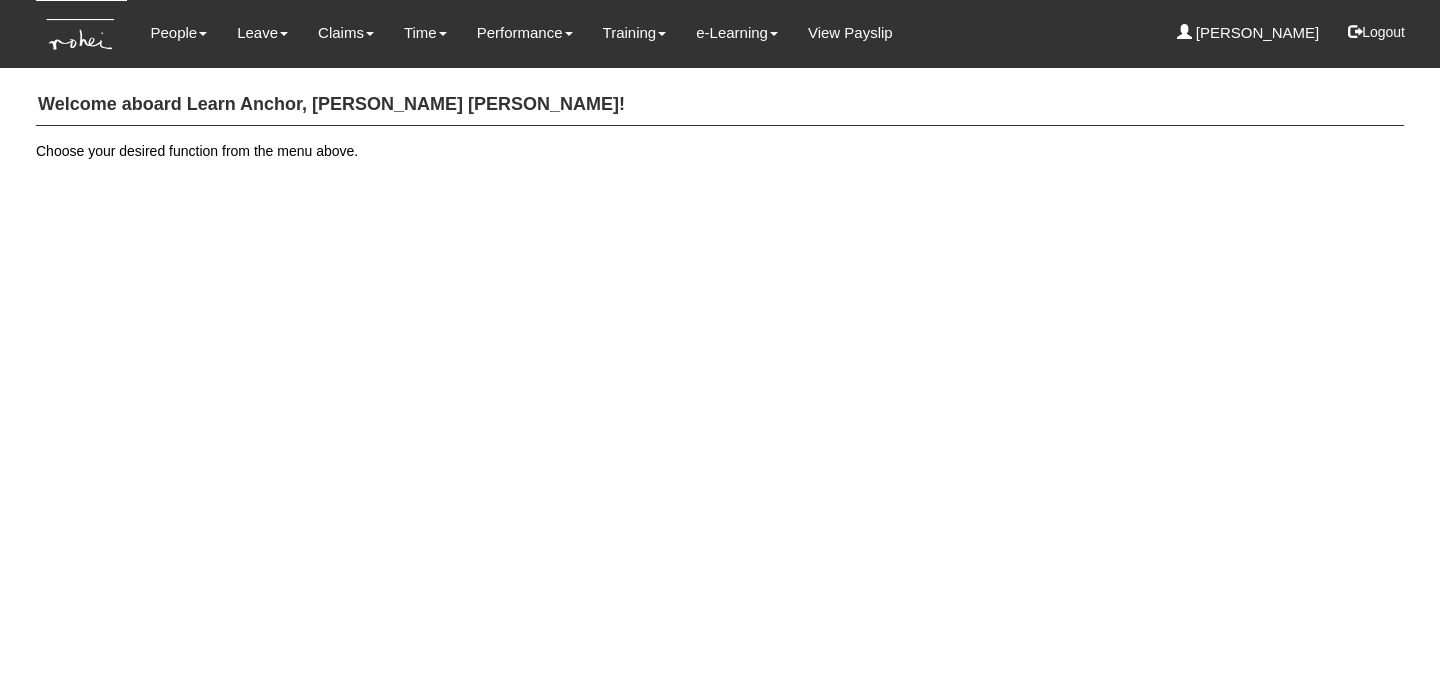 scroll, scrollTop: 0, scrollLeft: 0, axis: both 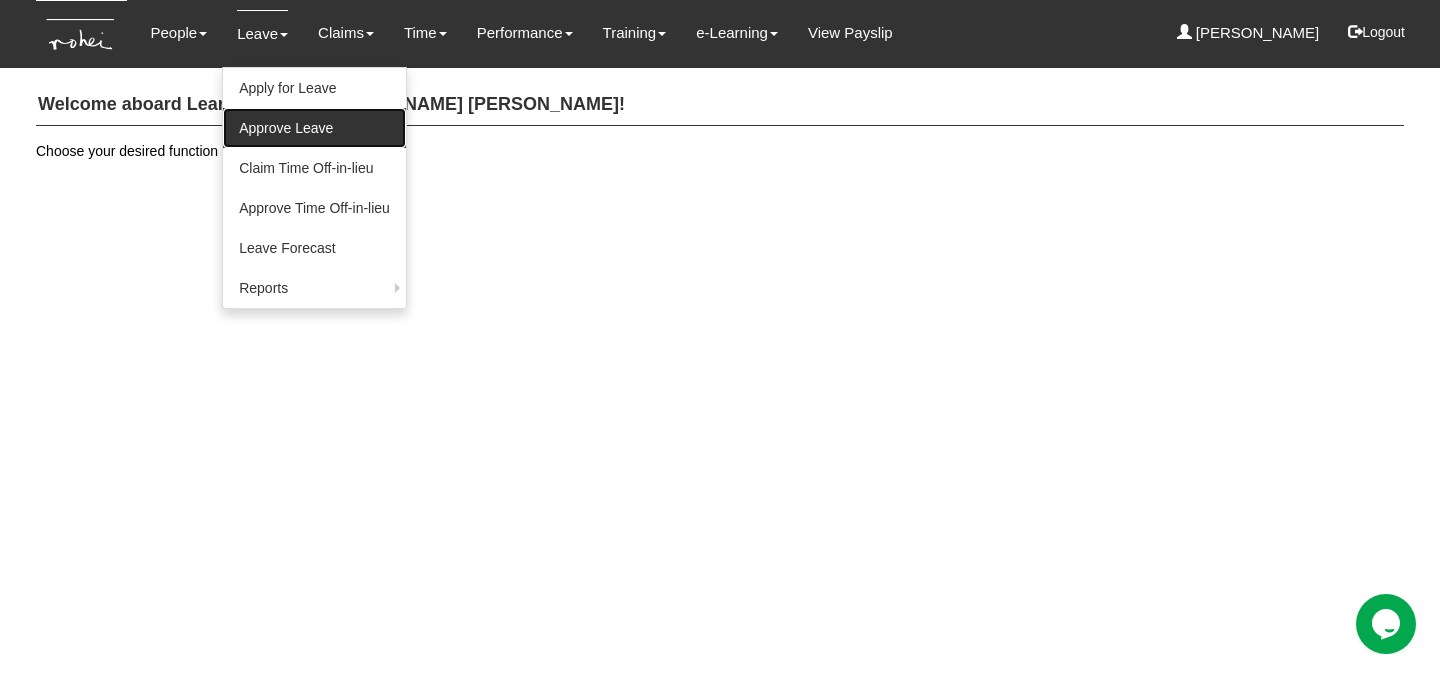 click on "Approve Leave" at bounding box center (314, 128) 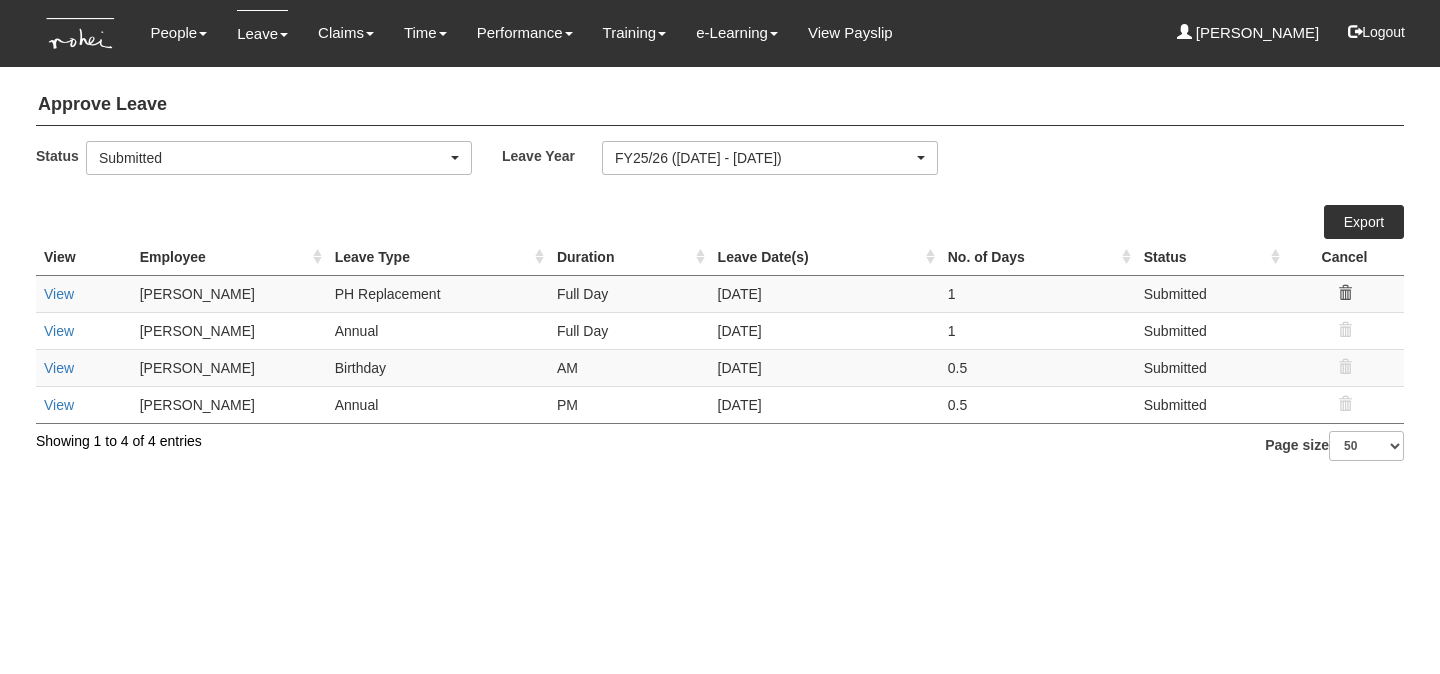select on "50" 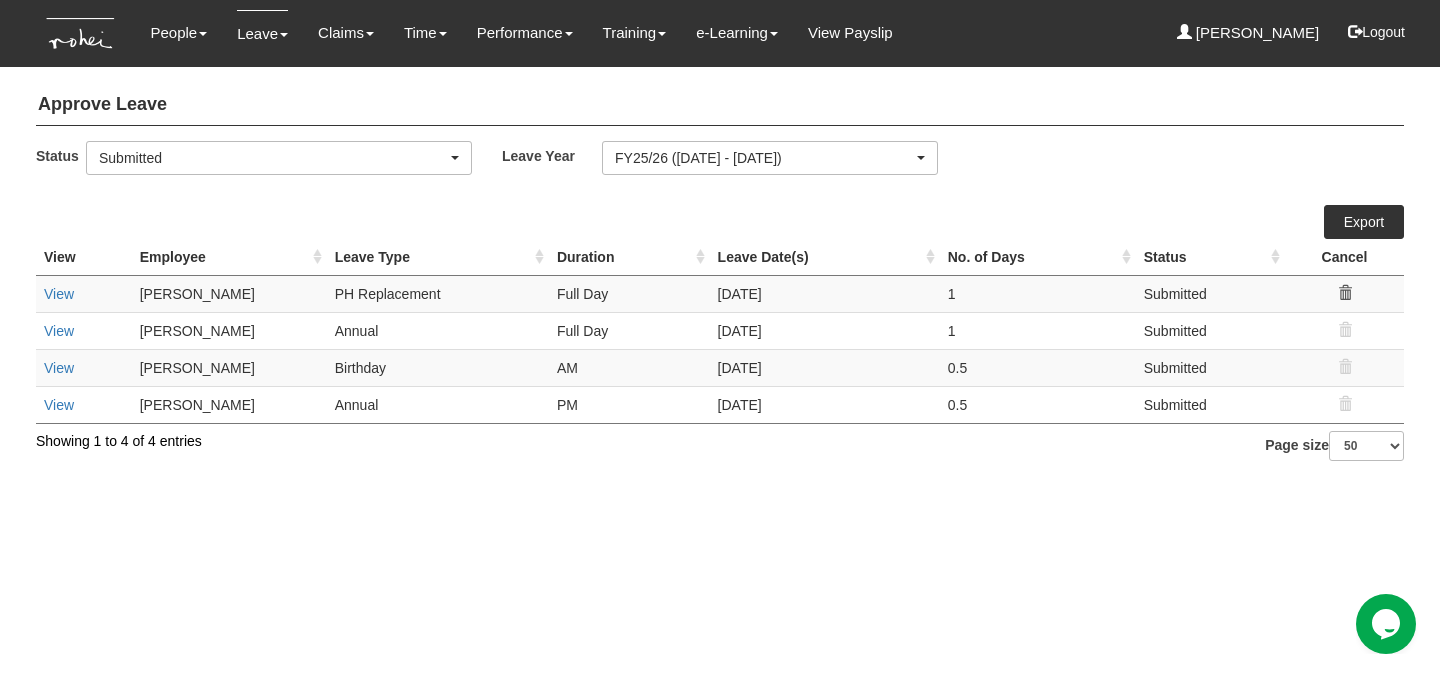 scroll, scrollTop: 0, scrollLeft: 0, axis: both 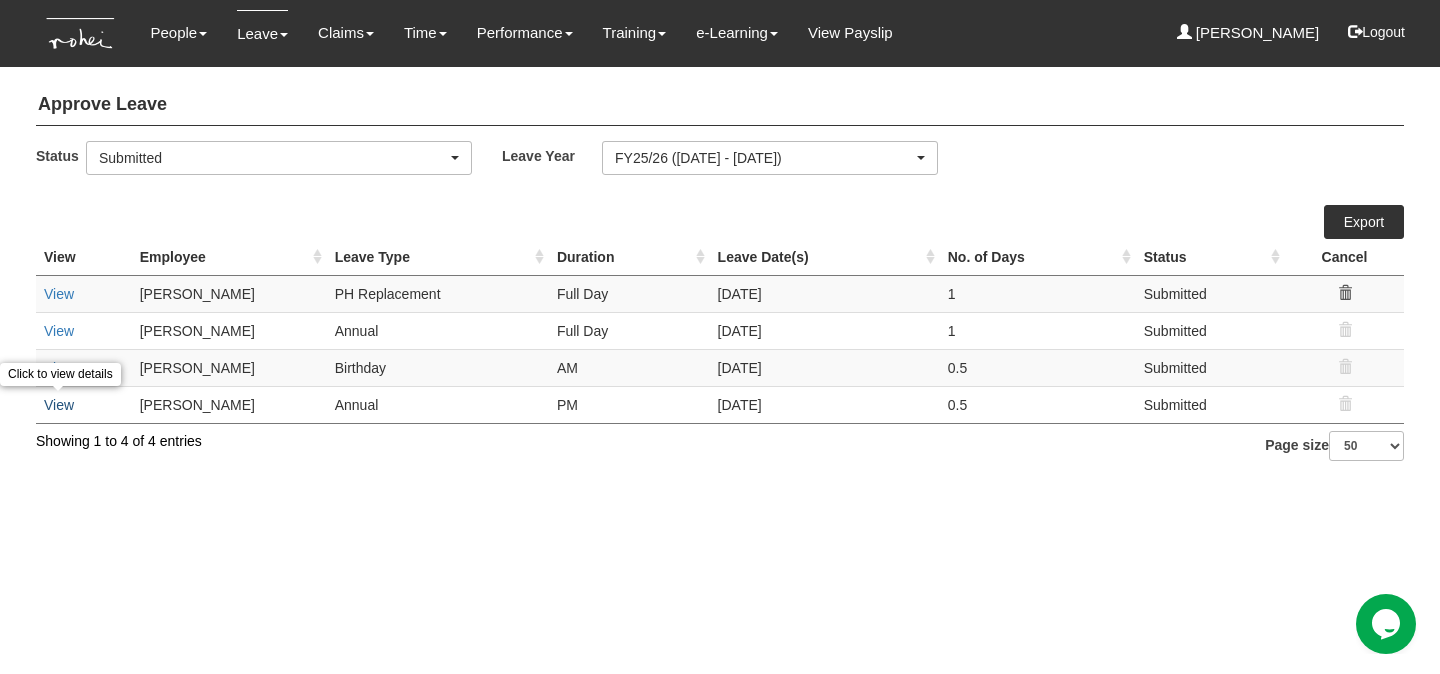 click on "View" at bounding box center [59, 405] 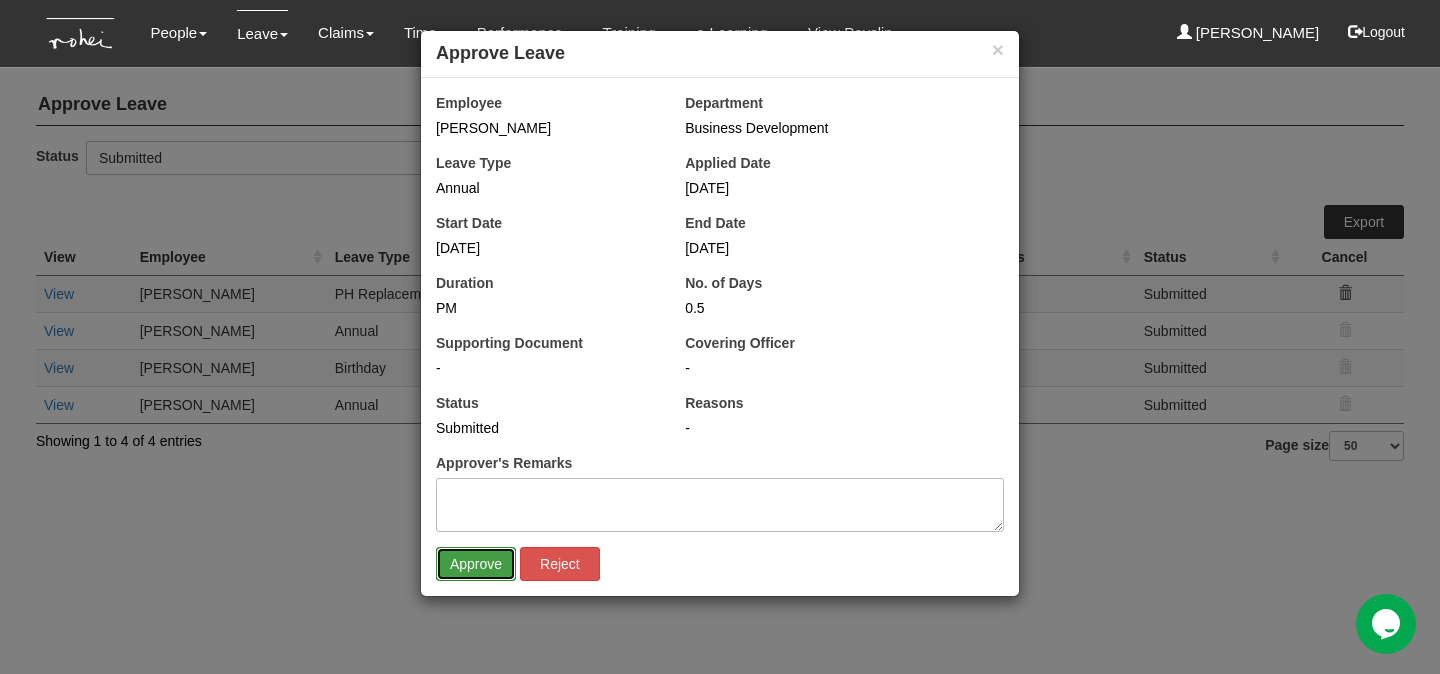 click on "Approve" at bounding box center [476, 564] 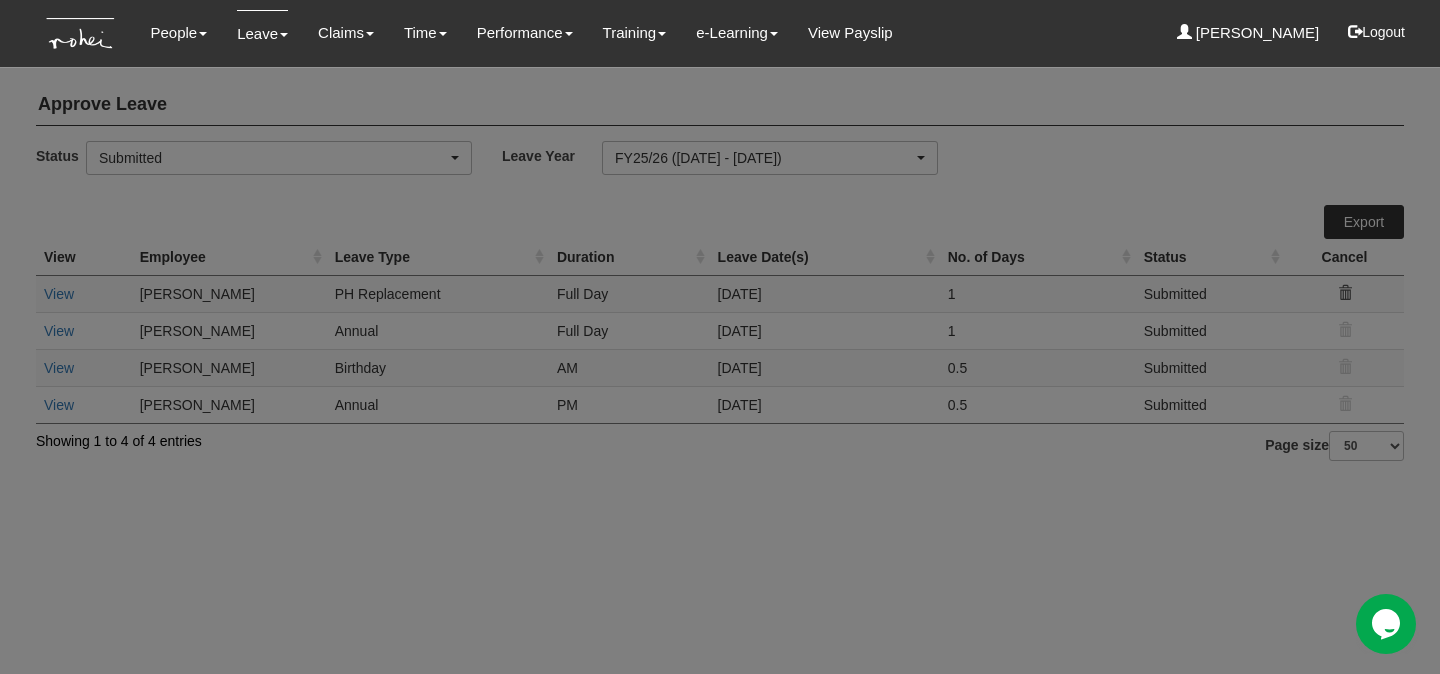 select on "50" 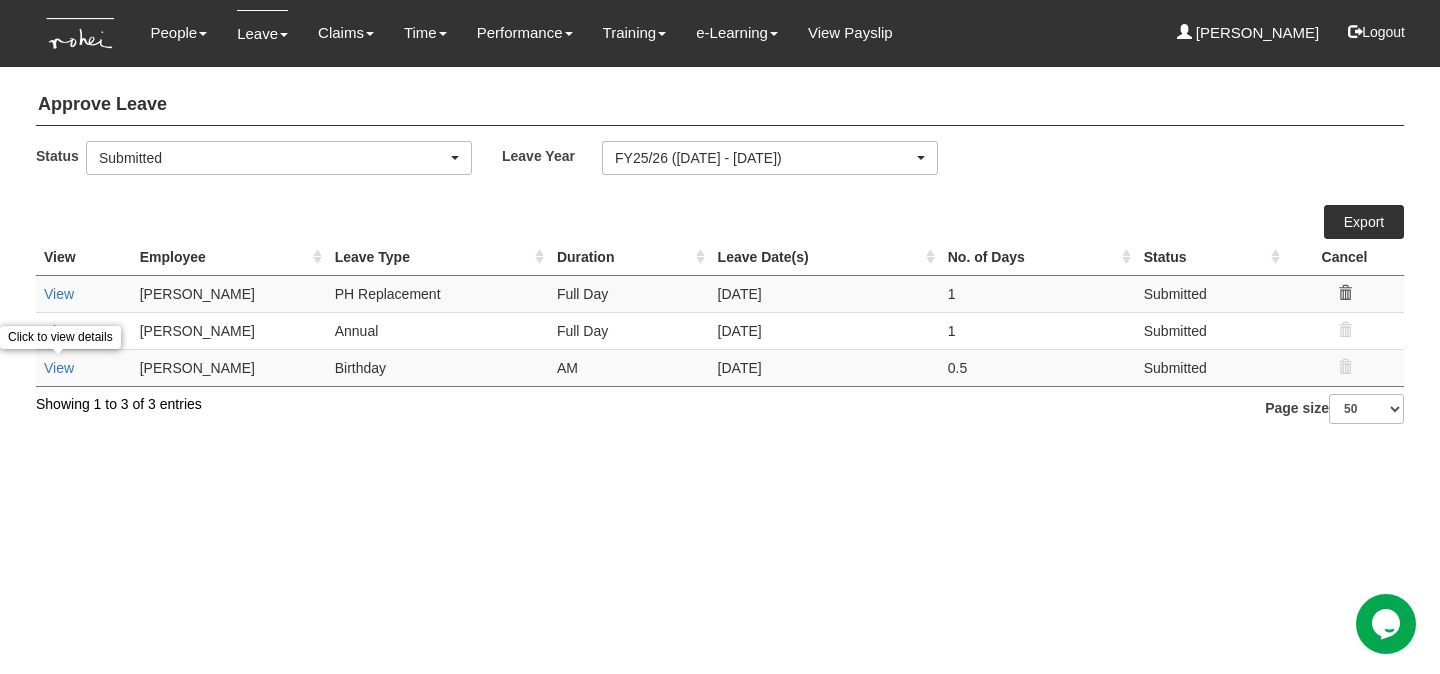 click on "View" at bounding box center [59, 368] 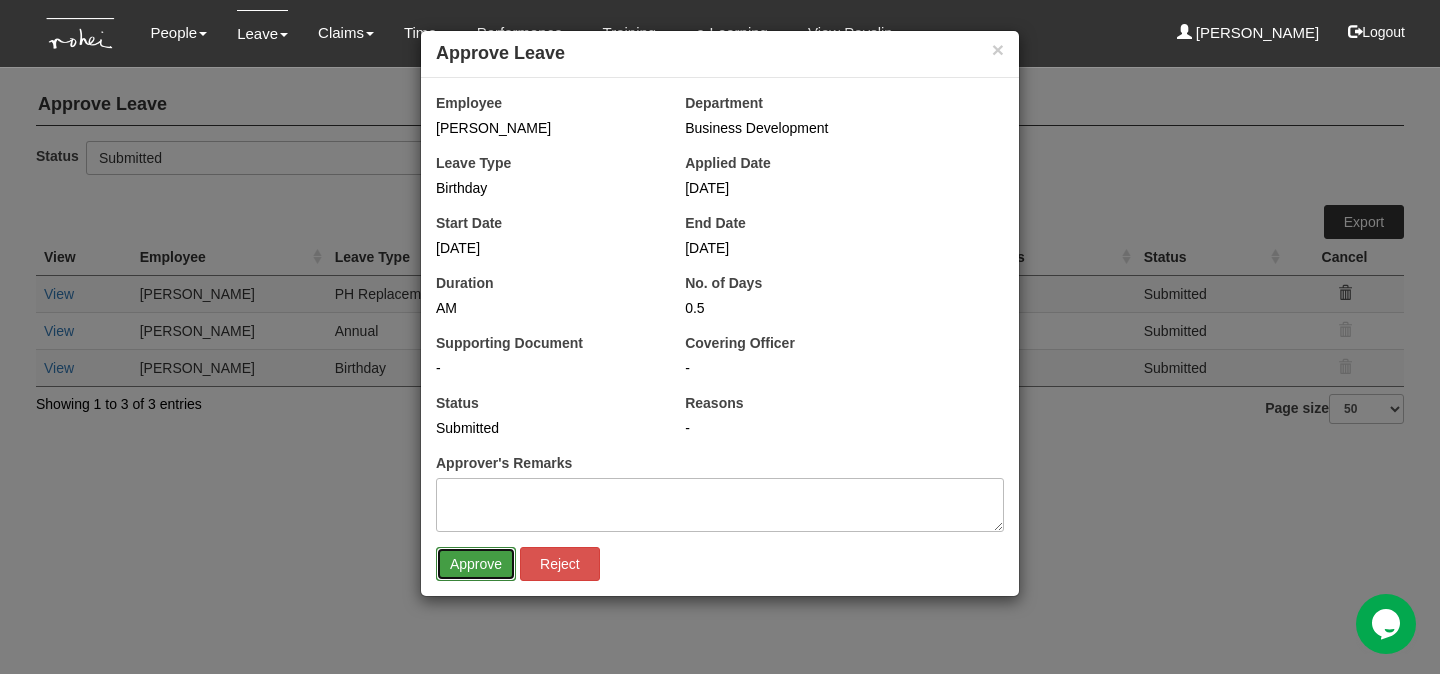 click on "Approve" at bounding box center (476, 564) 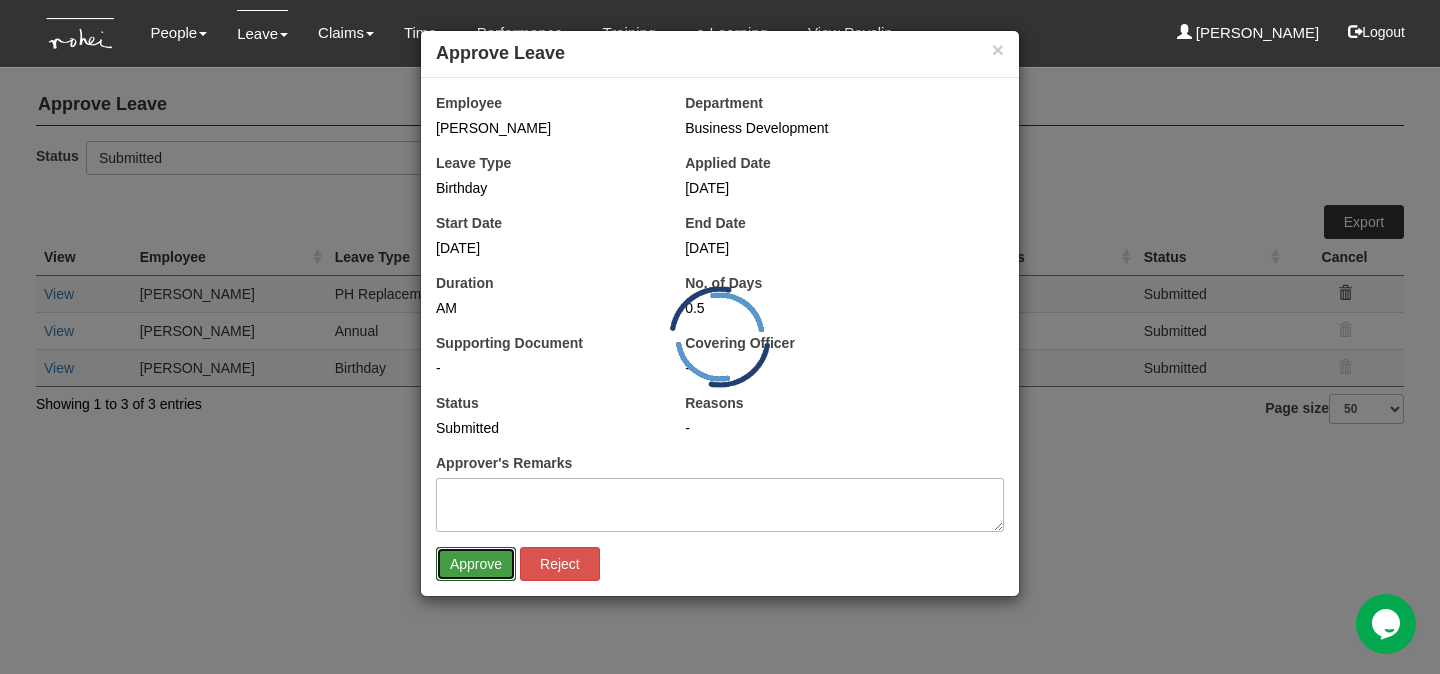 select on "50" 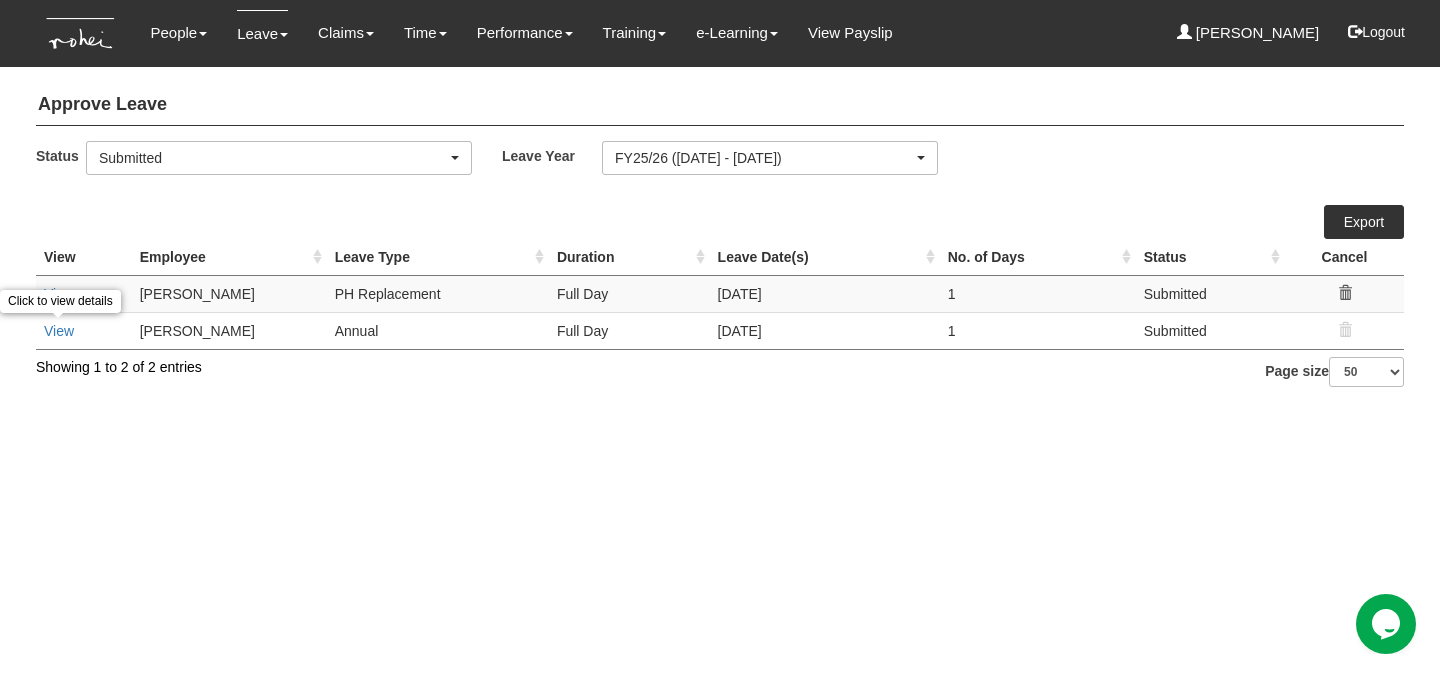 click on "View" at bounding box center [59, 331] 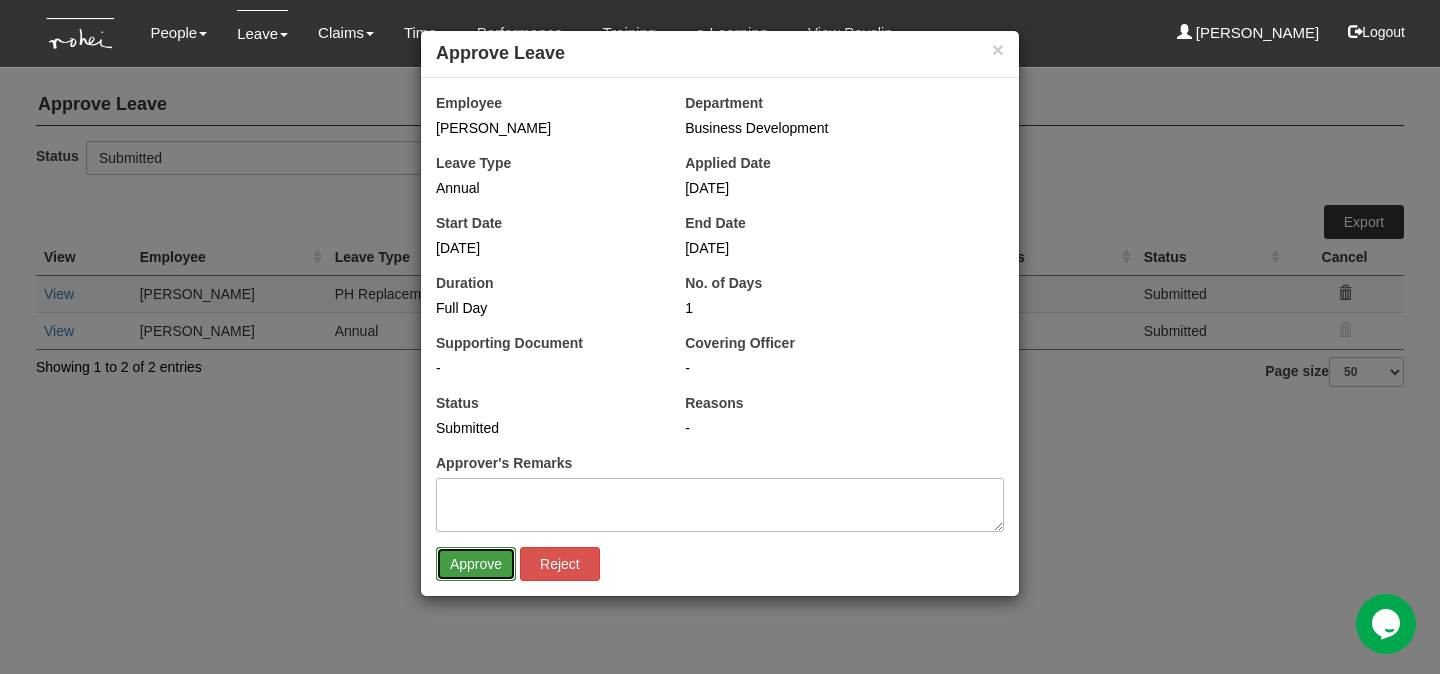 click on "Approve" at bounding box center [476, 564] 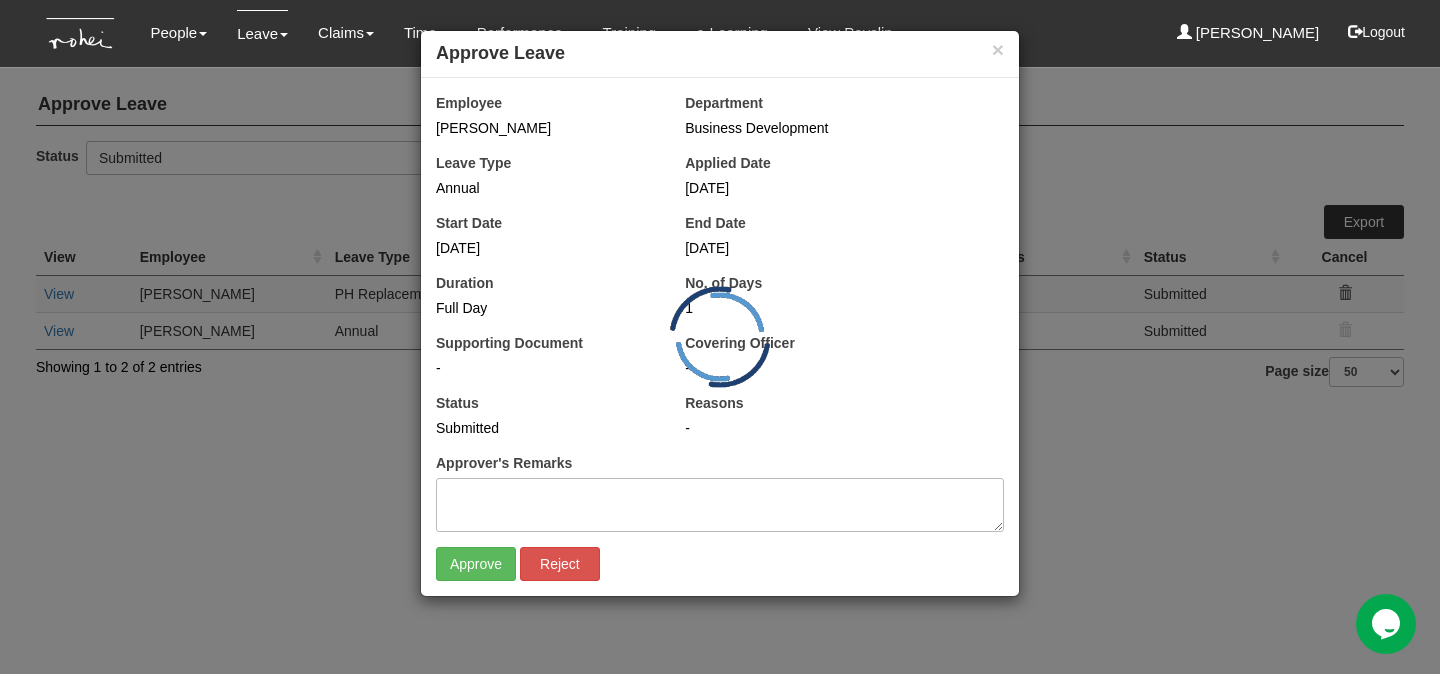 select on "50" 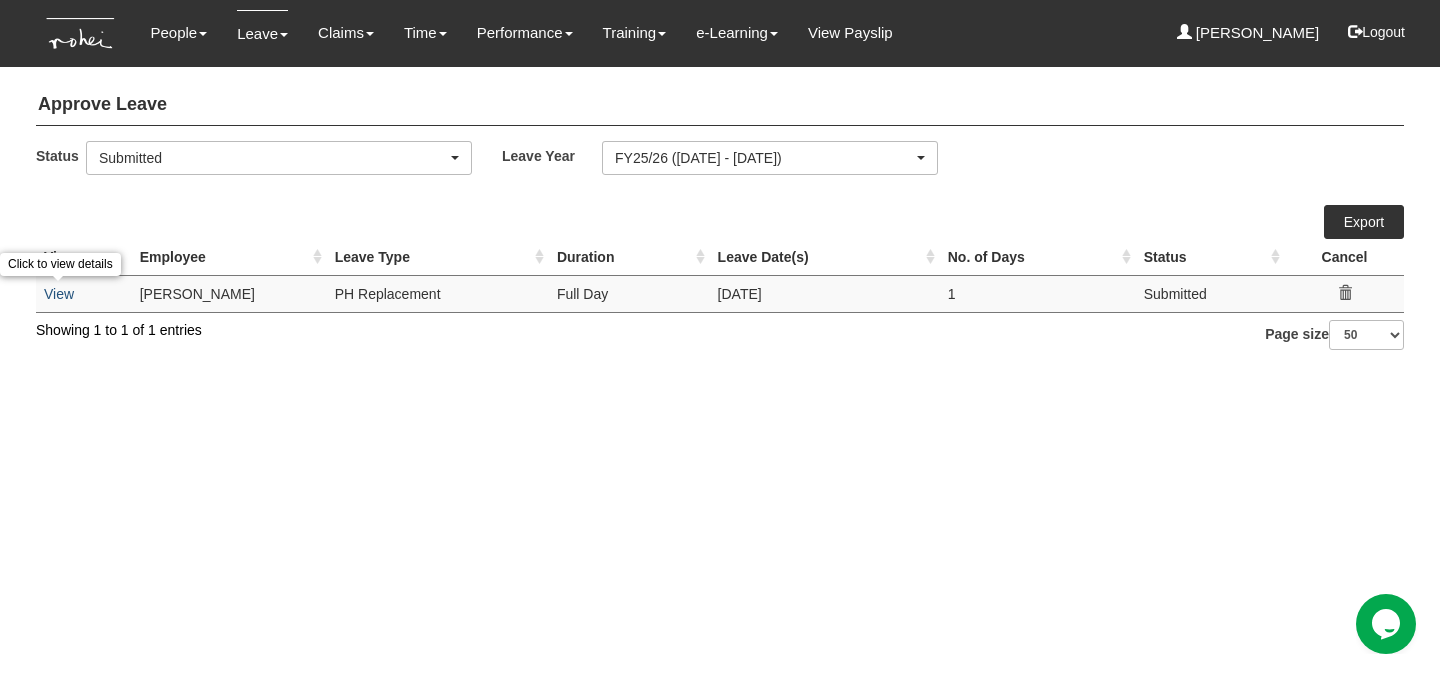 click on "View" at bounding box center (59, 294) 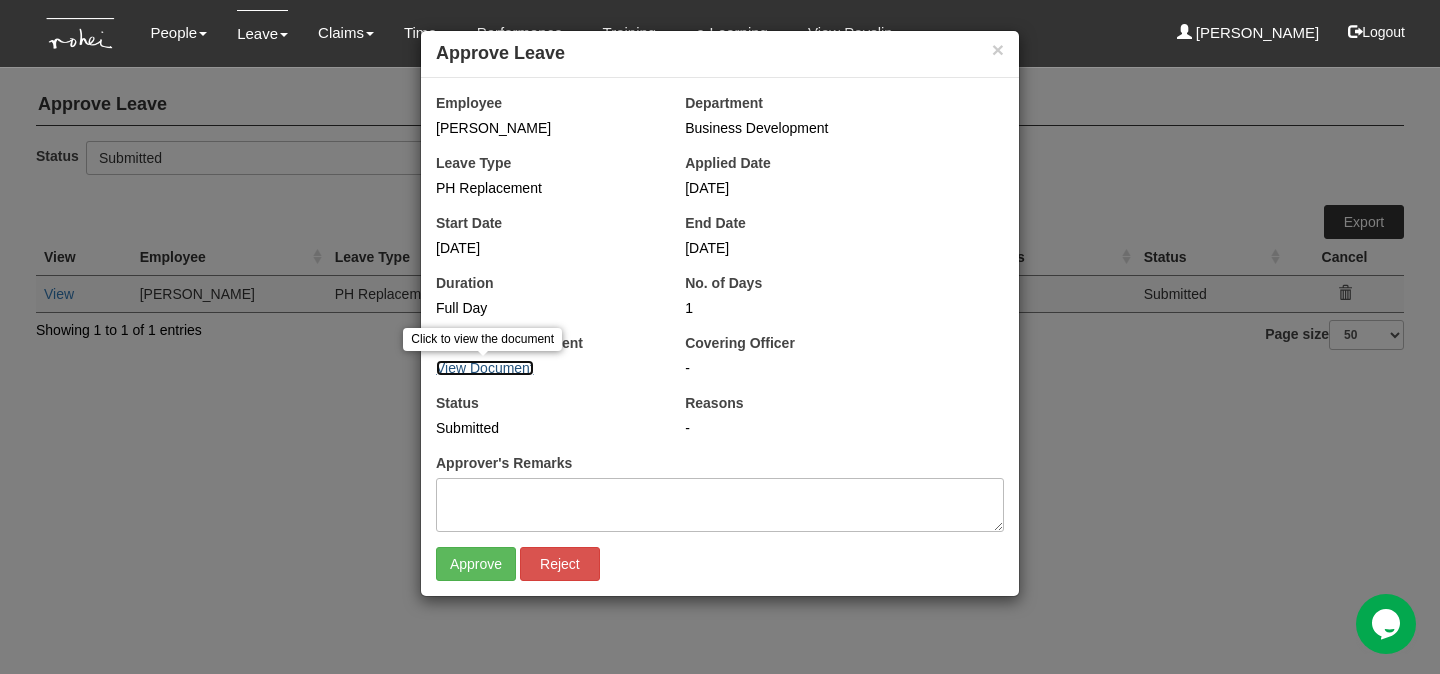 click on "View Document" at bounding box center [485, 368] 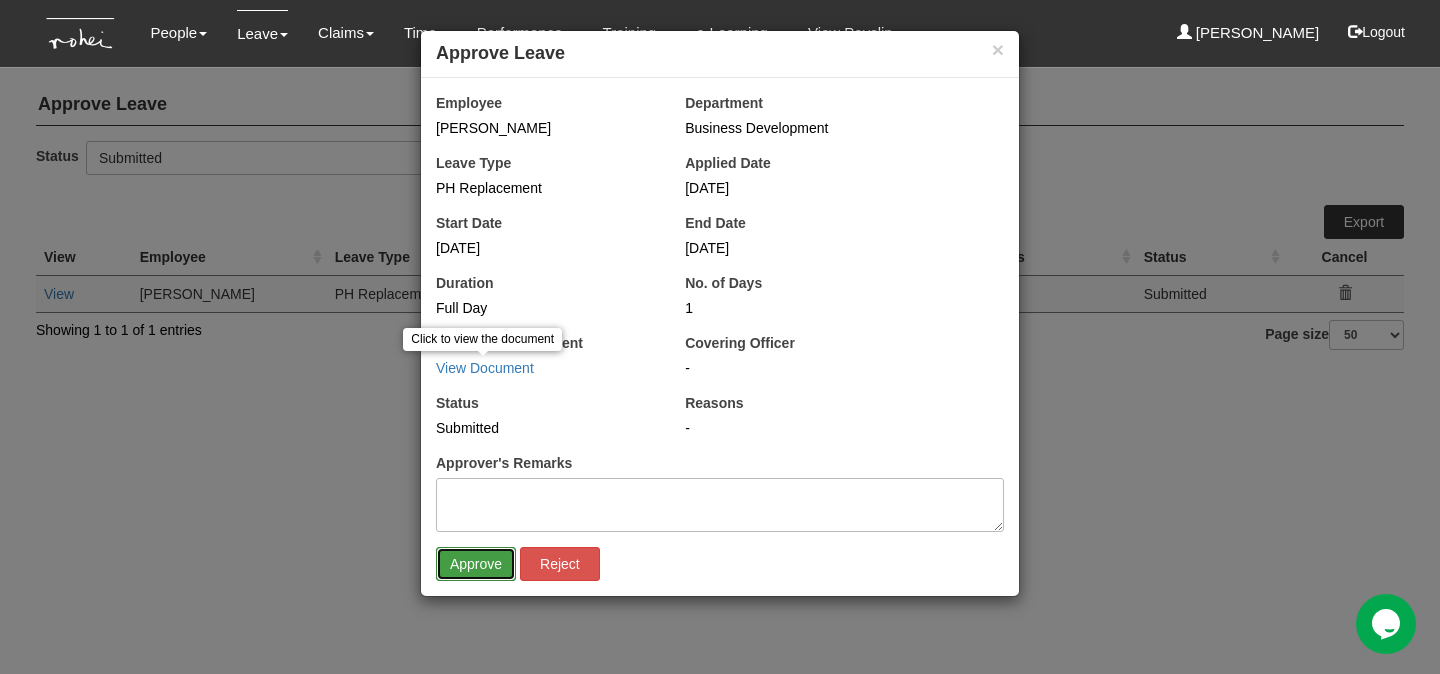 click on "Approve" at bounding box center (476, 564) 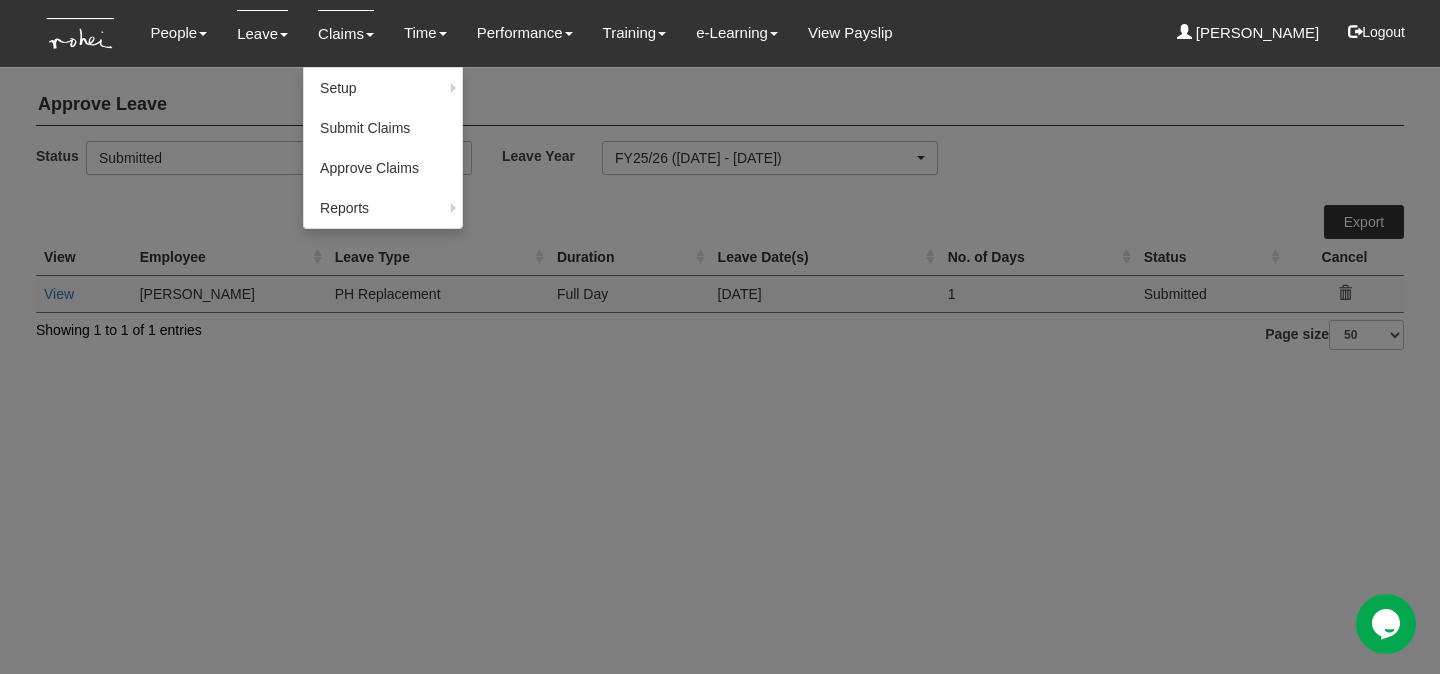 select on "50" 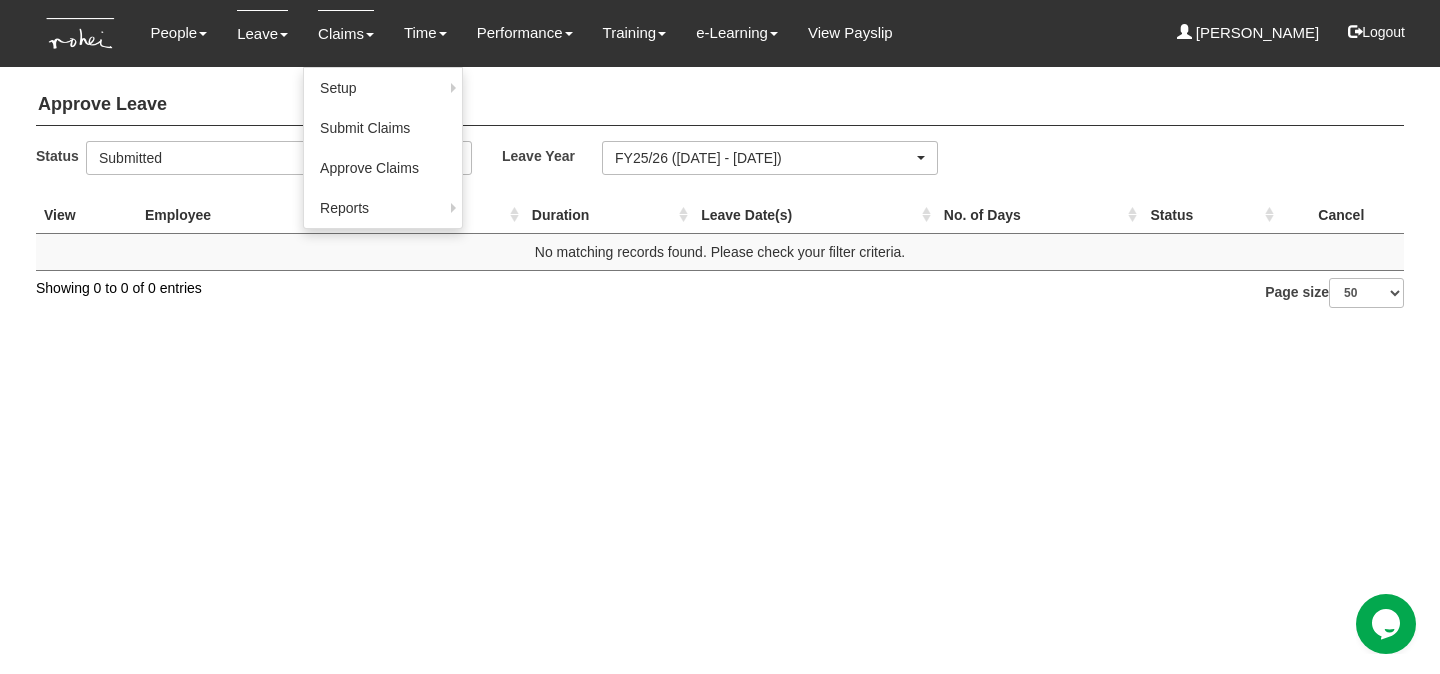 click on "Claims" at bounding box center [346, 33] 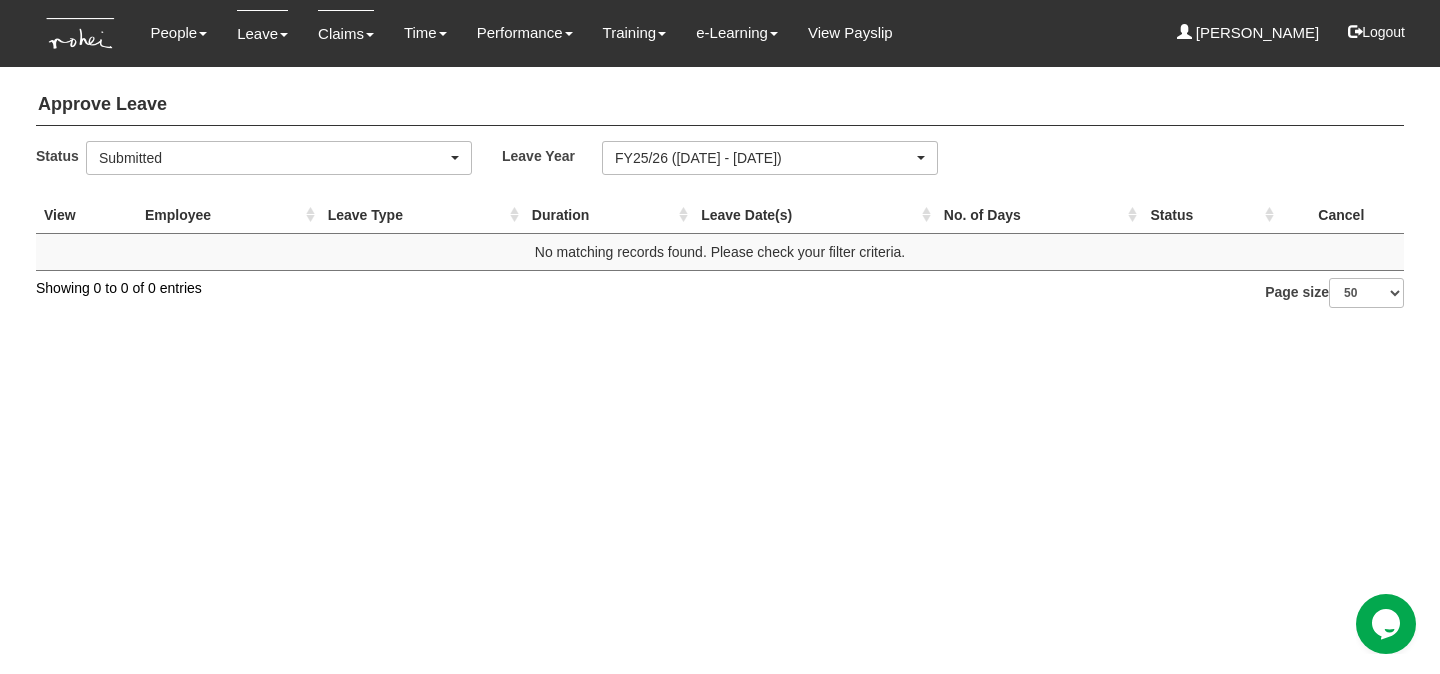 click on "Claims" at bounding box center (346, 33) 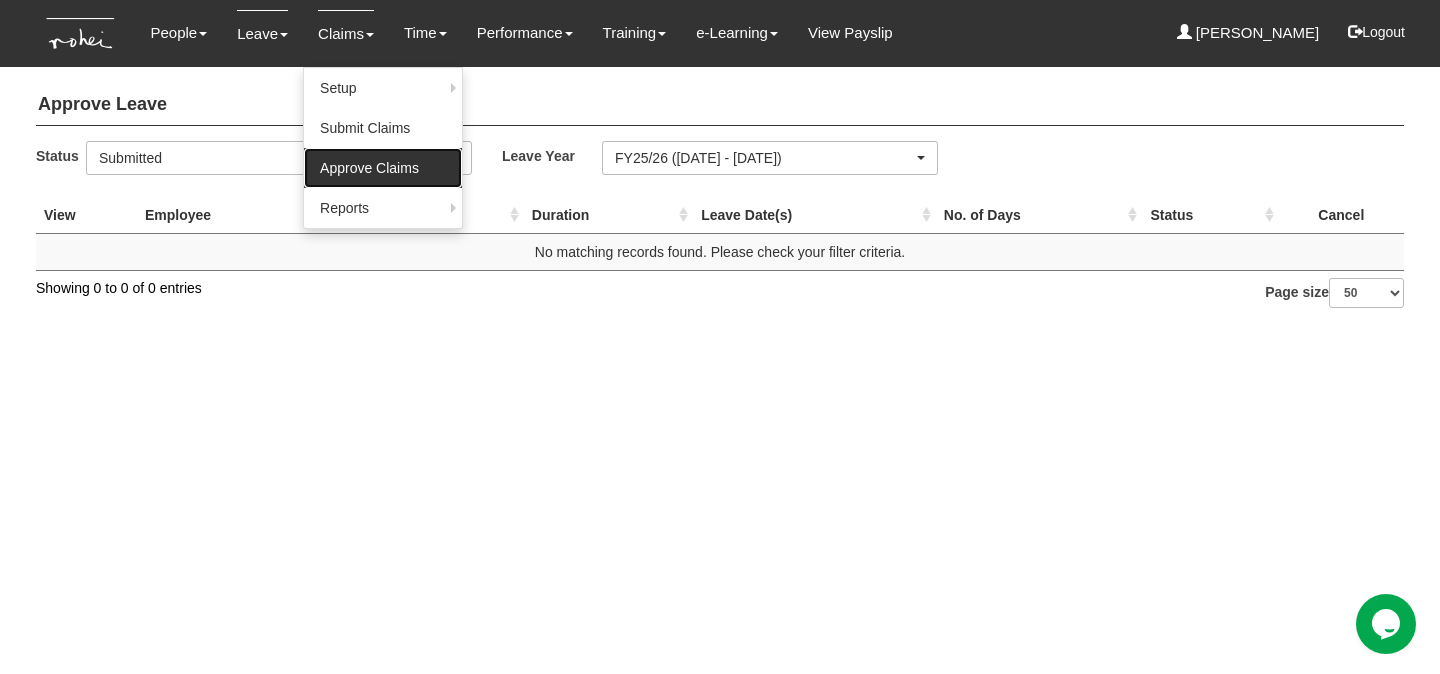click on "Approve Claims" at bounding box center [383, 168] 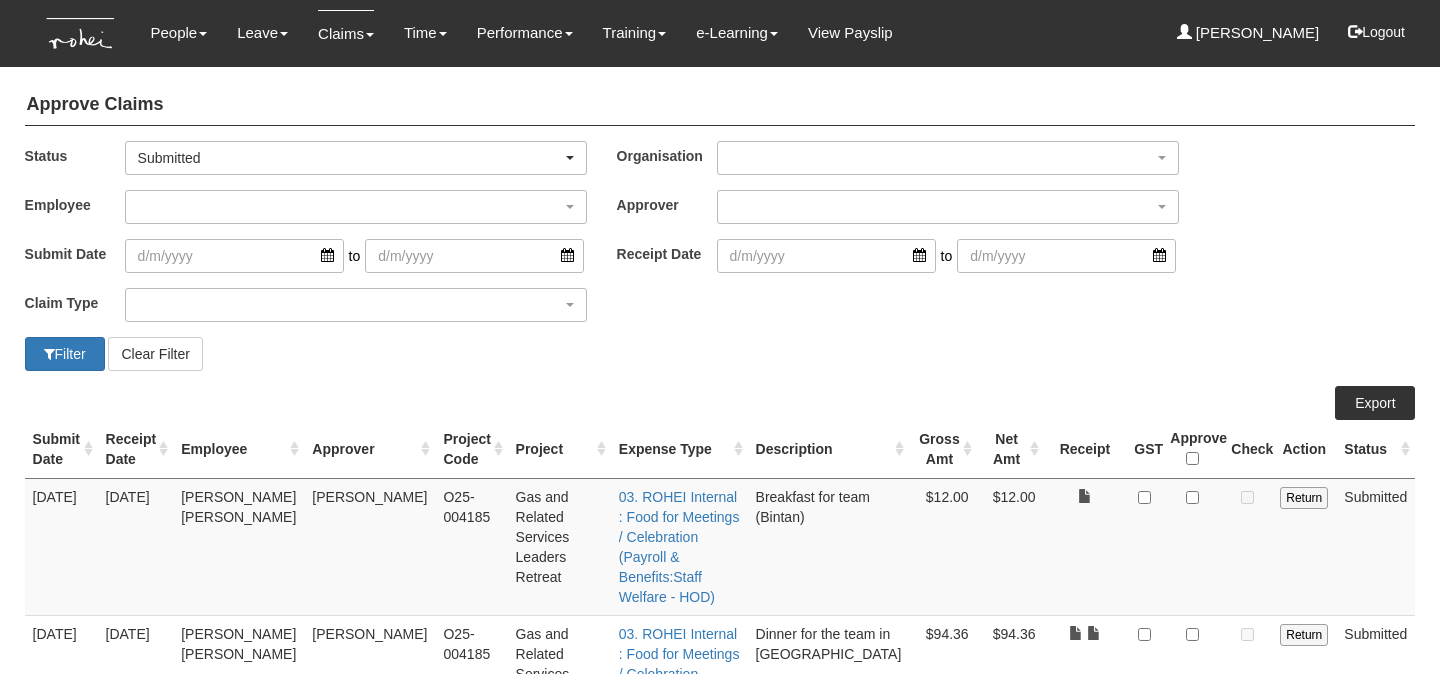 select on "50" 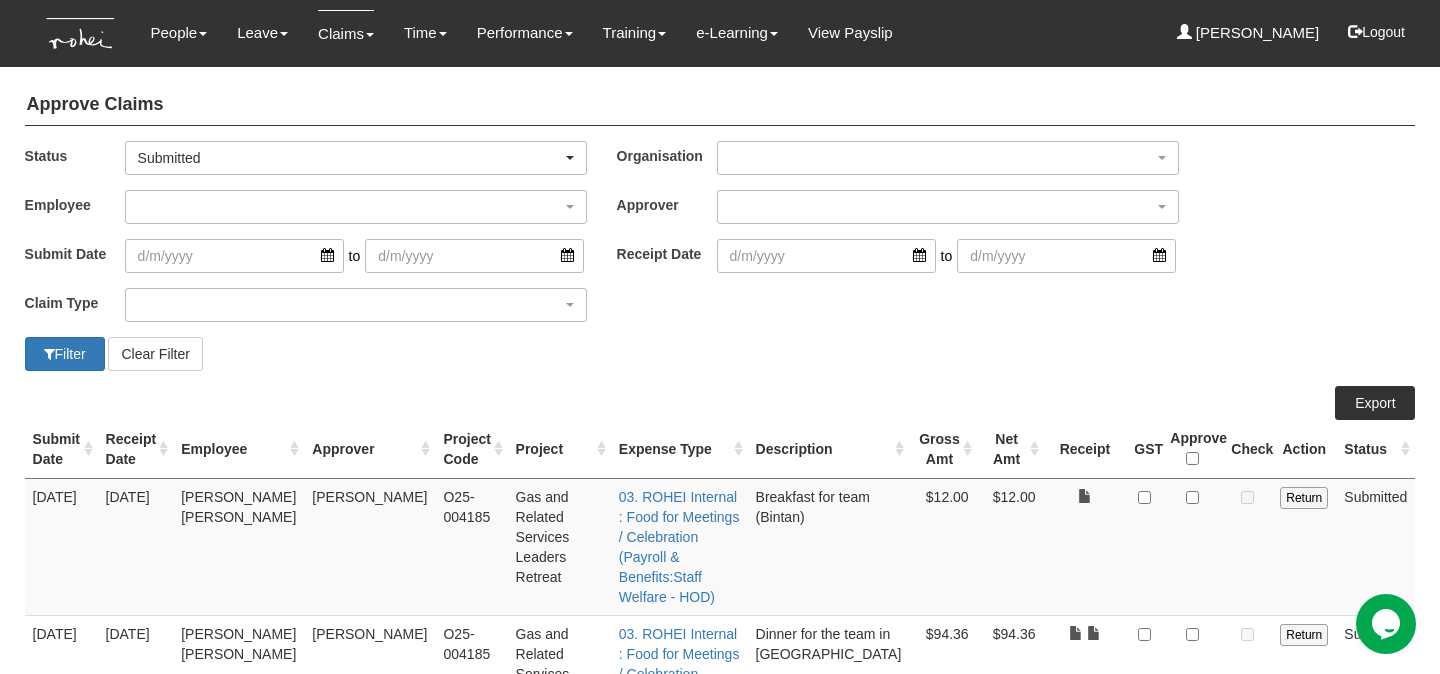 scroll, scrollTop: 0, scrollLeft: 0, axis: both 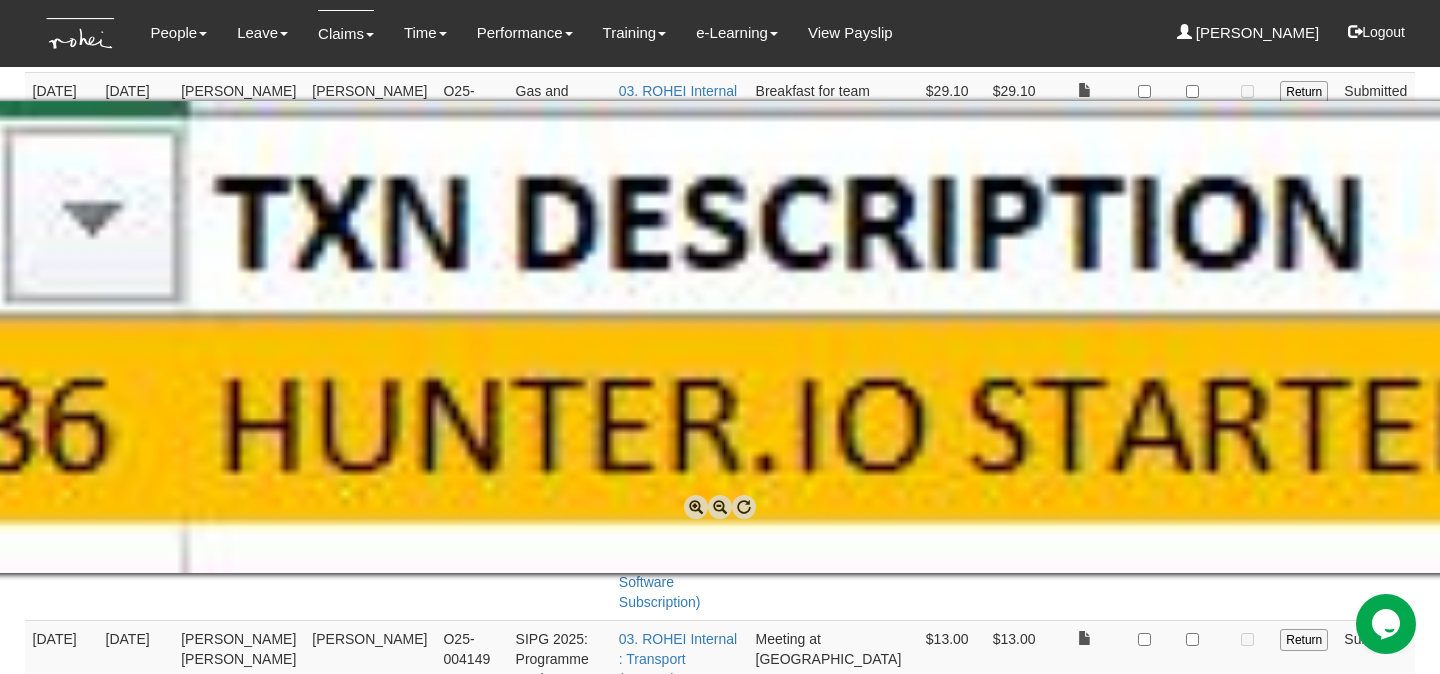 click at bounding box center [720, 507] 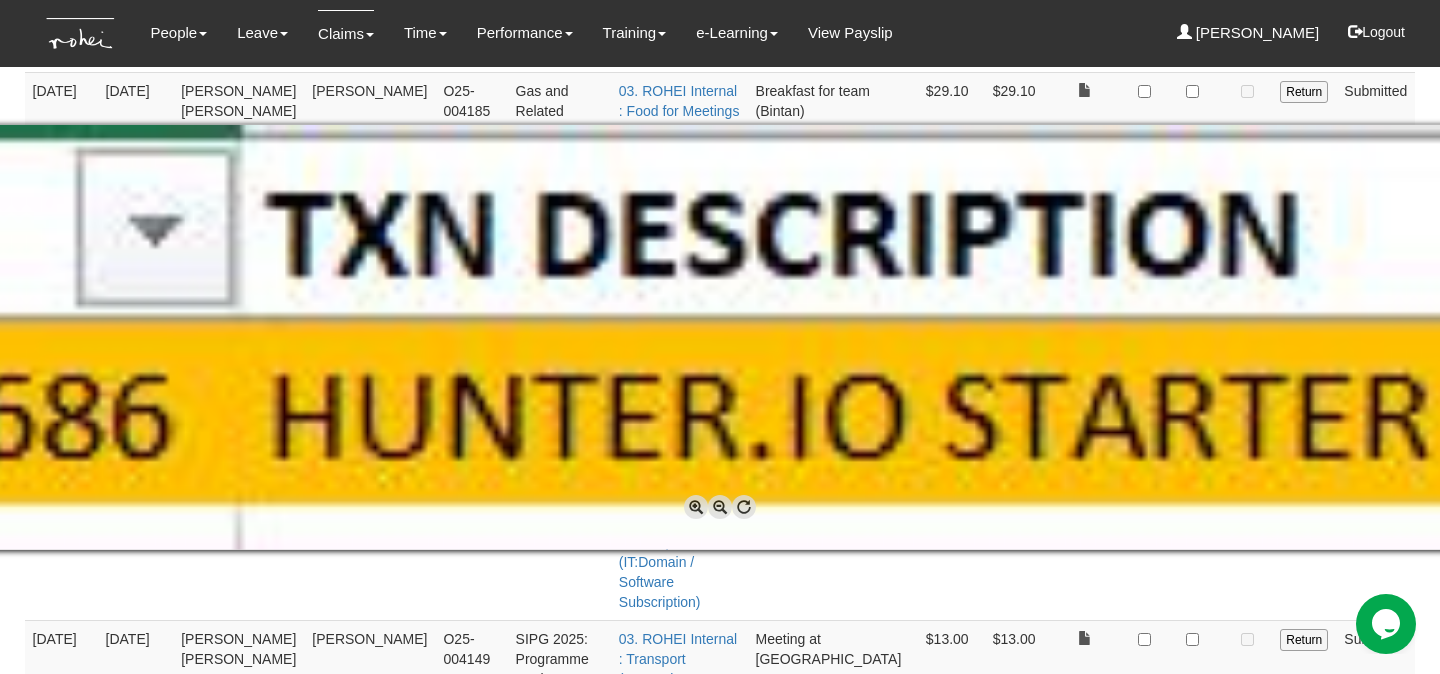 click at bounding box center (720, 507) 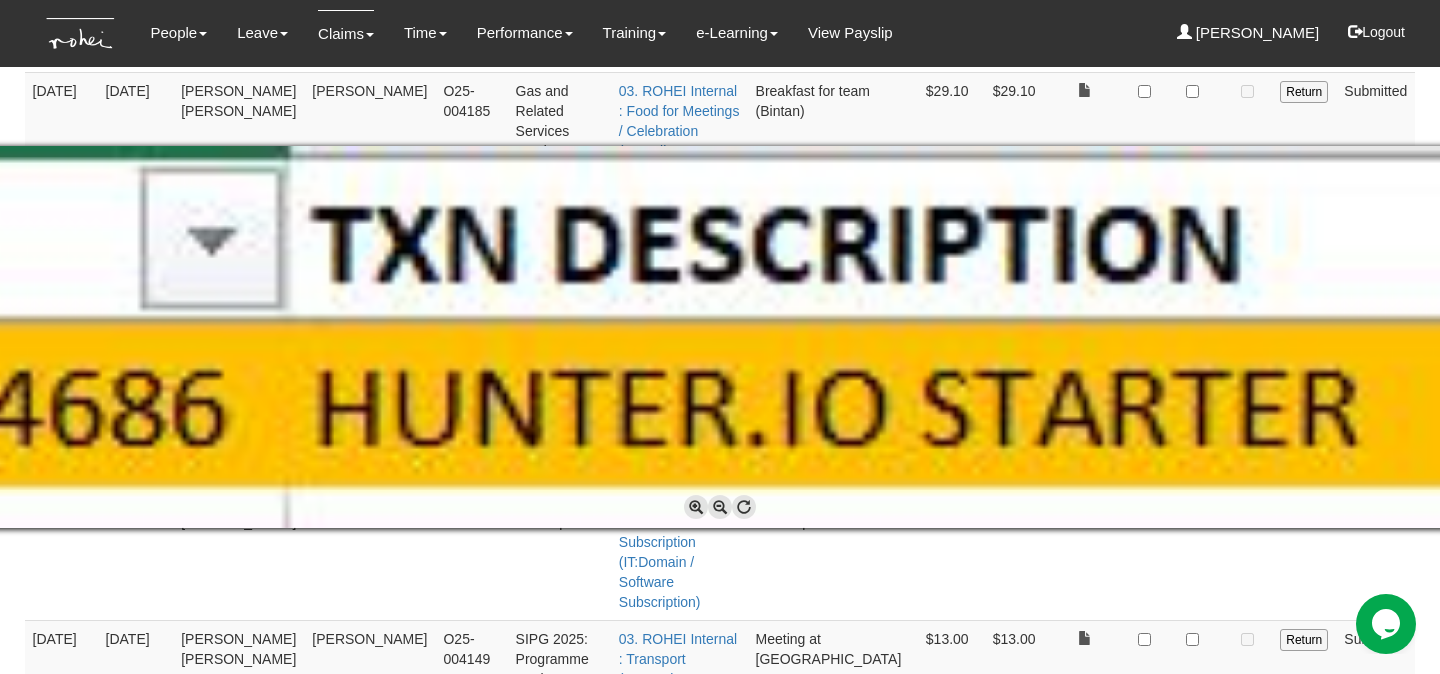 click at bounding box center [720, 507] 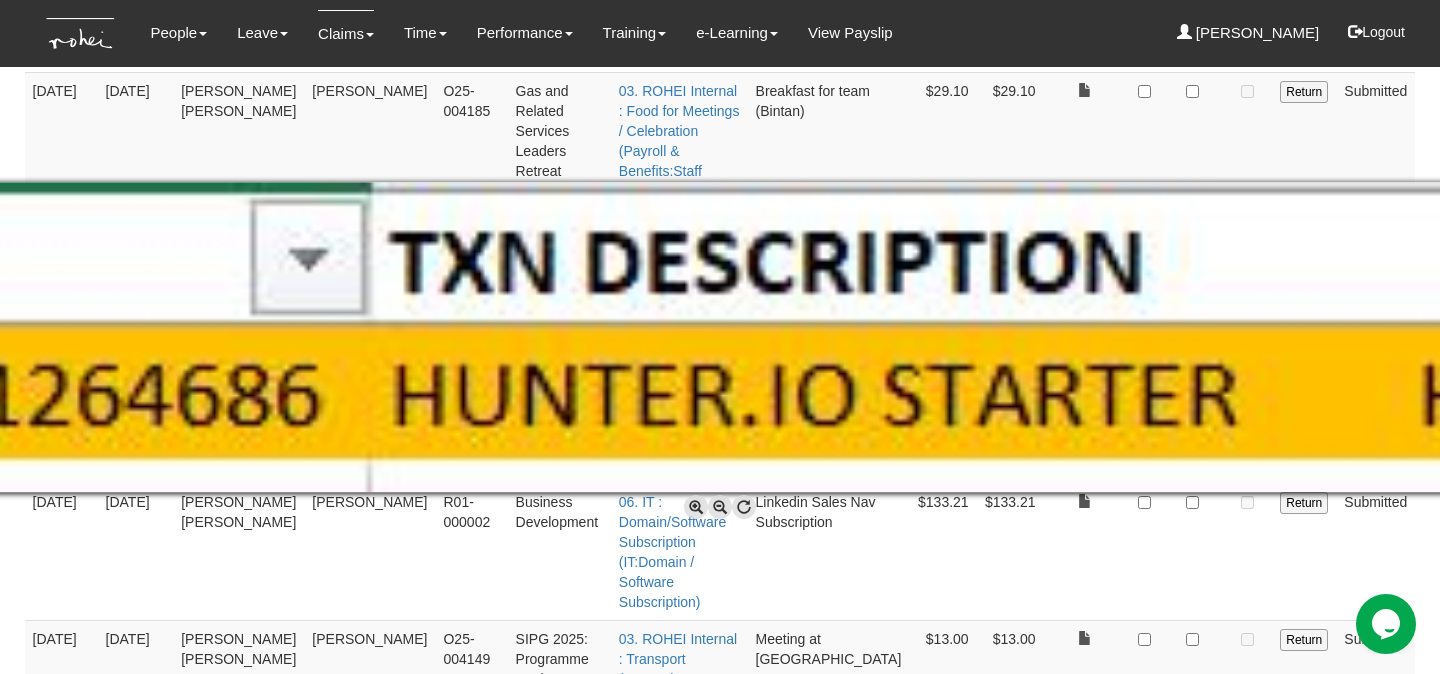 click at bounding box center (720, 507) 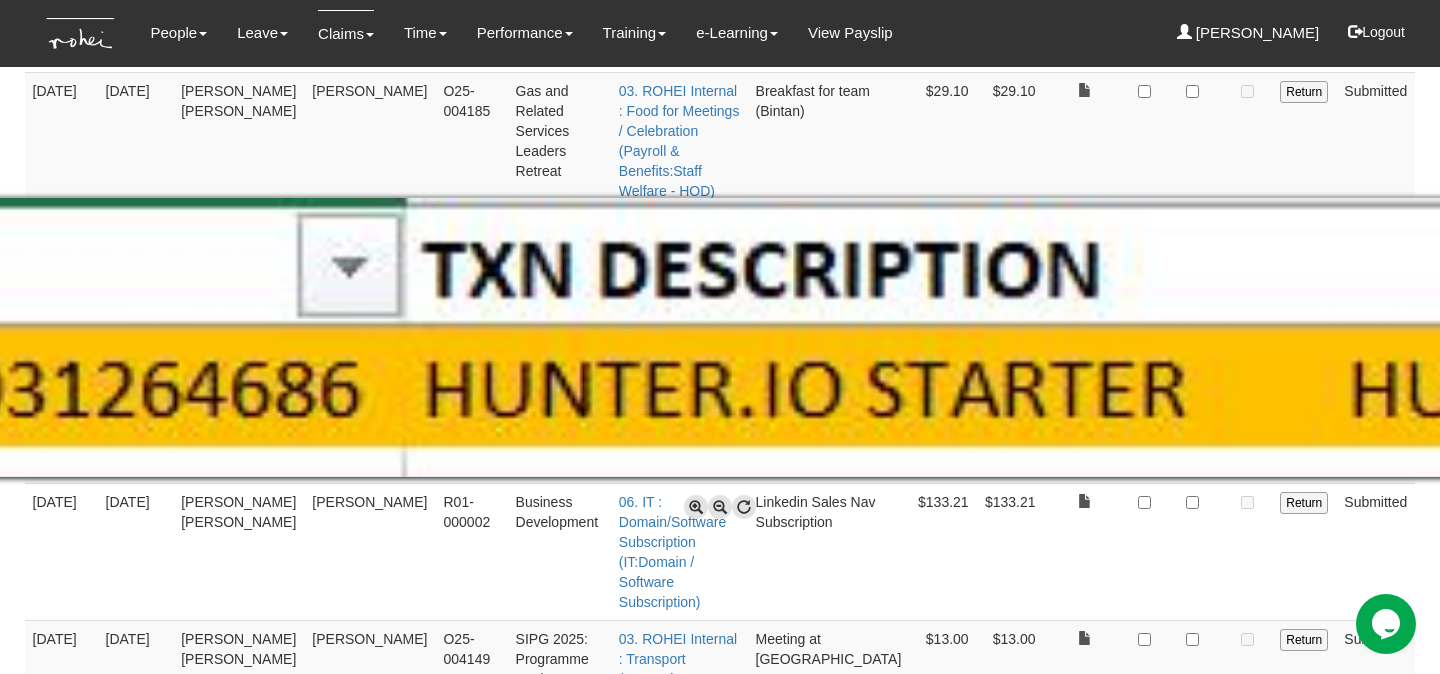 click at bounding box center (720, 507) 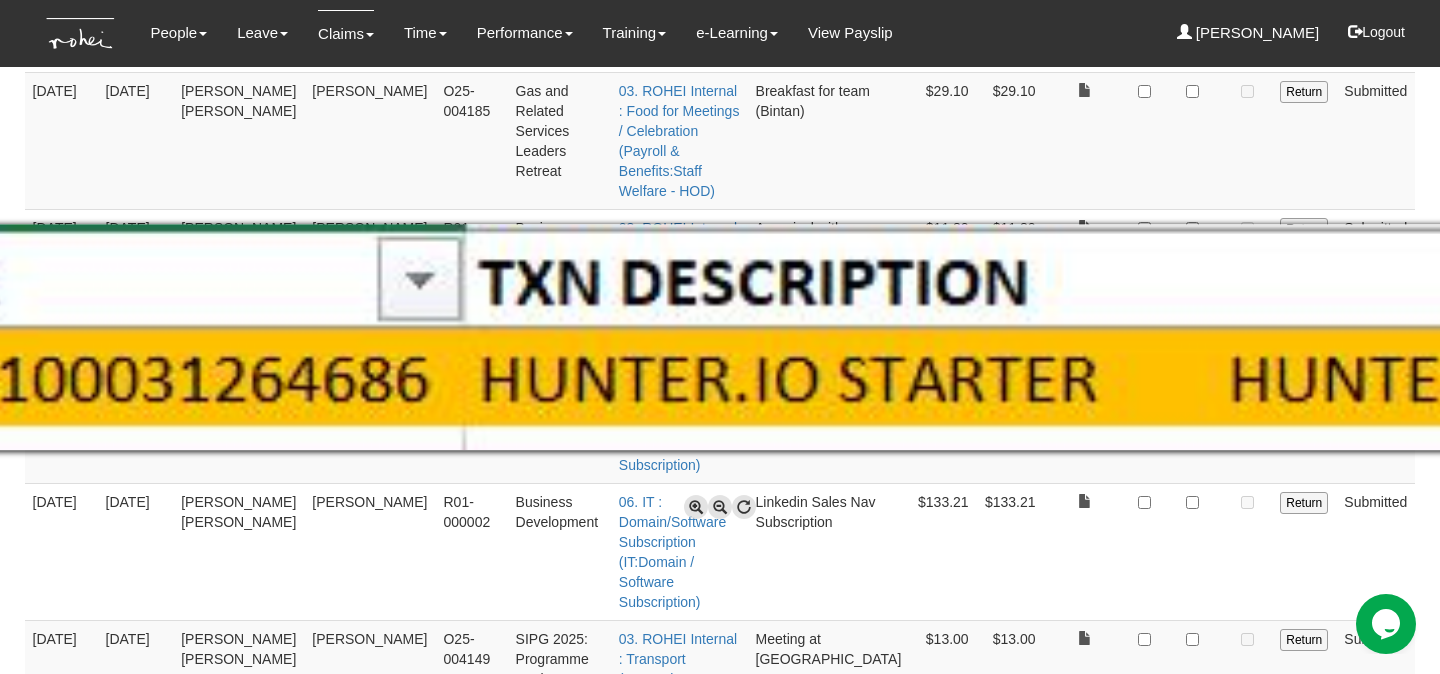 click at bounding box center [720, 507] 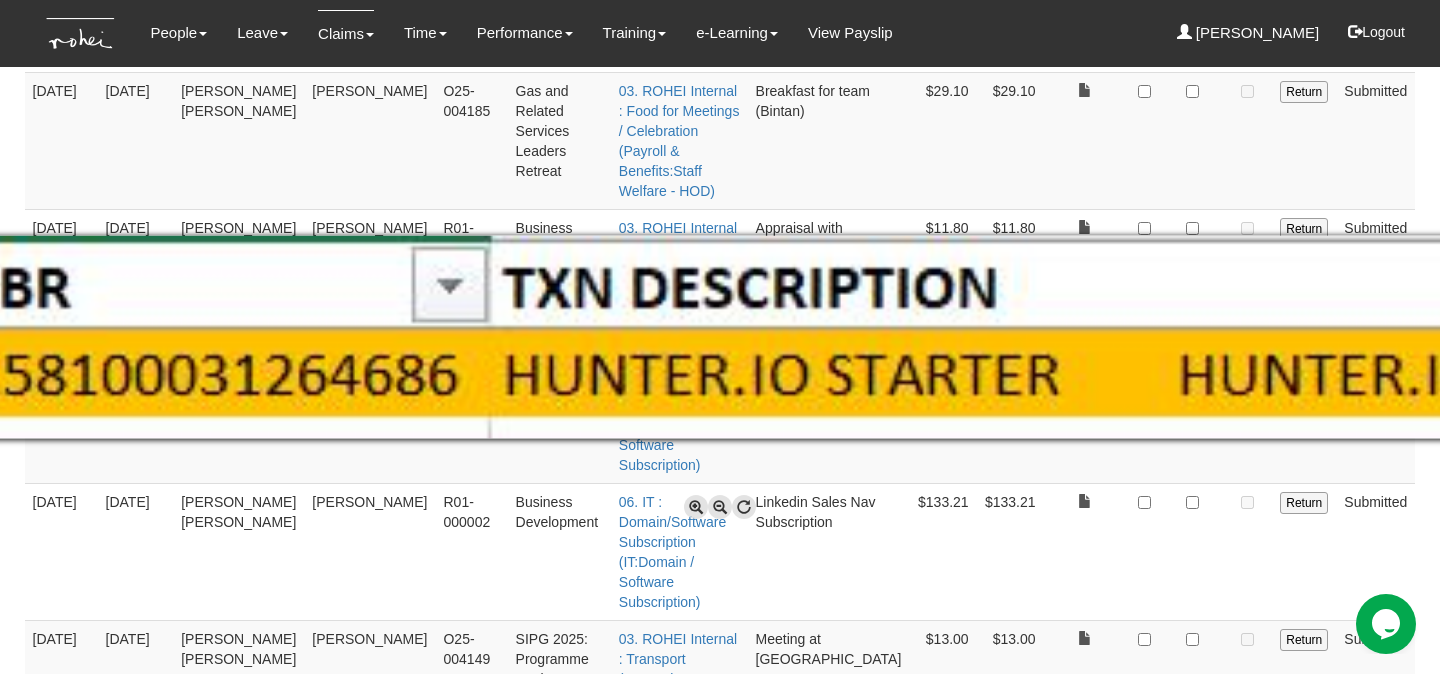 click at bounding box center (720, 507) 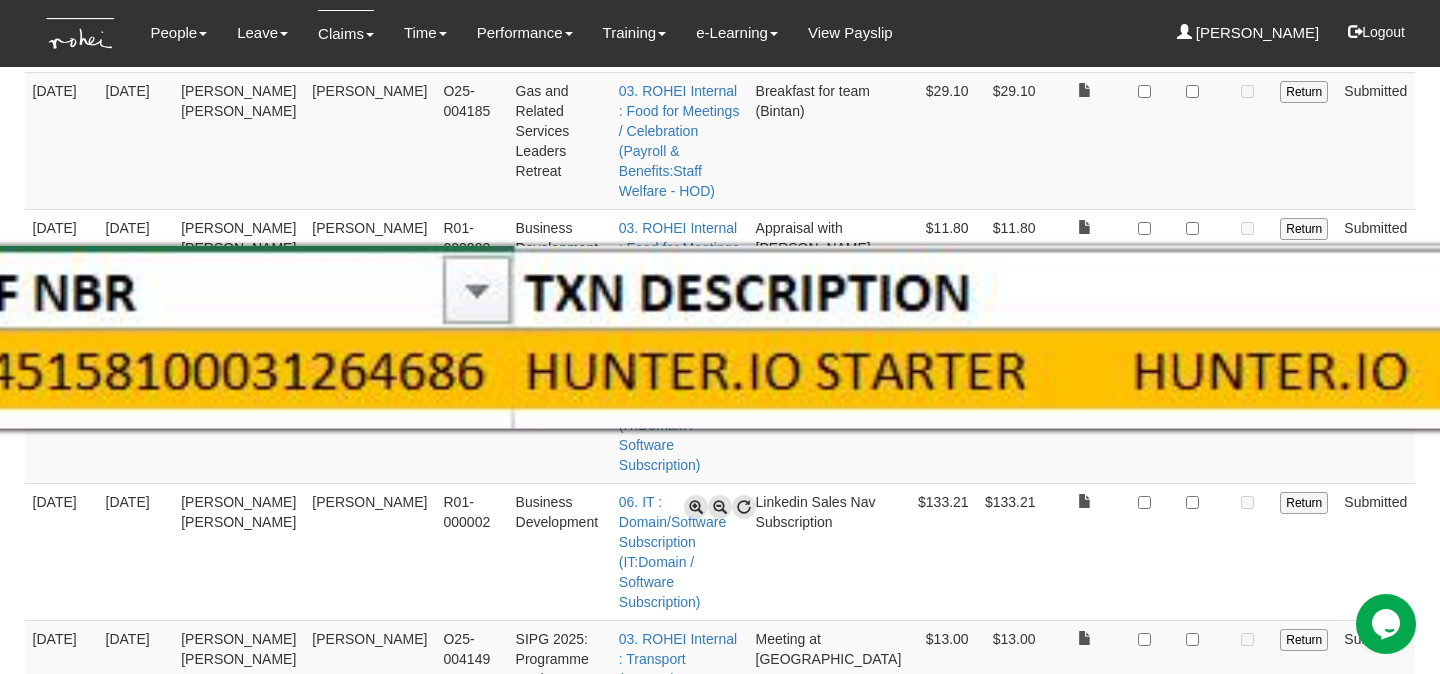 click at bounding box center [720, 507] 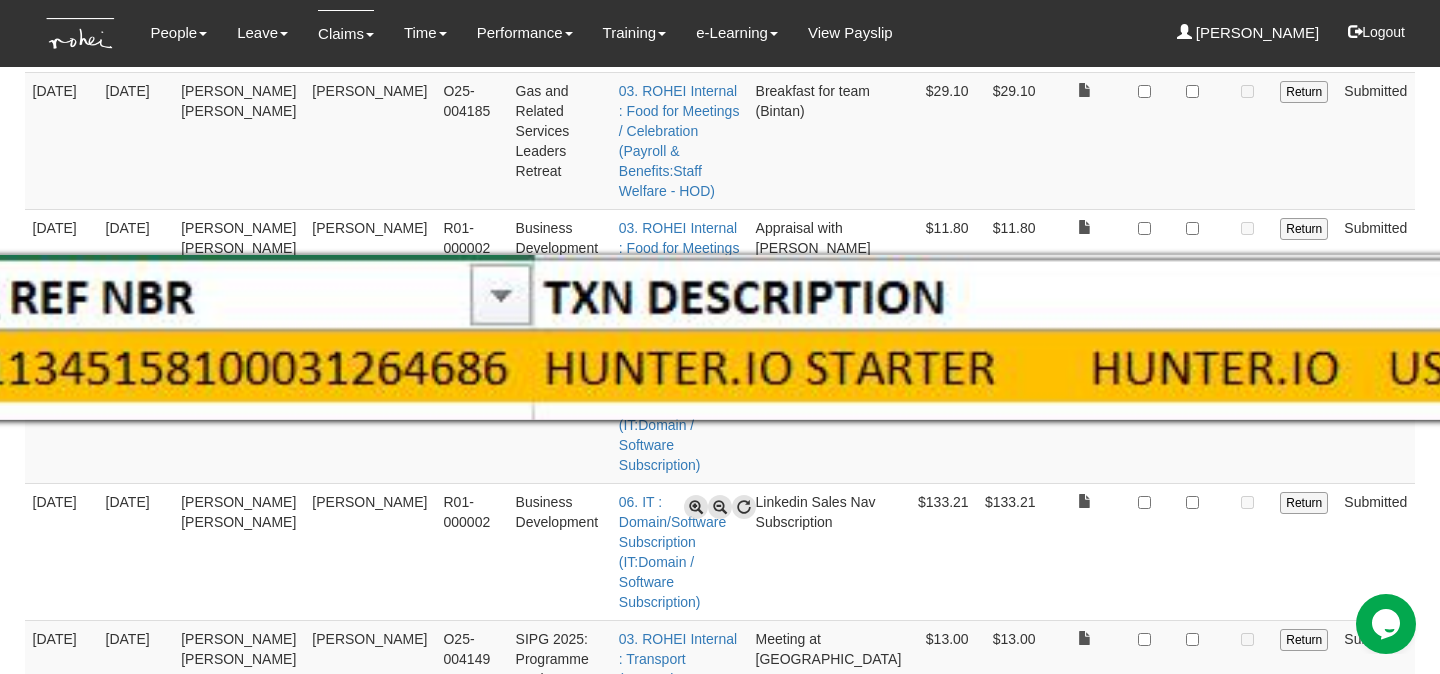 click at bounding box center [720, 507] 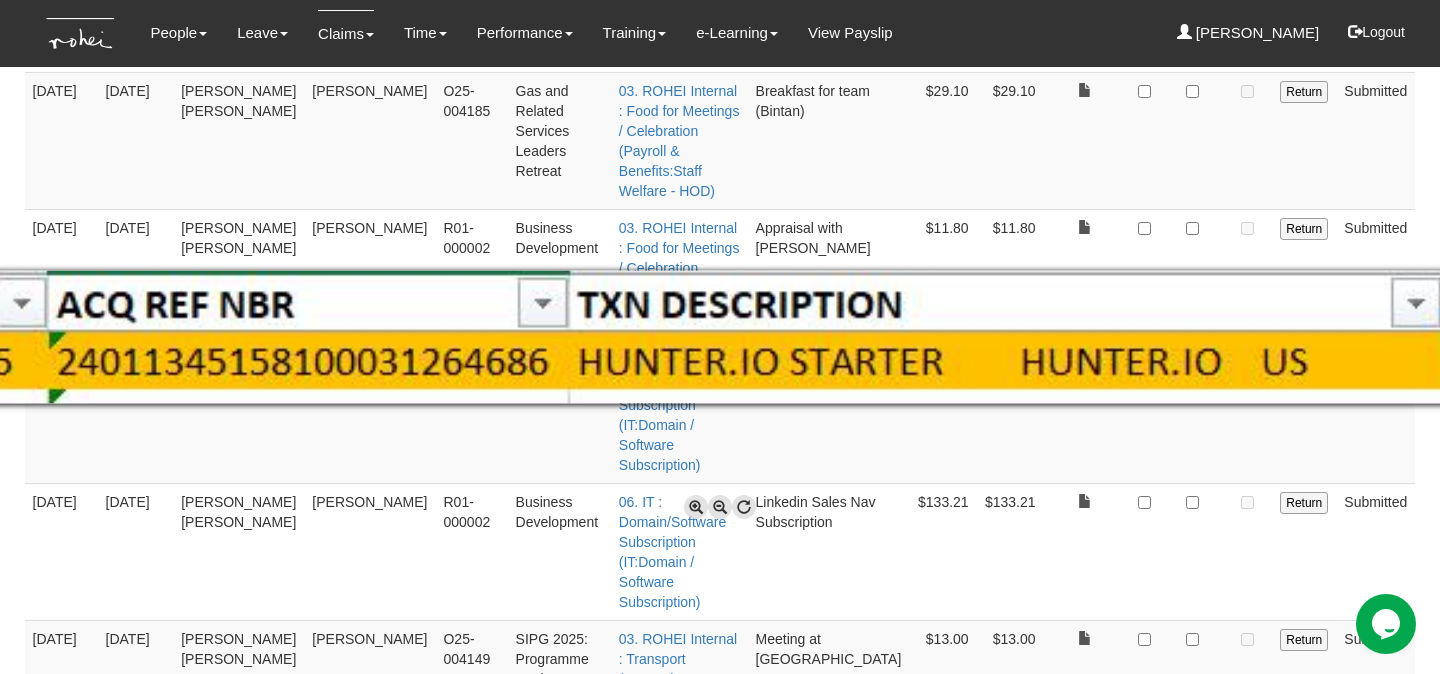 click at bounding box center [720, 507] 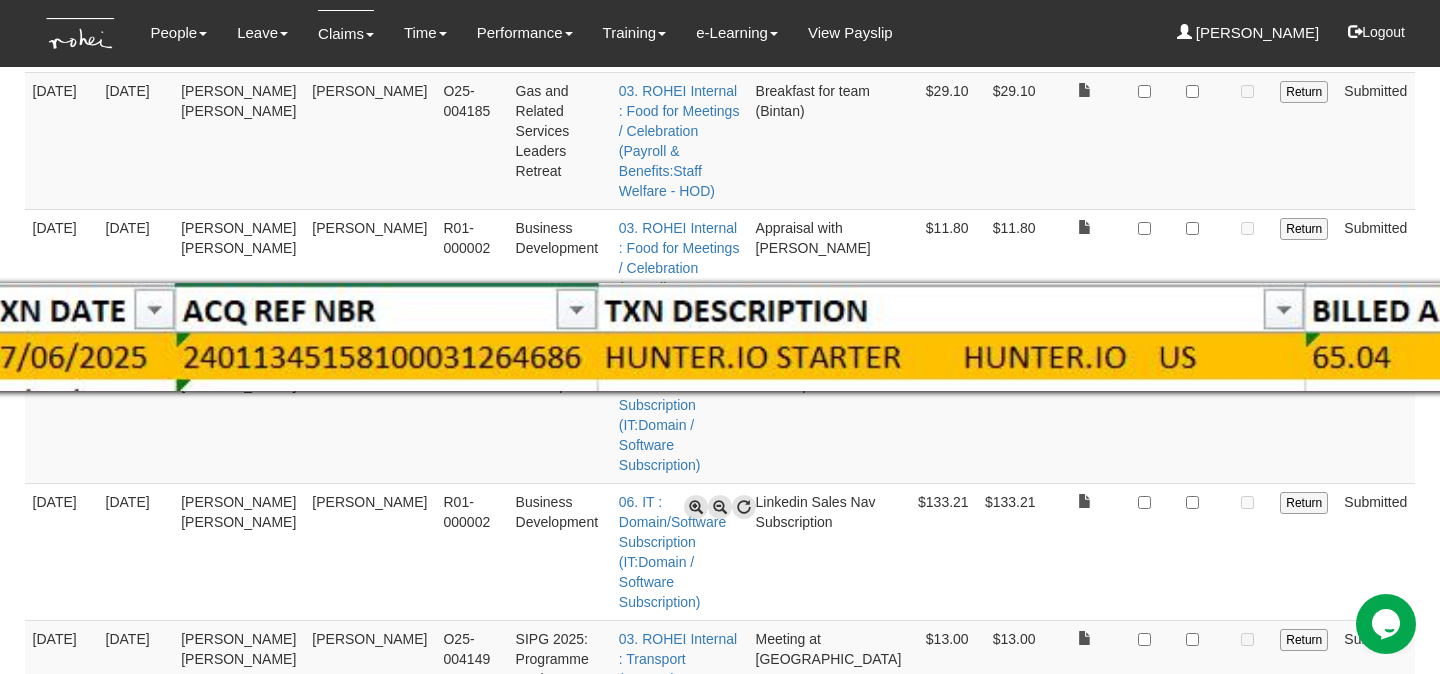 click at bounding box center (720, 507) 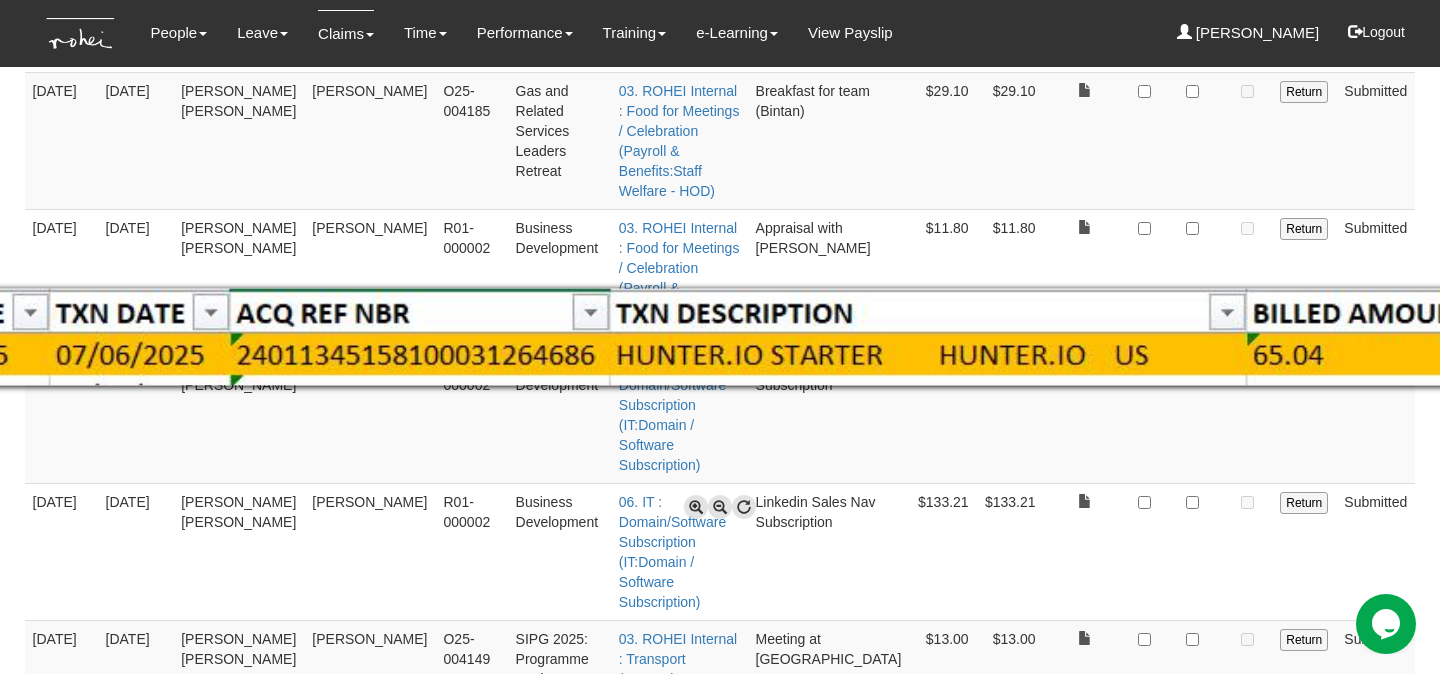 click at bounding box center [720, 337] 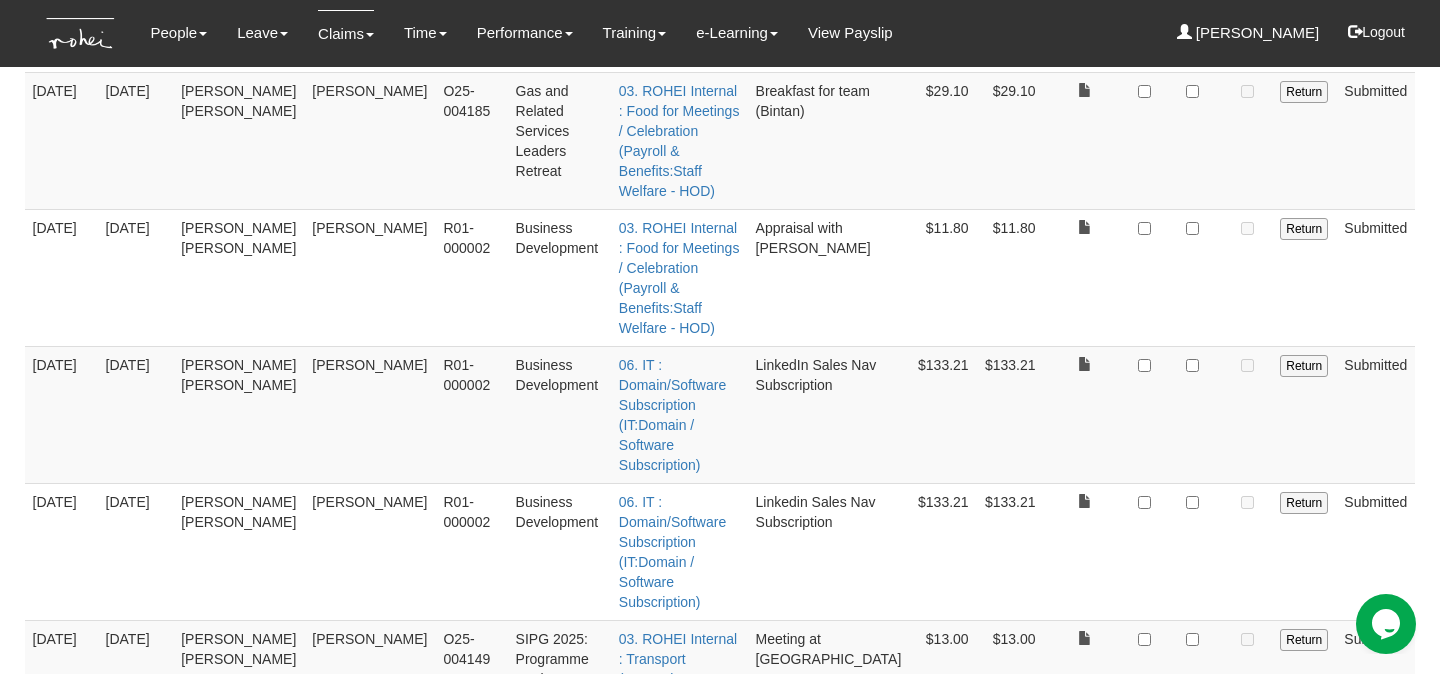 click at bounding box center (1192, 882) 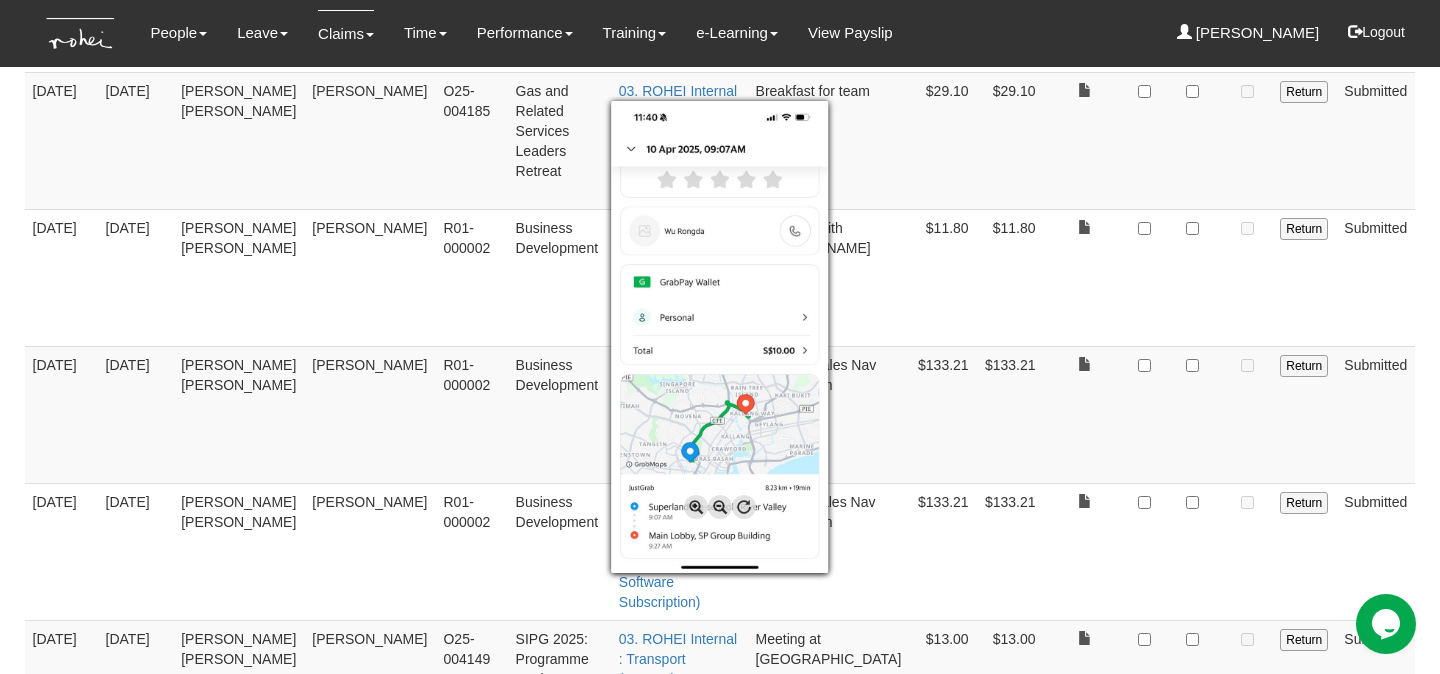 click at bounding box center [720, 337] 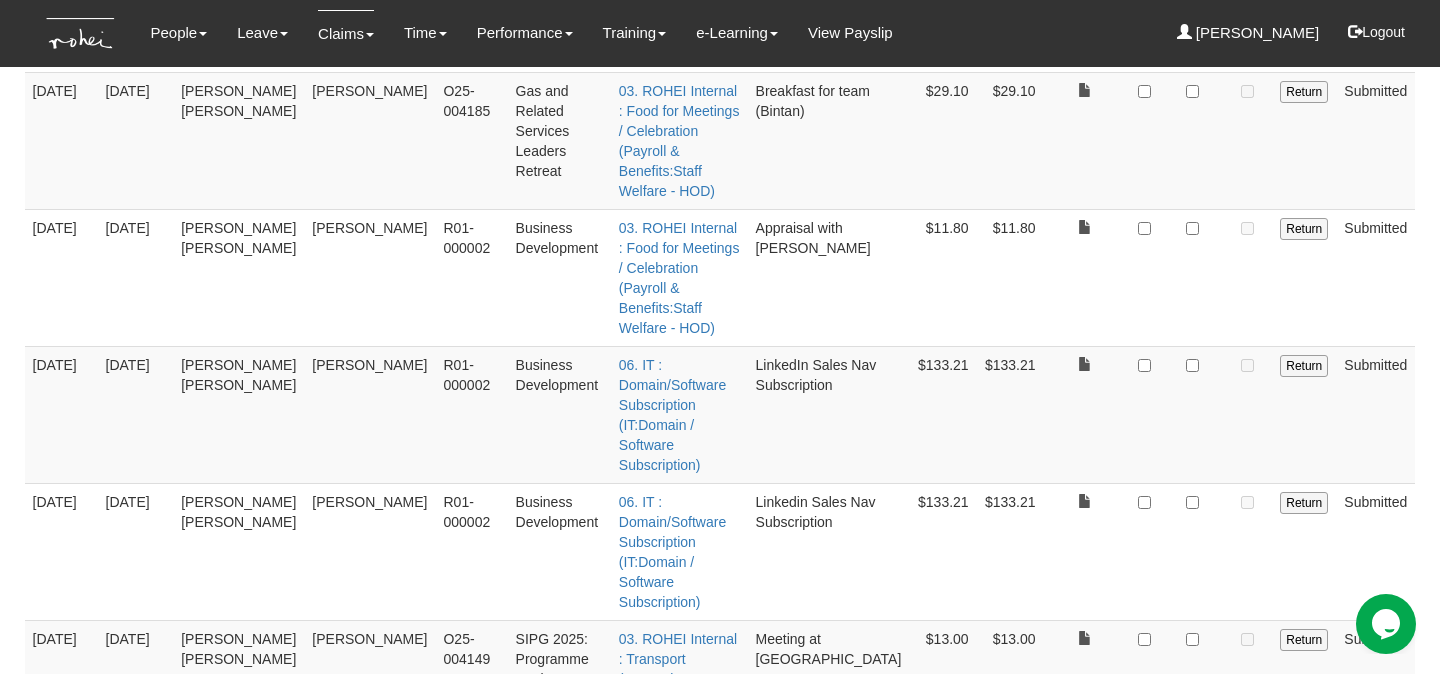click at bounding box center (1192, 736) 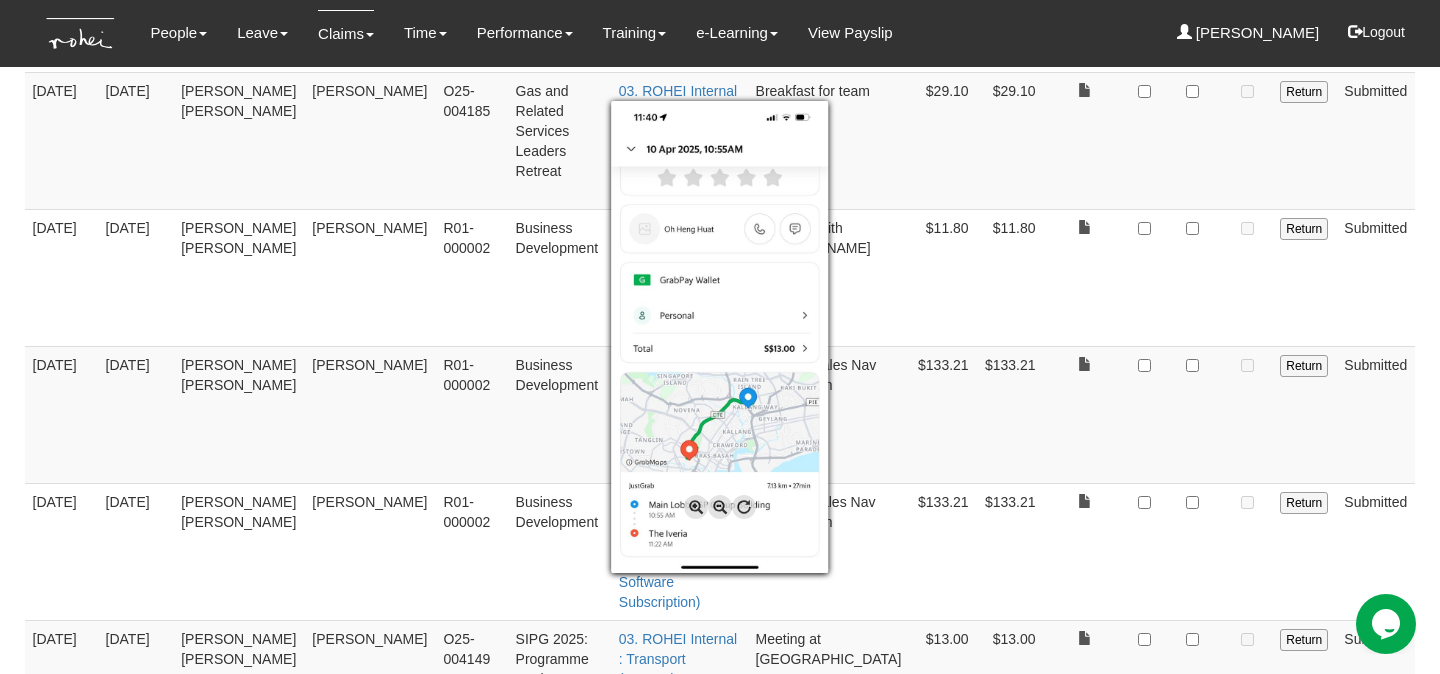 click at bounding box center [720, 337] 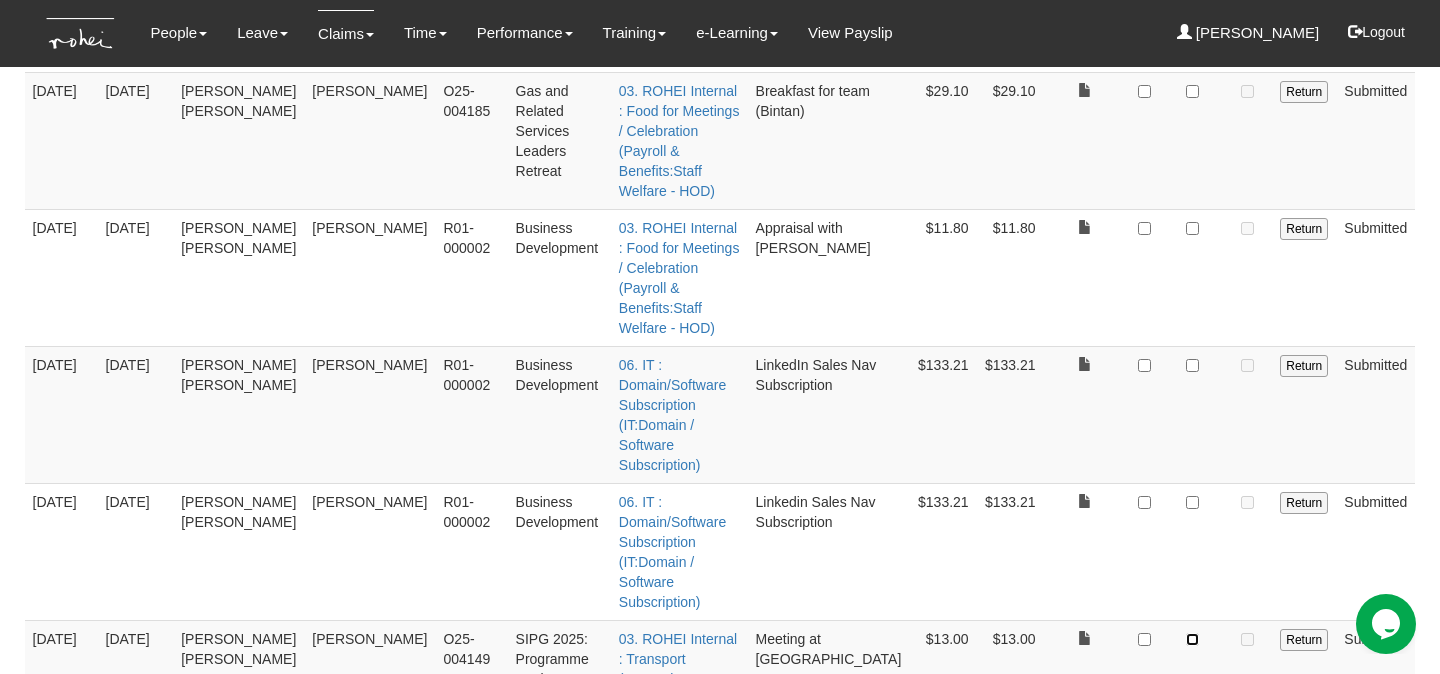 click at bounding box center [1192, 639] 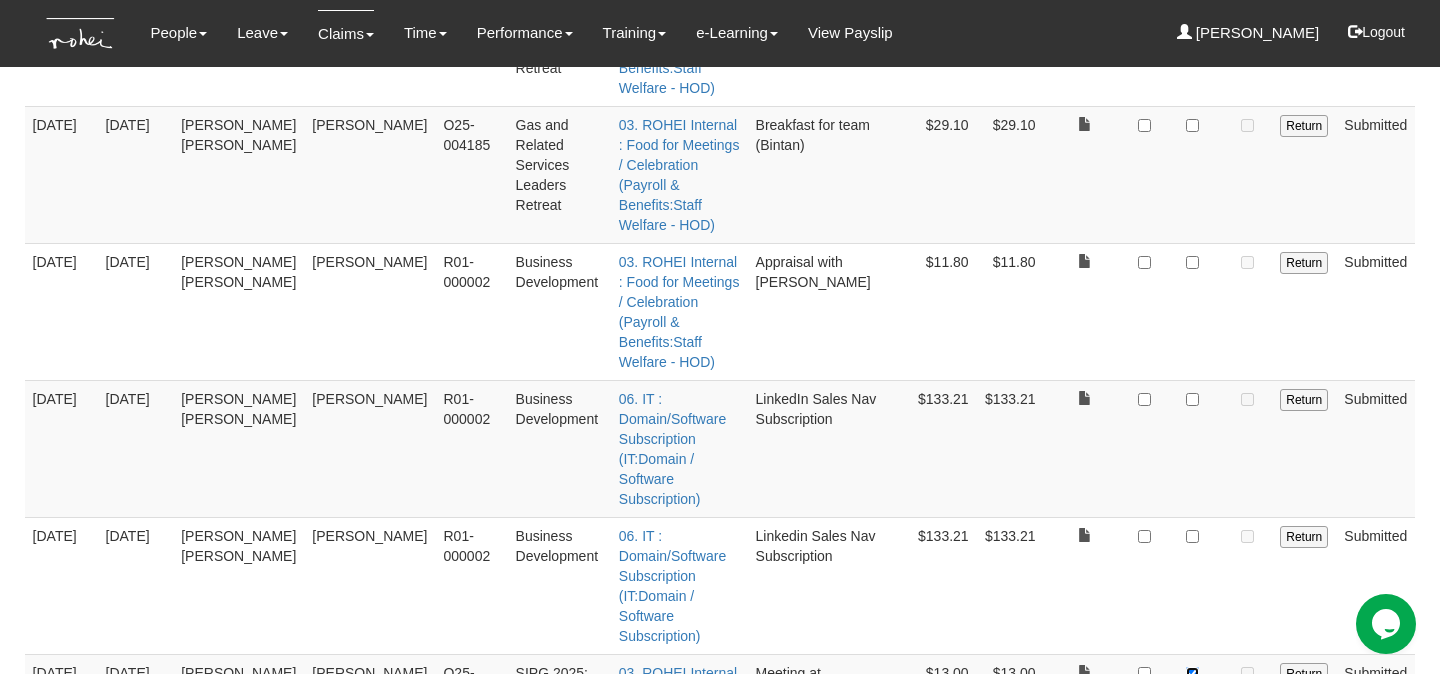 scroll, scrollTop: 645, scrollLeft: 0, axis: vertical 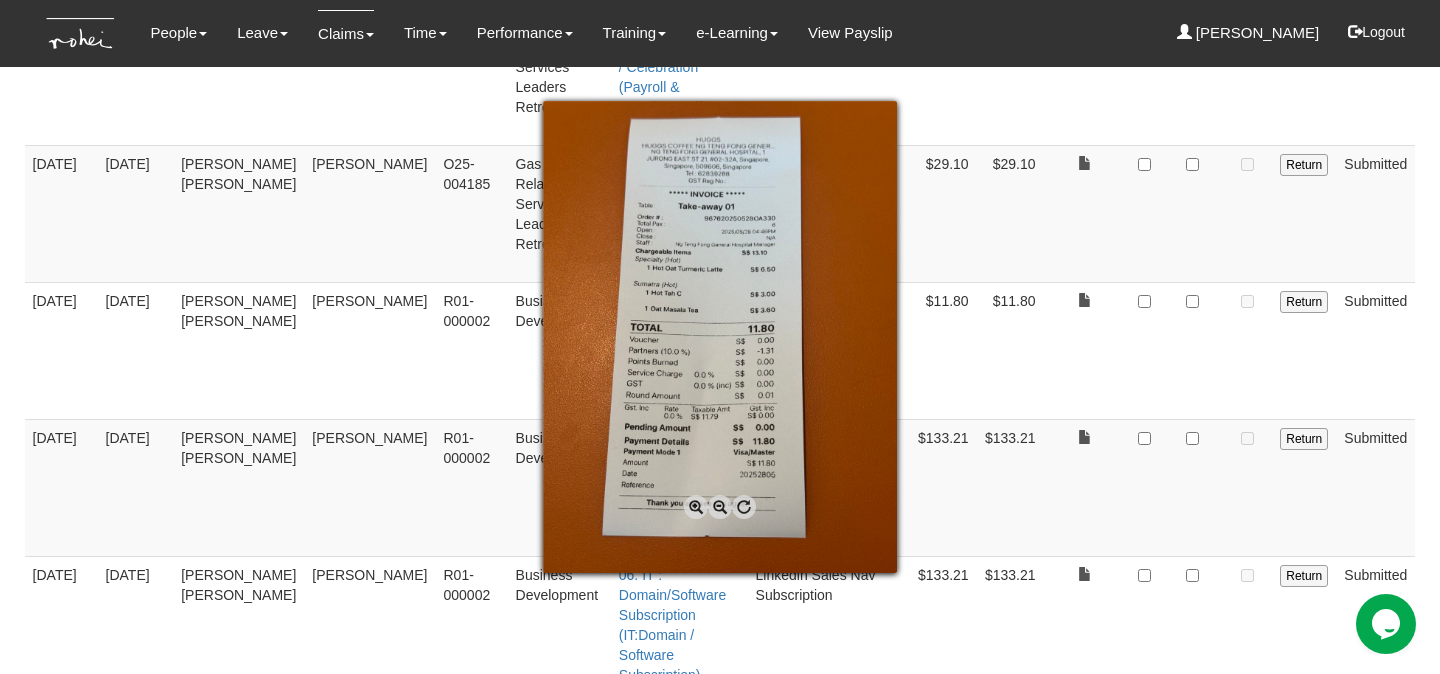 click at bounding box center [720, 337] 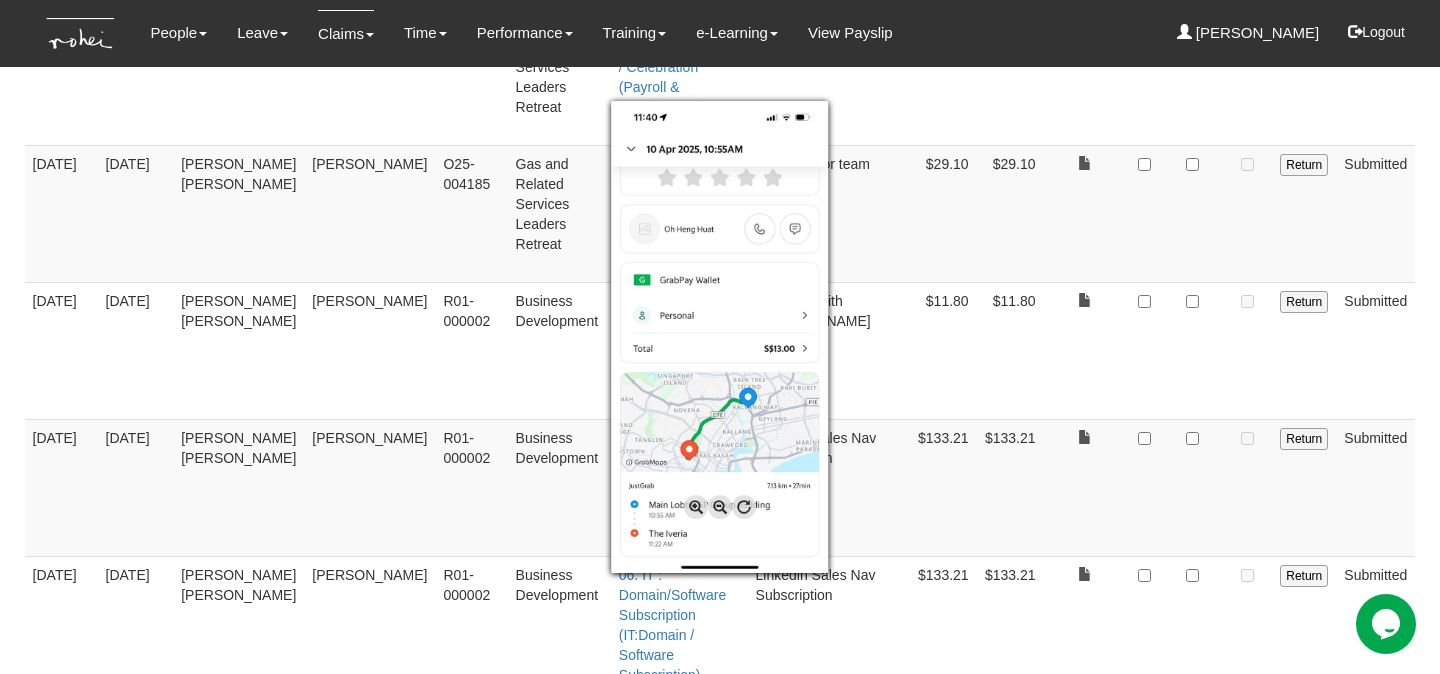 click at bounding box center [720, 337] 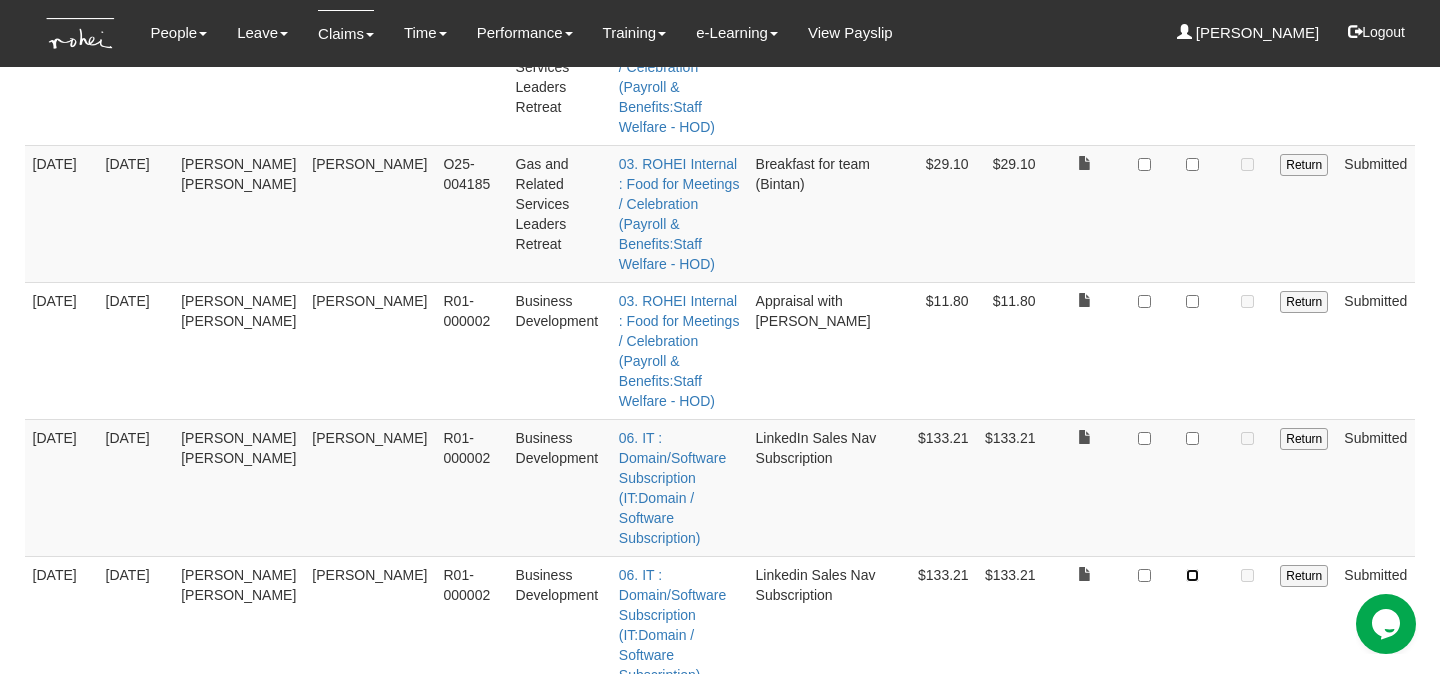 click at bounding box center (1192, 575) 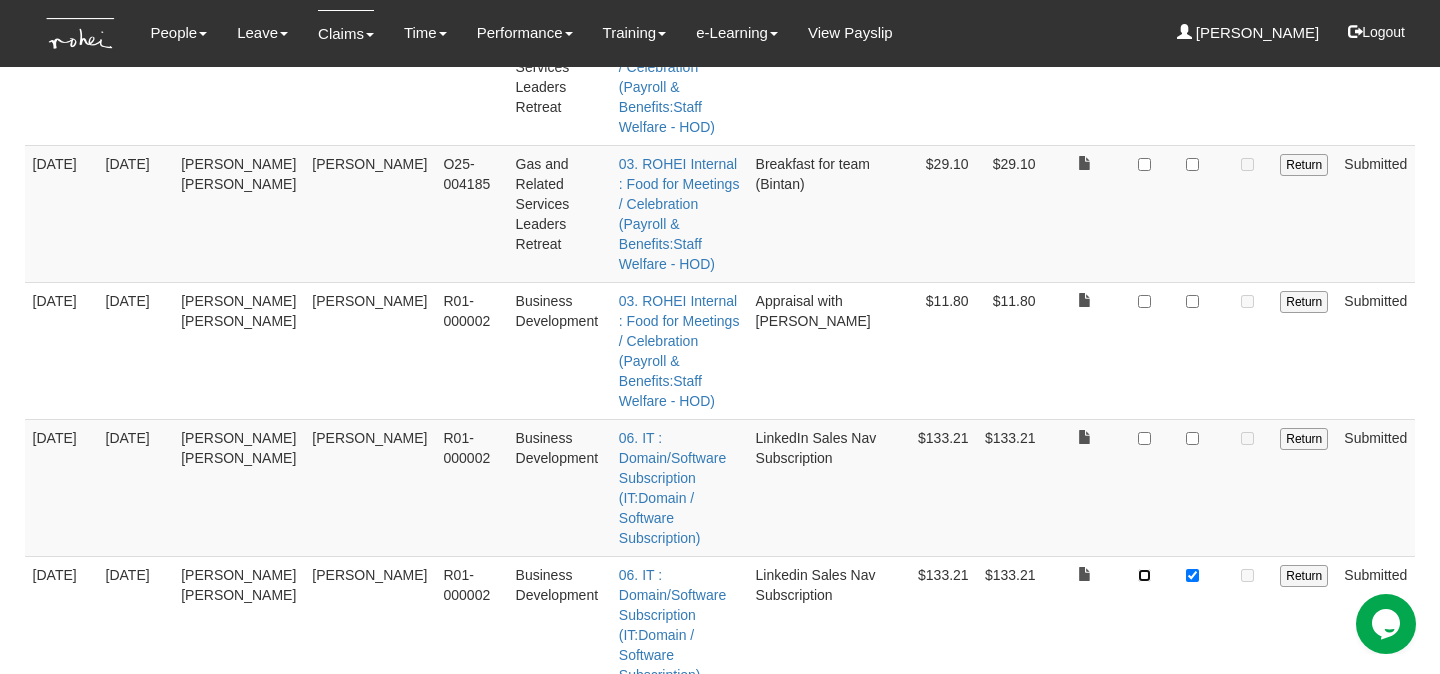 click at bounding box center (1144, 575) 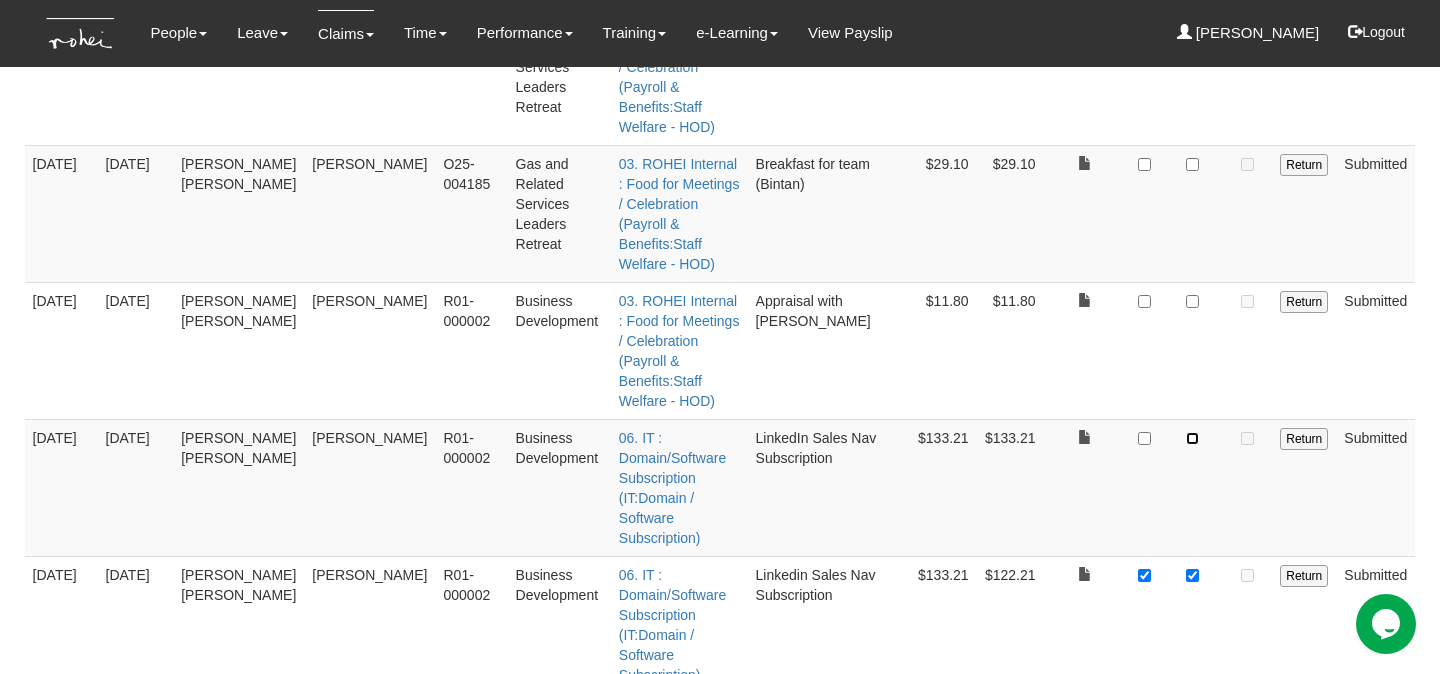 click at bounding box center [1192, 438] 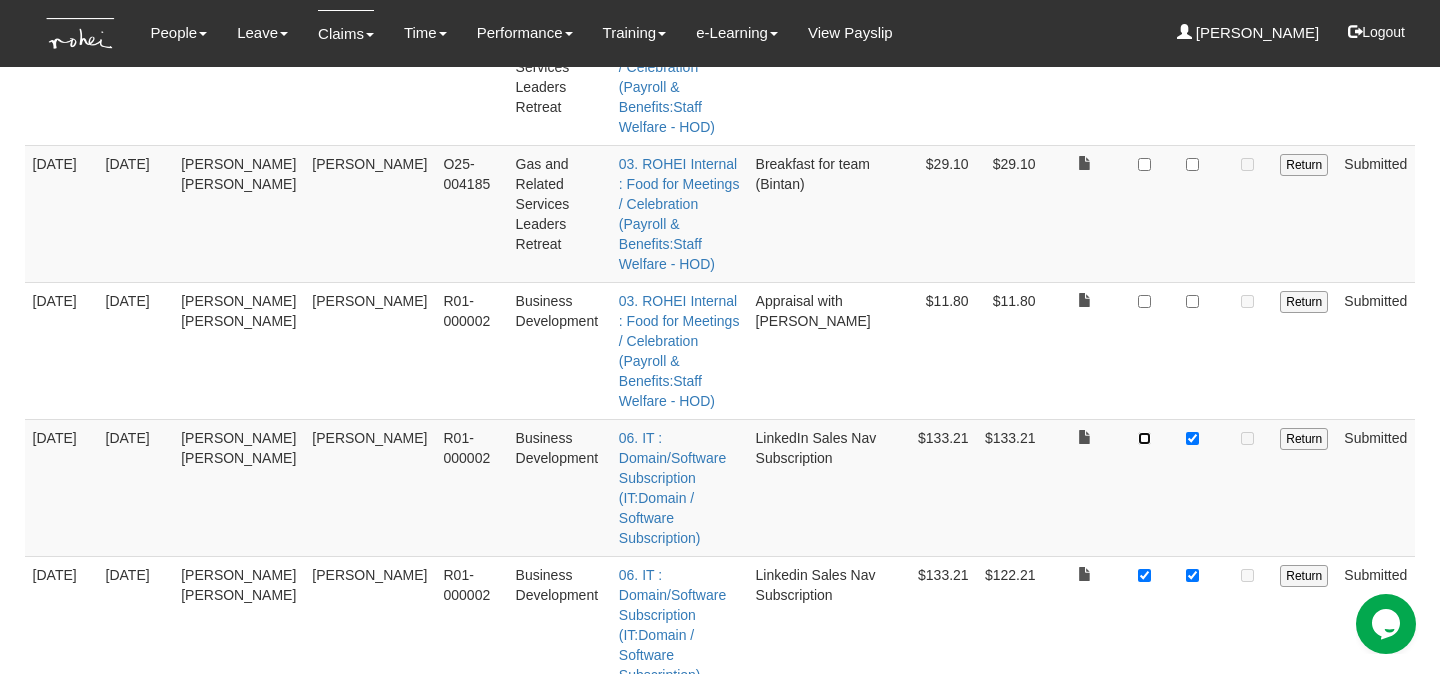 click at bounding box center [1144, 438] 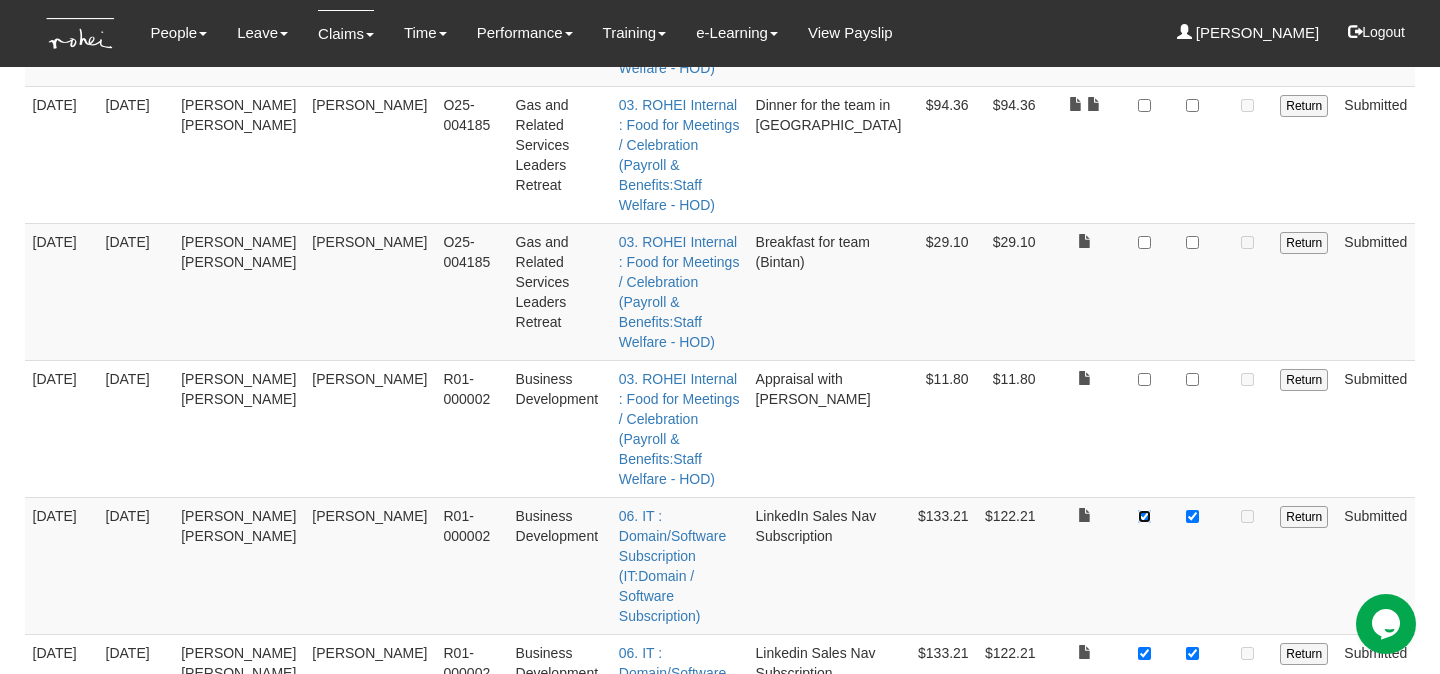 scroll, scrollTop: 524, scrollLeft: 0, axis: vertical 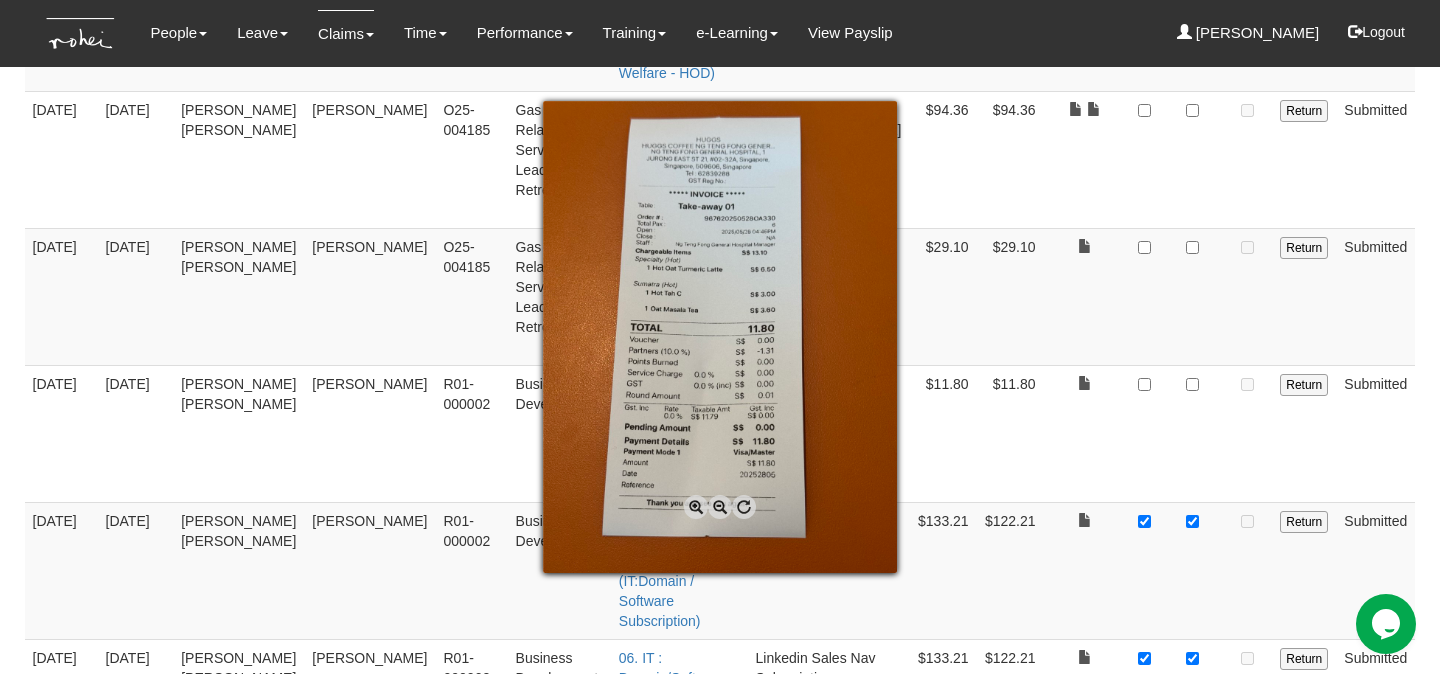 click at bounding box center (720, 337) 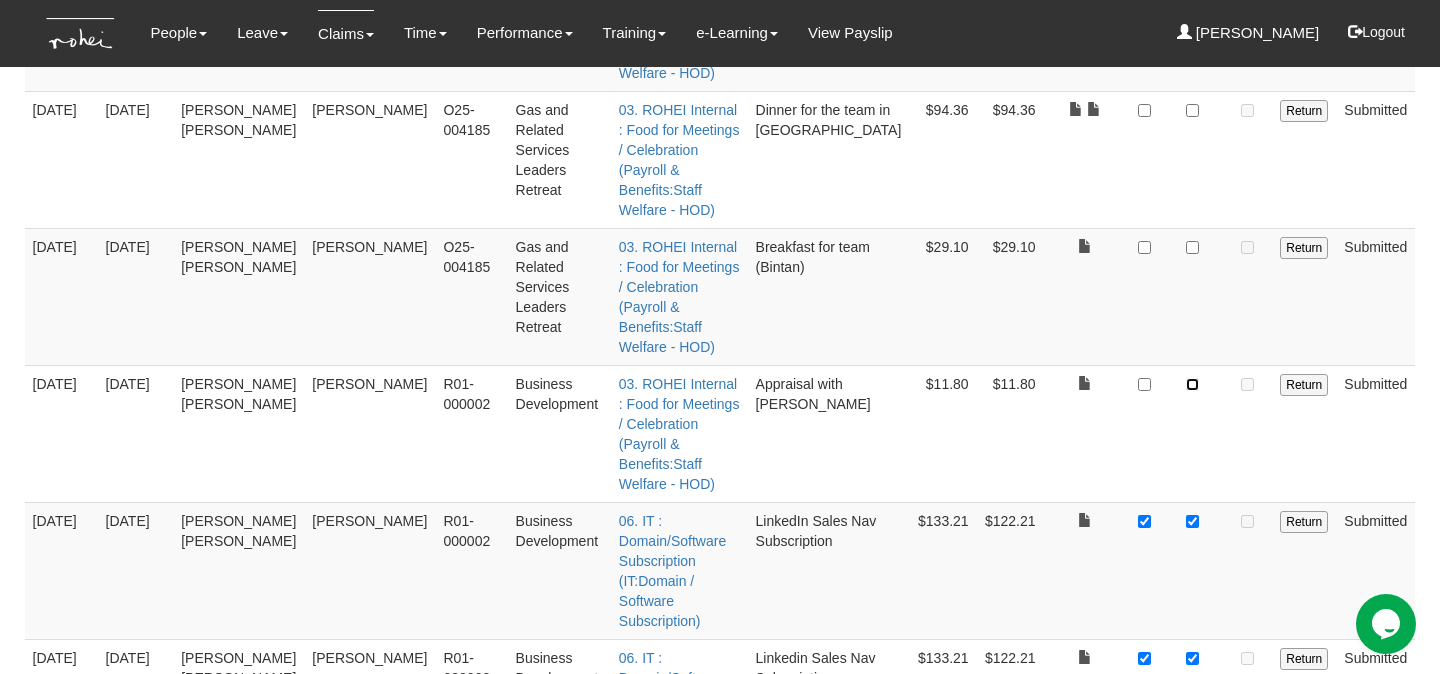 click at bounding box center [1192, 384] 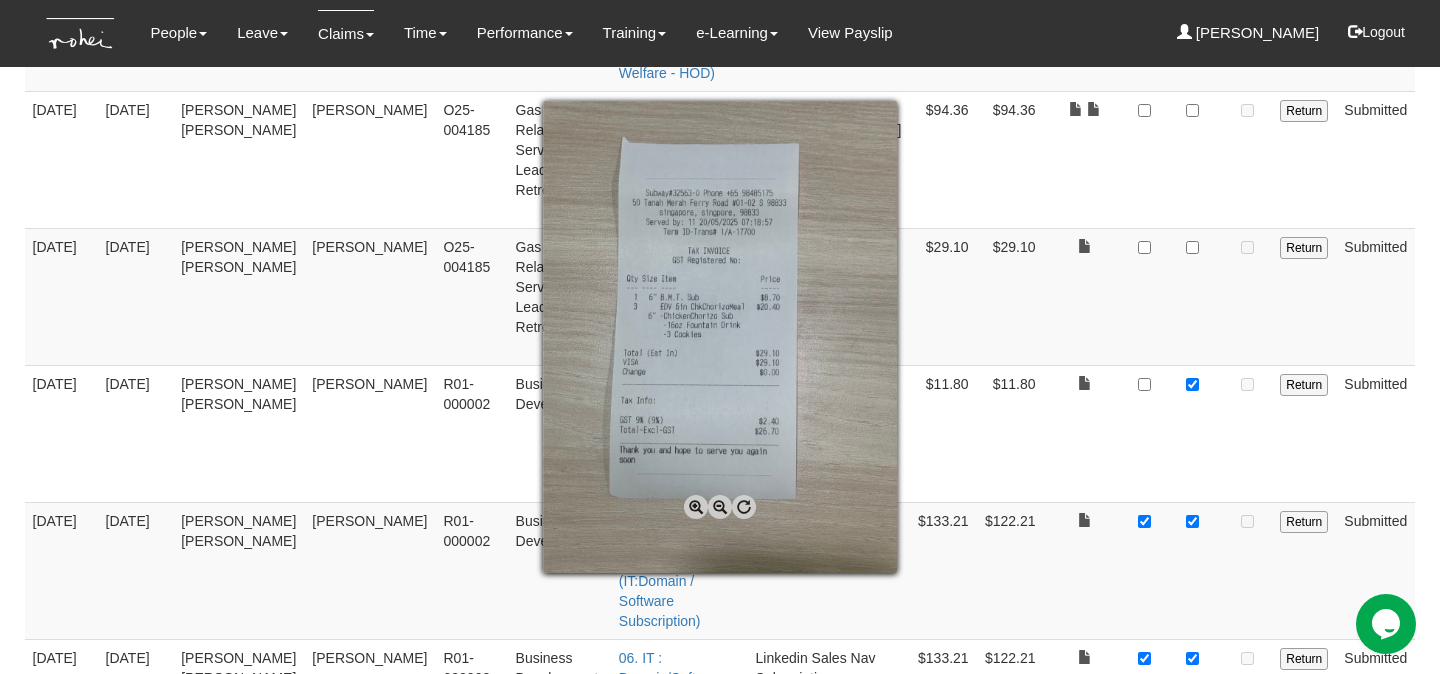 click at bounding box center (696, 507) 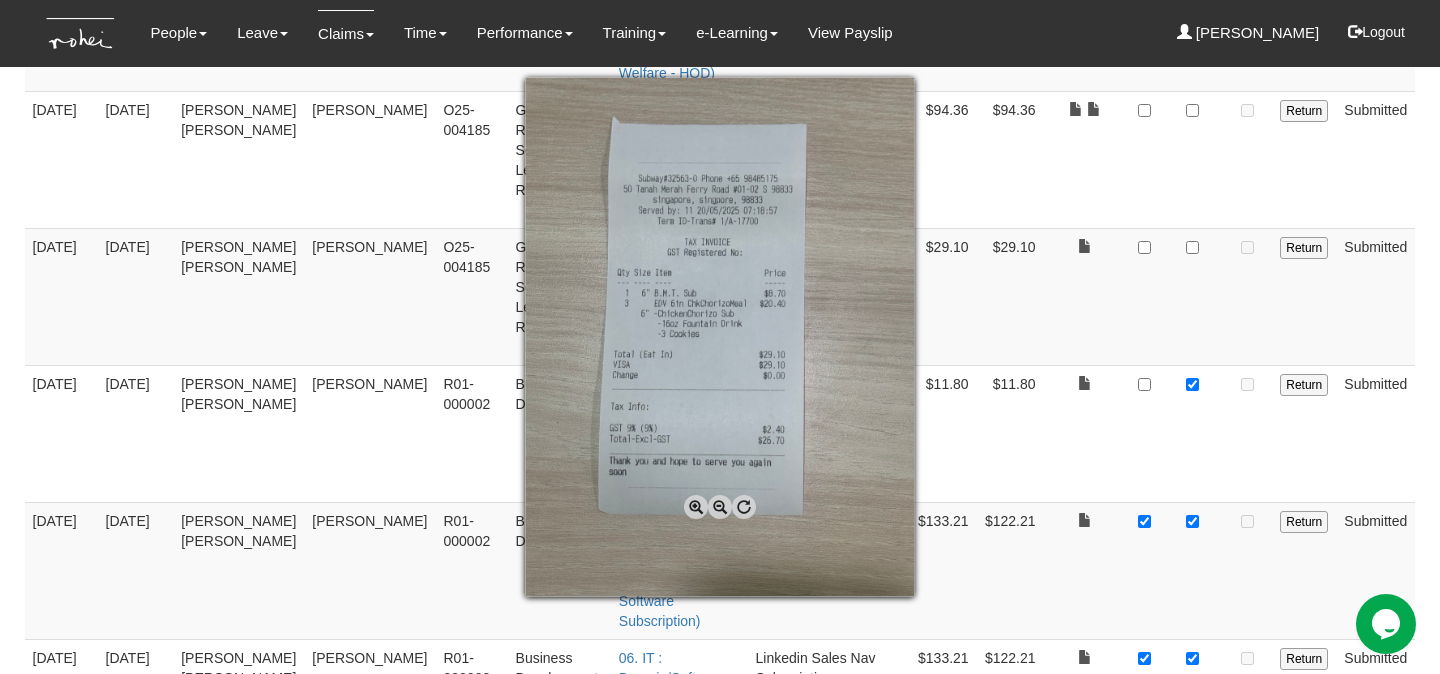 click at bounding box center (696, 507) 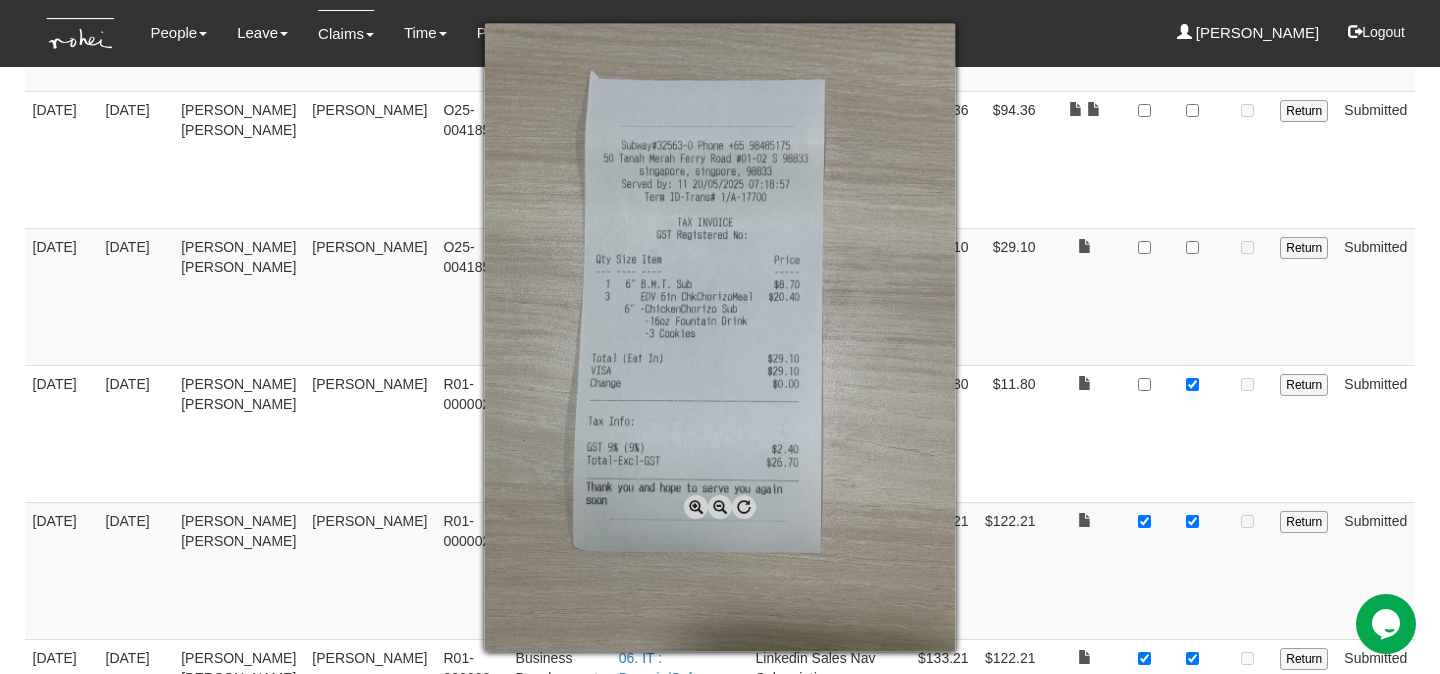 click at bounding box center (696, 507) 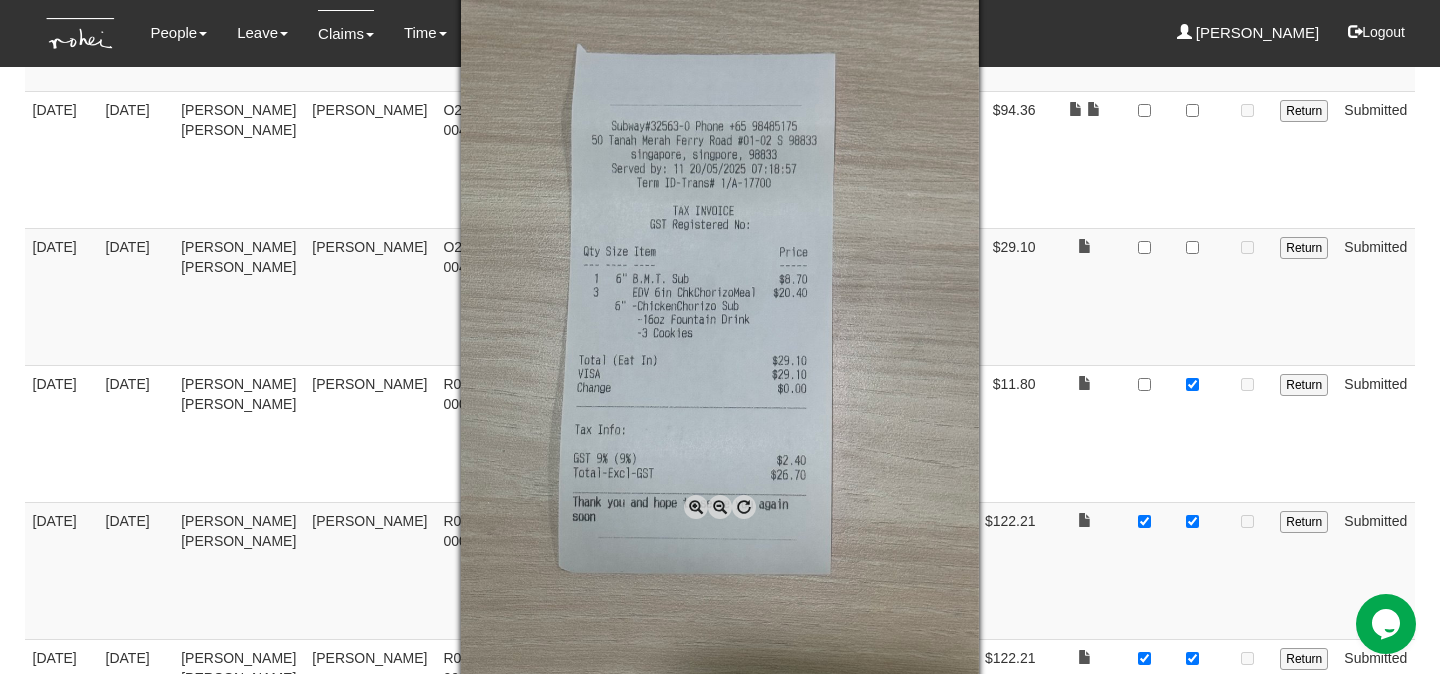 click at bounding box center [696, 507] 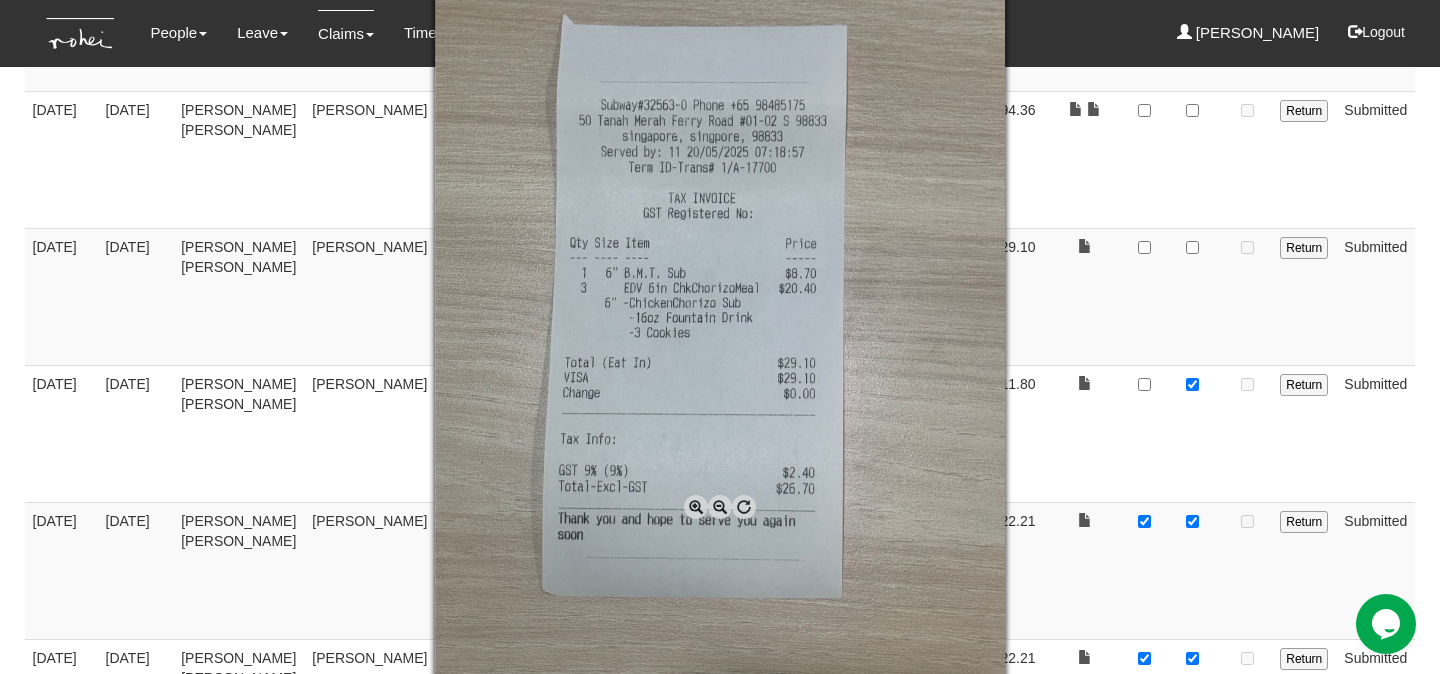 click at bounding box center [720, 337] 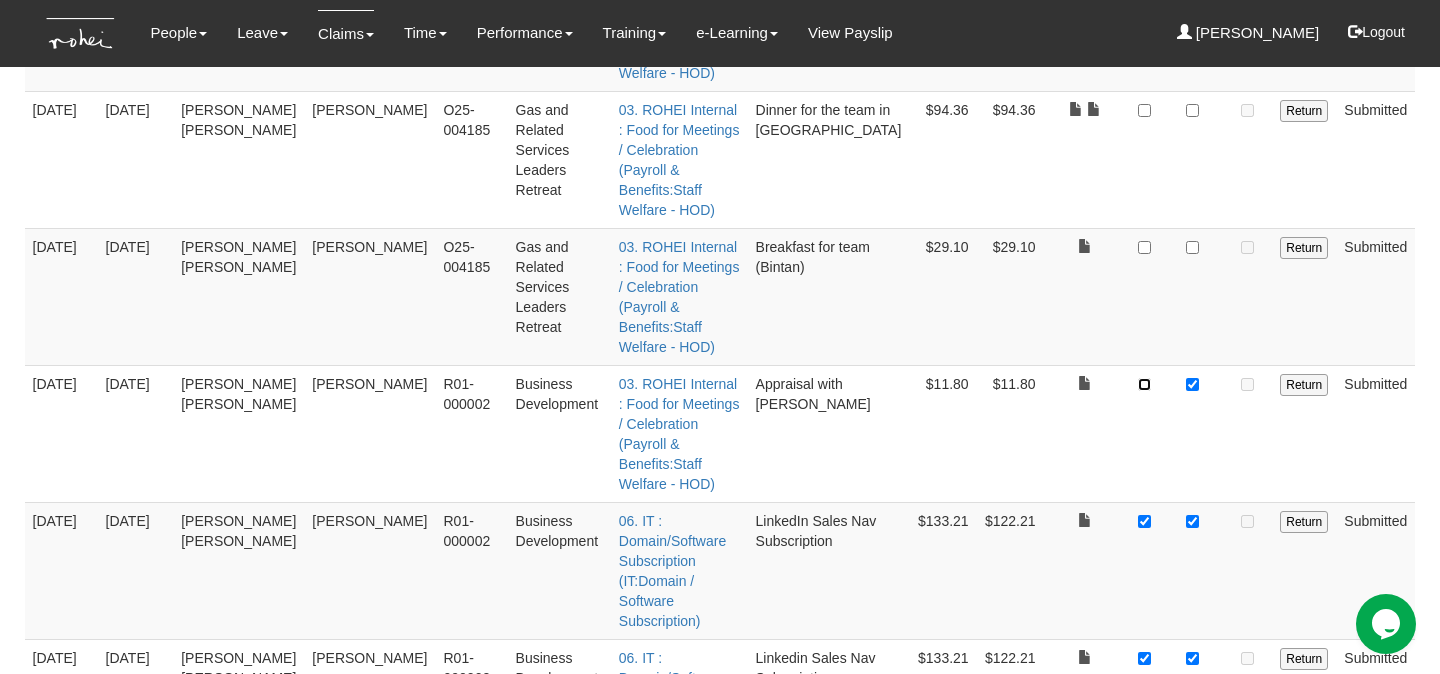 click at bounding box center (1144, 384) 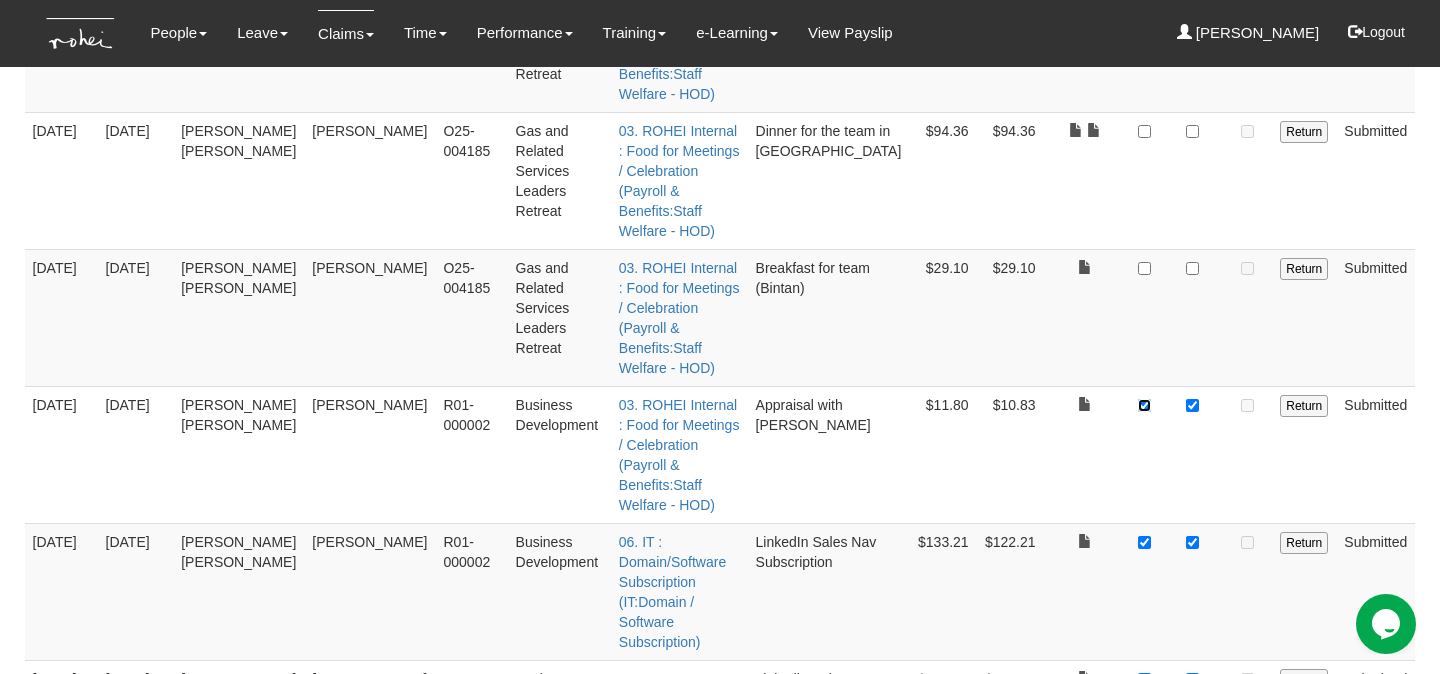 scroll, scrollTop: 500, scrollLeft: 0, axis: vertical 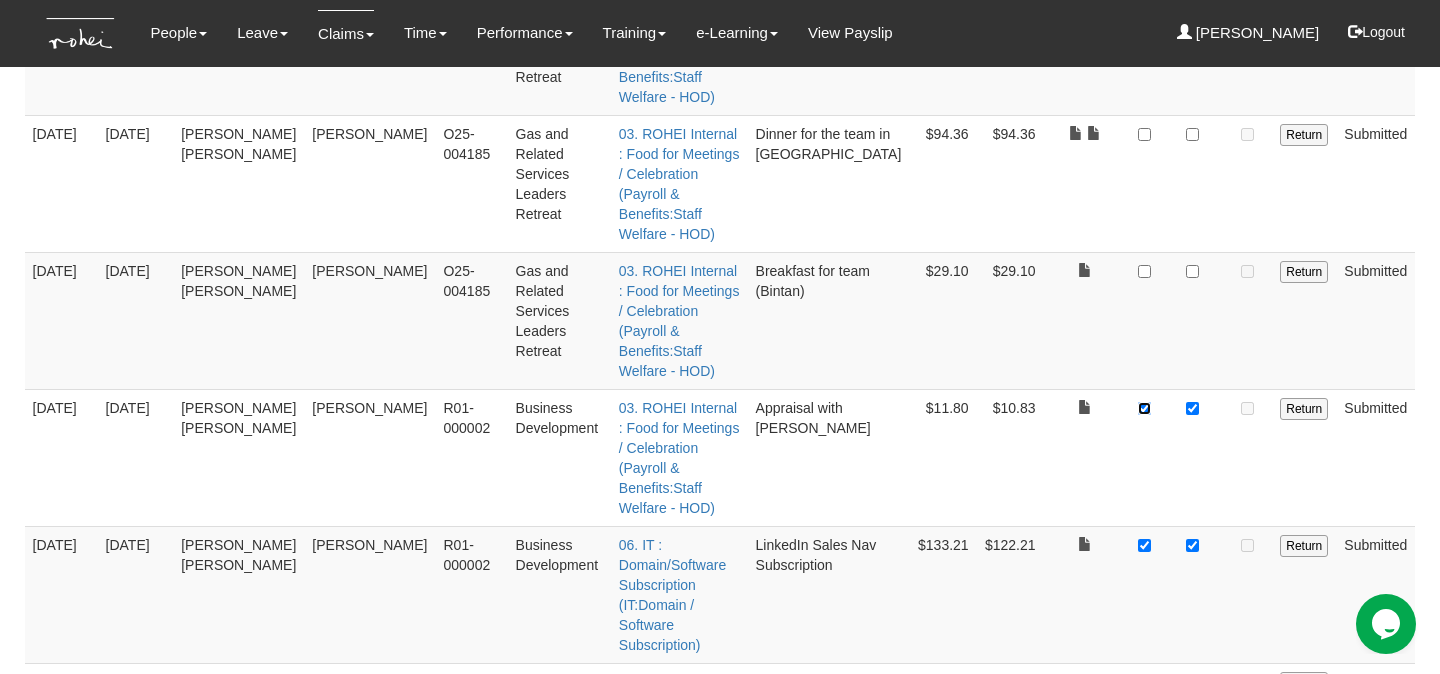 click at bounding box center (1144, 408) 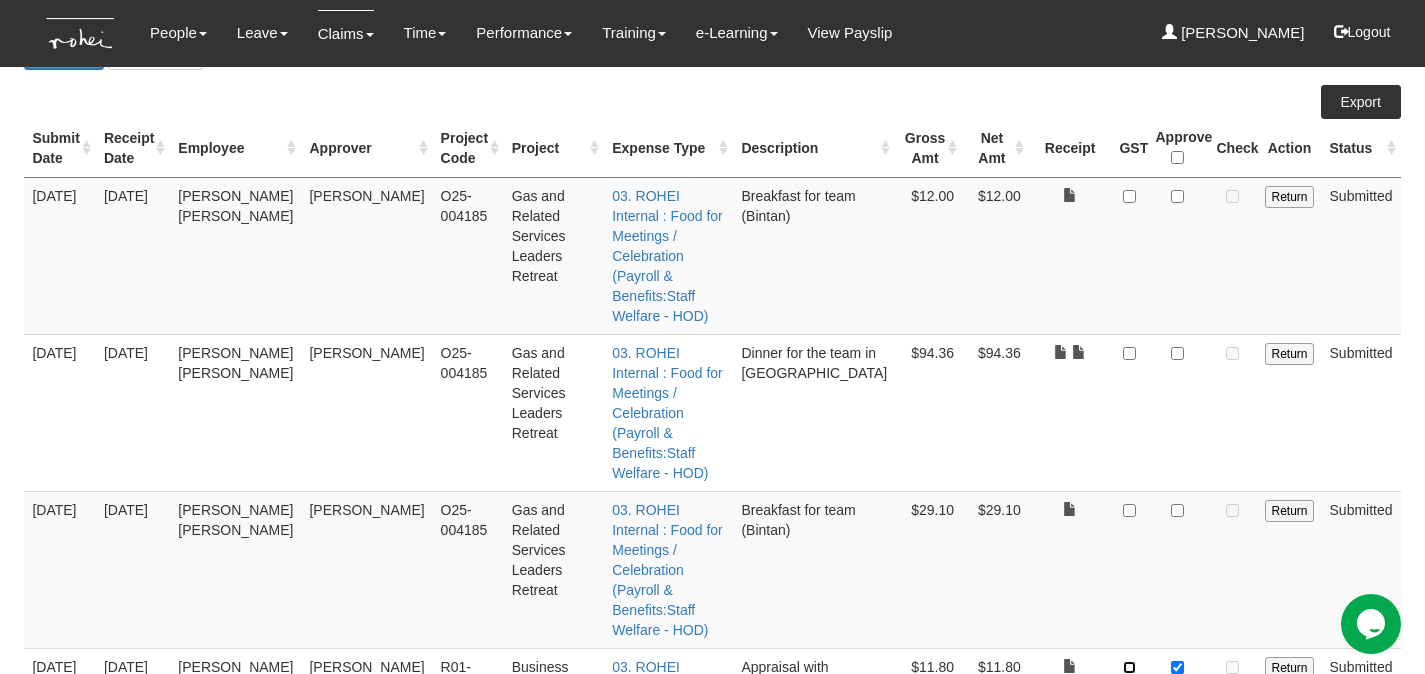 scroll, scrollTop: 680, scrollLeft: 0, axis: vertical 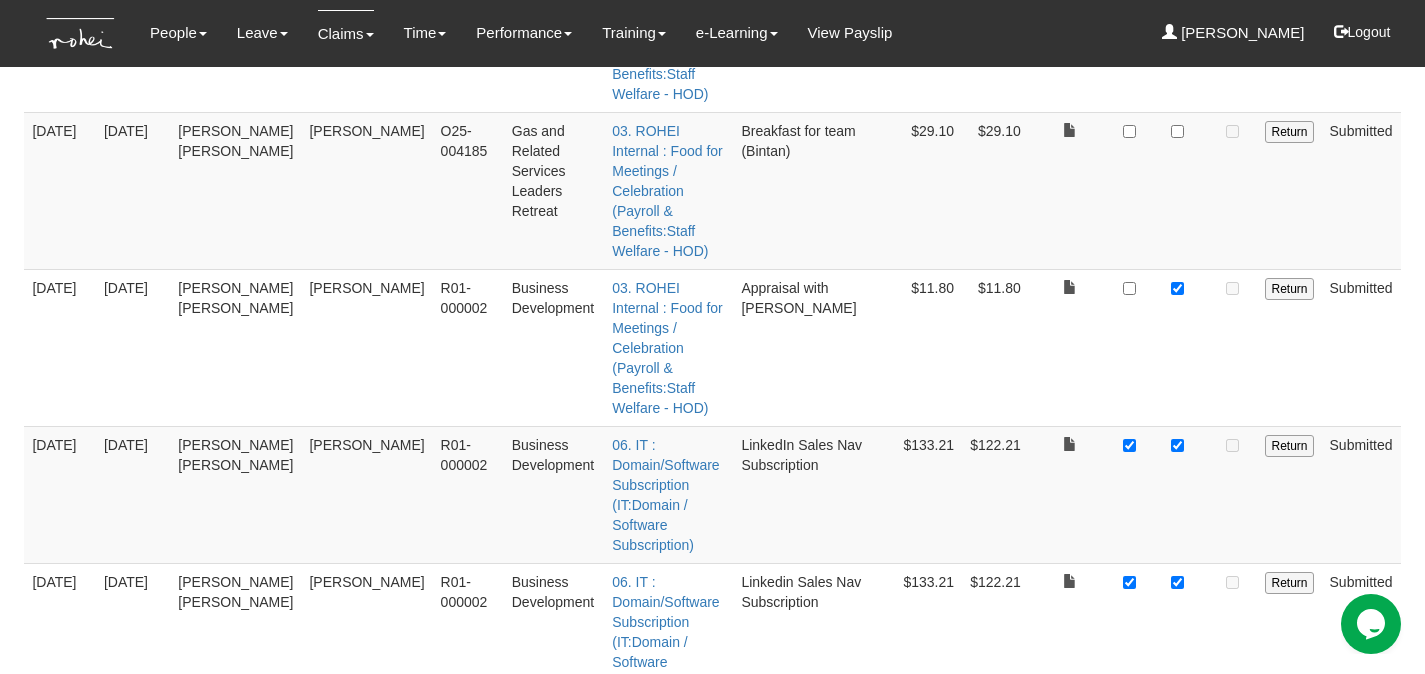 click on "Approve" at bounding box center (1070, 1095) 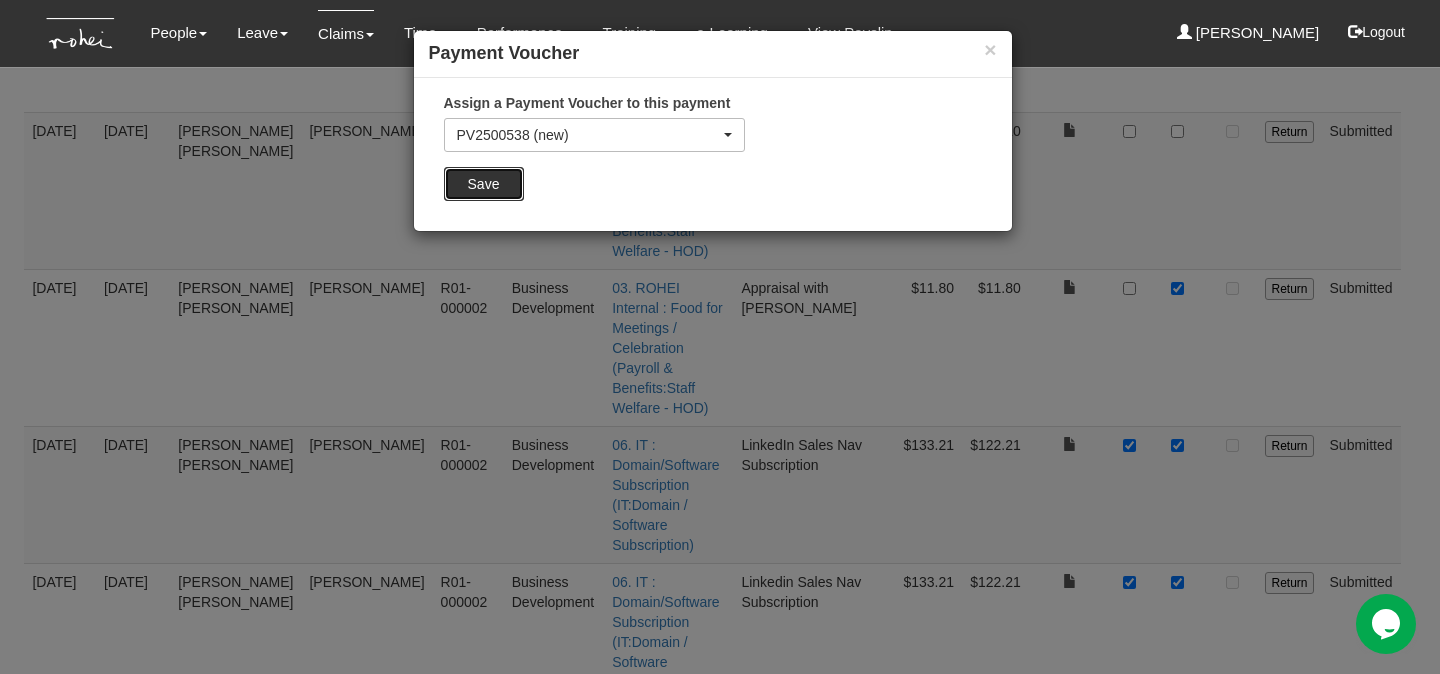 click on "Save" at bounding box center (484, 184) 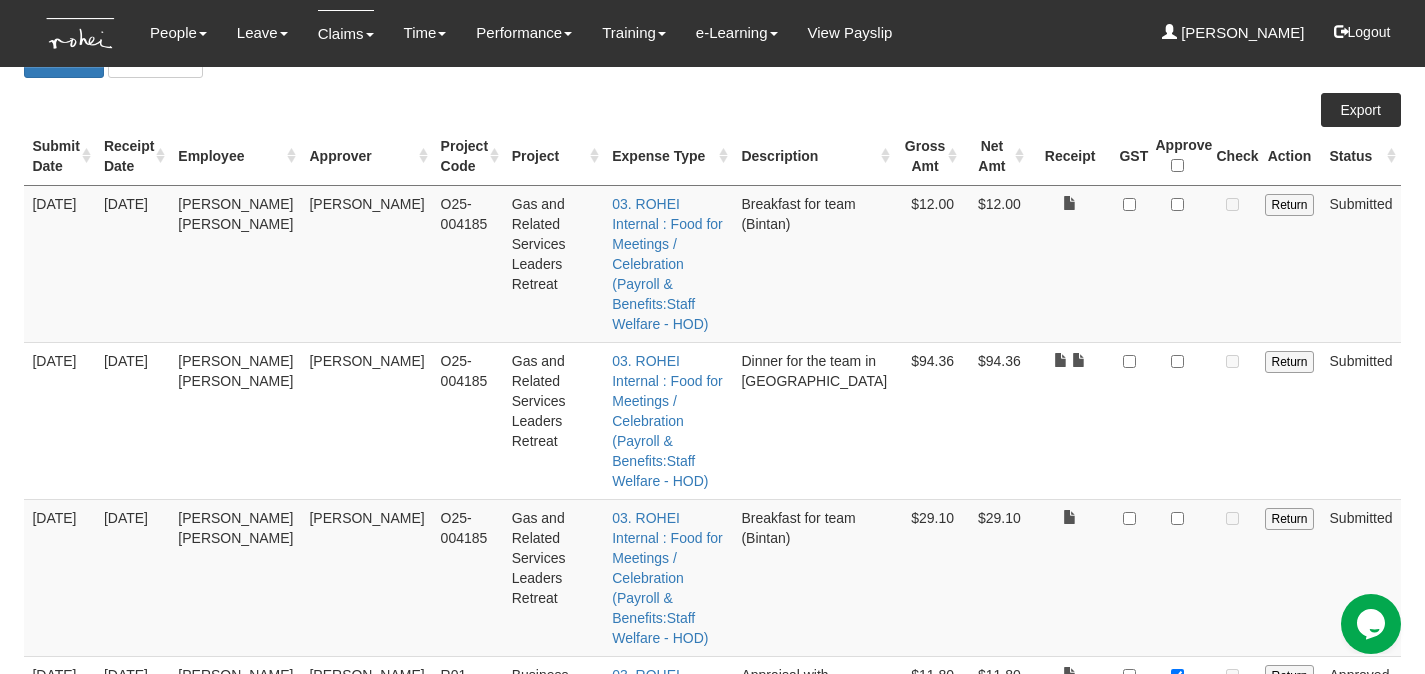 scroll, scrollTop: 322, scrollLeft: 0, axis: vertical 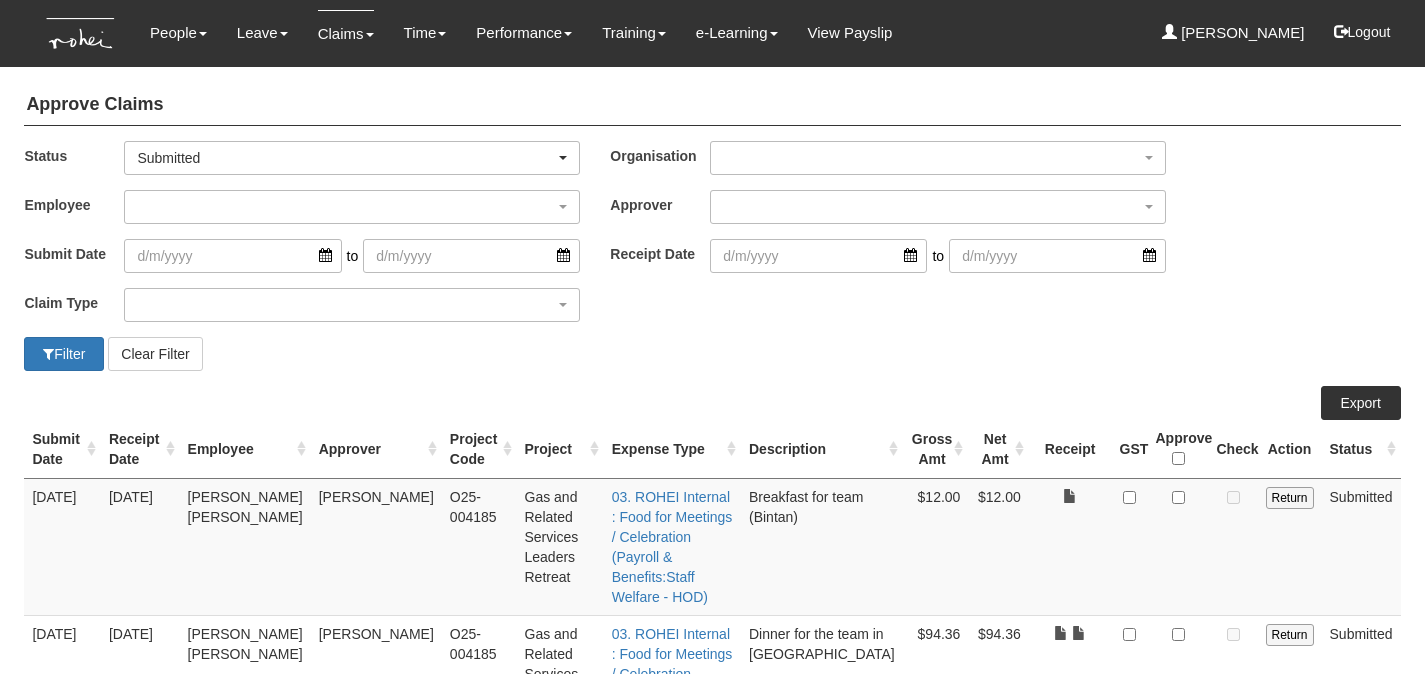 select on "50" 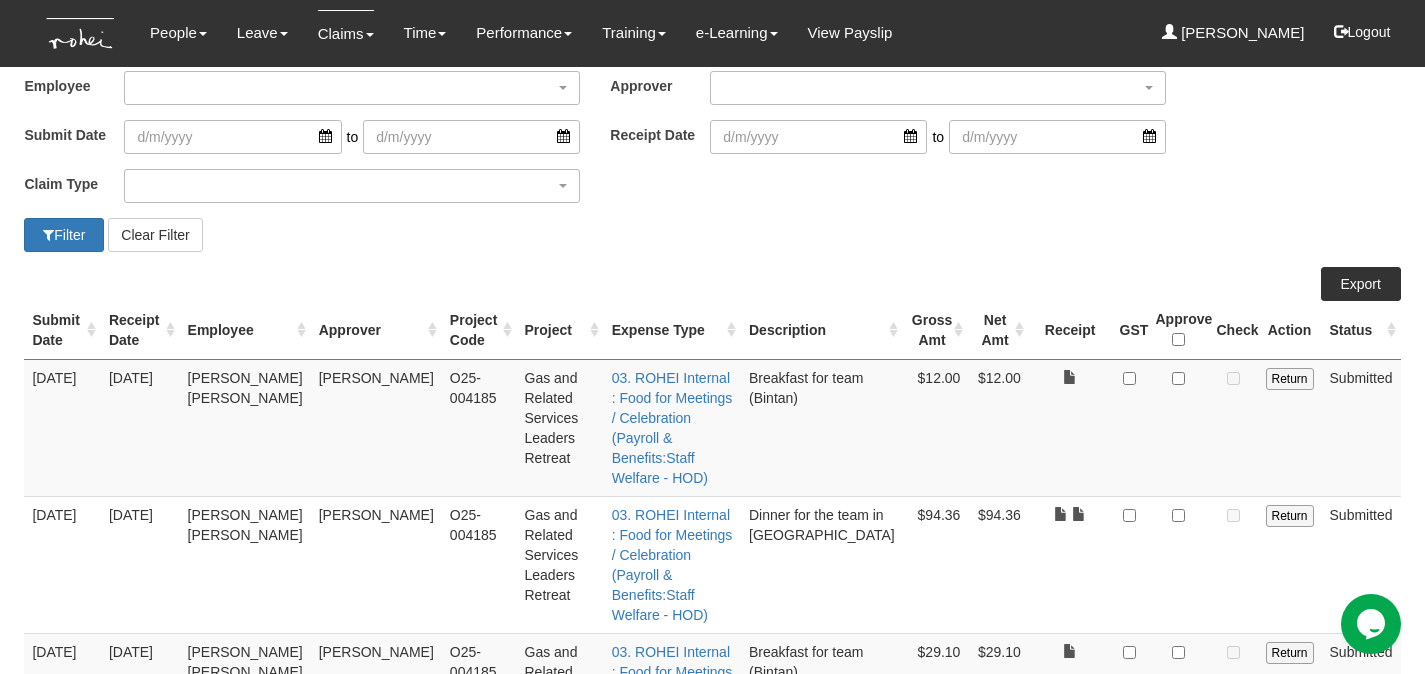 scroll, scrollTop: 0, scrollLeft: 0, axis: both 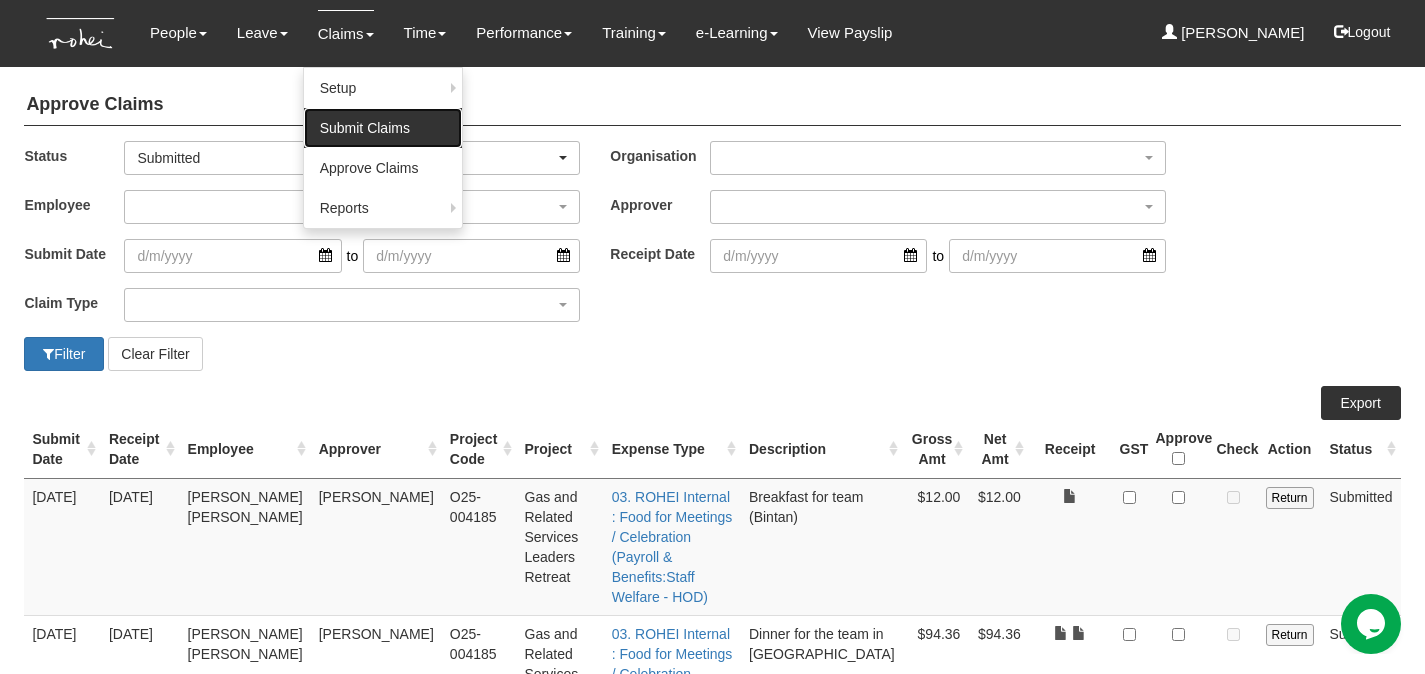 click on "Submit Claims" at bounding box center [383, 128] 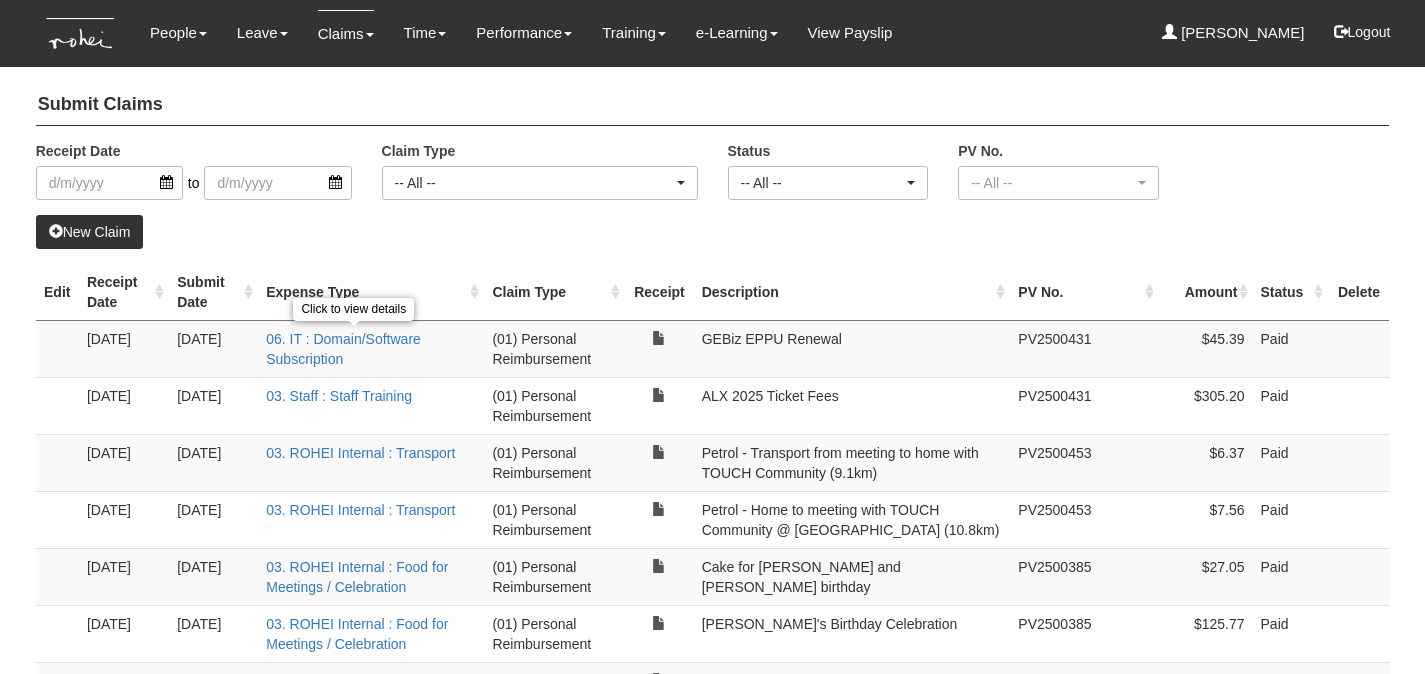 select on "50" 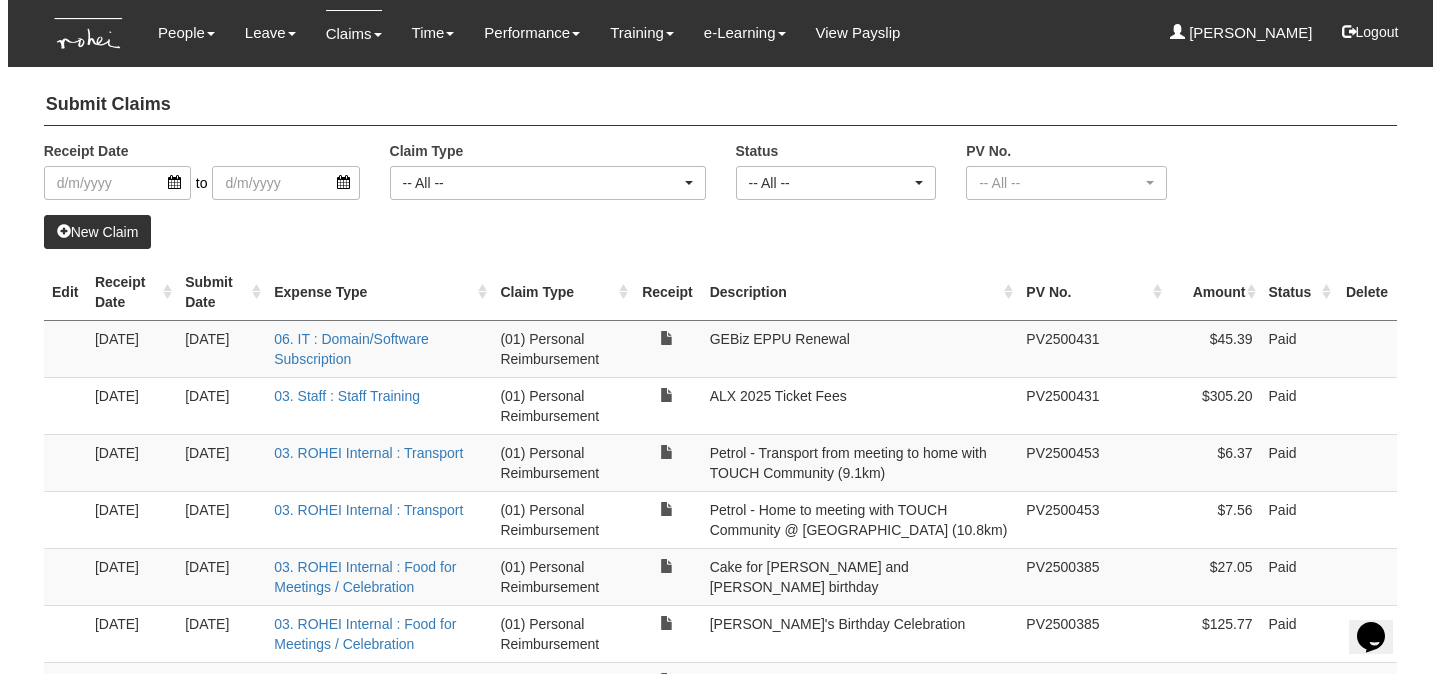scroll, scrollTop: 0, scrollLeft: 0, axis: both 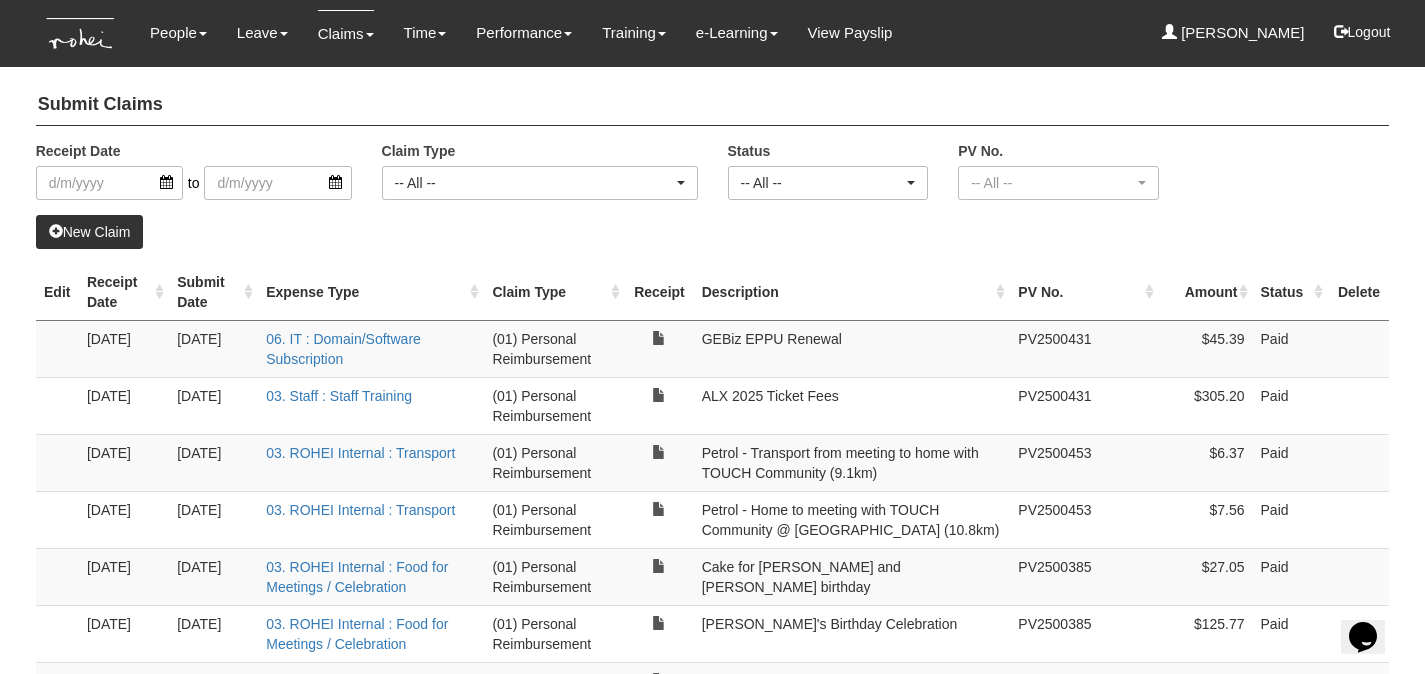 click on "New Claim" at bounding box center (90, 232) 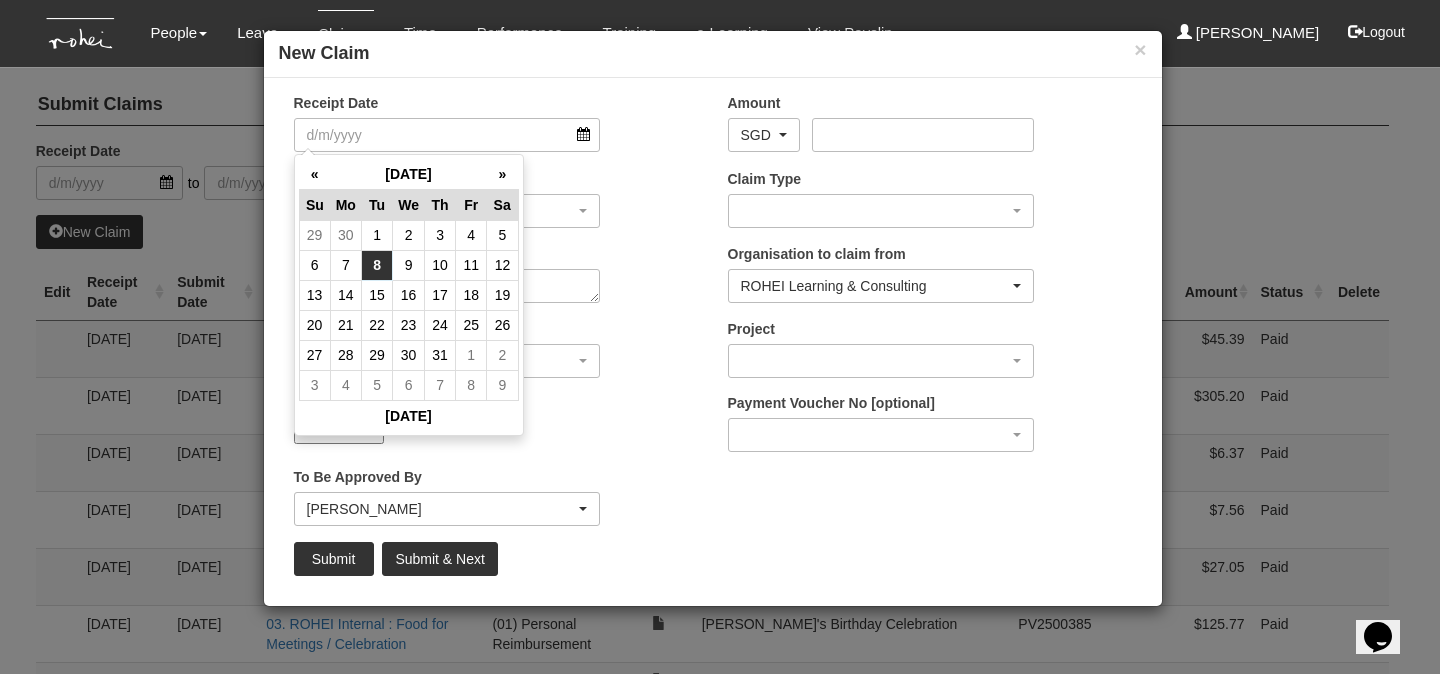 click on "8" at bounding box center (377, 265) 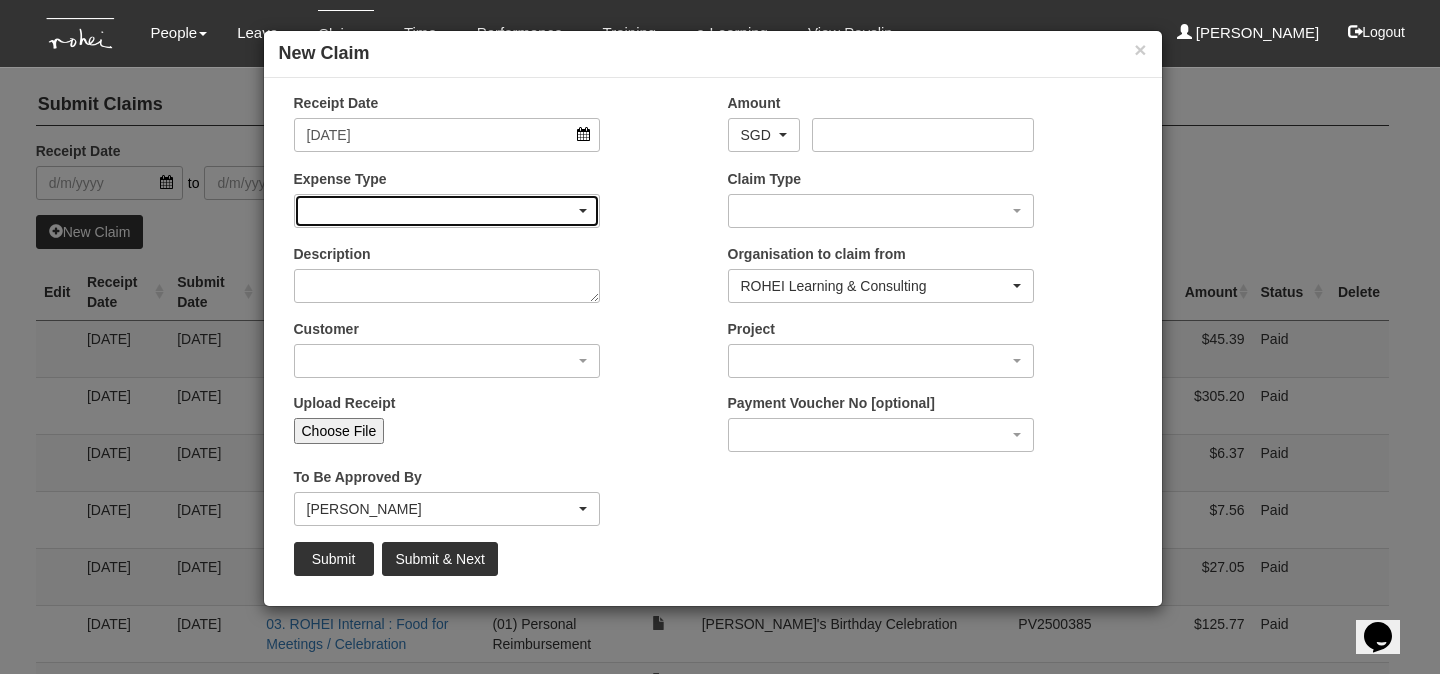 click at bounding box center (447, 211) 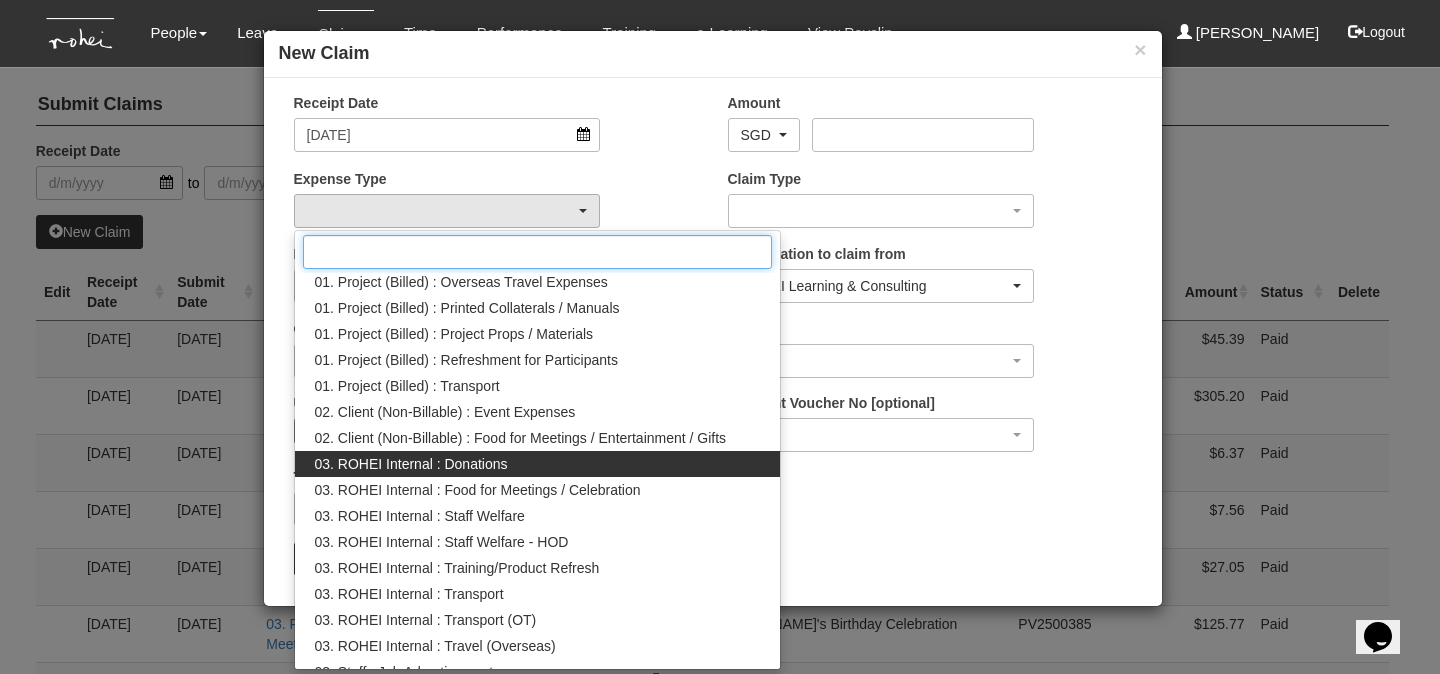 scroll, scrollTop: 82, scrollLeft: 0, axis: vertical 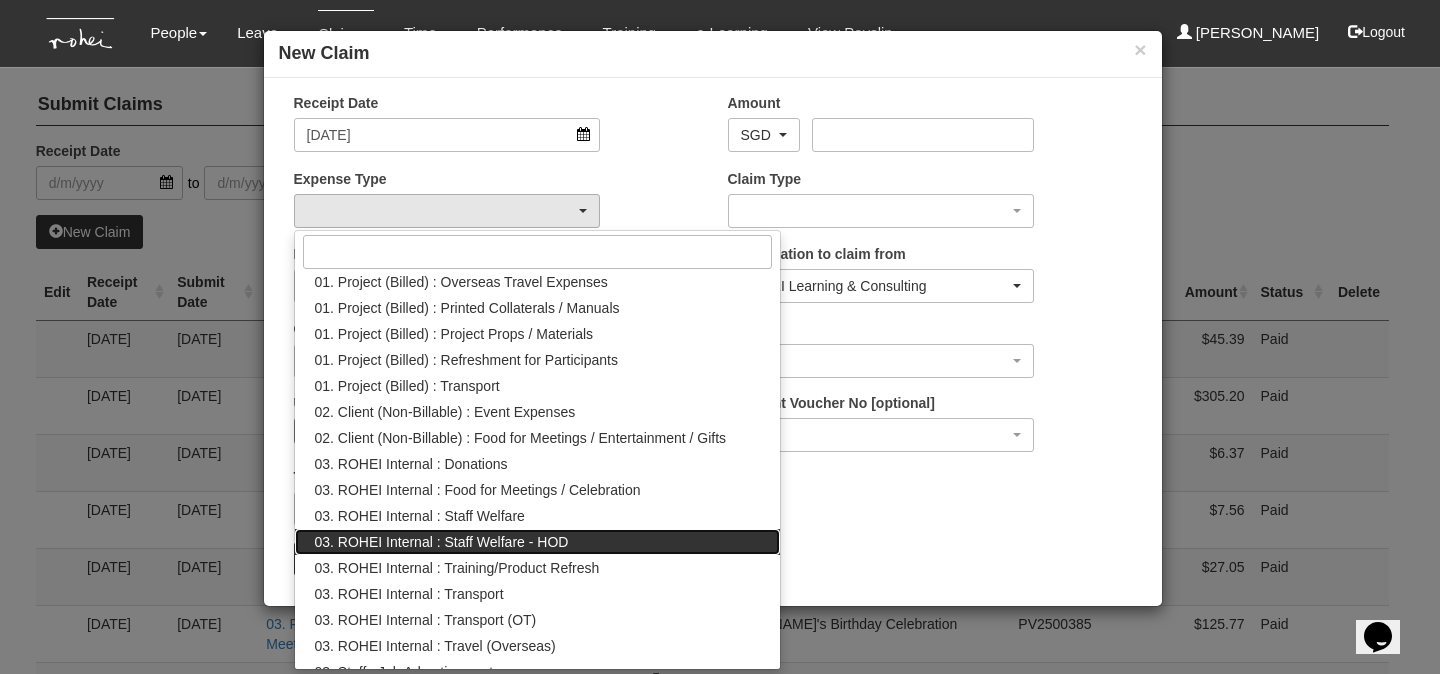 click on "03. ROHEI Internal : Staff Welfare - HOD" at bounding box center [442, 542] 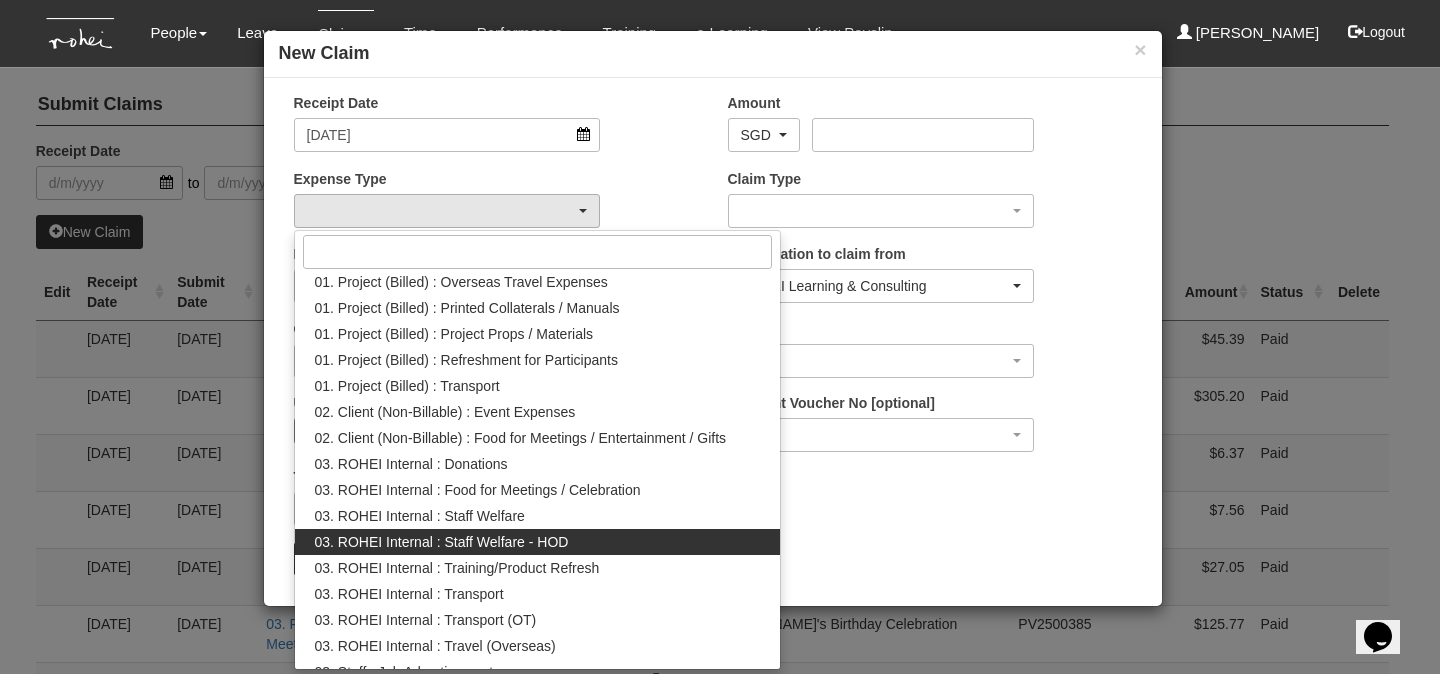 select on "236" 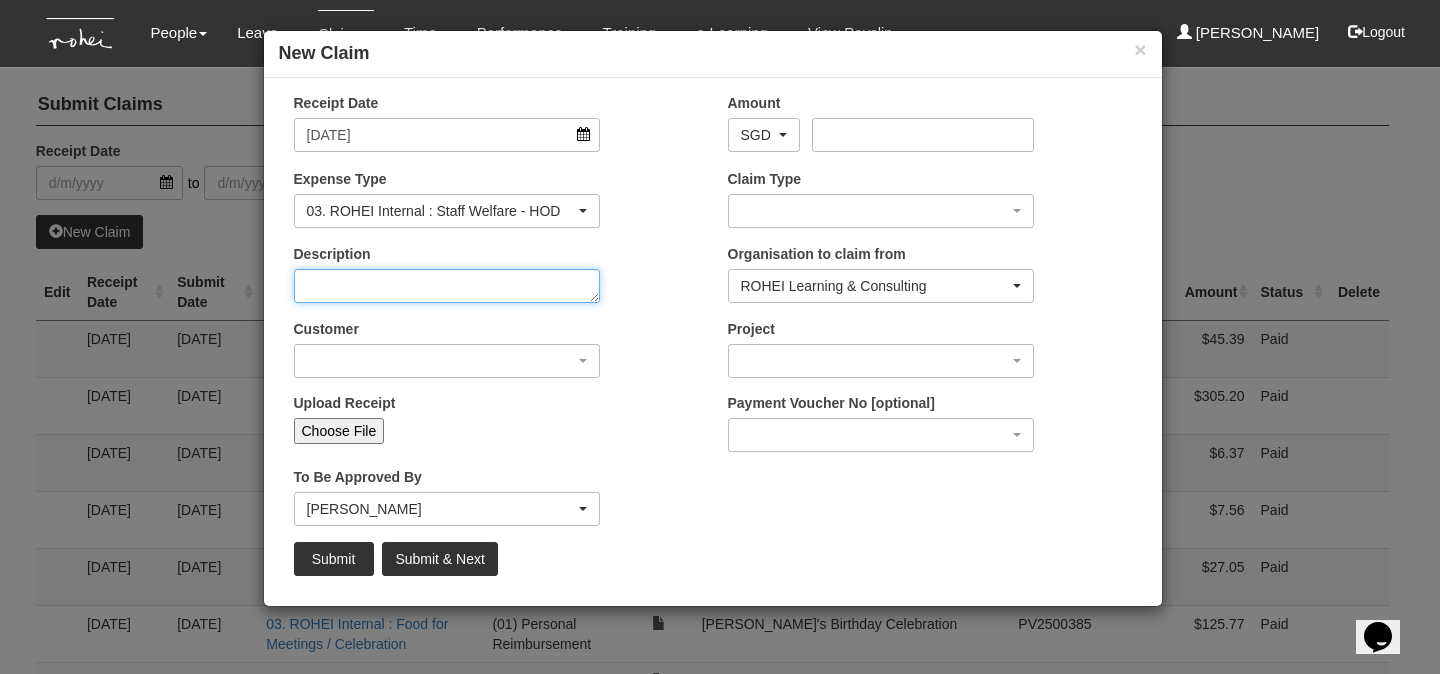click on "Description" at bounding box center (447, 286) 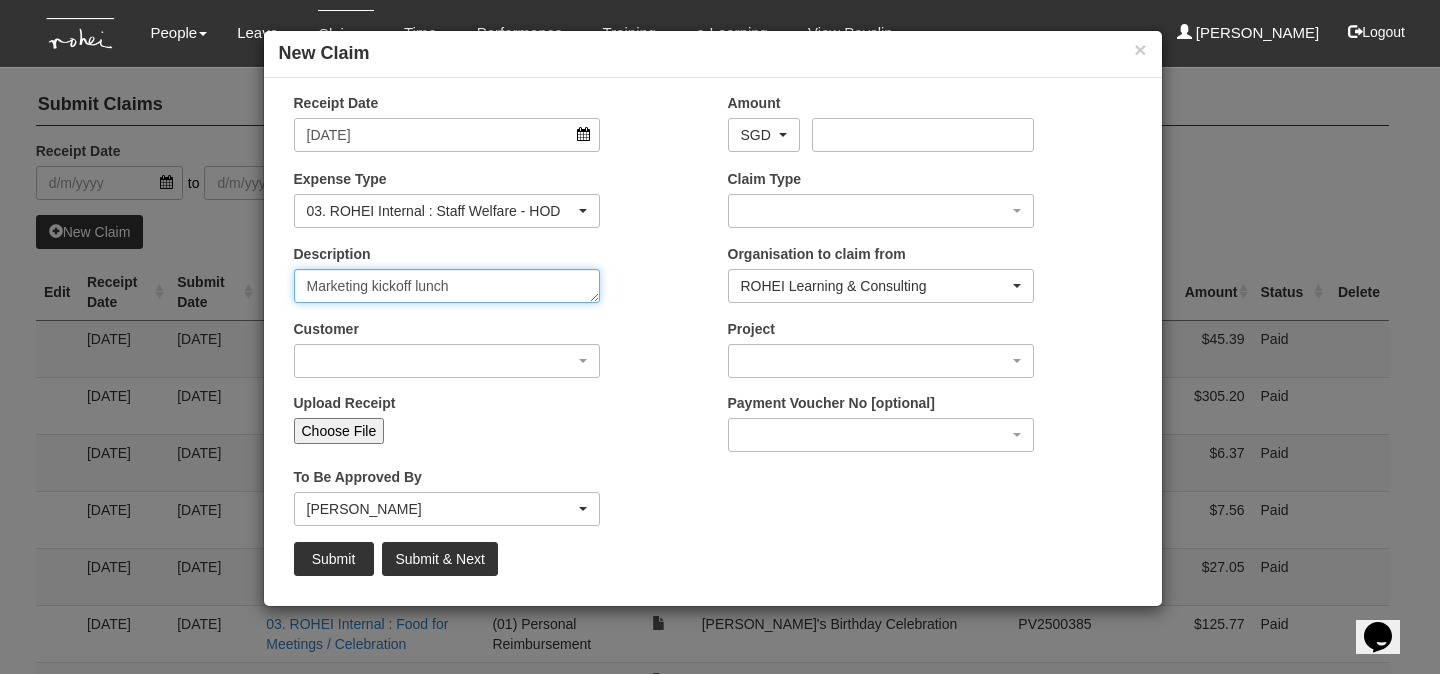 click on "Marketing kickoff lunch" at bounding box center [447, 286] 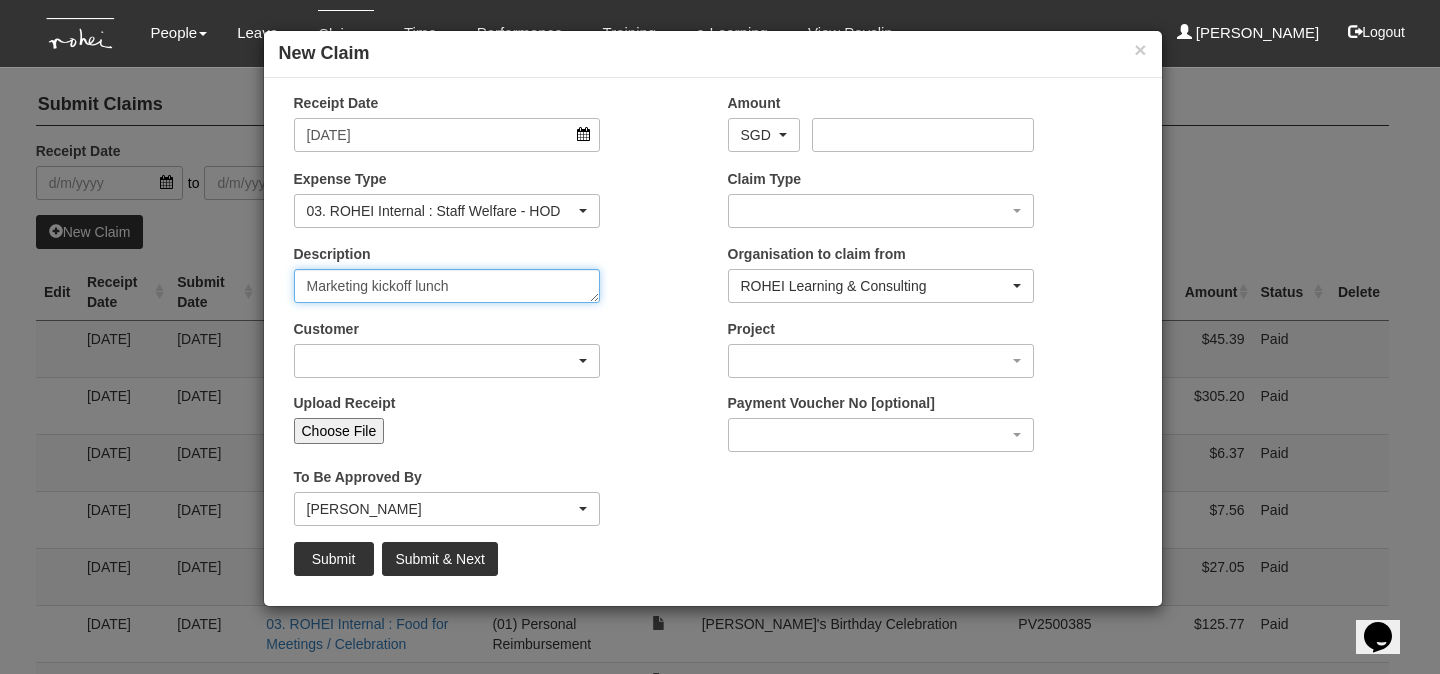 type on "Marketing kickoff lunch" 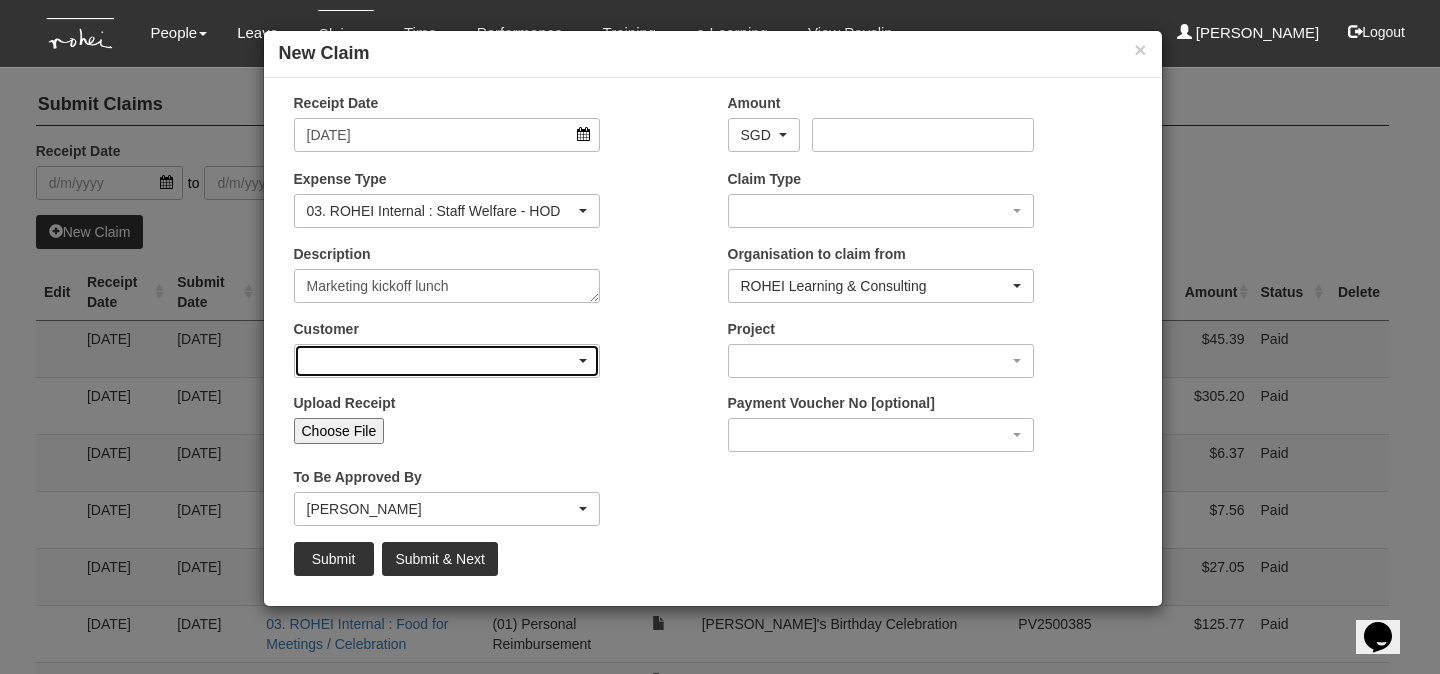 click at bounding box center [447, 361] 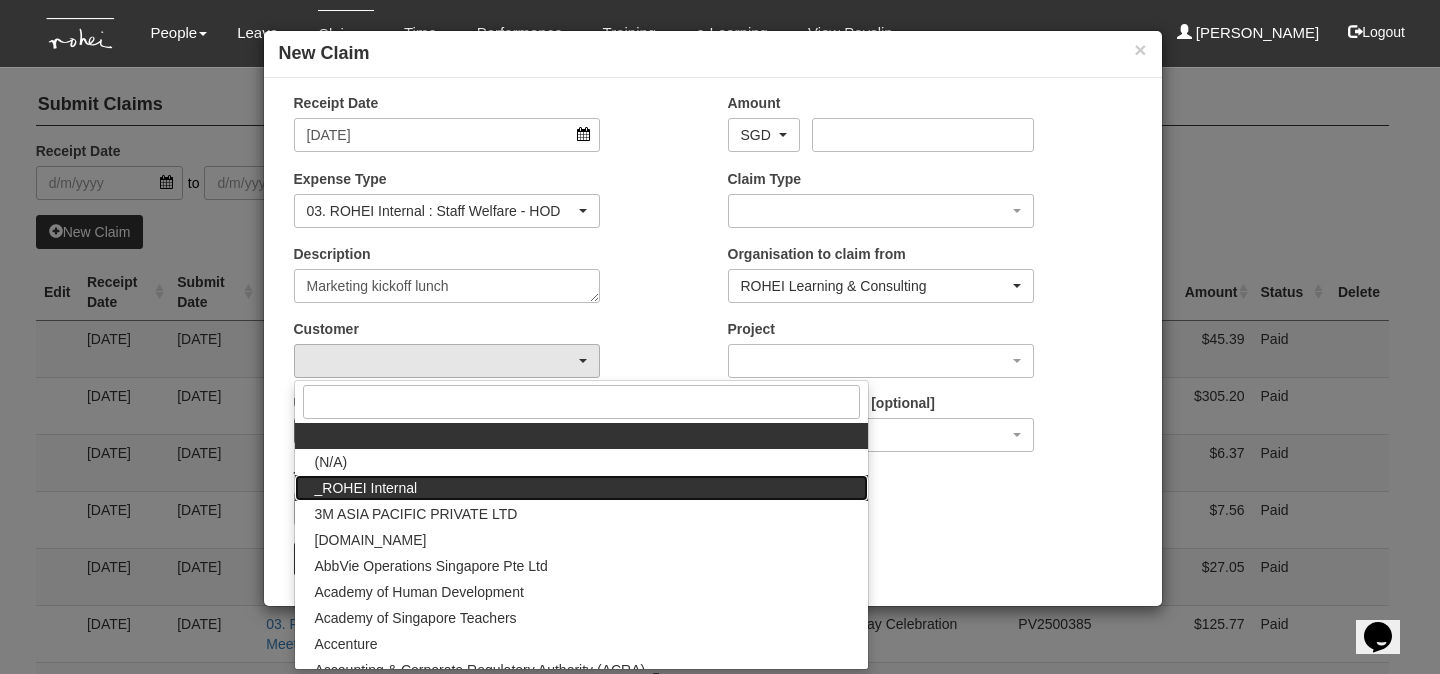 click on "_ROHEI Internal" at bounding box center (366, 488) 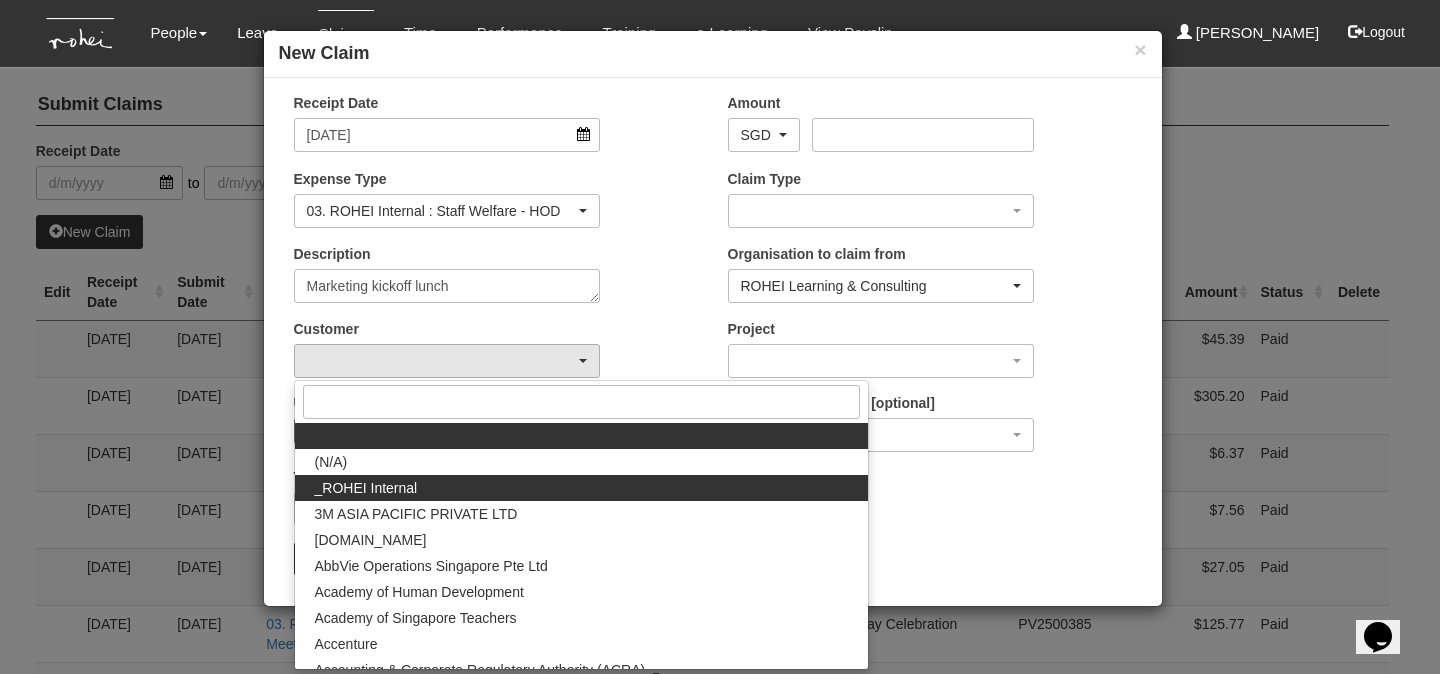 select on "397" 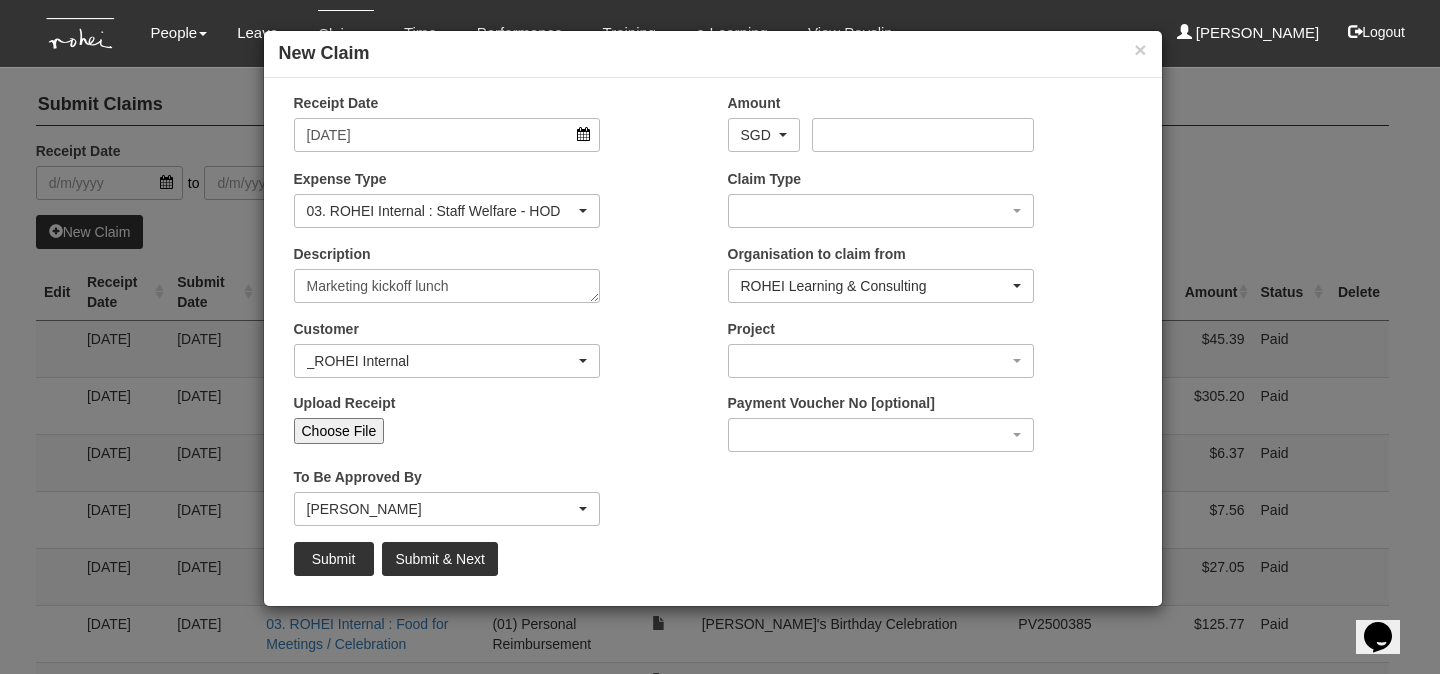 click on "Choose File" at bounding box center (339, 431) 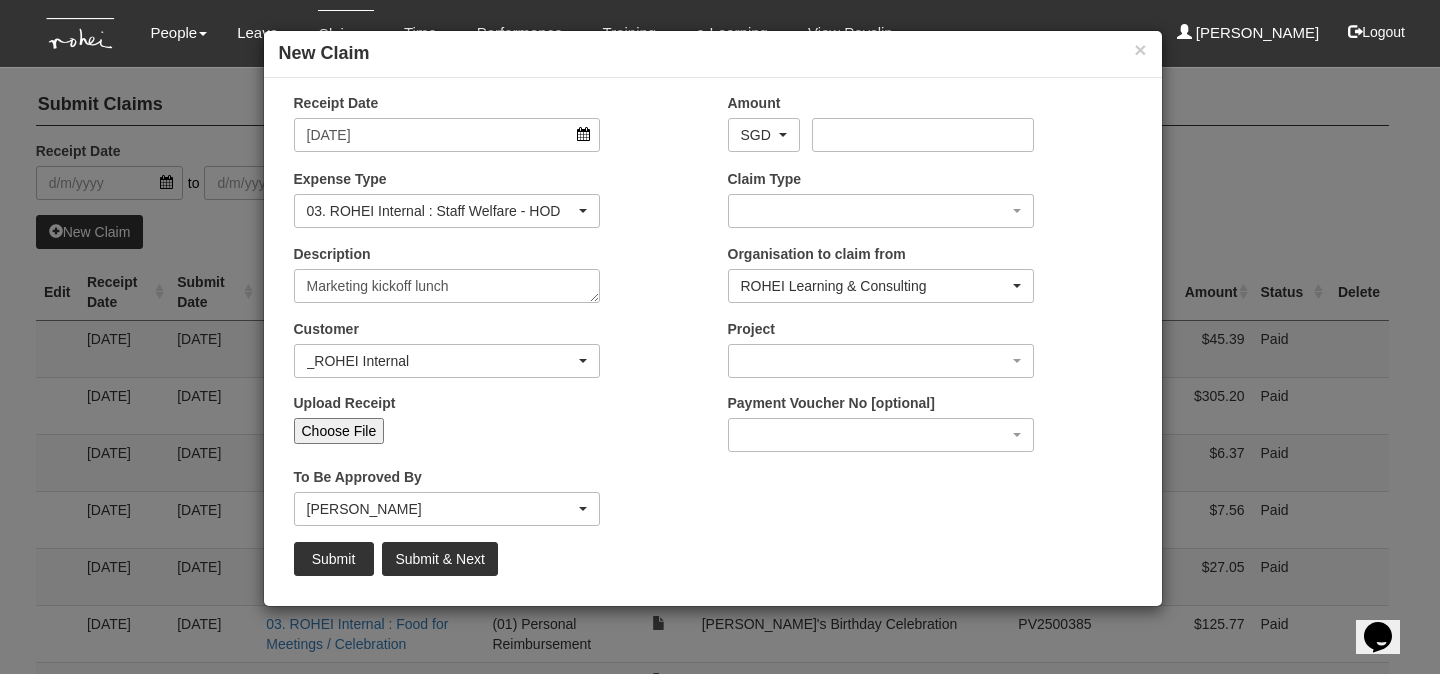 type on "C:\fakepath\photo_[DATE] [DATE].jpeg" 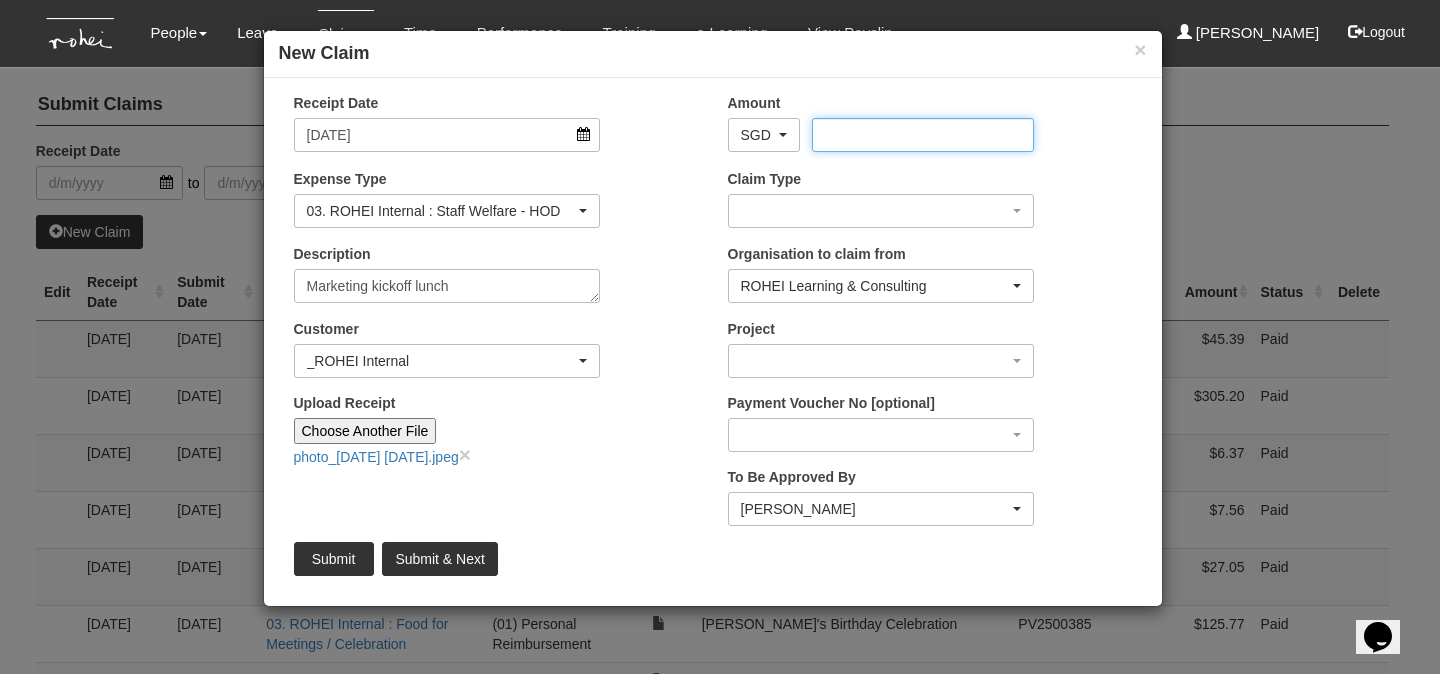 click on "Amount" at bounding box center (923, 135) 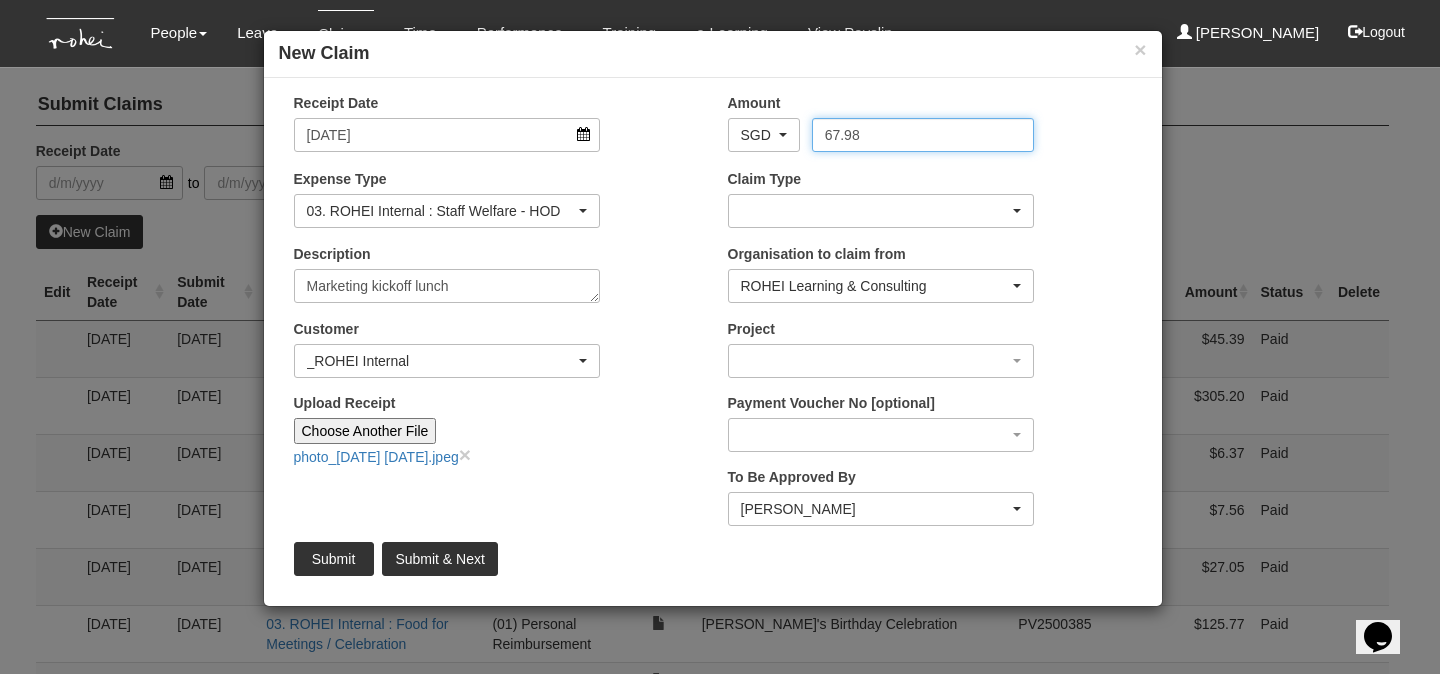 type on "67.98" 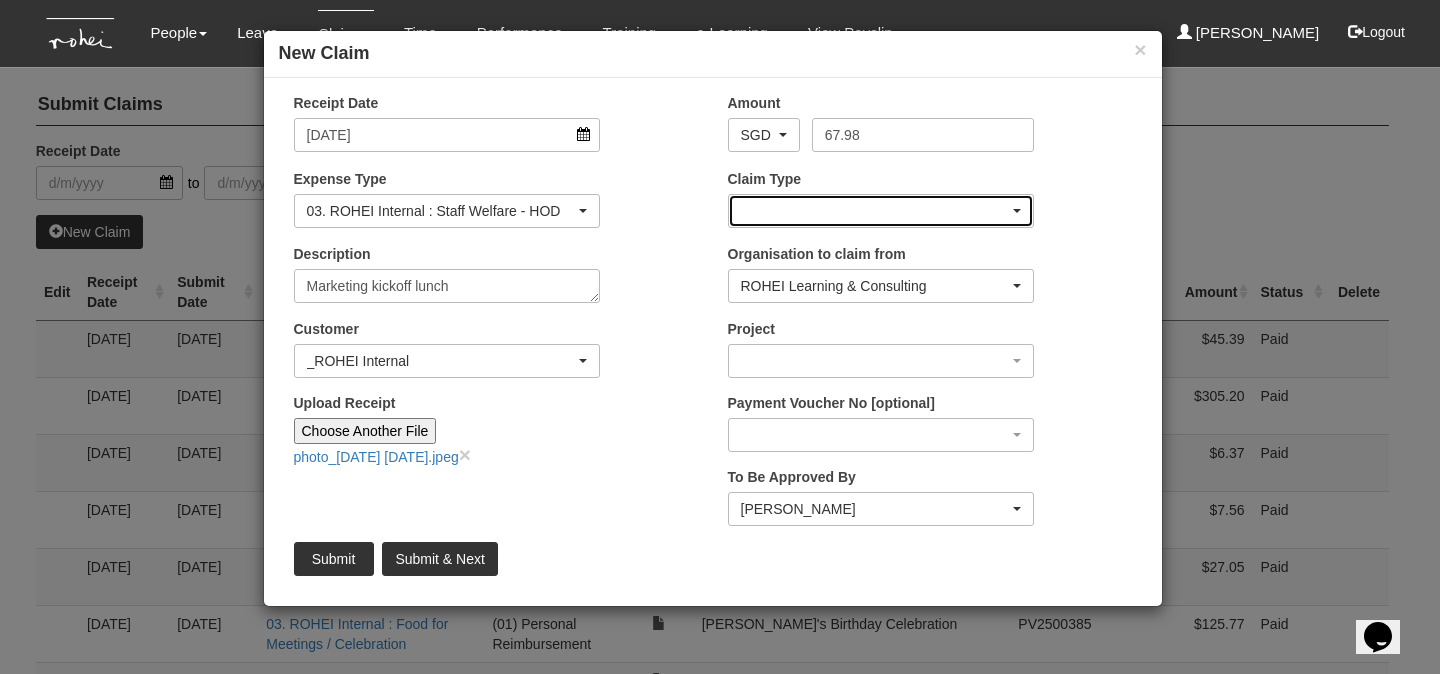 click at bounding box center (881, 211) 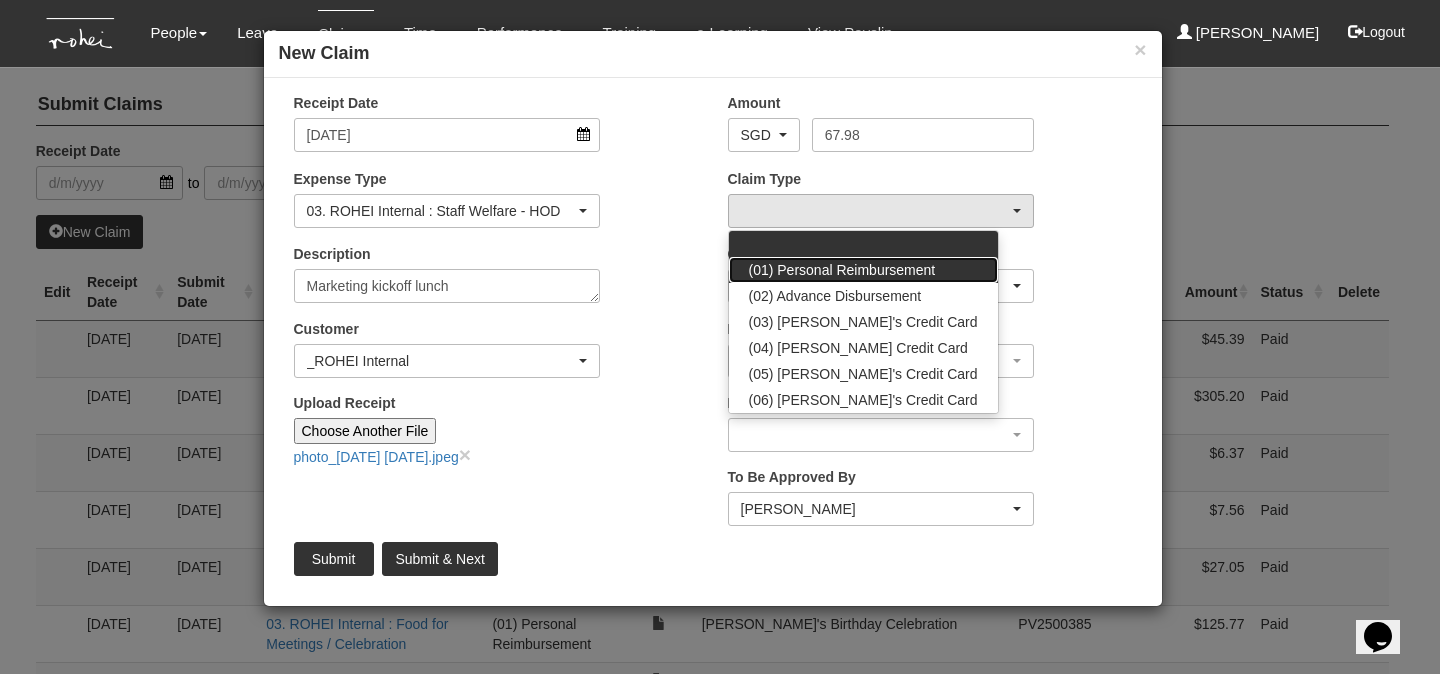 click on "(01) Personal Reimbursement" at bounding box center [842, 270] 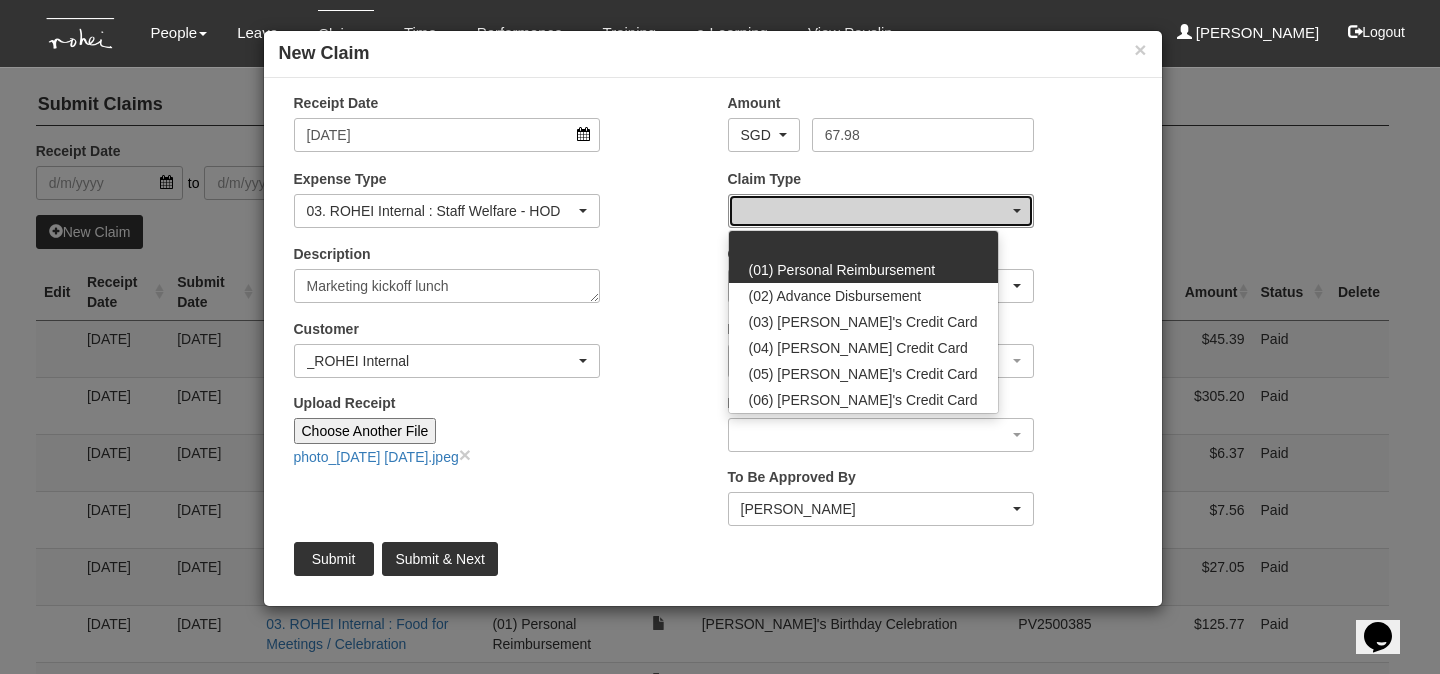 select on "14" 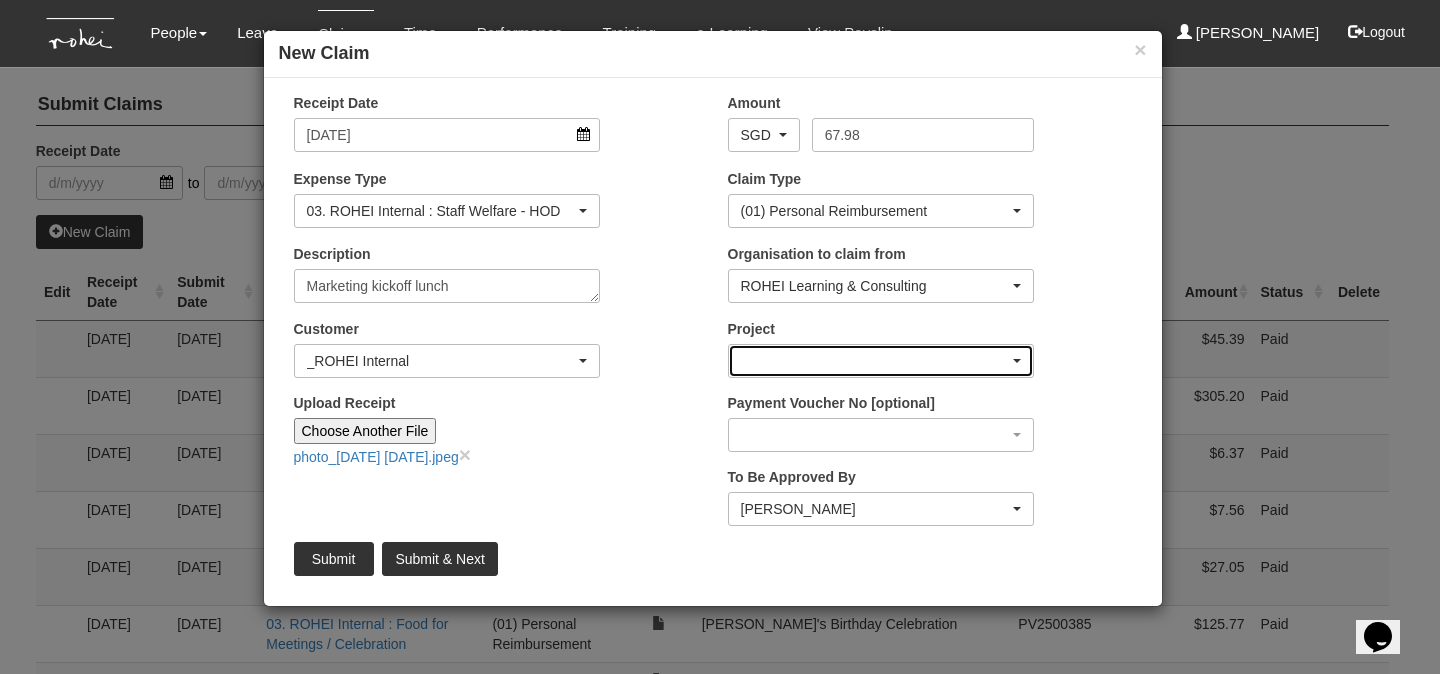 click at bounding box center (881, 361) 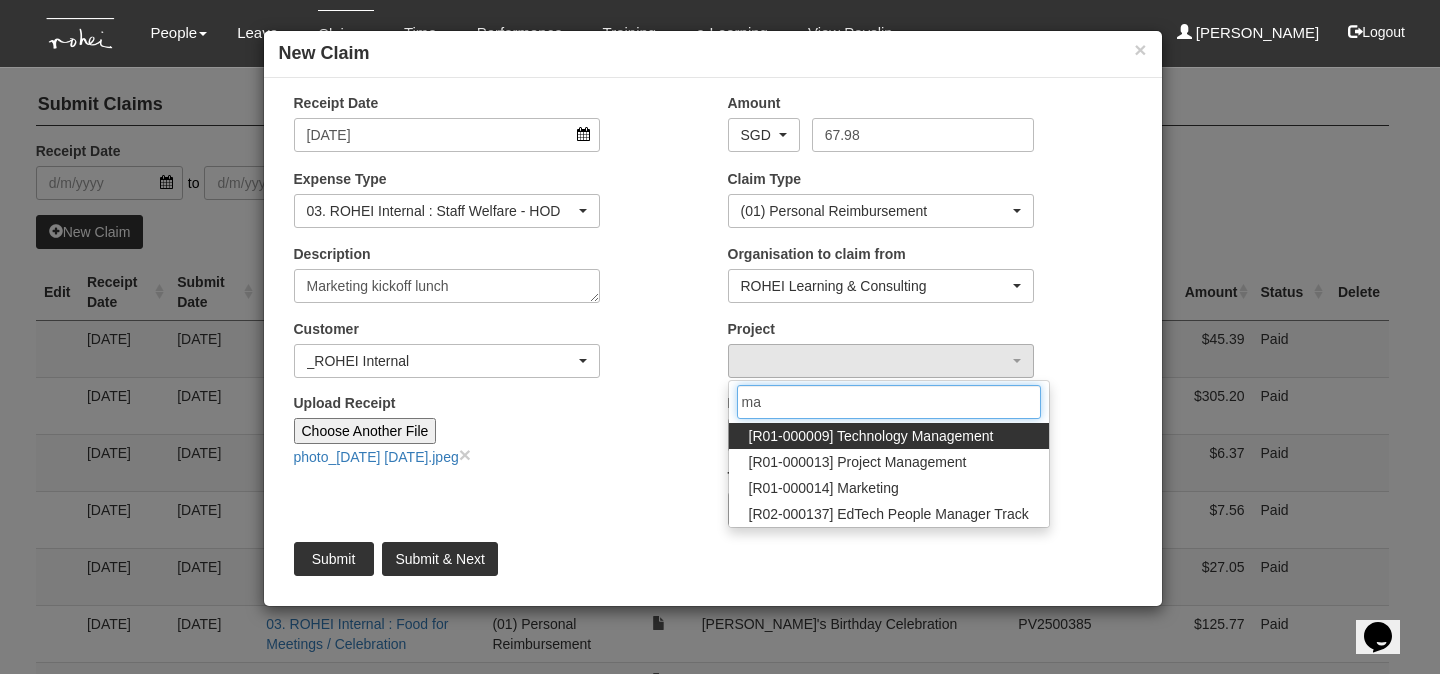 scroll, scrollTop: 0, scrollLeft: 0, axis: both 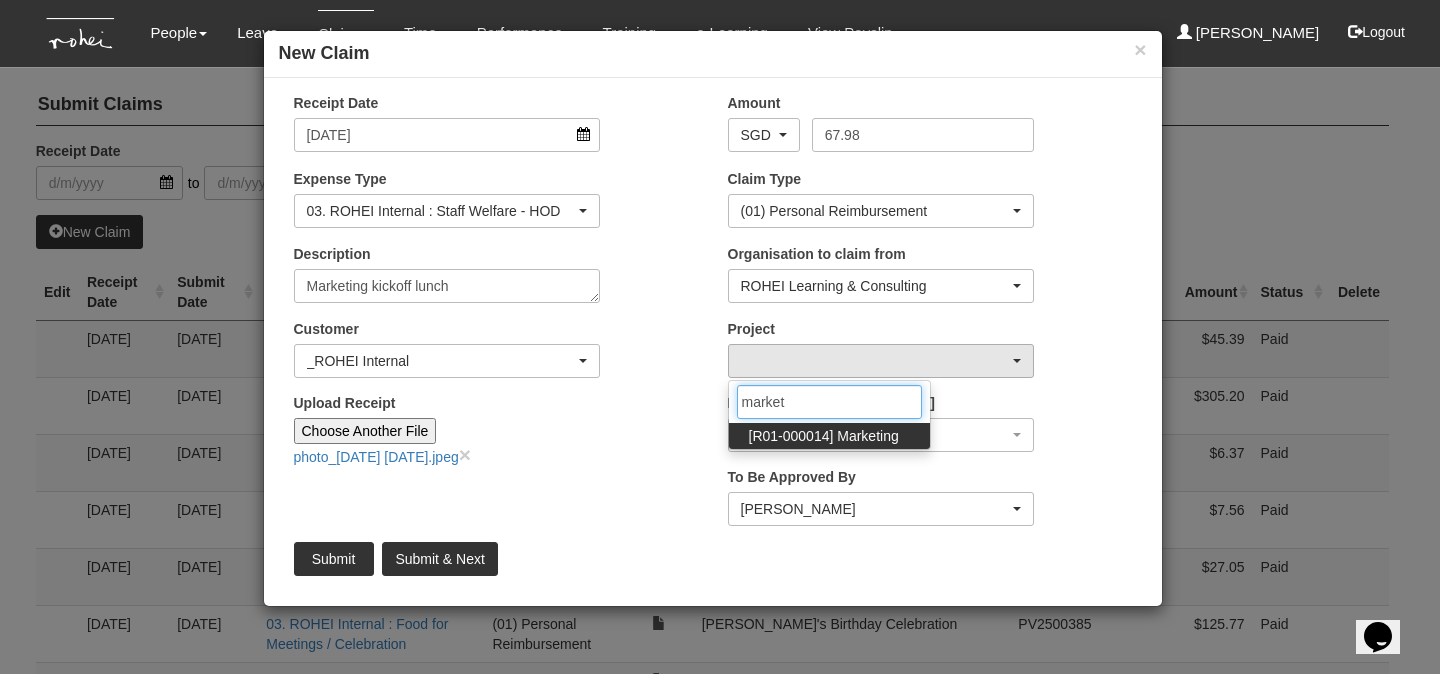 type on "market" 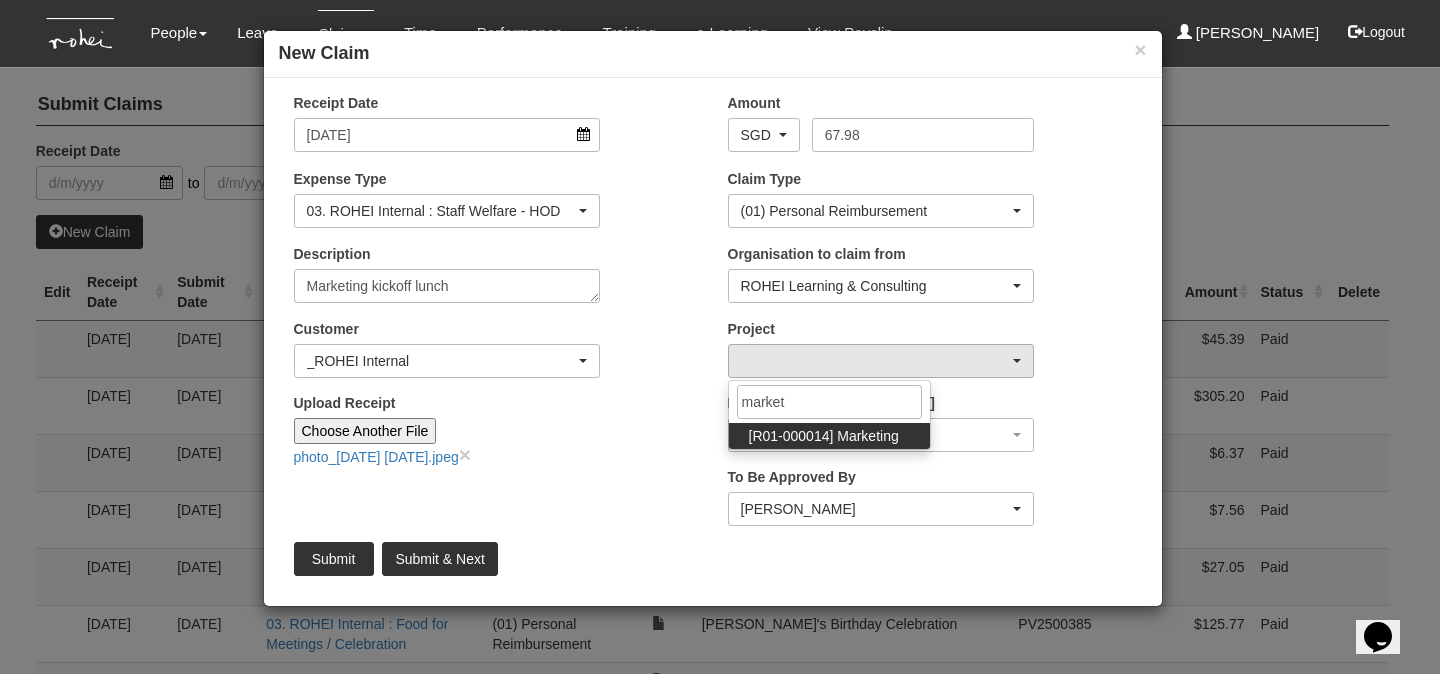 click on "[R01-000014] Marketing" at bounding box center (824, 436) 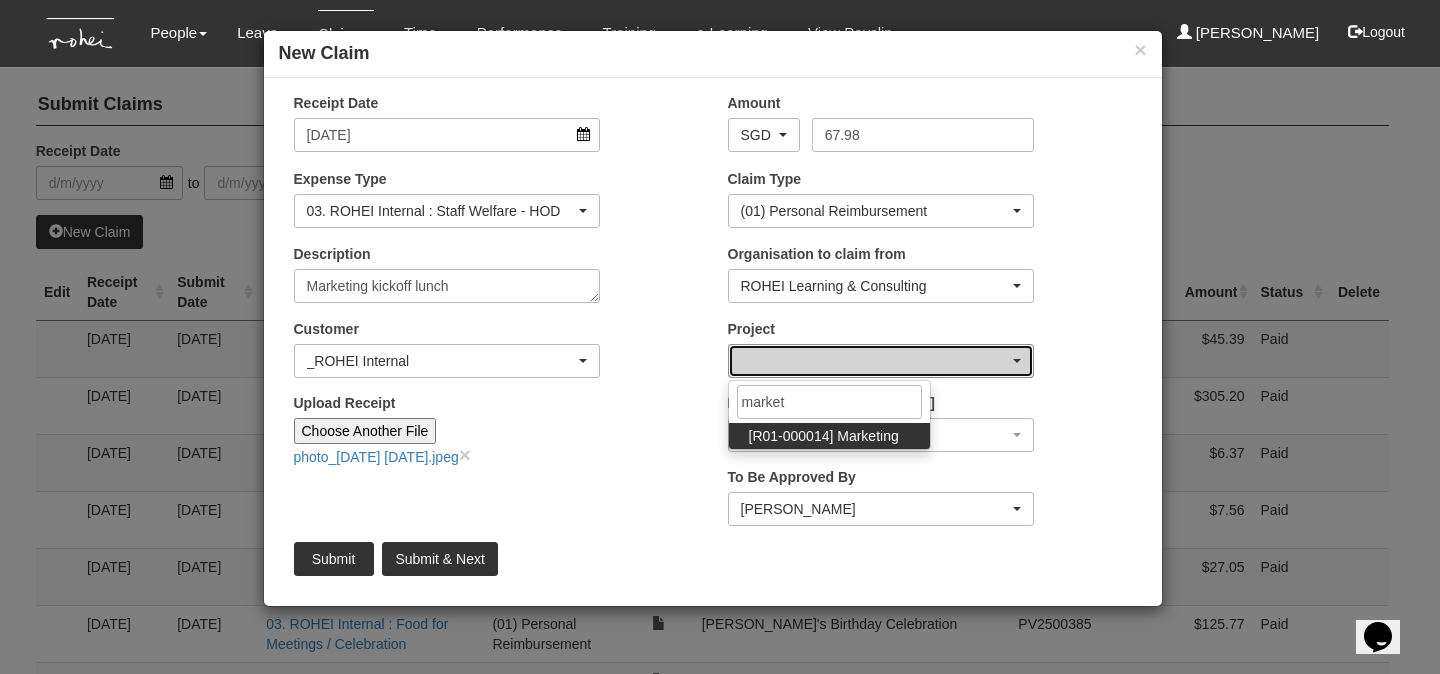 select on "1496" 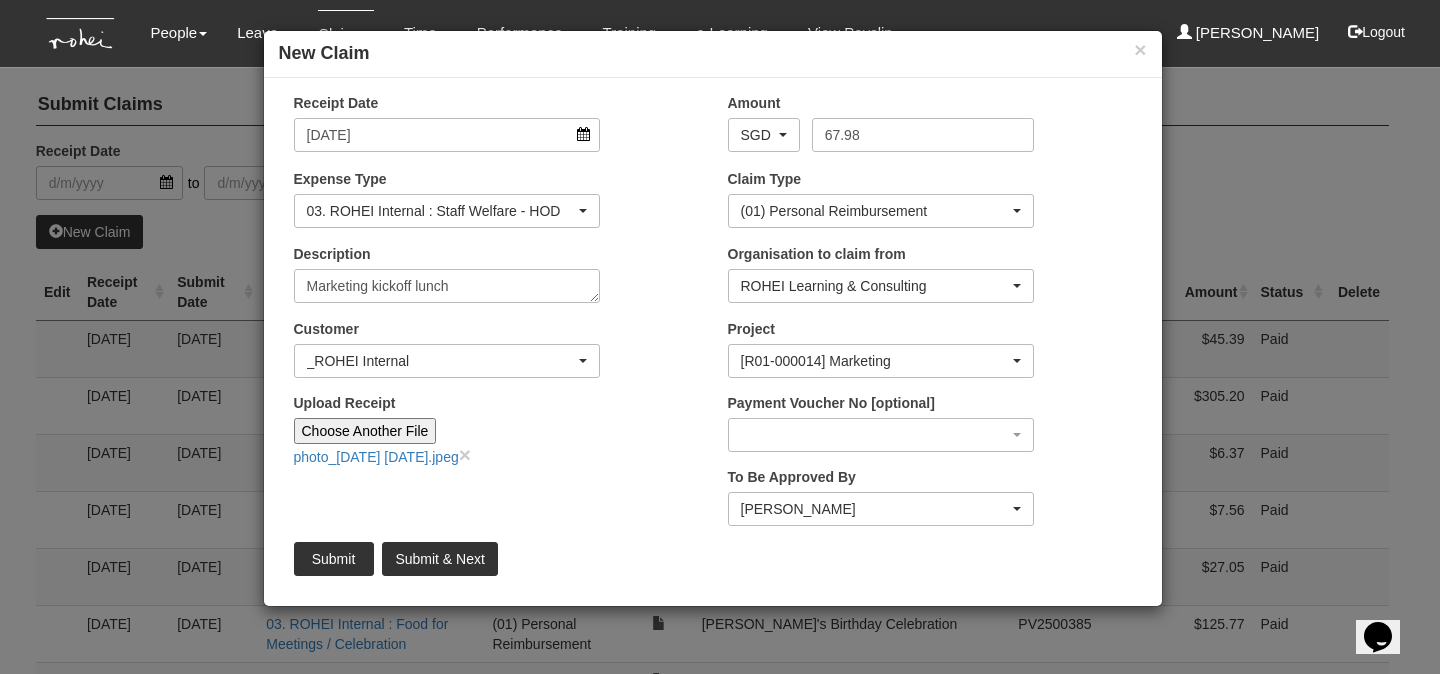 click on "Upload Receipt" at bounding box center [568, 429] 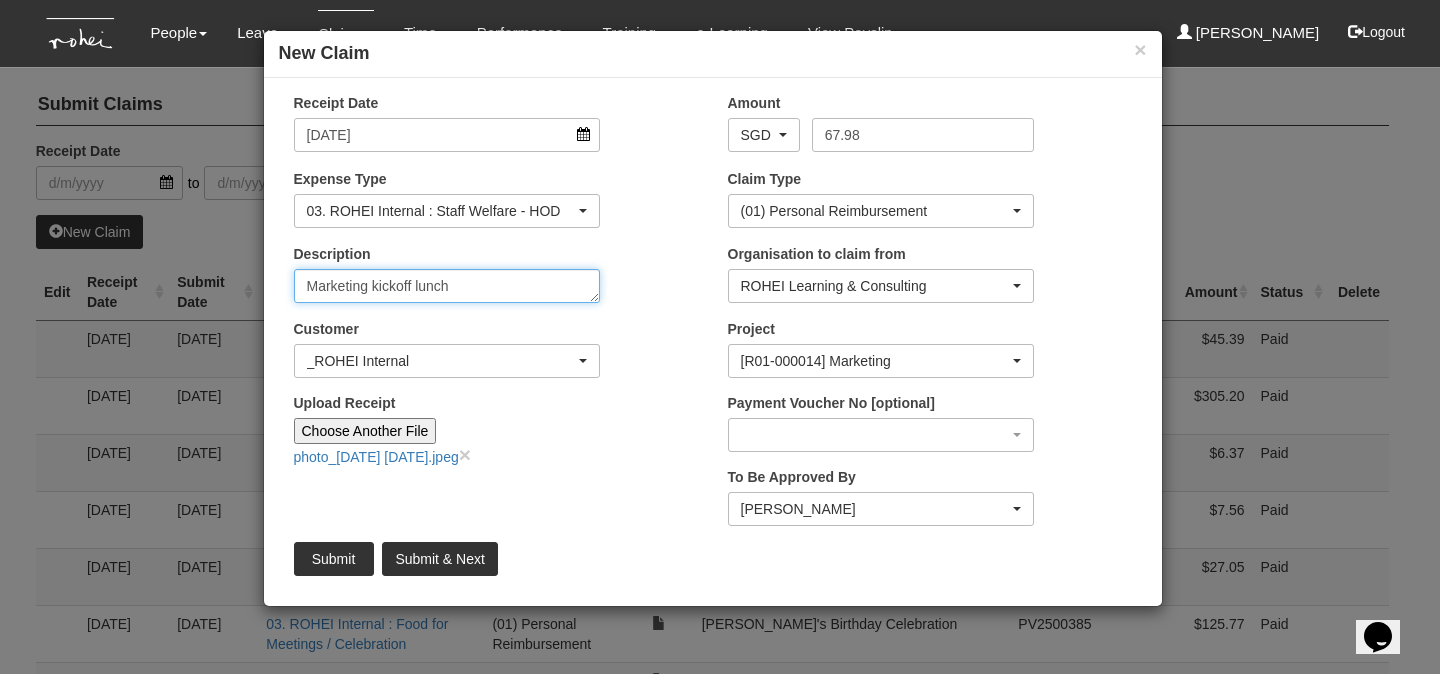 click on "Marketing kickoff lunch" at bounding box center (447, 286) 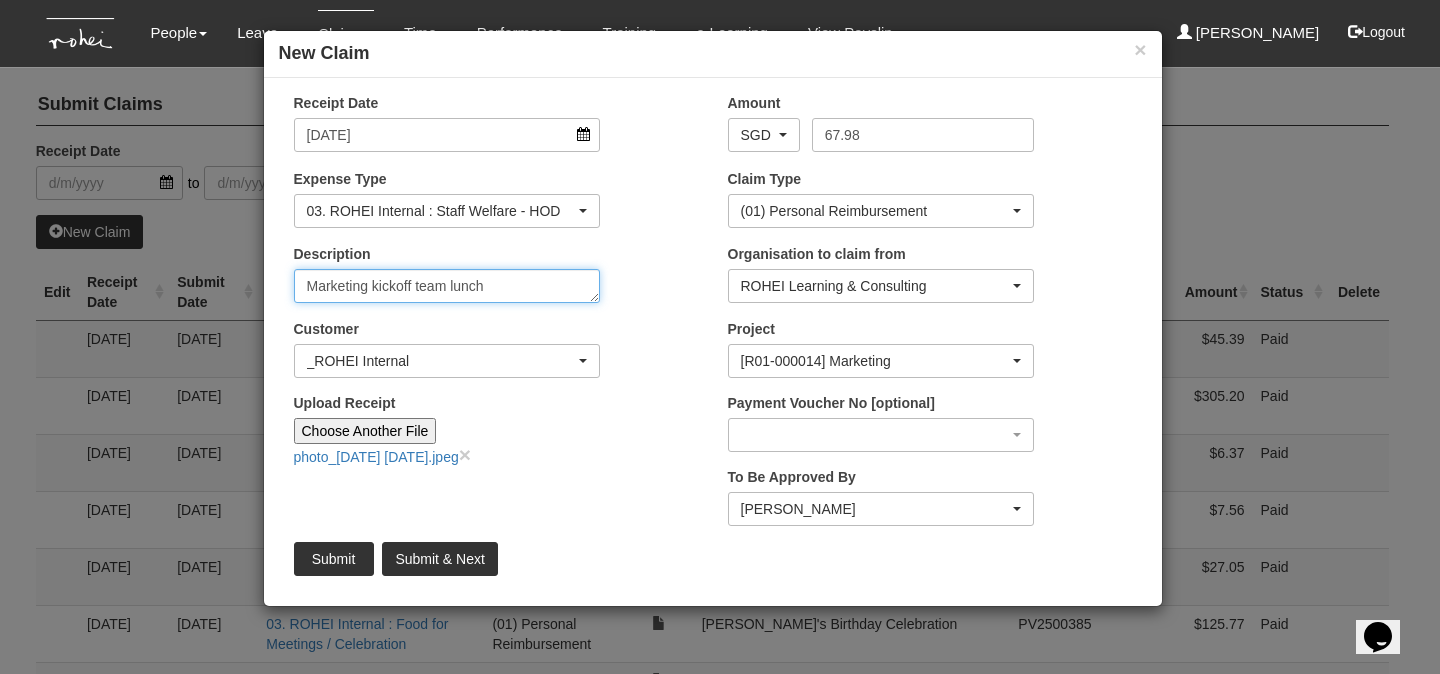 type on "Marketing kickoff team lunch" 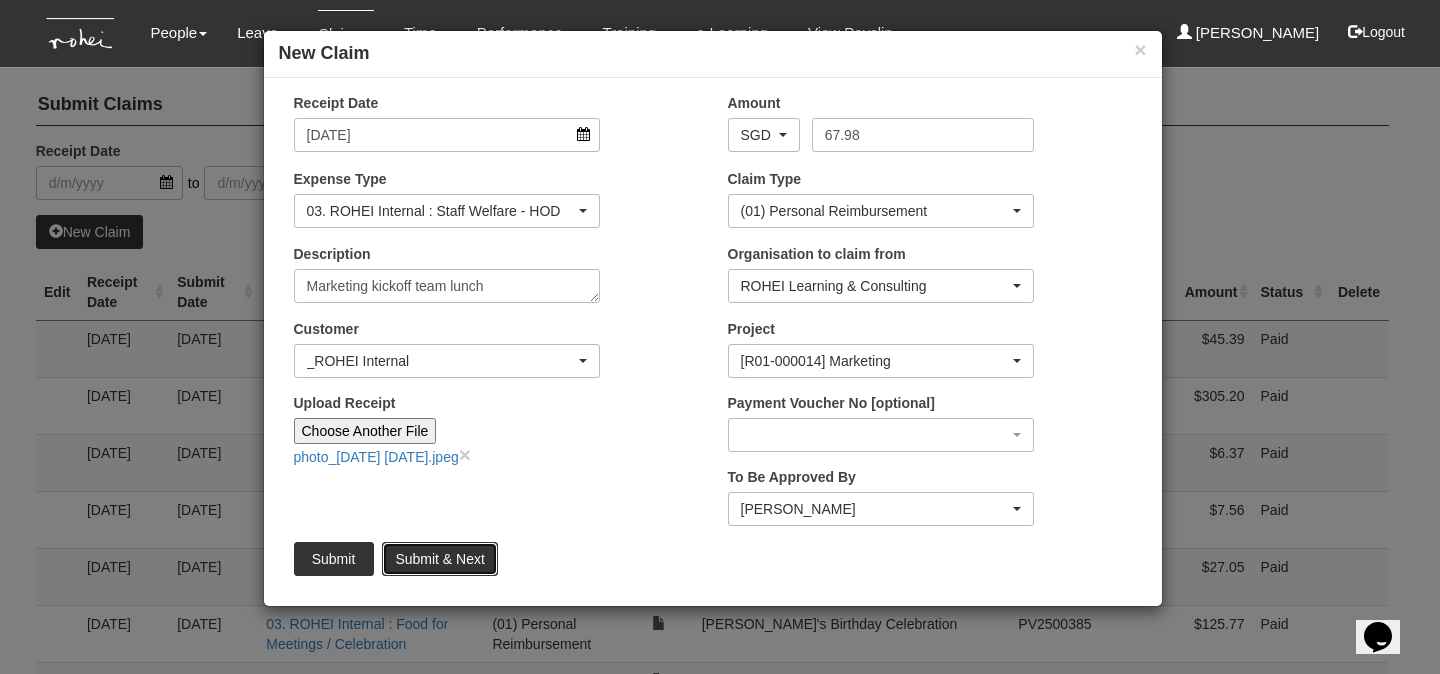 click on "Submit & Next" at bounding box center (439, 559) 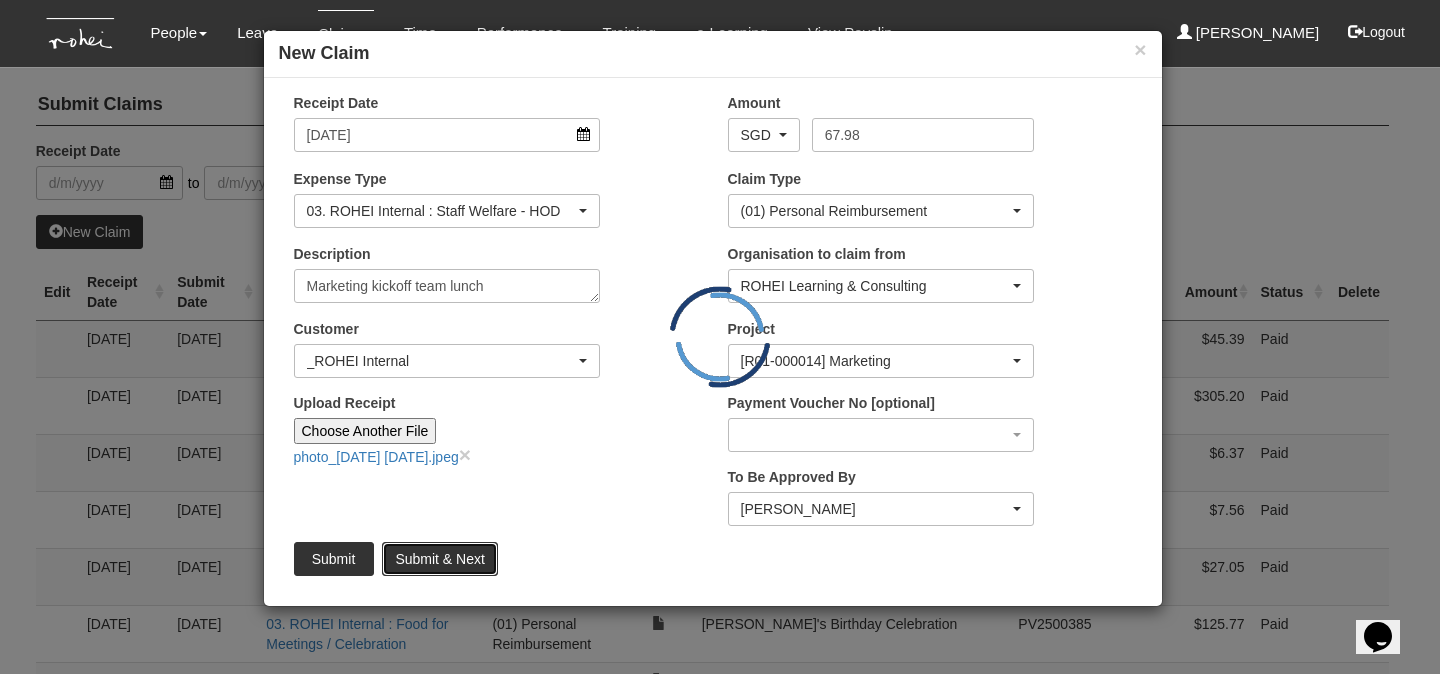 type 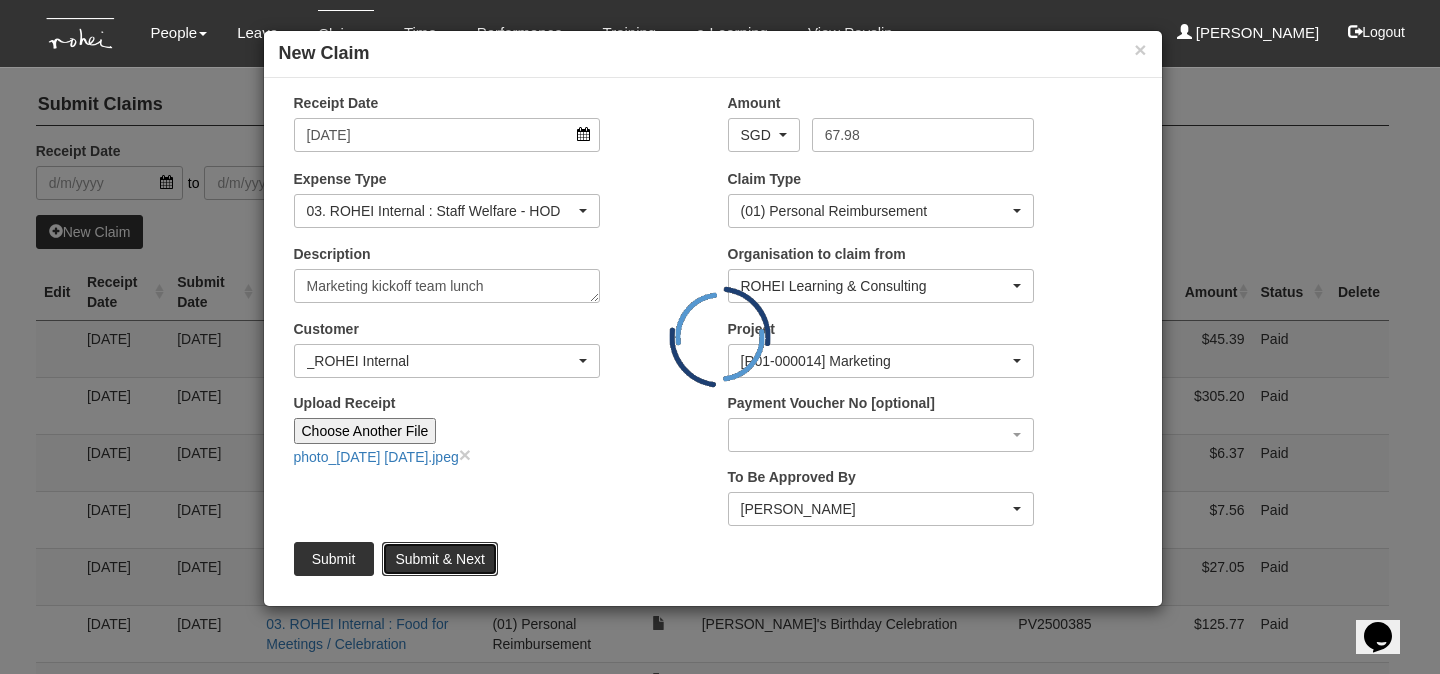 type 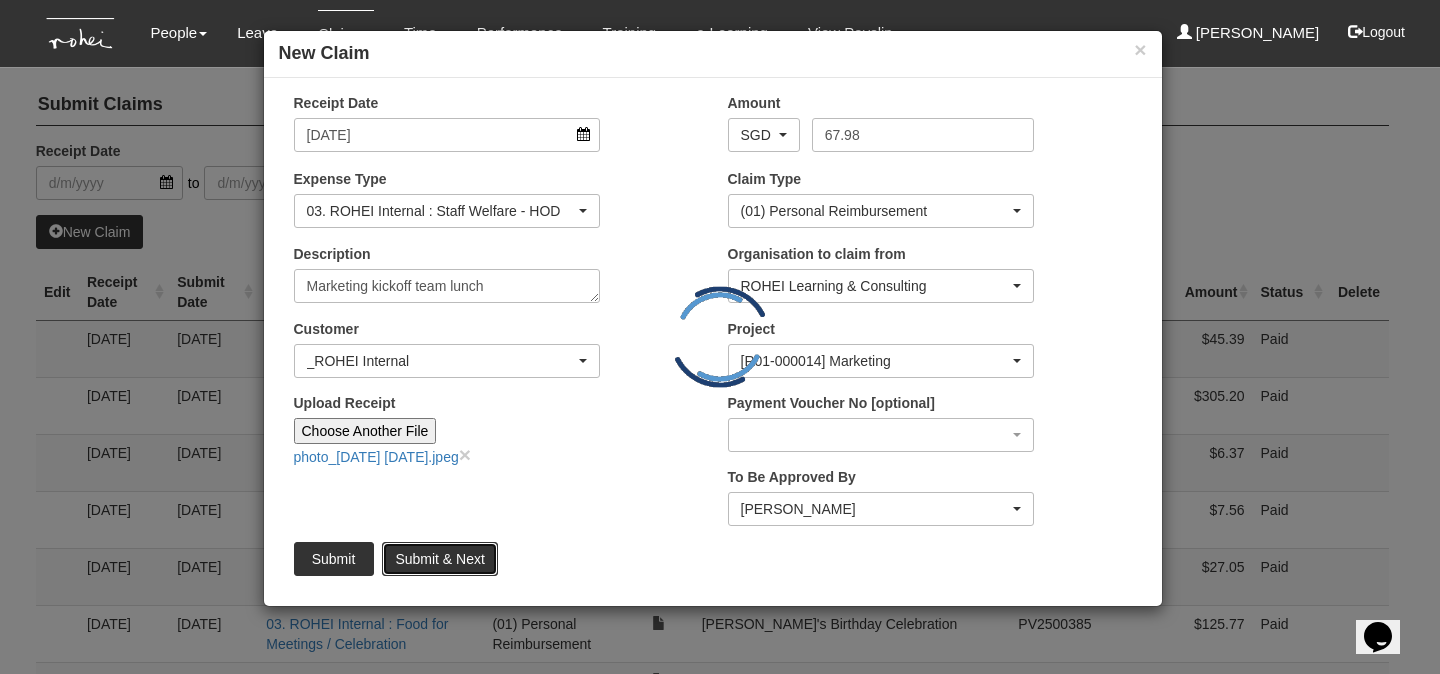 type 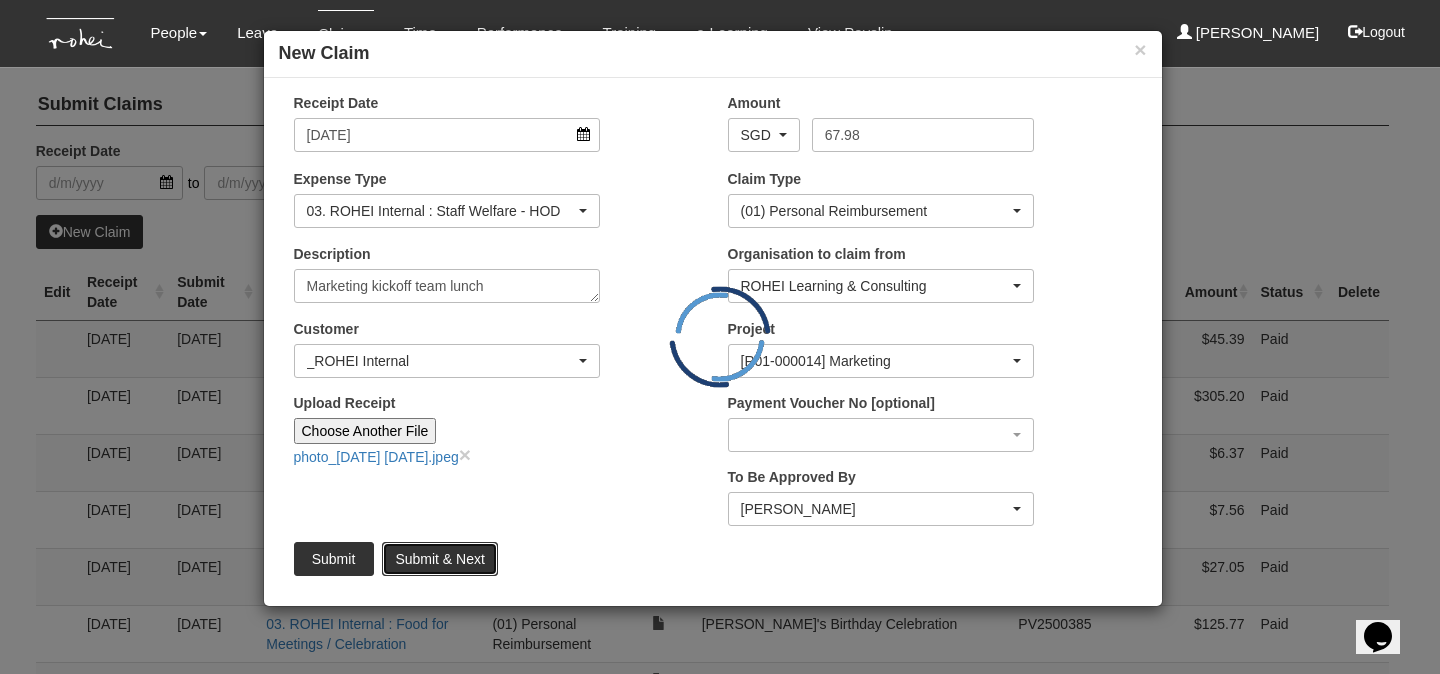 type on "Choose File" 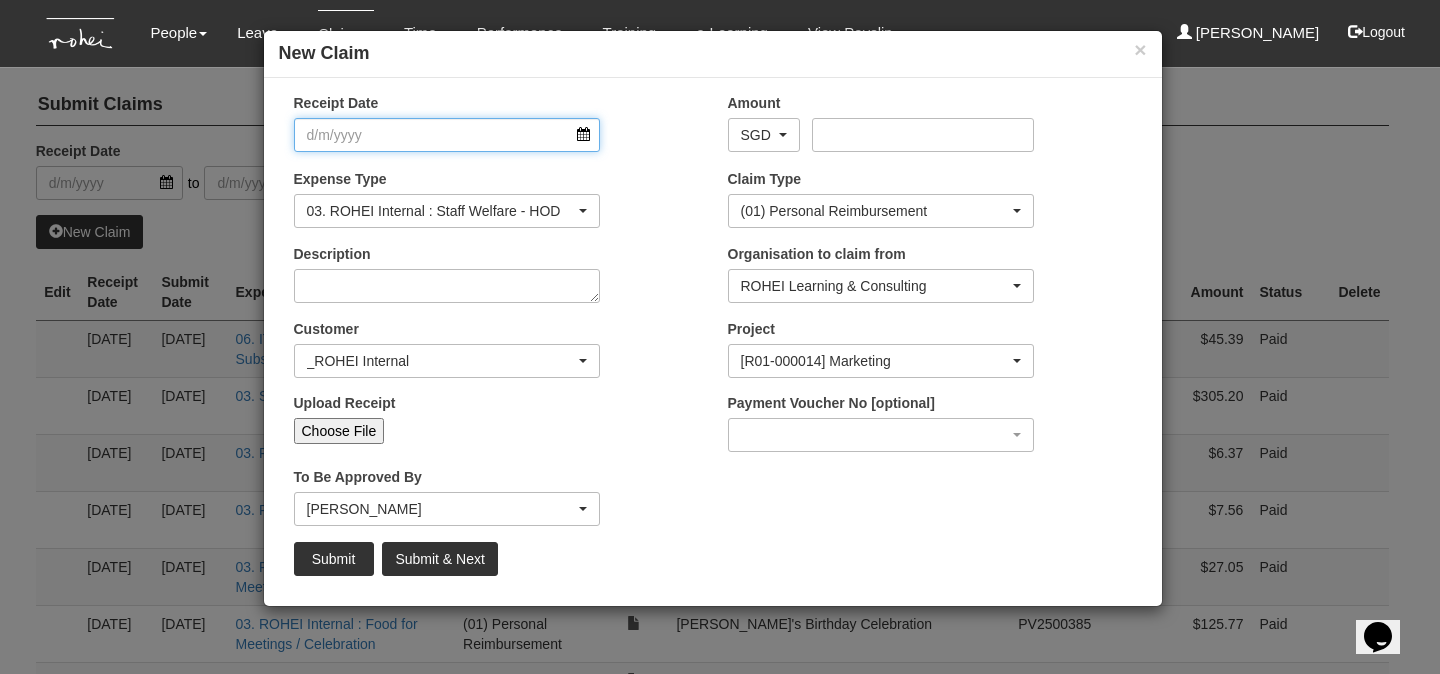 click on "Receipt Date" at bounding box center [447, 135] 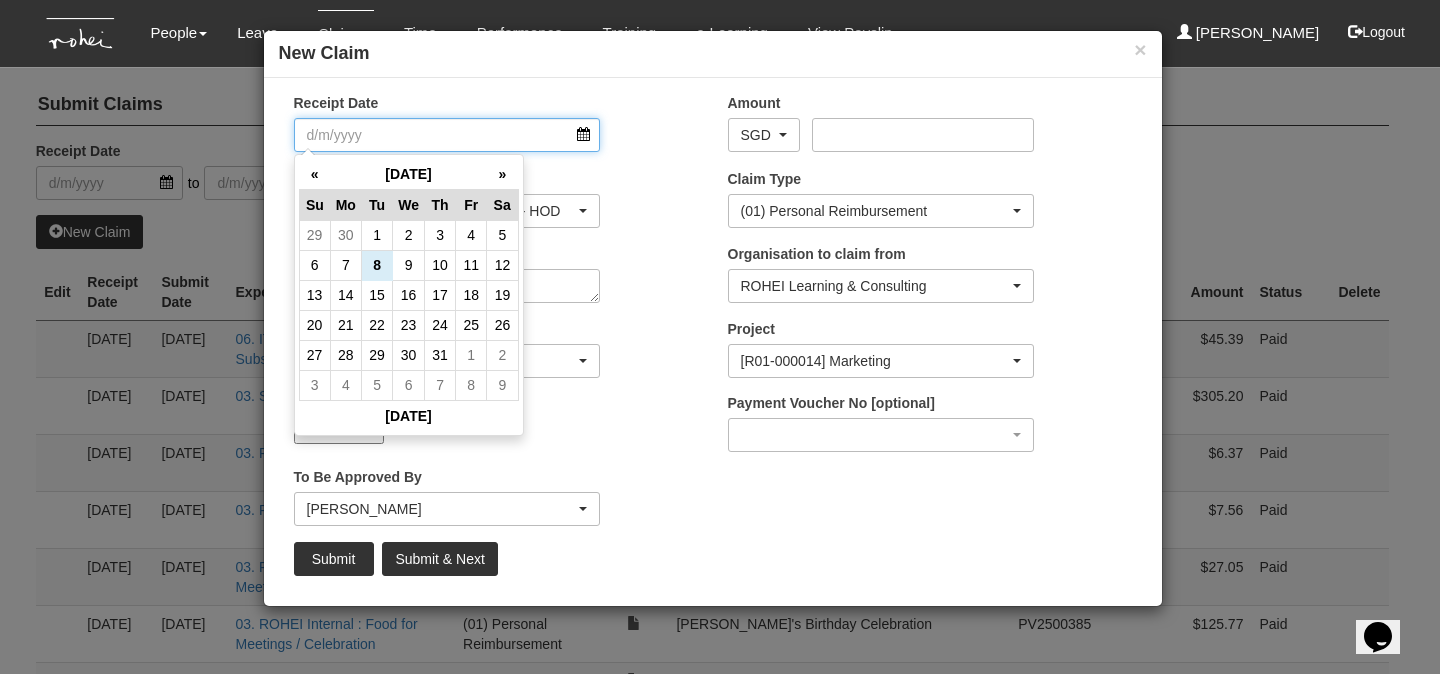 select on "50" 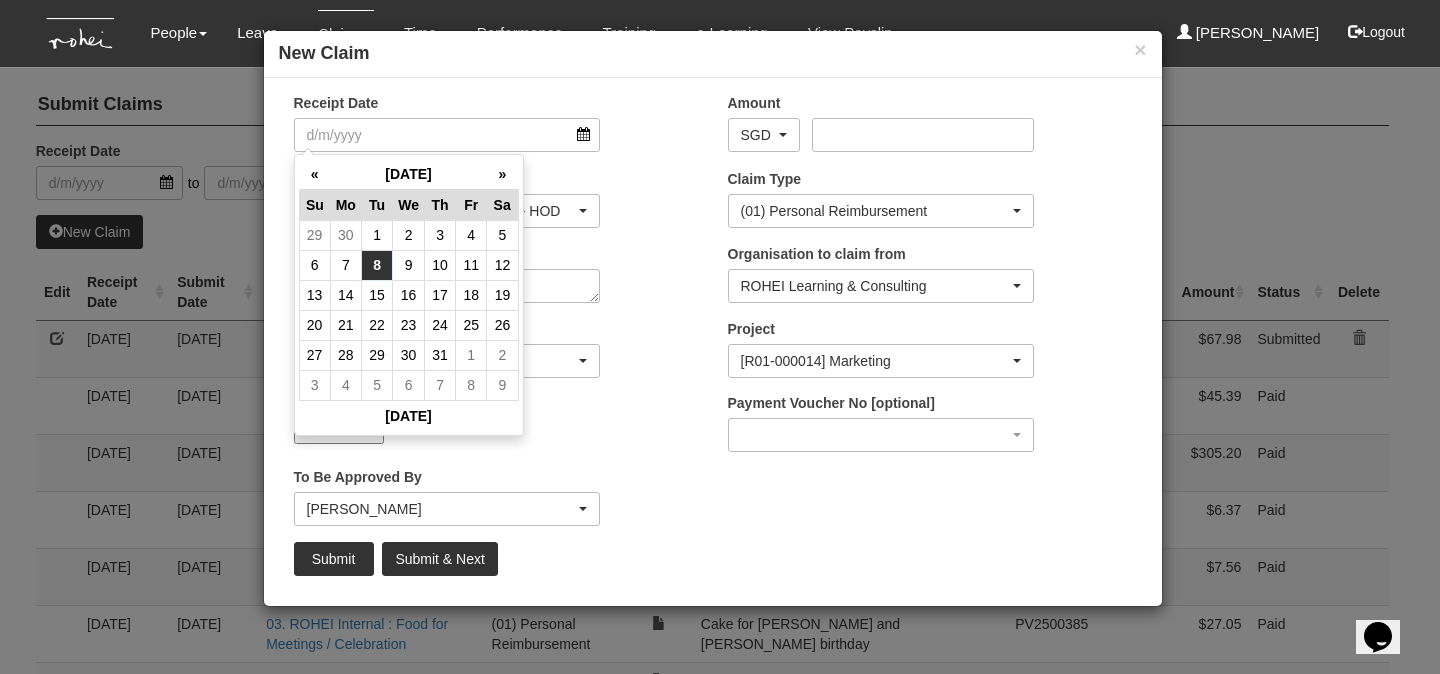 click on "8" at bounding box center (377, 265) 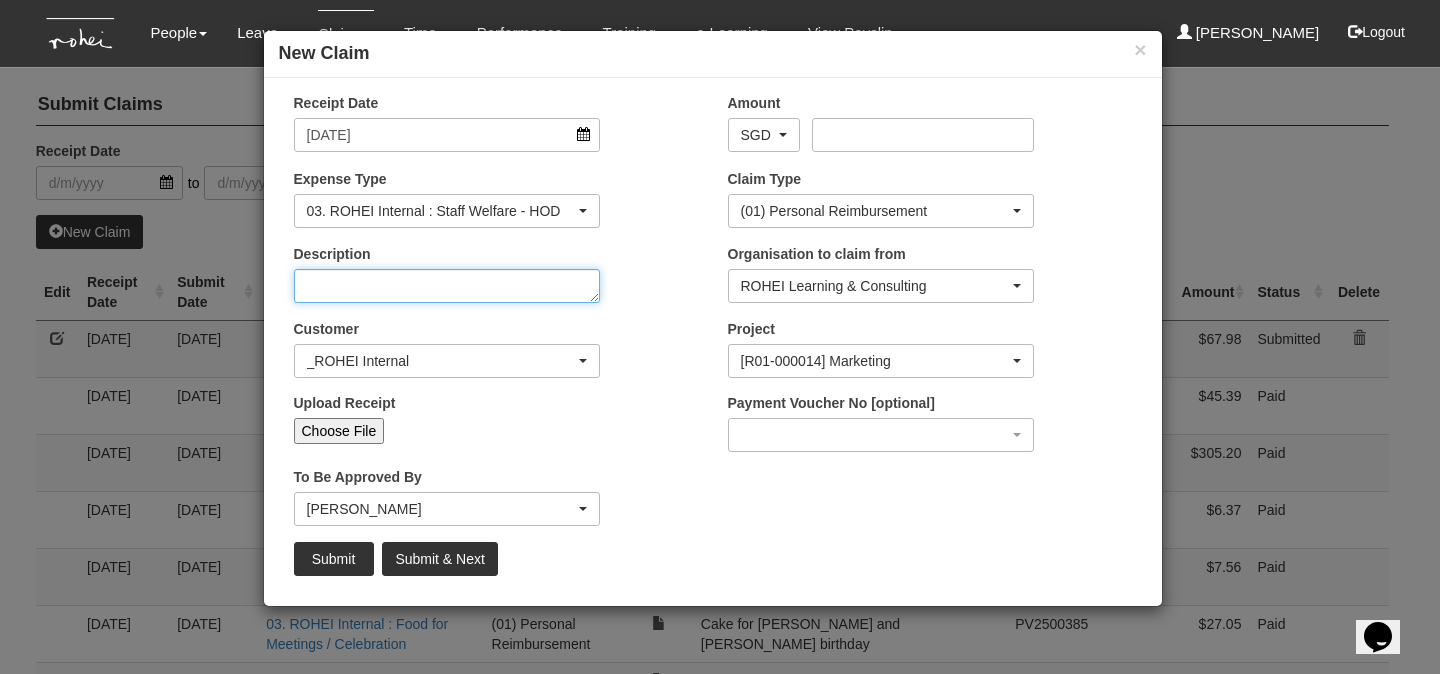 click on "Description" at bounding box center (447, 286) 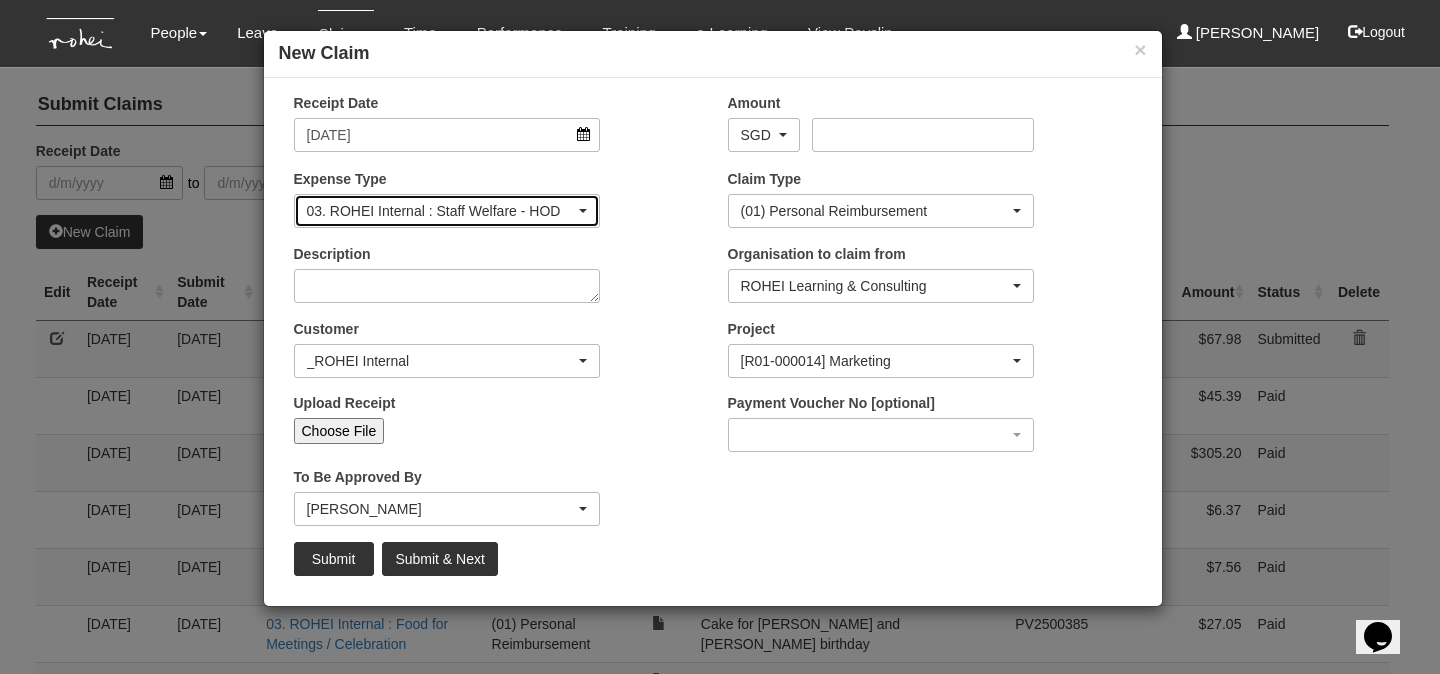 click on "03. ROHEI Internal : Staff Welfare - HOD" at bounding box center [441, 211] 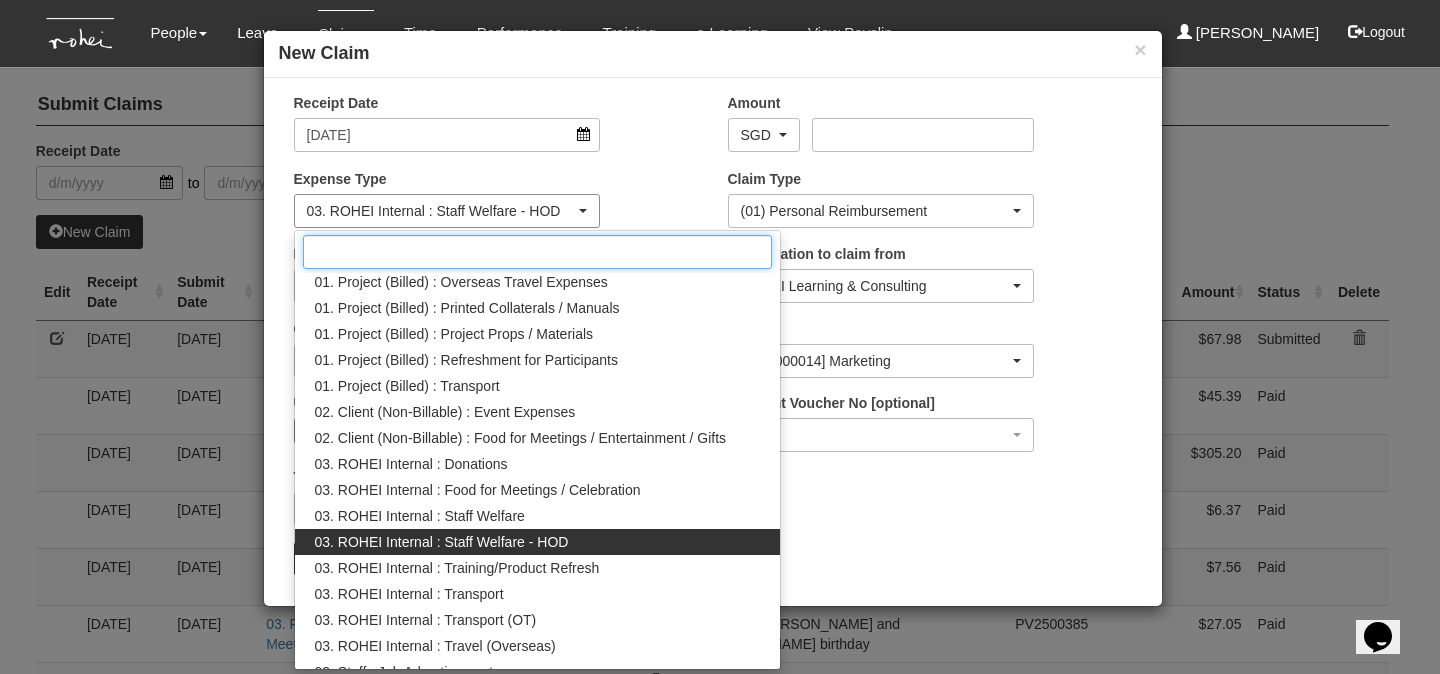 scroll, scrollTop: 153, scrollLeft: 0, axis: vertical 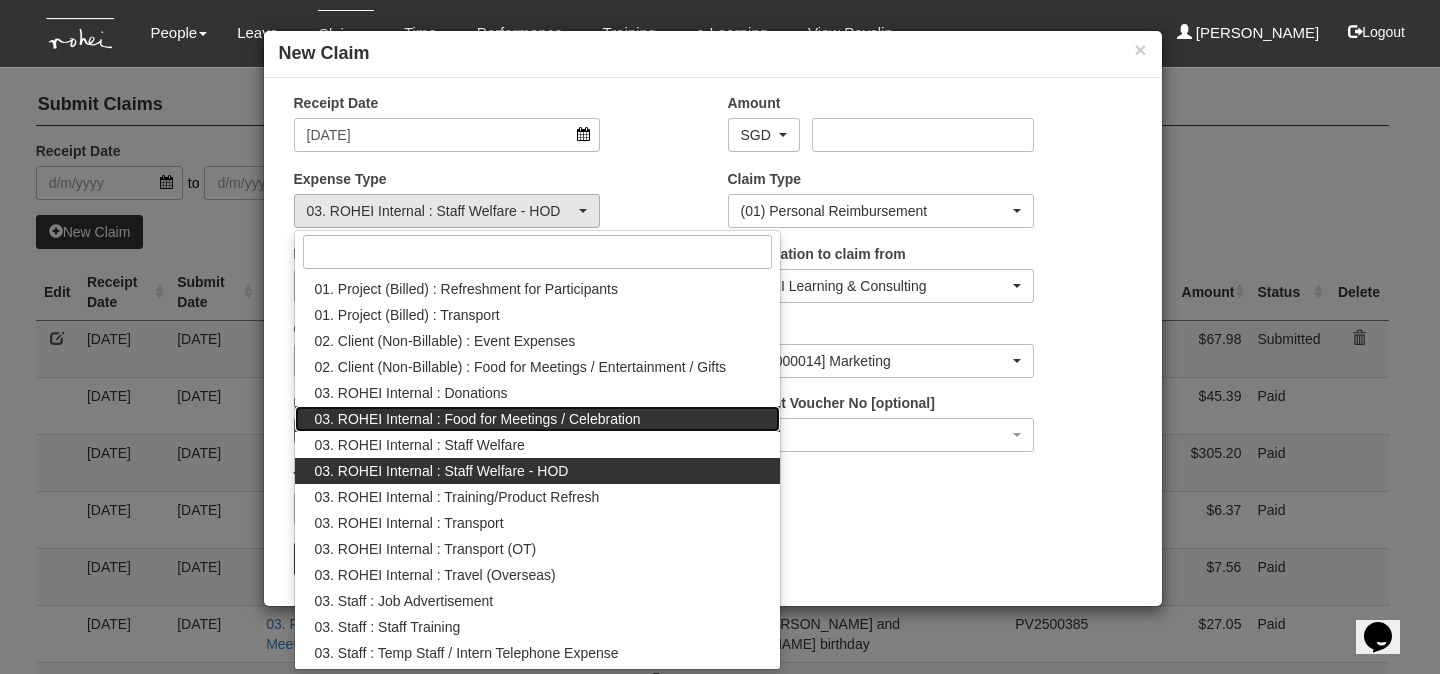 click on "03. ROHEI Internal : Food for Meetings / Celebration" at bounding box center (478, 419) 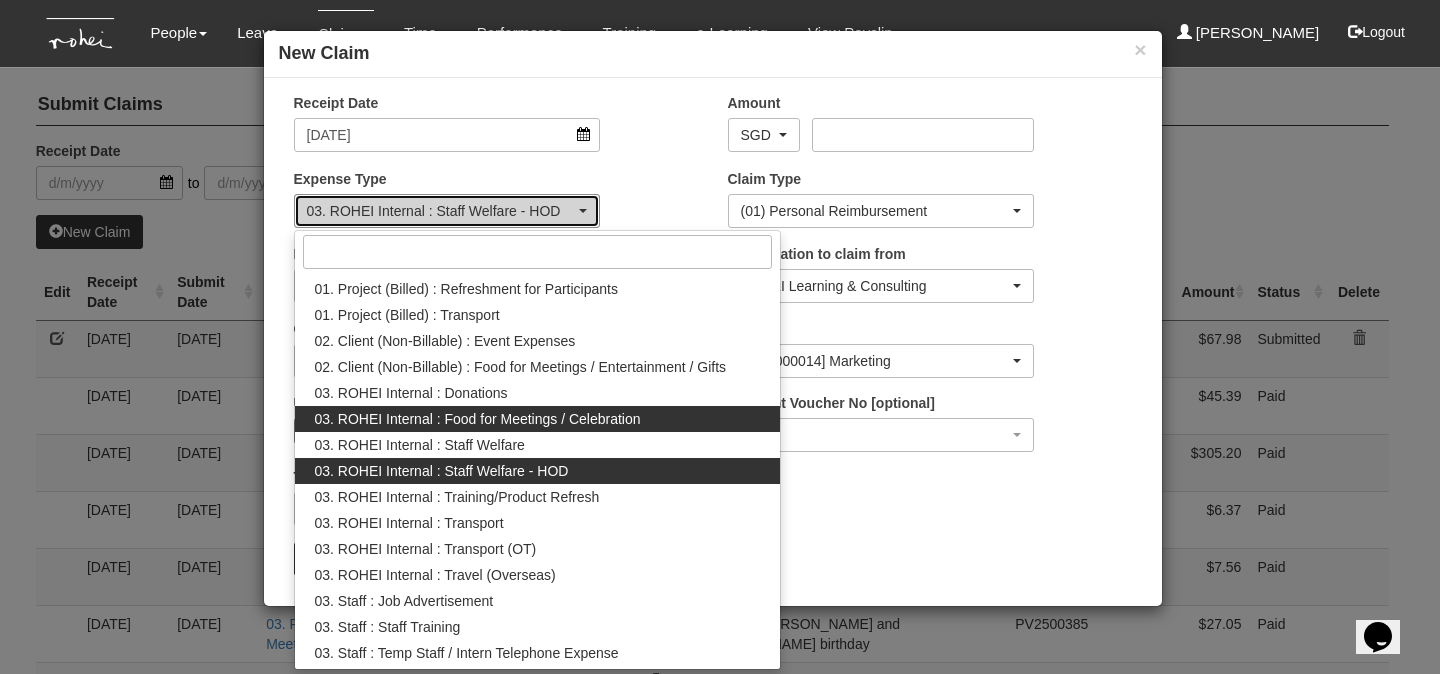 select on "137" 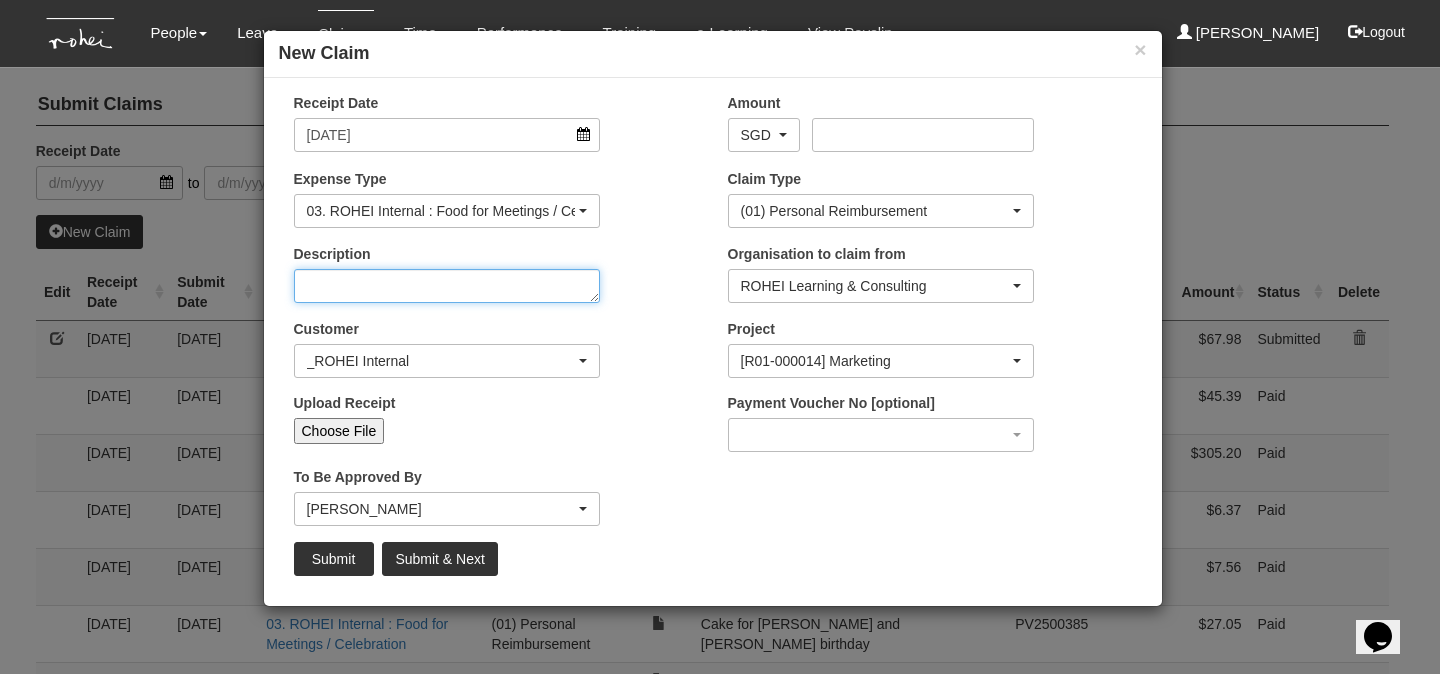 click on "Description" at bounding box center (447, 286) 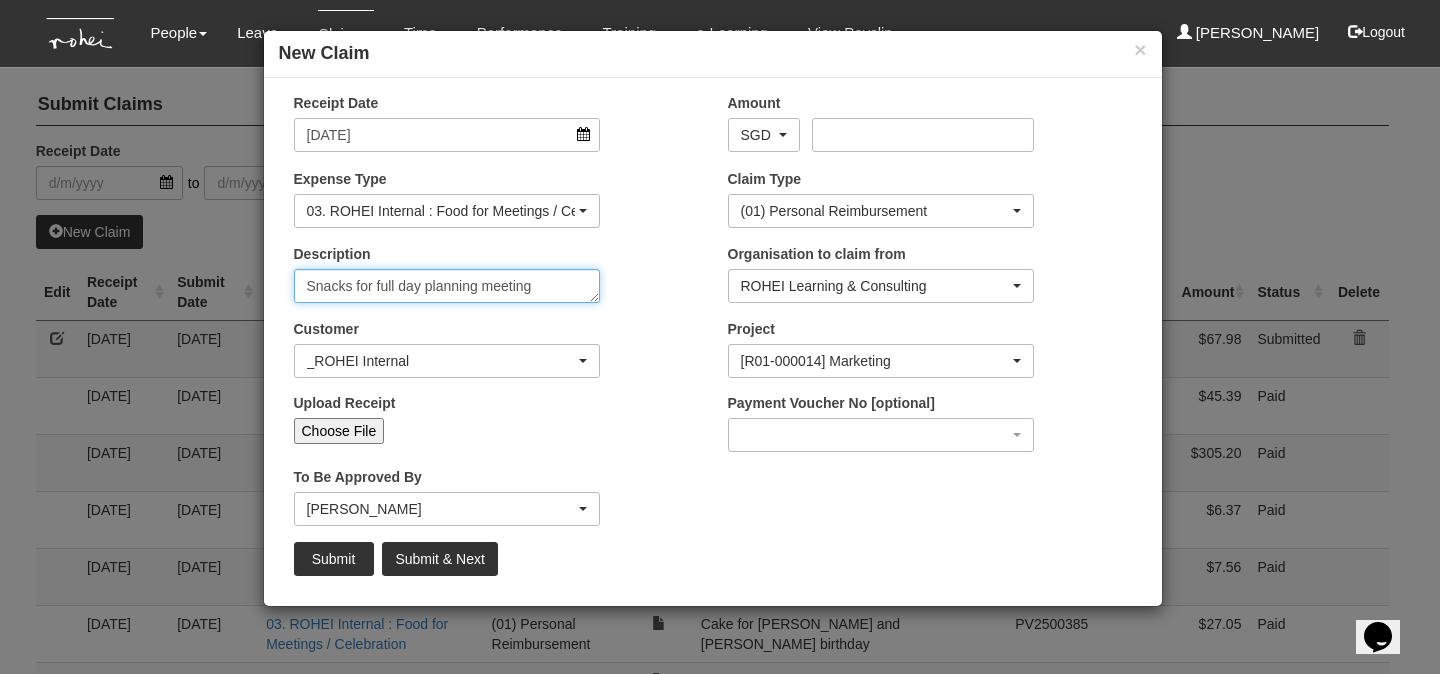 type on "Snacks for full day planning meeting" 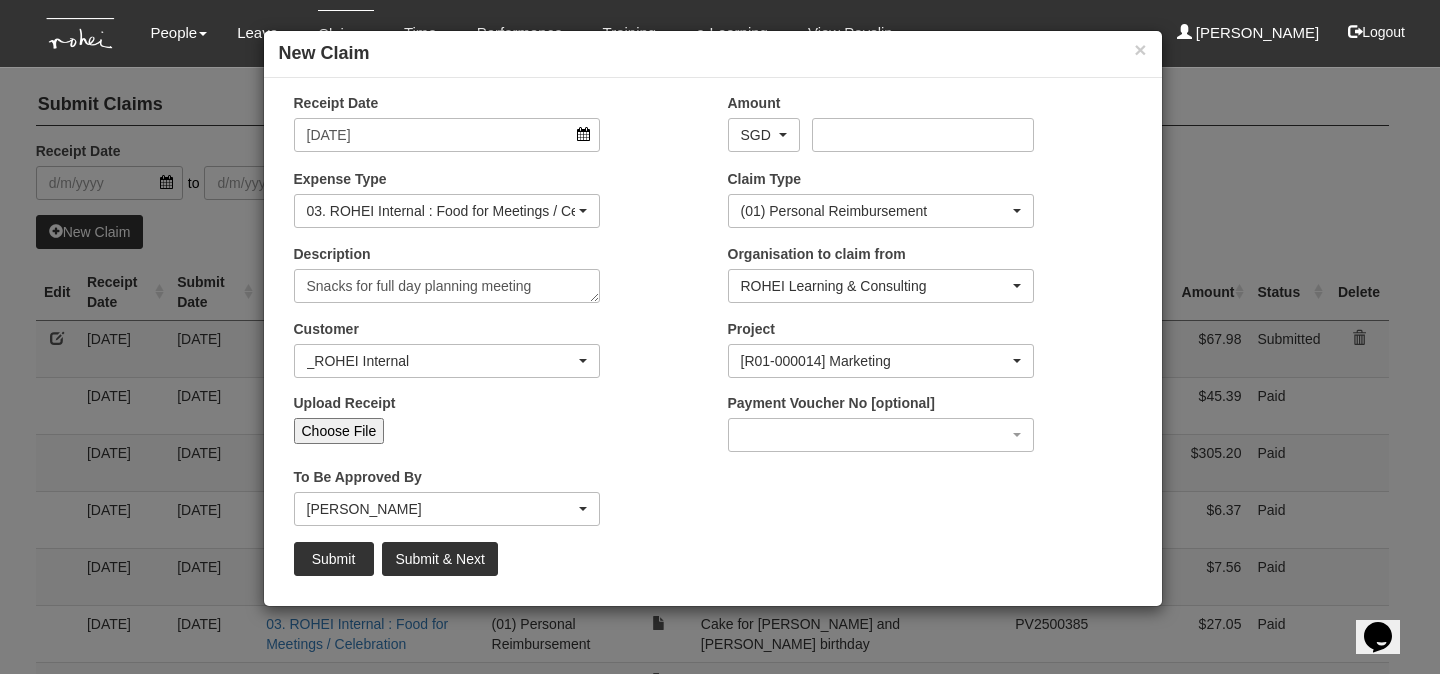 click on "Choose File" at bounding box center (339, 431) 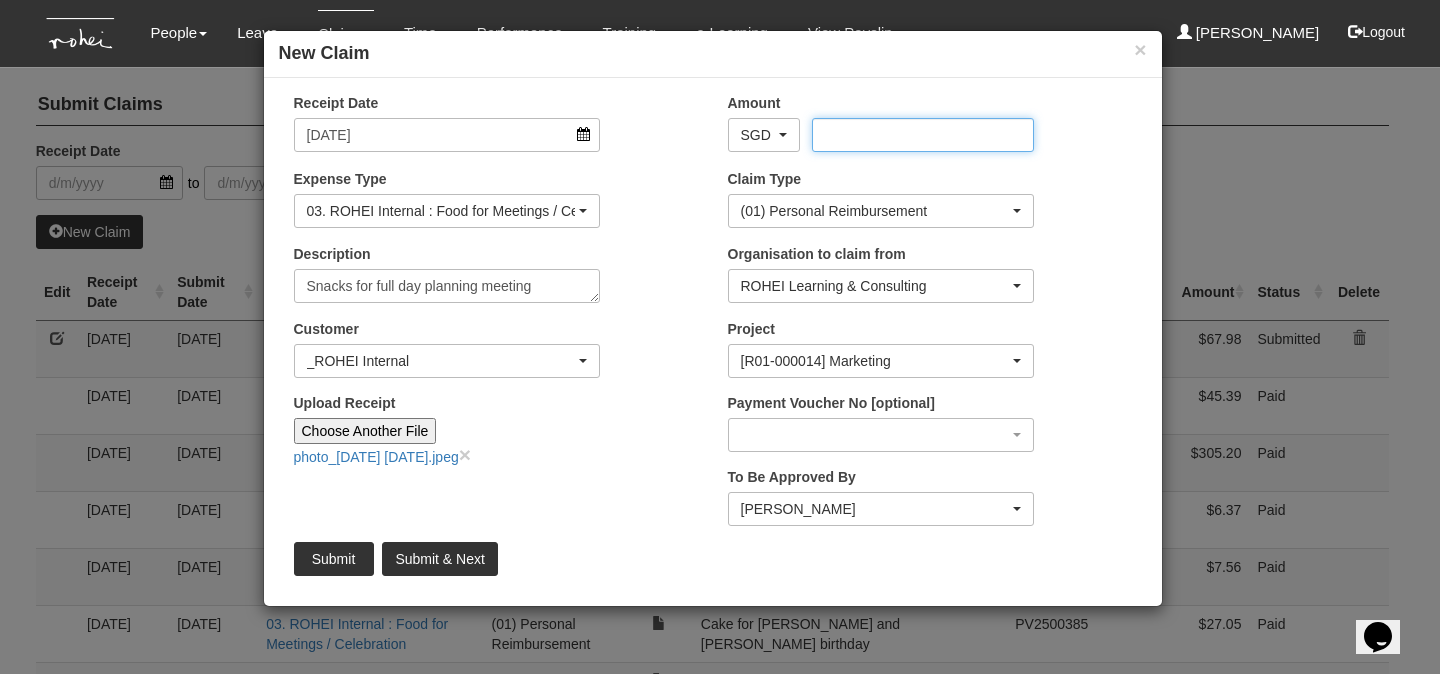 click on "Amount" at bounding box center [923, 135] 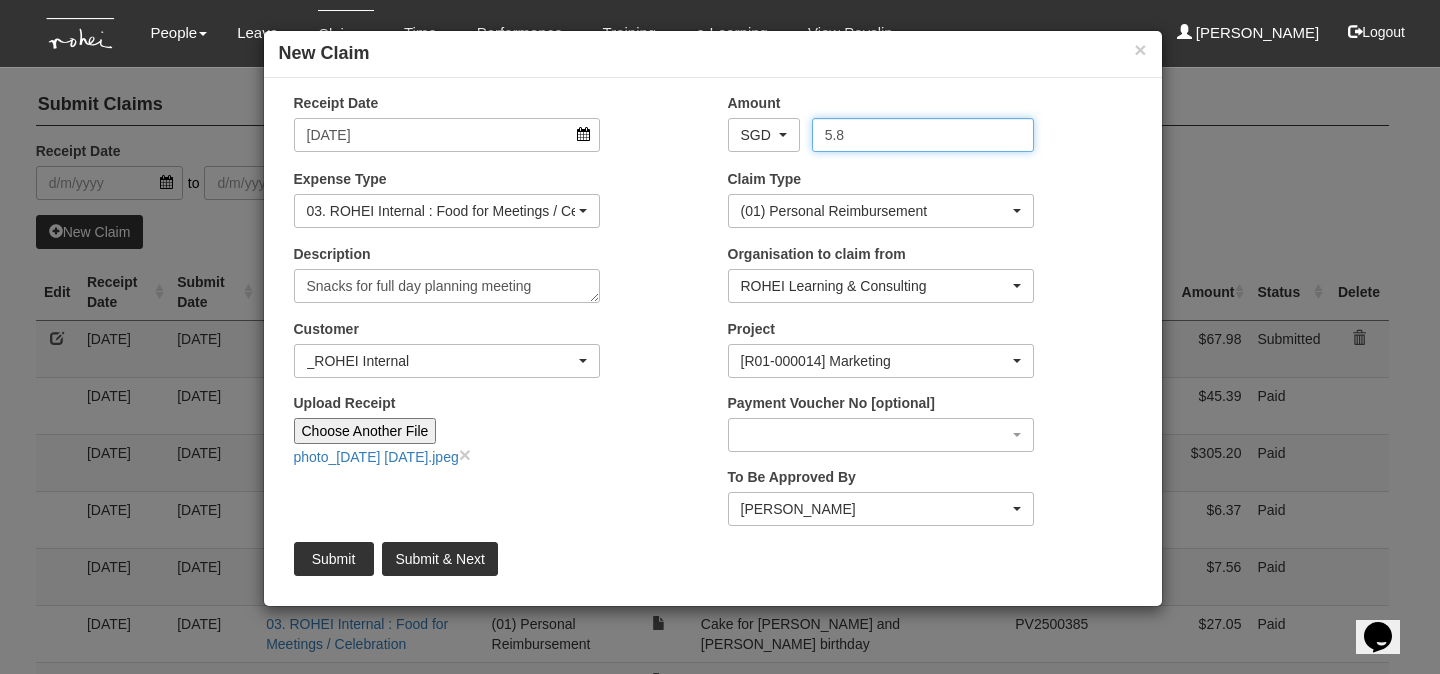 type on "5.8" 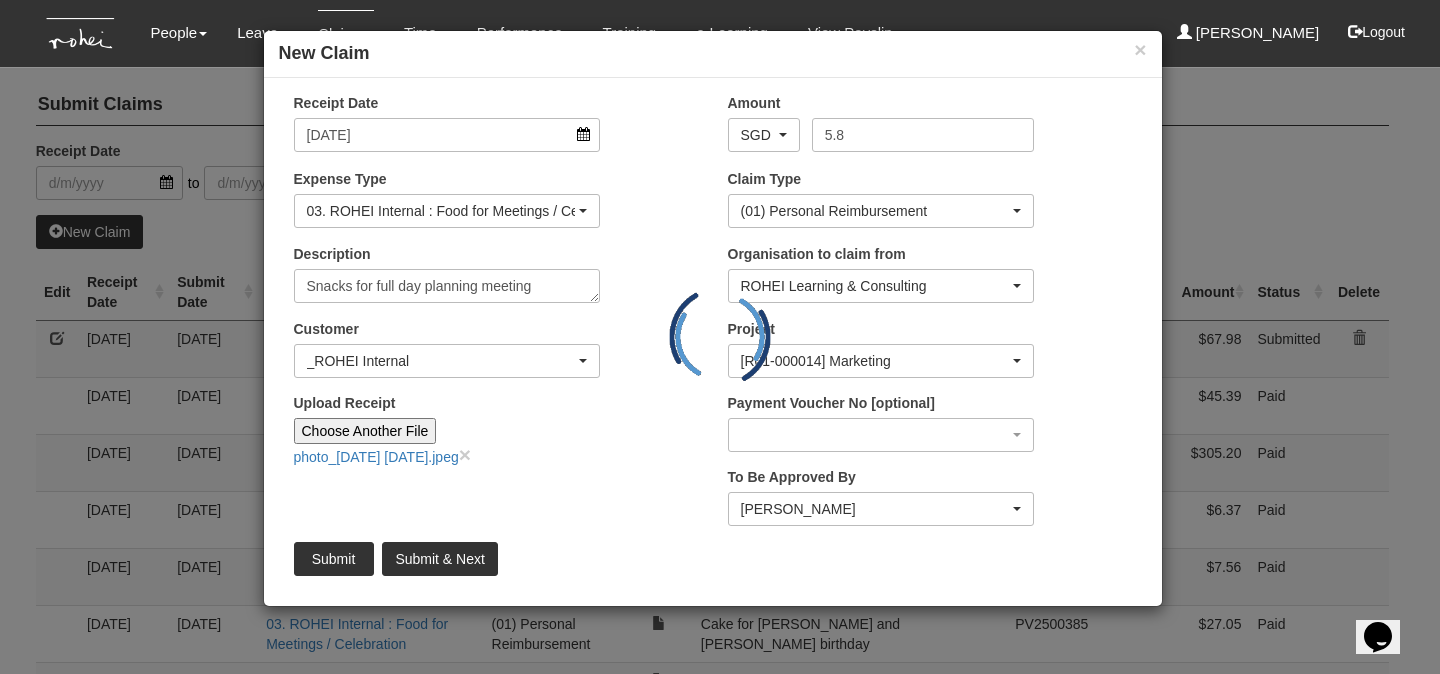 click on "Expense Type
01. Project (Billed) : Food for FGDs / Meetings
01. Project (Billed) : Lunch for Participants
01. Project (Billed) : Overseas Travel Expenses
01. Project (Billed) : Printed Collaterals / Manuals
01. Project (Billed) : Project Props / Materials
01. Project (Billed) : Refreshment for Participants
01. Project (Billed) : Transport
02. Client (Non-Billable) : Event Expenses
02. Client (Non-Billable) : Food for Meetings / Entertainment / Gifts
03. ROHEI Internal : Donations
03. ROHEI Internal : Food for Meetings / Celebration
03. ROHEI Internal : Staff Welfare
03. ROHEI Internal : Staff Welfare - HOD
03. ROHEI Internal : Training/Product Refresh
03. ROHEI Internal : Transport
03. ROHEI Internal : Transport (OT)
03. ROHEI Internal : Travel (Overseas)
03. Staff : Job Advertisement
03. Staff : Staff Training
03. Staff : Temp Staff / Intern Telephone Expense
03. Staff : Work Pass Renewal" at bounding box center (496, 206) 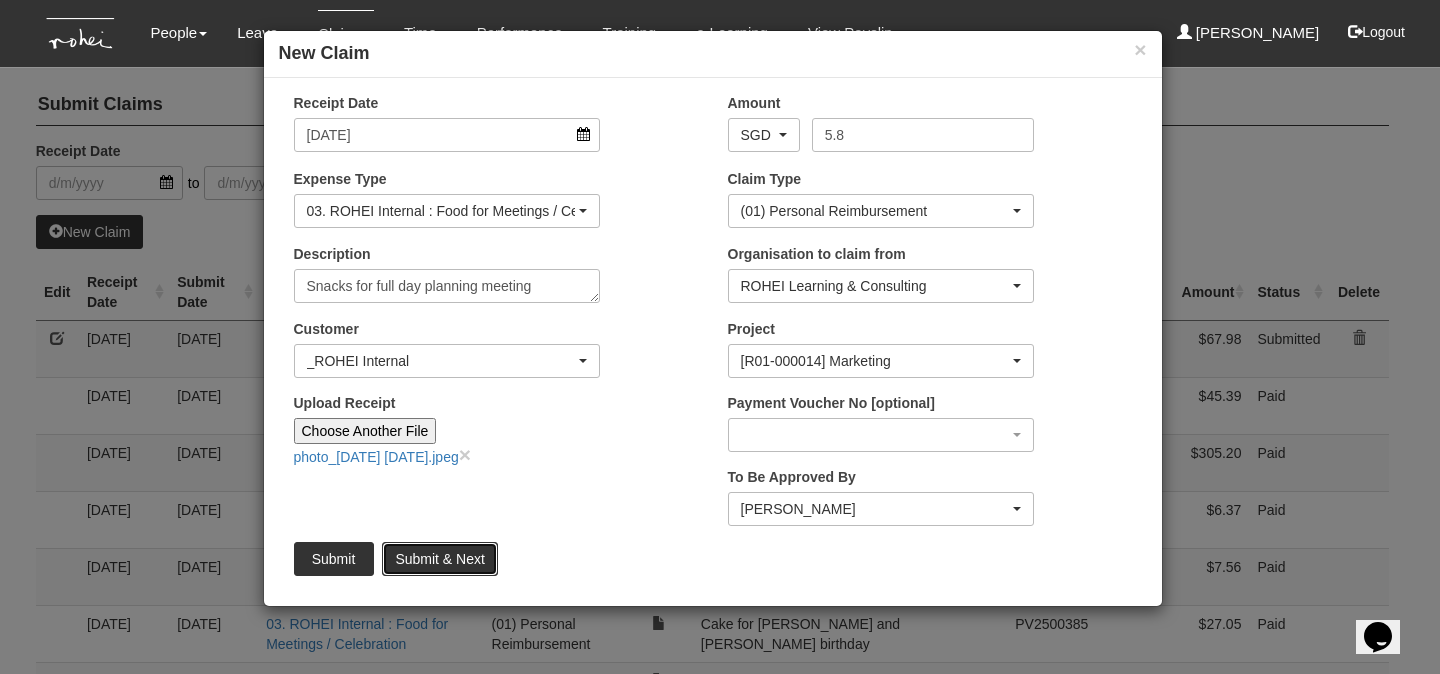 click on "Submit & Next" at bounding box center [439, 559] 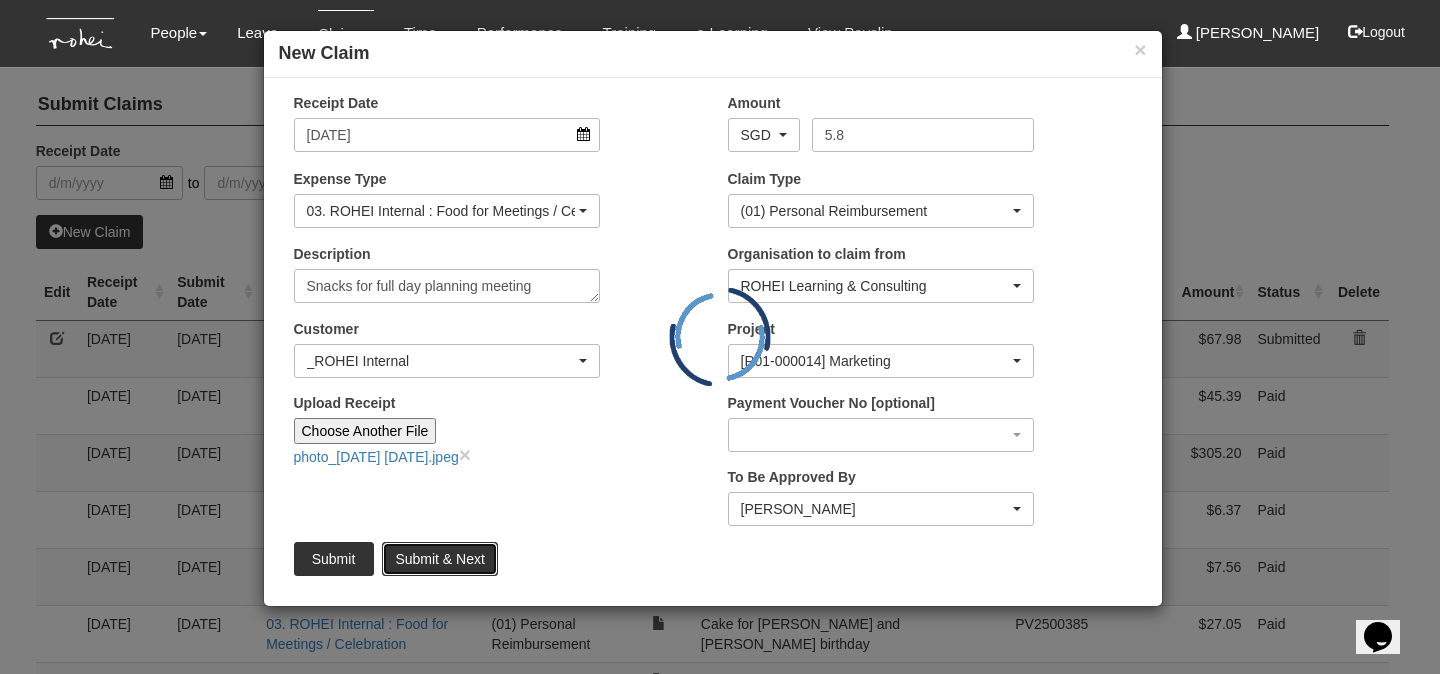 type 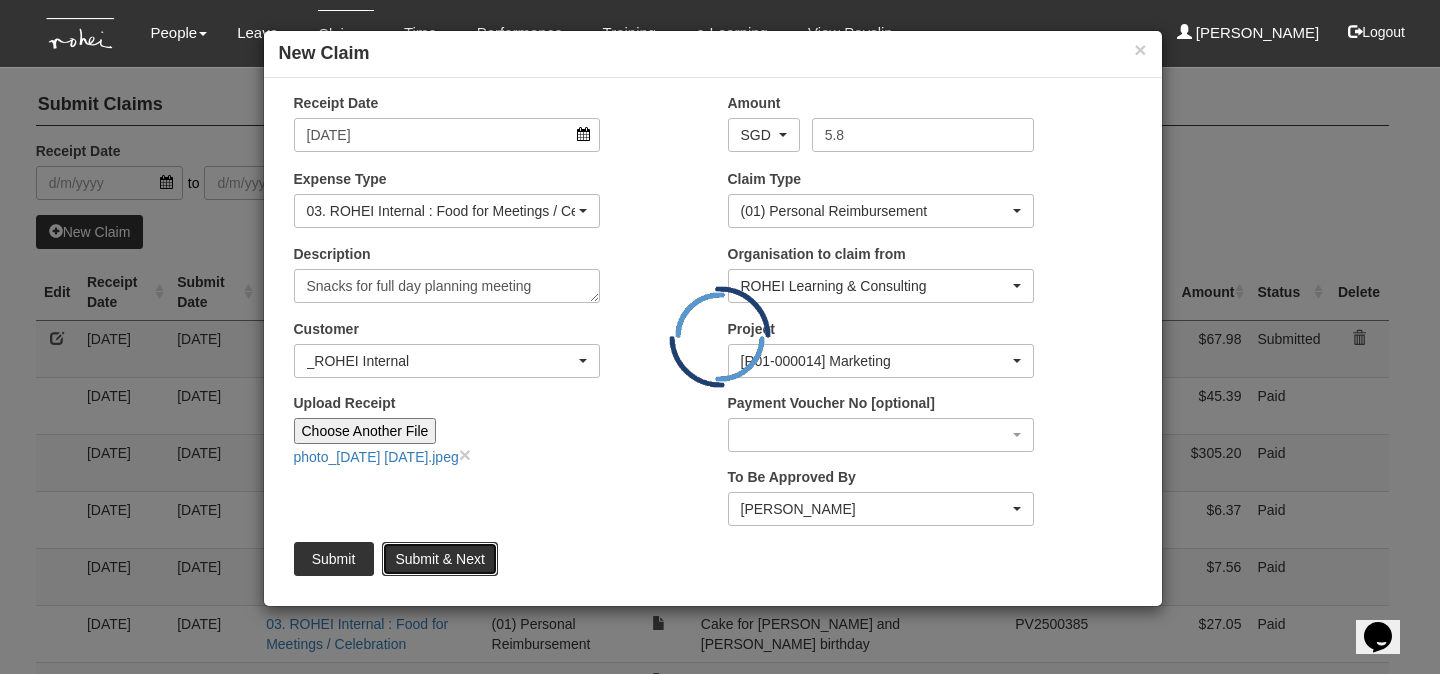 type 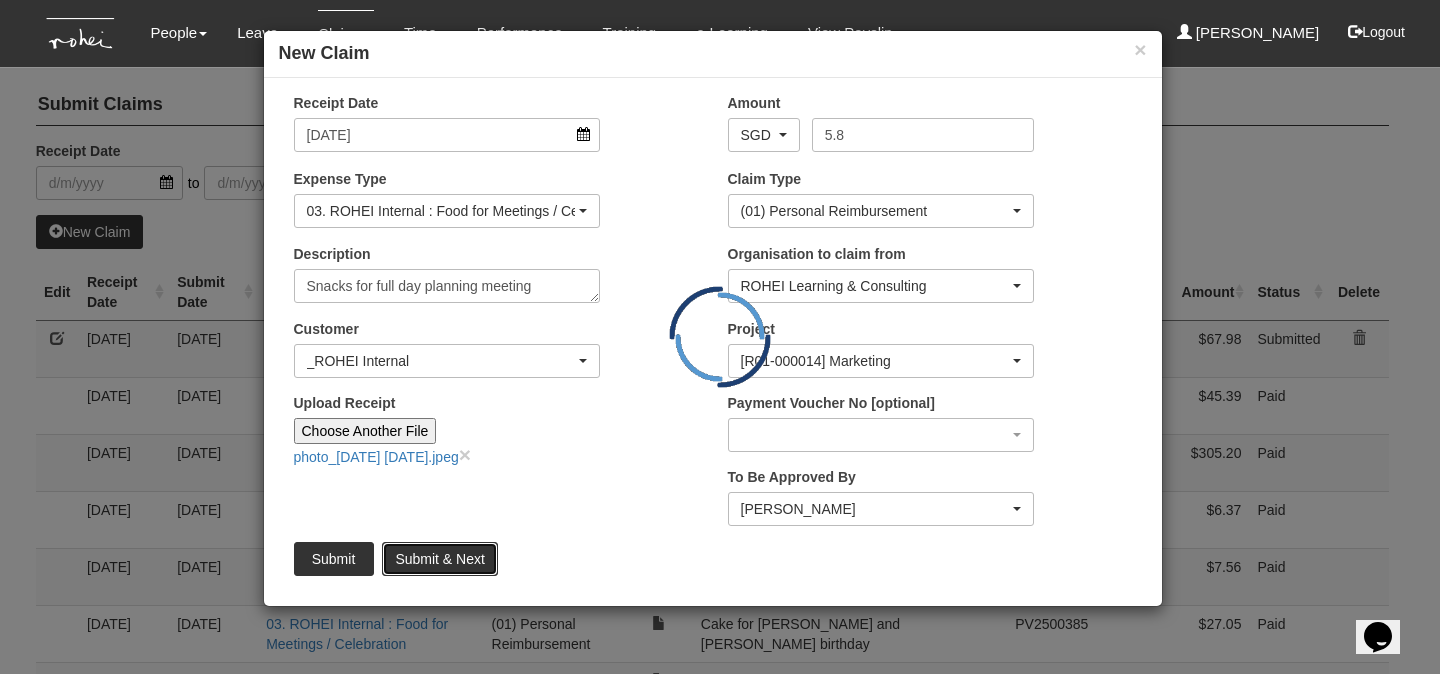type 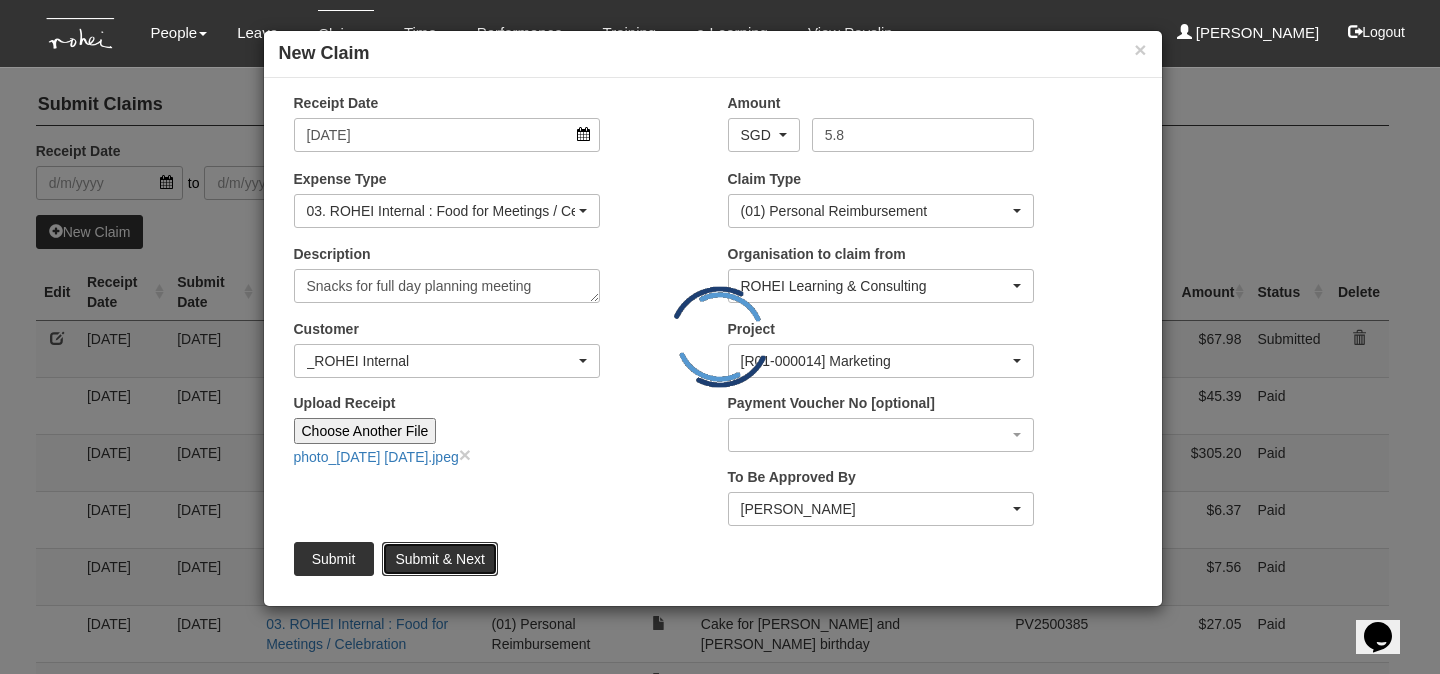 type on "Choose File" 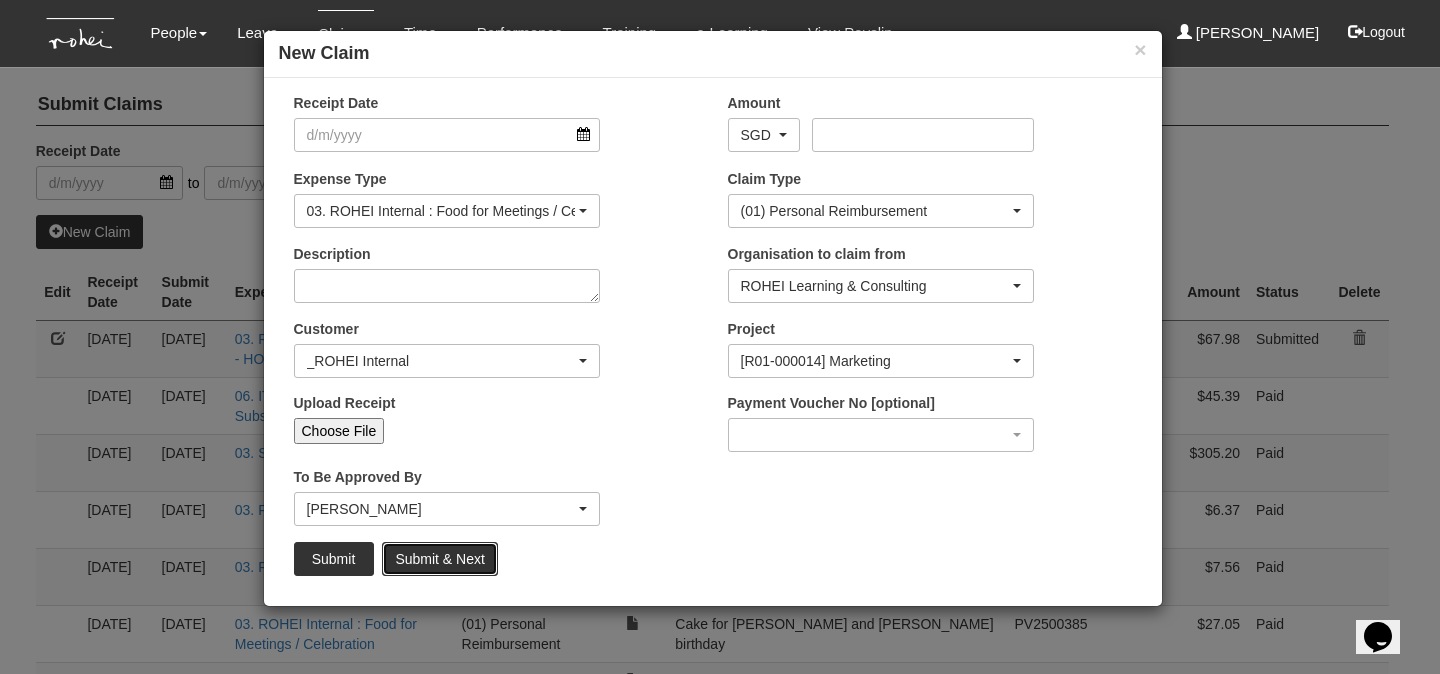 select on "50" 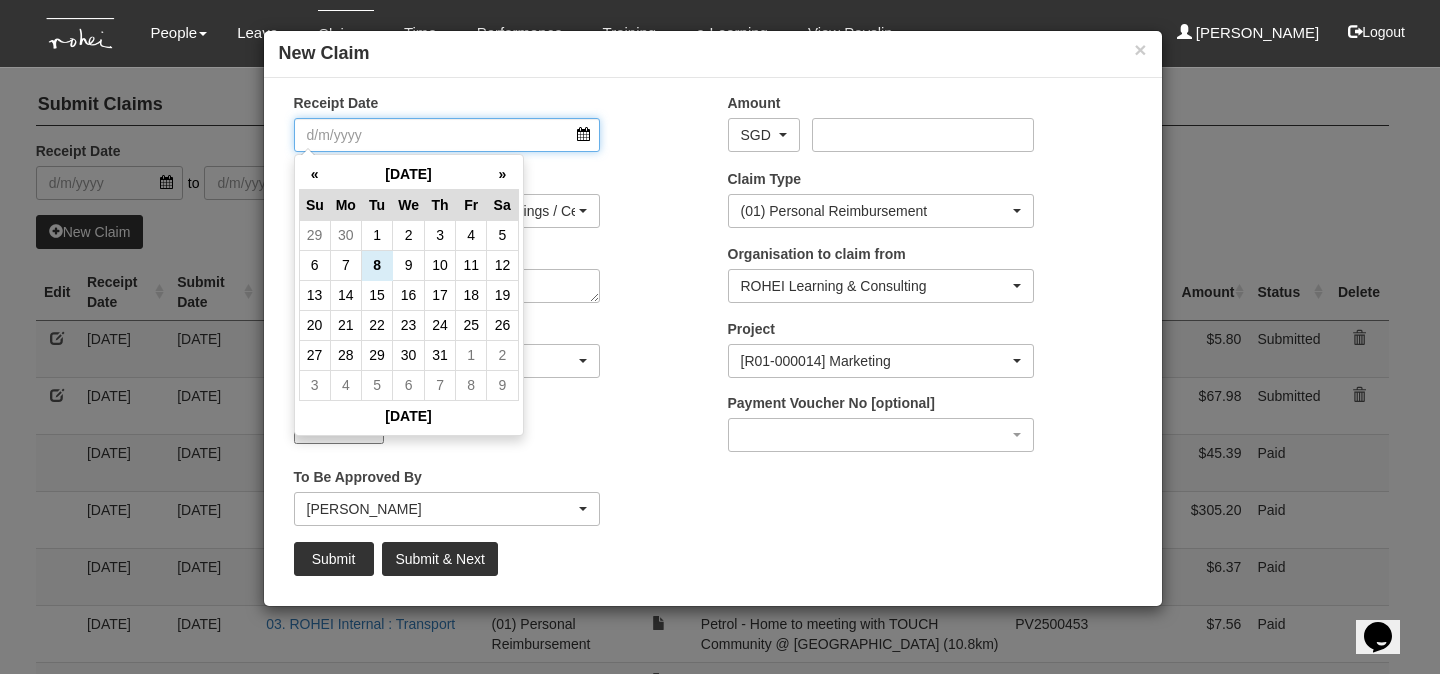 click on "Receipt Date" at bounding box center (447, 135) 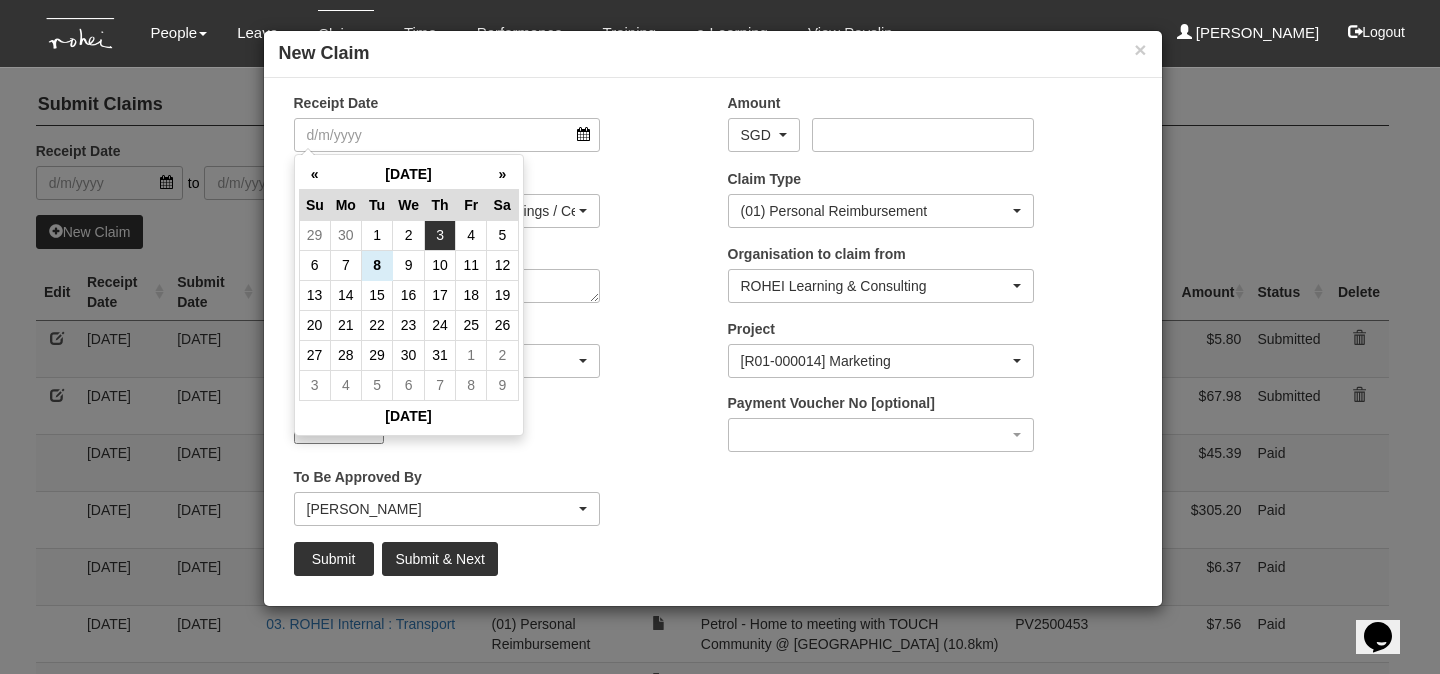 click on "3" at bounding box center [440, 235] 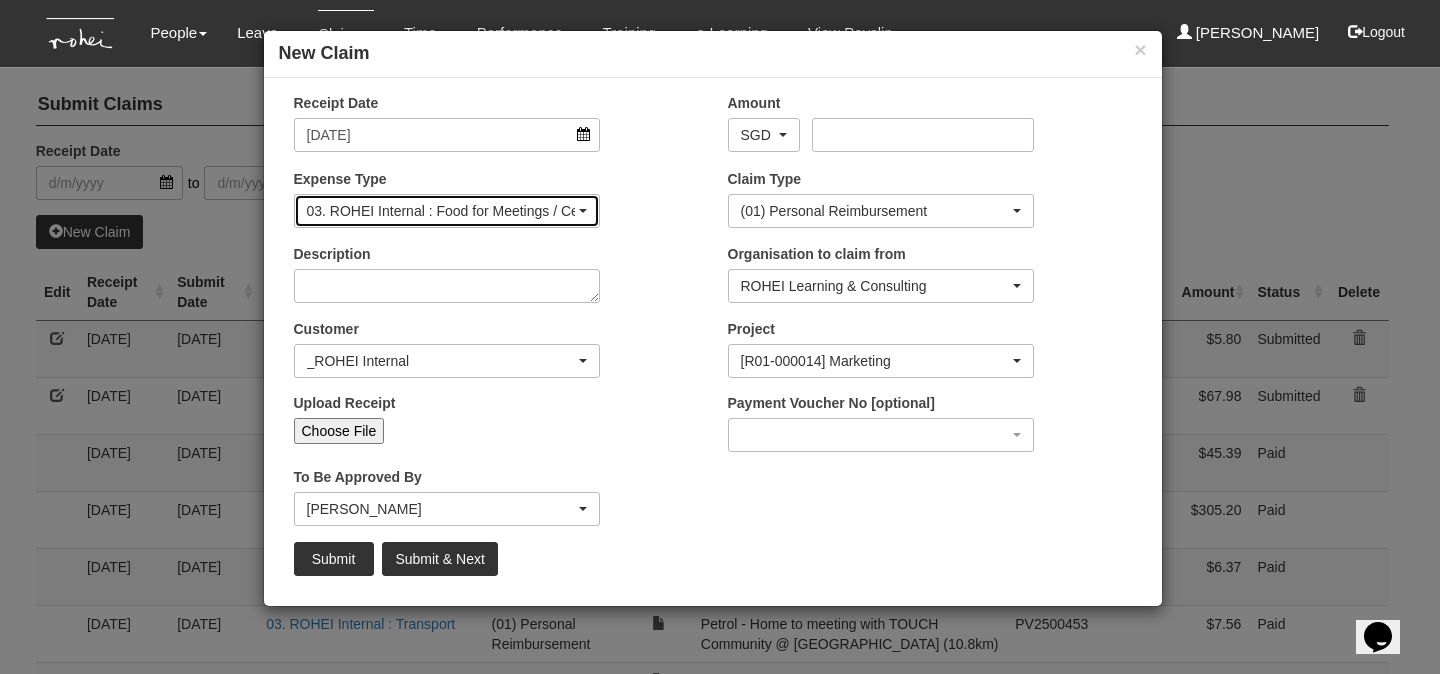 click on "03. ROHEI Internal : Food for Meetings / Celebration" at bounding box center (441, 211) 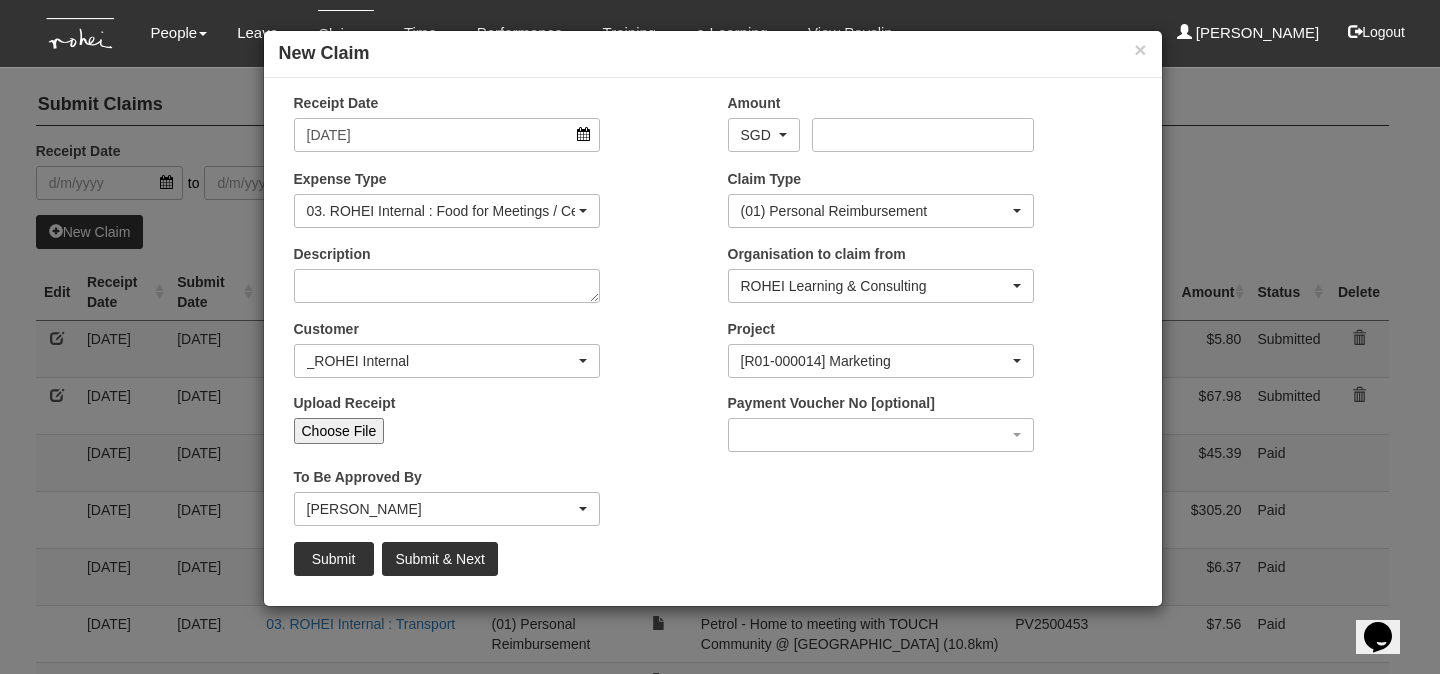 scroll, scrollTop: 101, scrollLeft: 0, axis: vertical 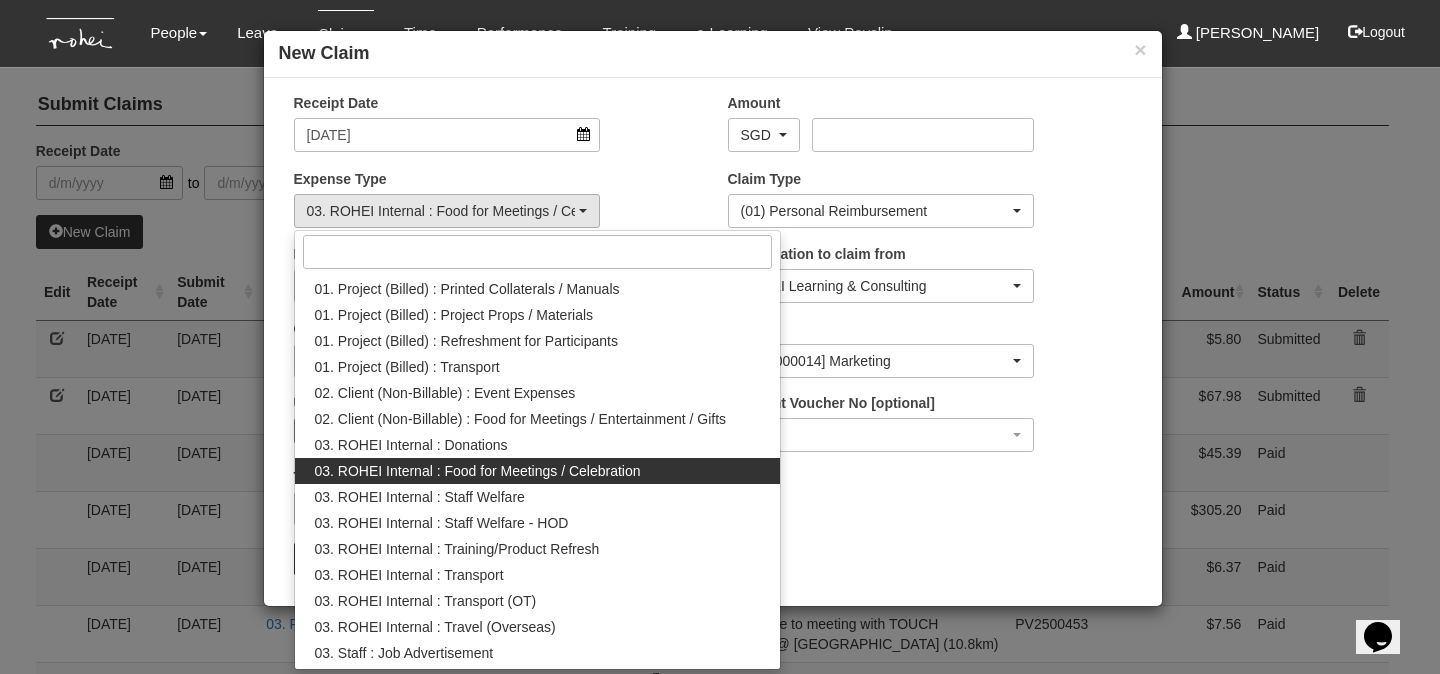 click on "03. ROHEI Internal : Food for Meetings / Celebration" at bounding box center [478, 471] 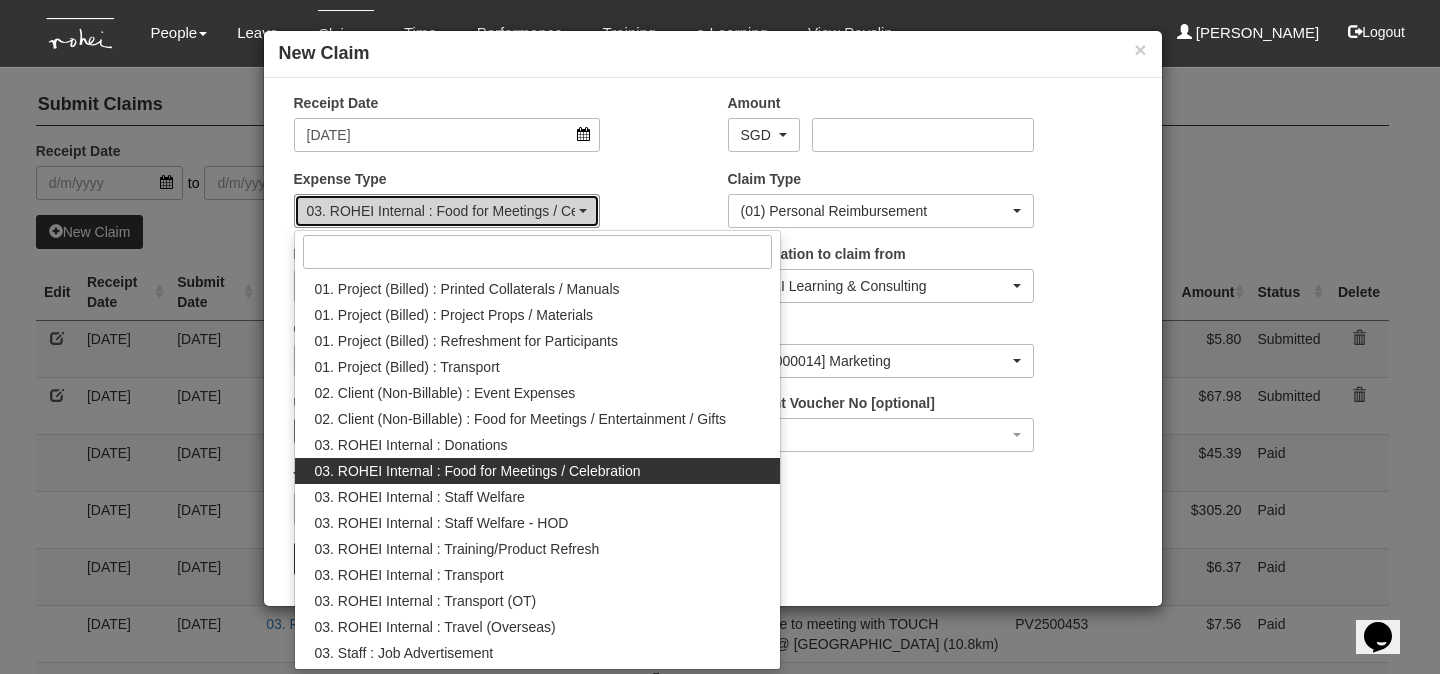 select on "137" 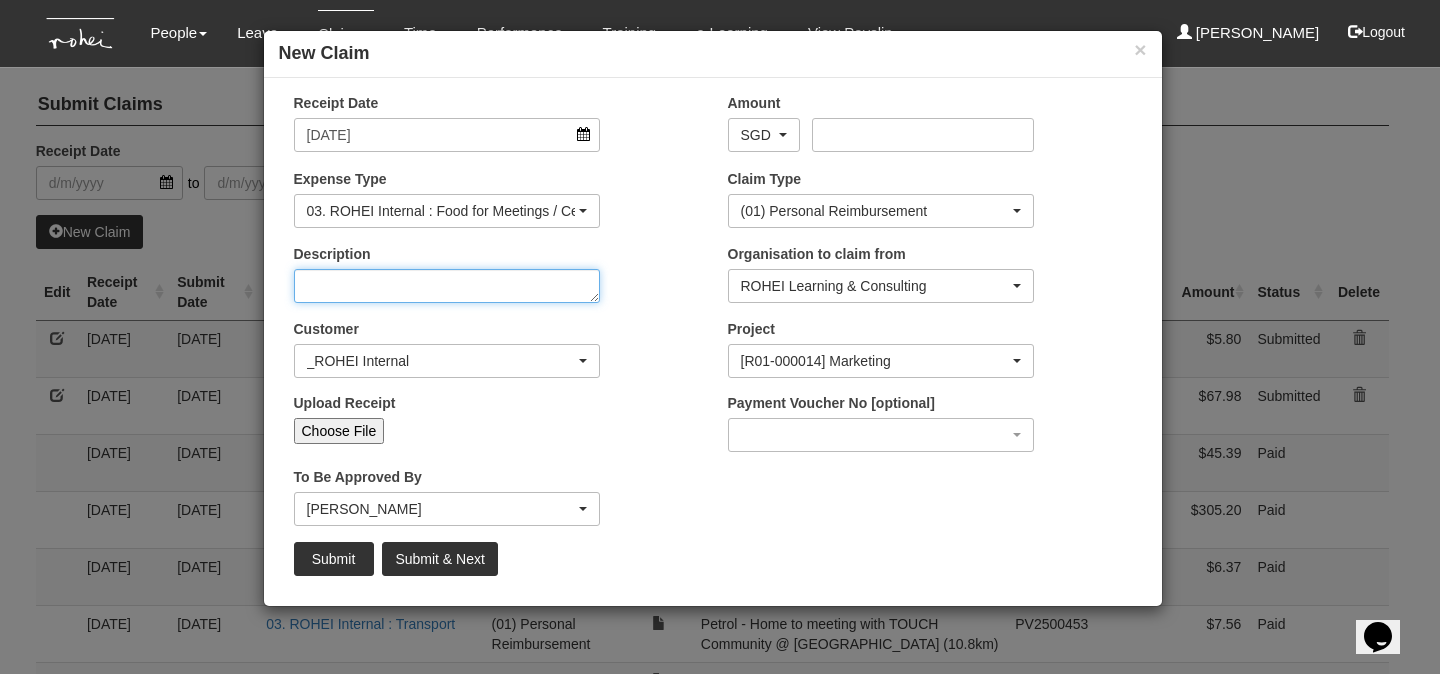 click on "Description" at bounding box center (447, 286) 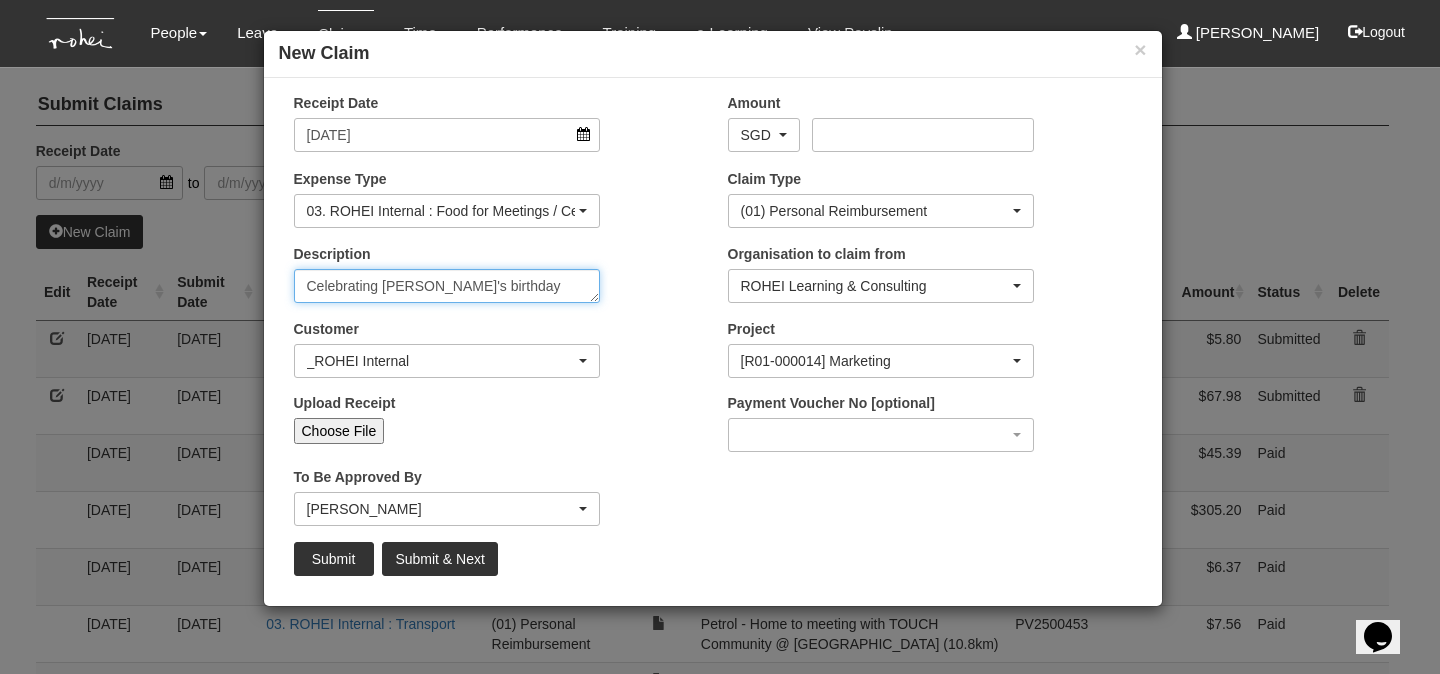 type on "Celebrating [PERSON_NAME]'s birthday" 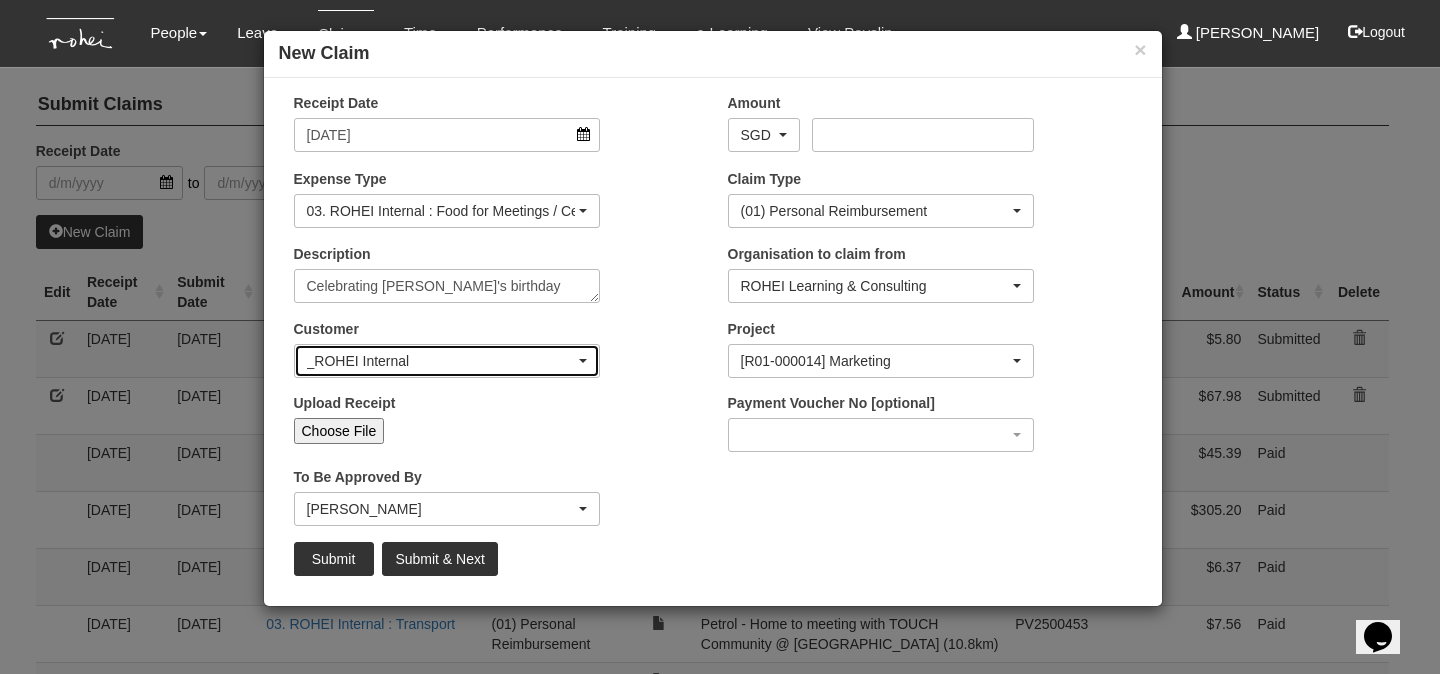 click on "_ROHEI Internal" at bounding box center [441, 361] 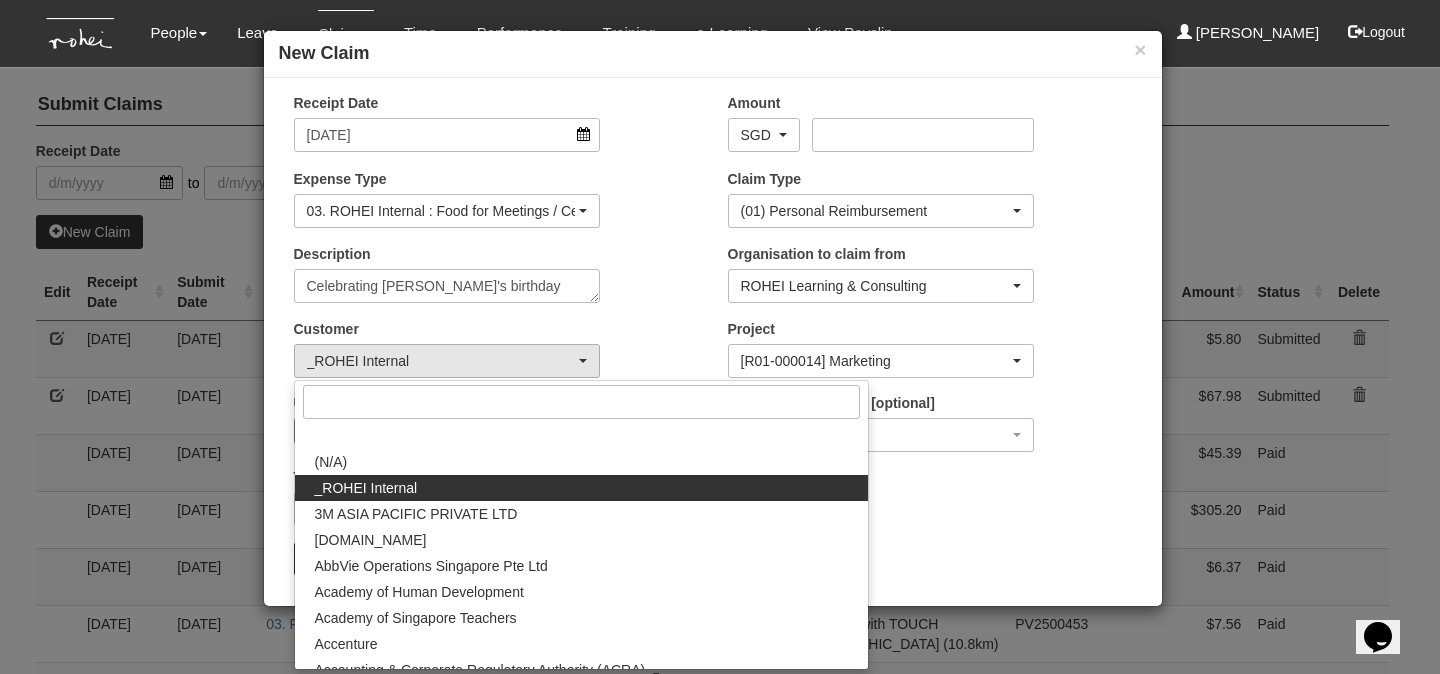 click on "_ROHEI Internal" at bounding box center (581, 488) 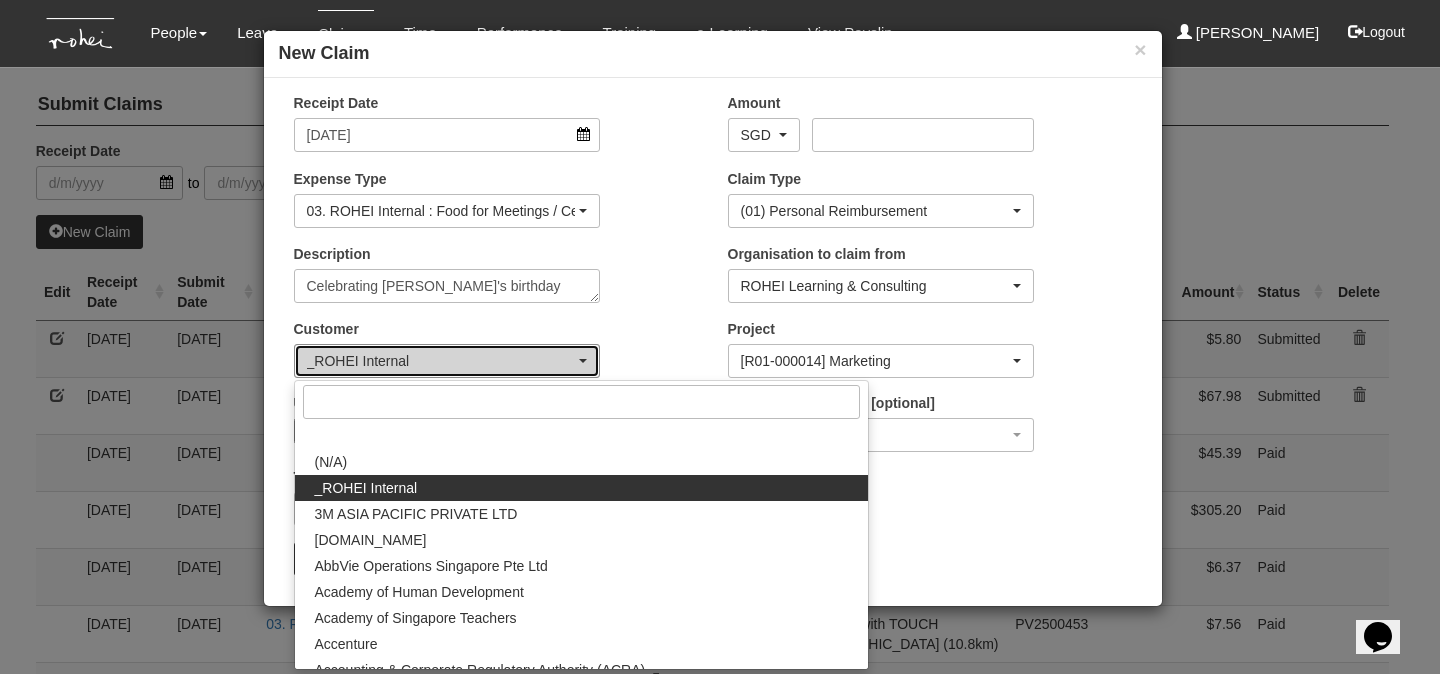 select on "397" 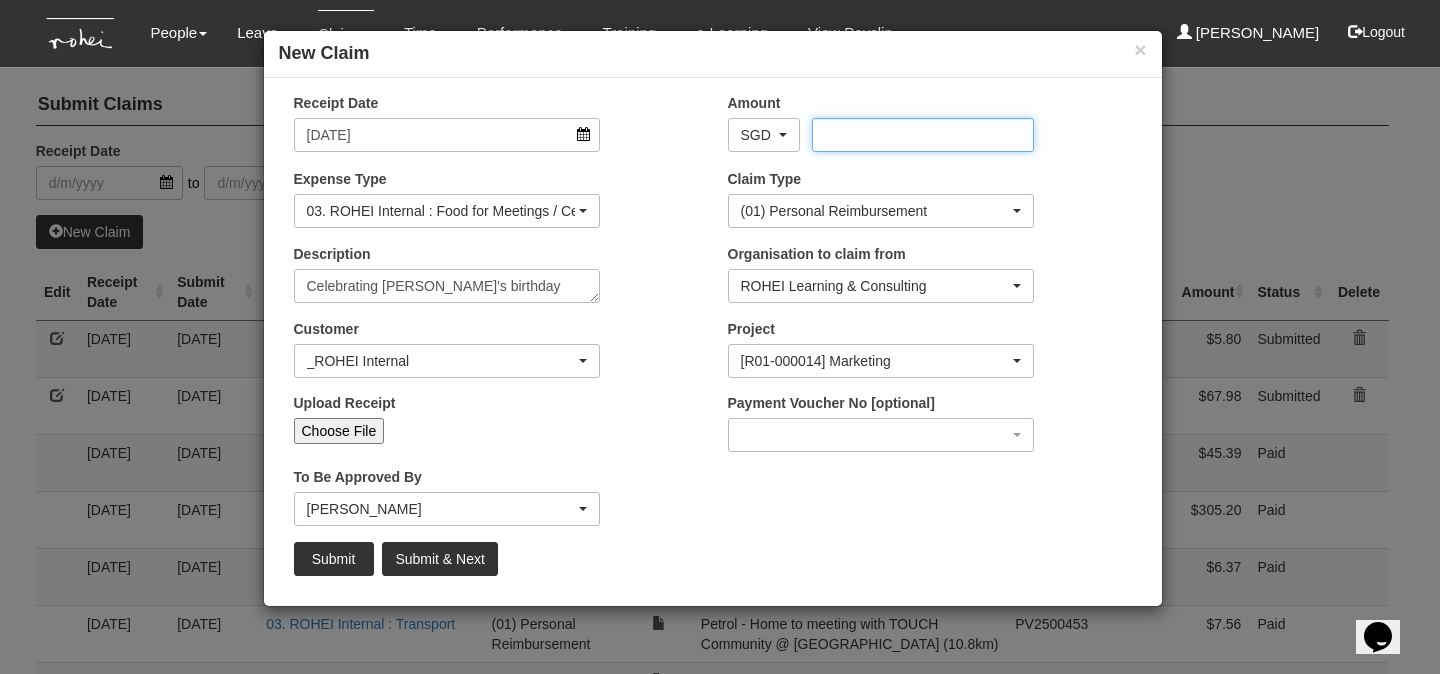 click on "Amount" at bounding box center (923, 135) 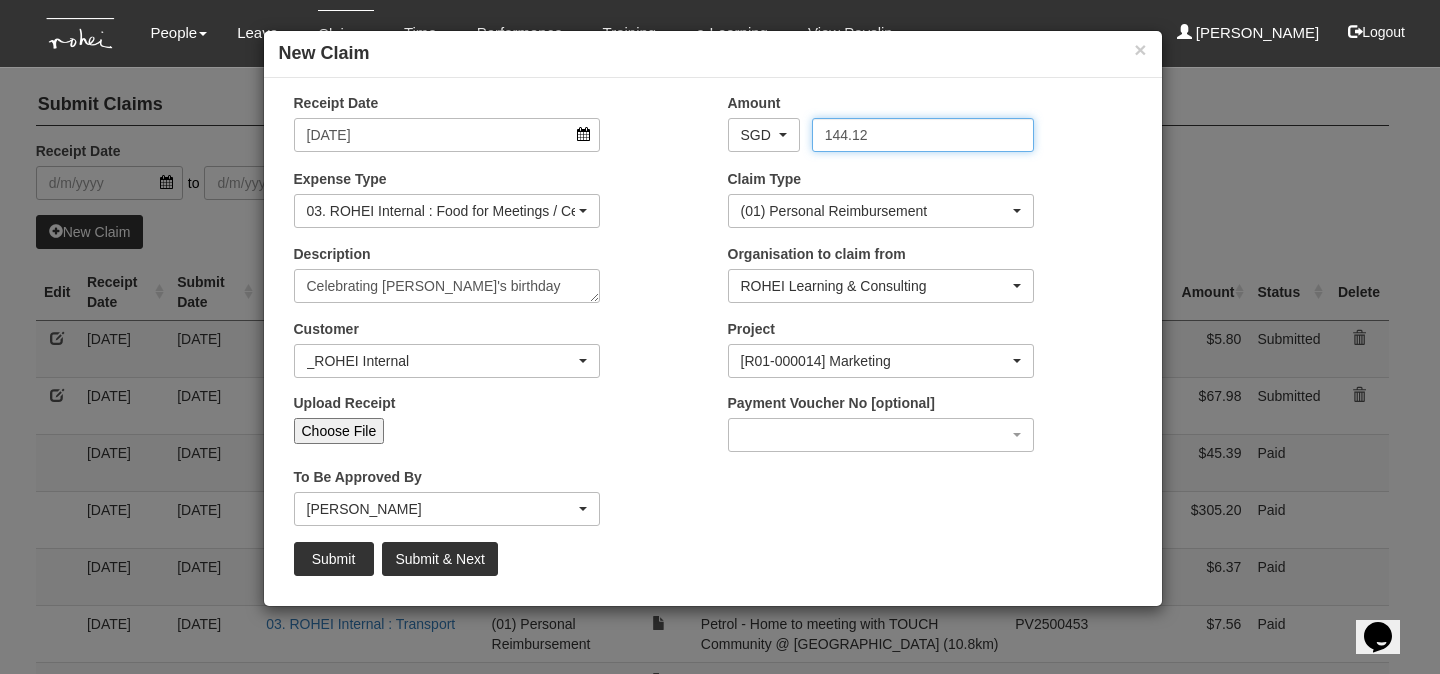 type on "144.12" 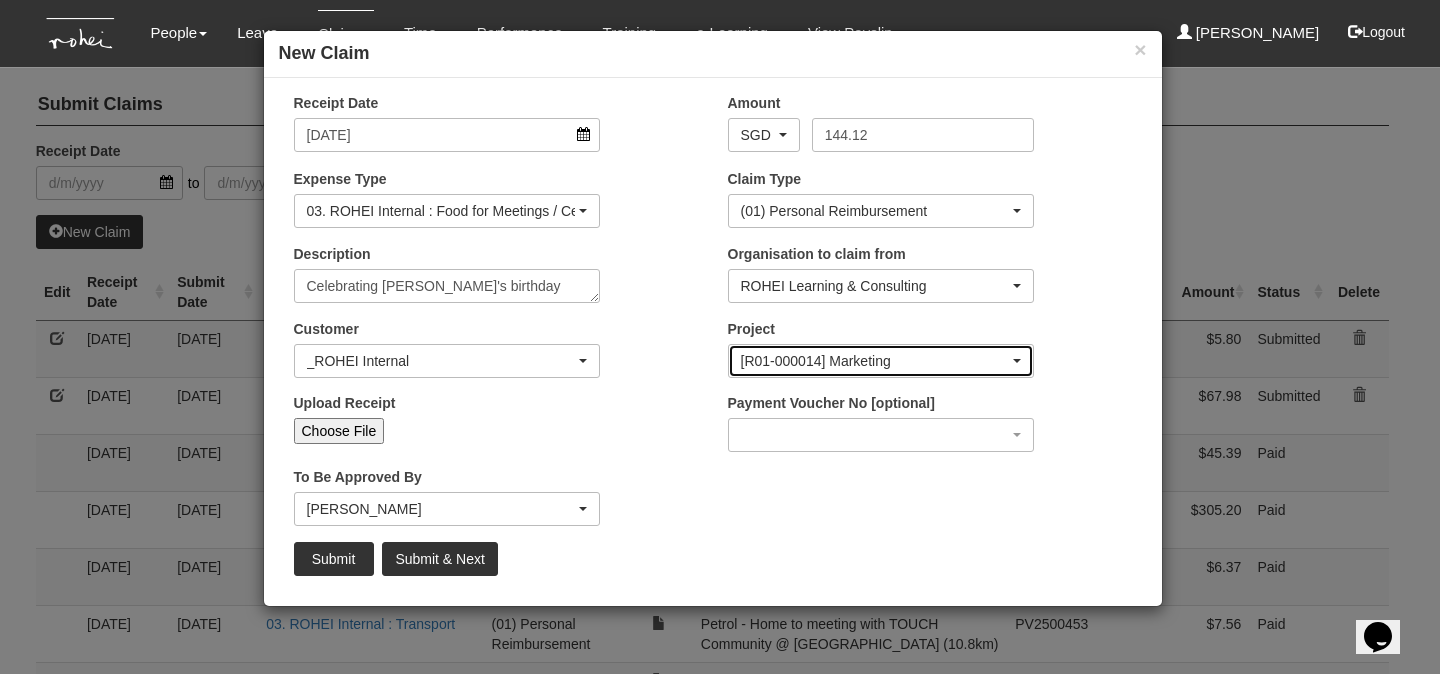 click on "[R01-000014] Marketing" at bounding box center (875, 361) 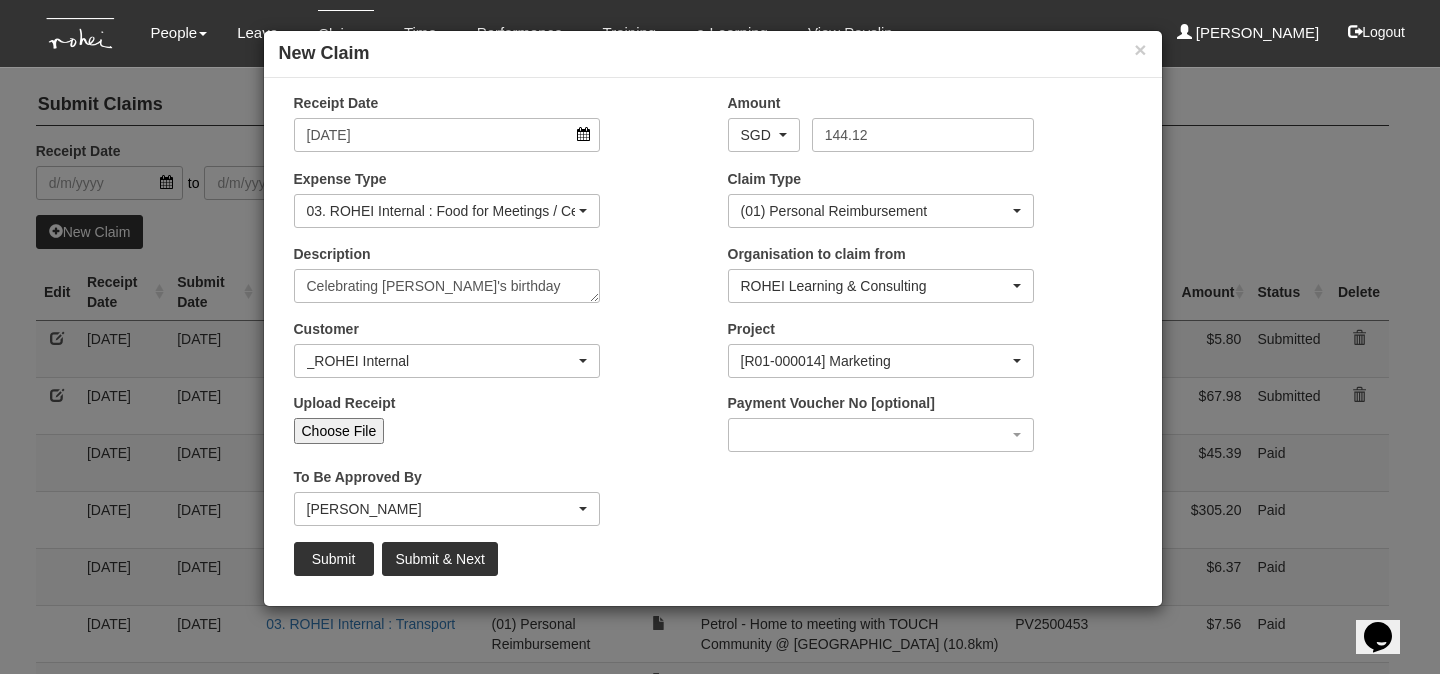 type 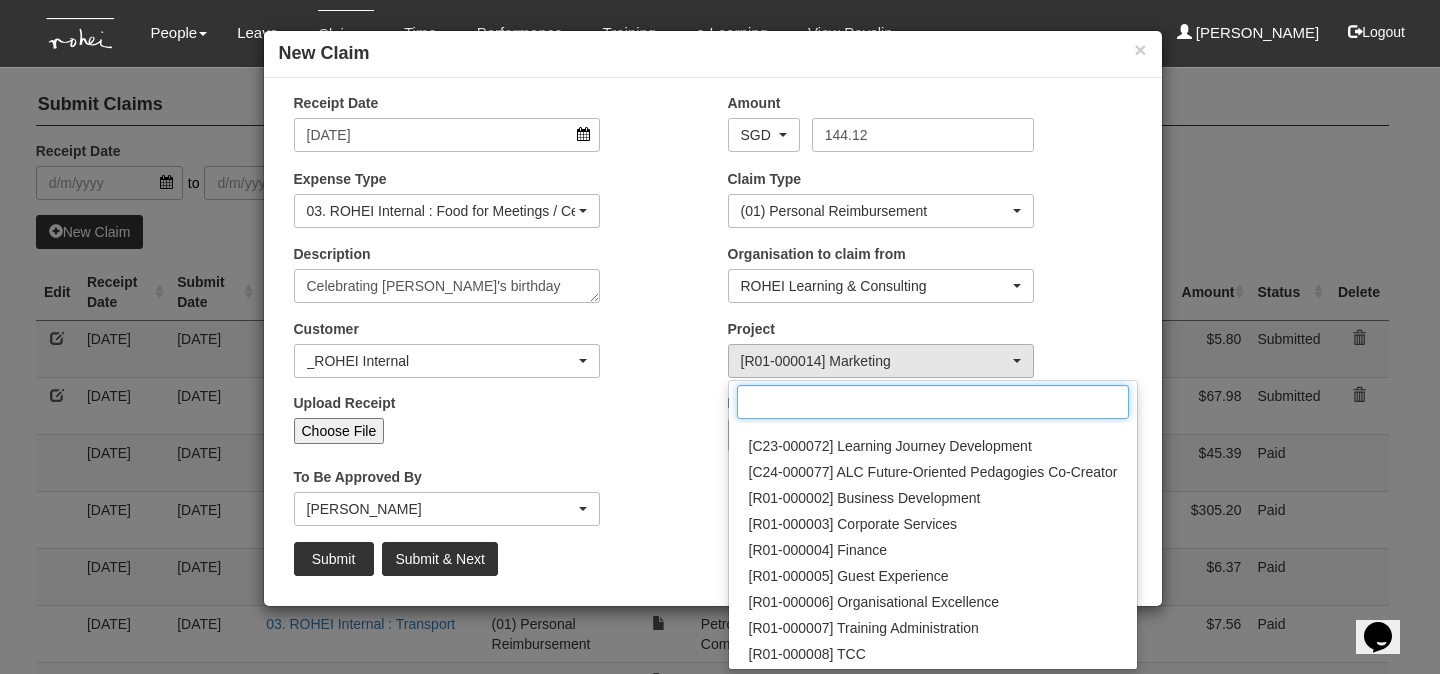 scroll, scrollTop: 0, scrollLeft: 0, axis: both 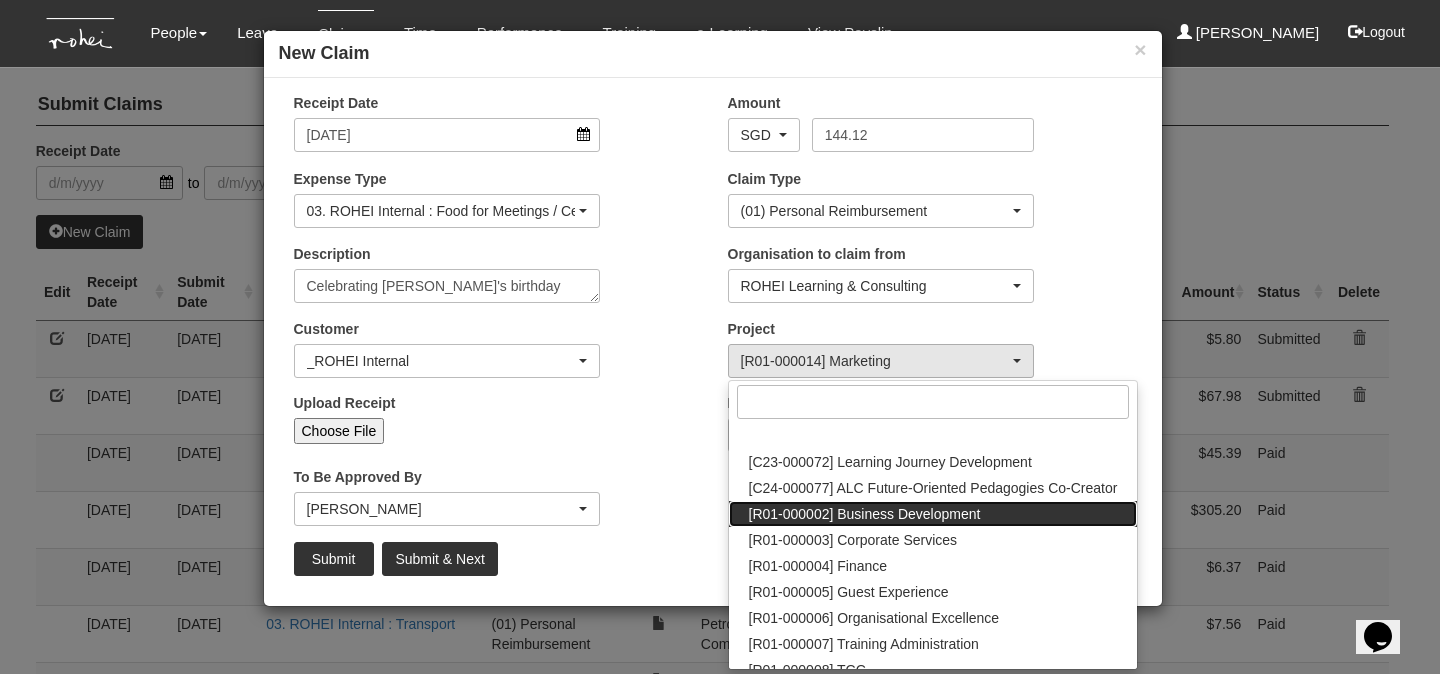 click on "[R01-000002] Business Development" at bounding box center [865, 514] 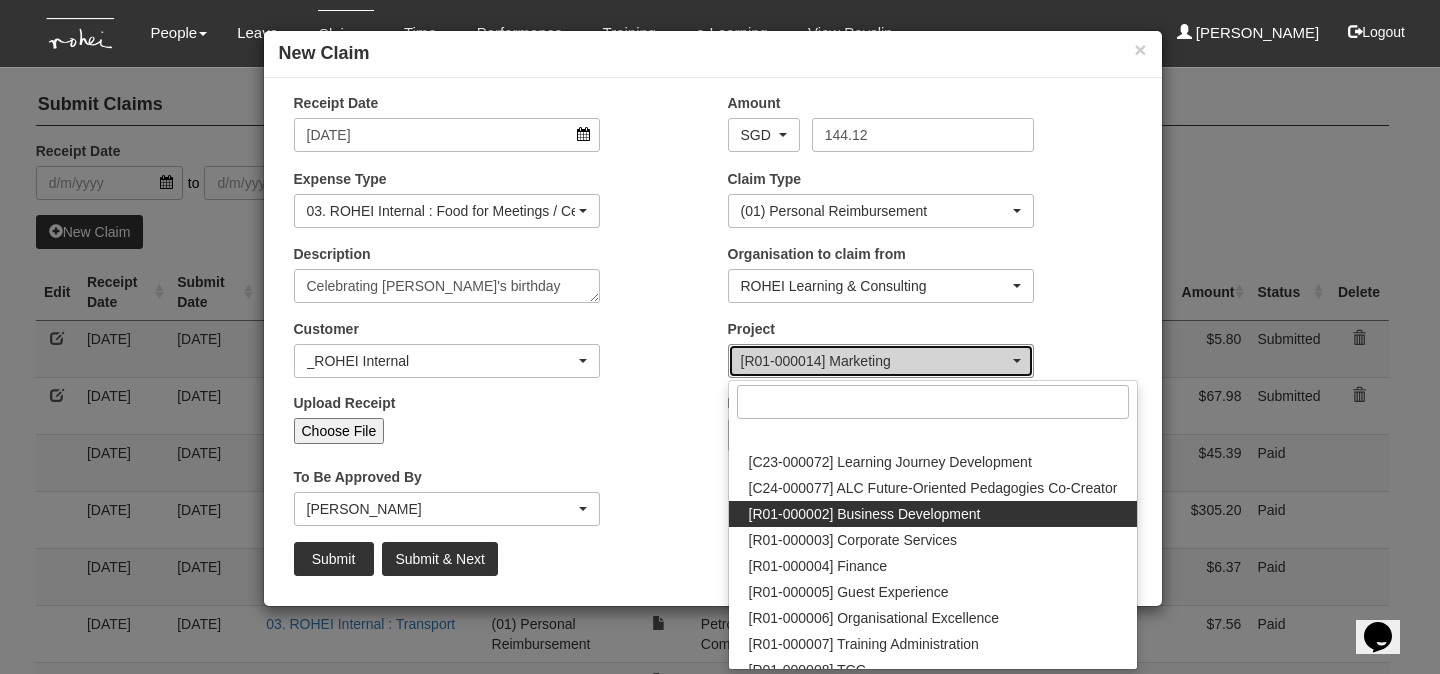 select on "1480" 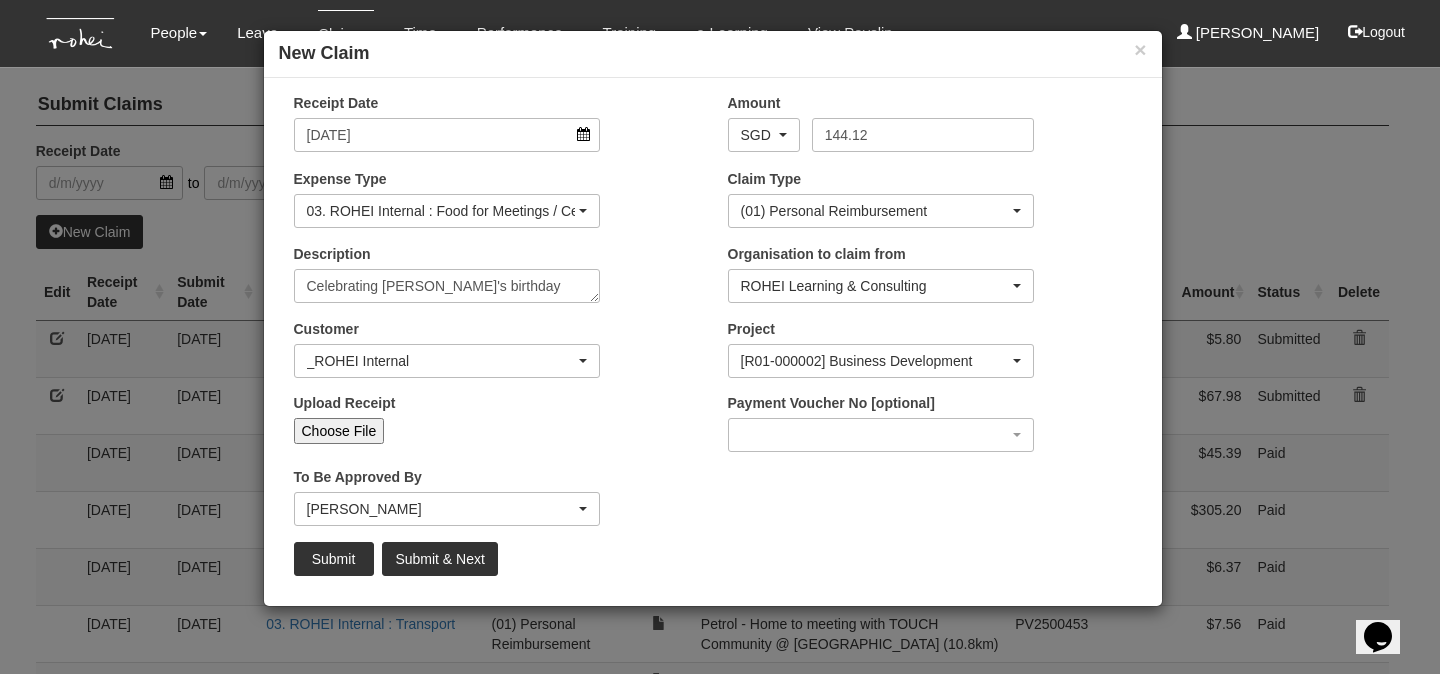 click on "Upload Receipt
Choose File" at bounding box center (496, 426) 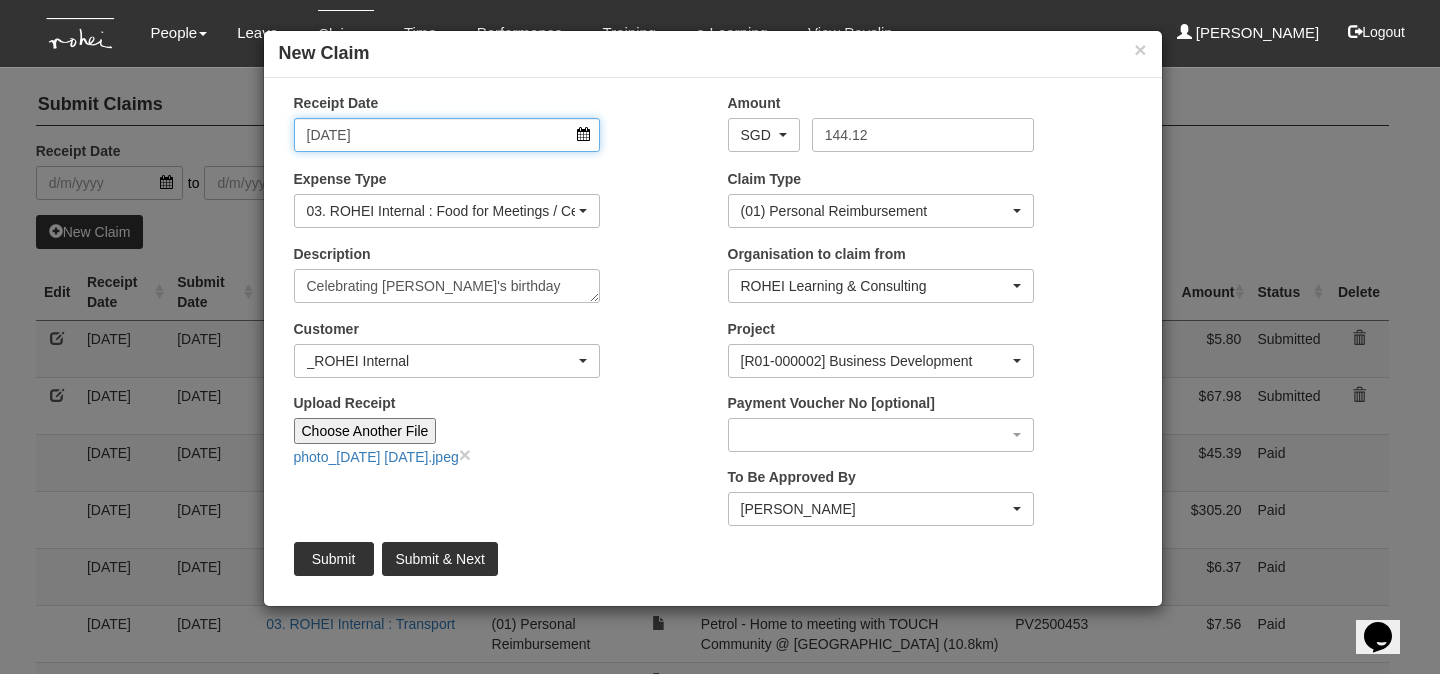 click on "[DATE]" at bounding box center [447, 135] 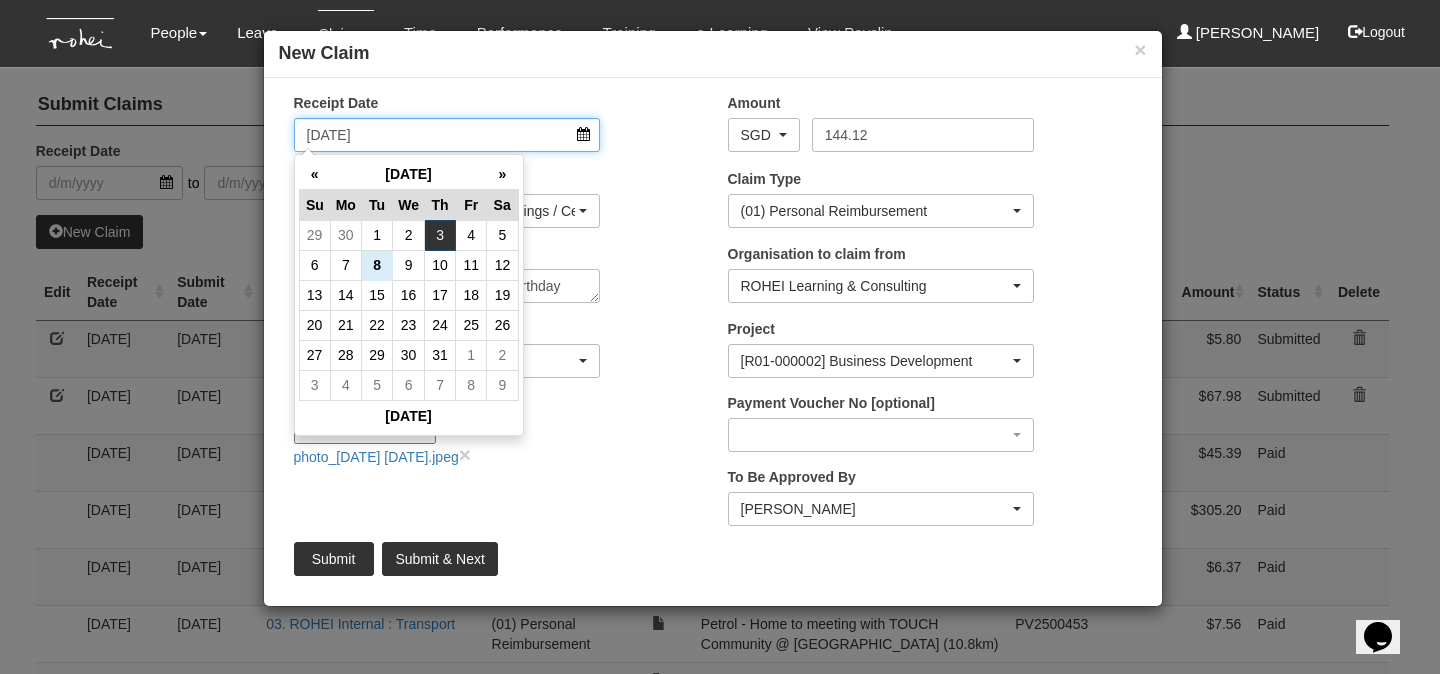 click on "[DATE]" at bounding box center (447, 135) 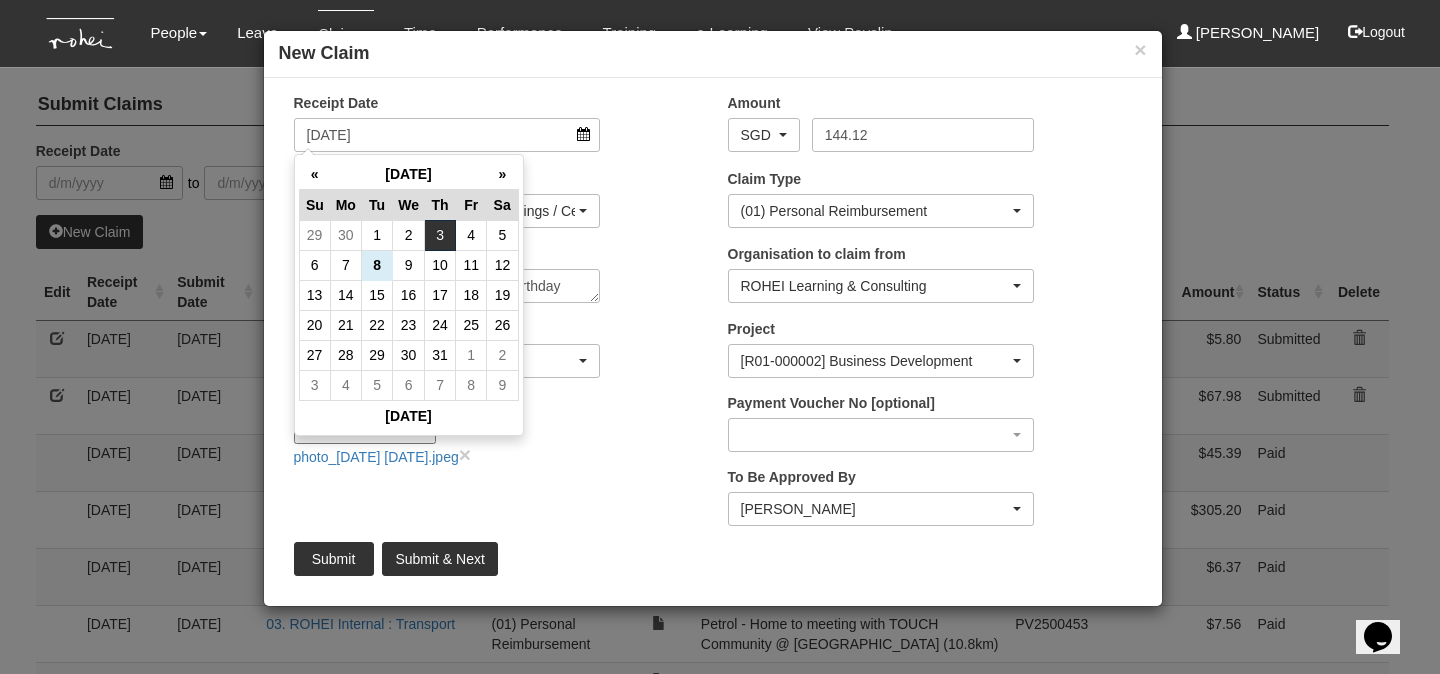 click on "3" at bounding box center [440, 235] 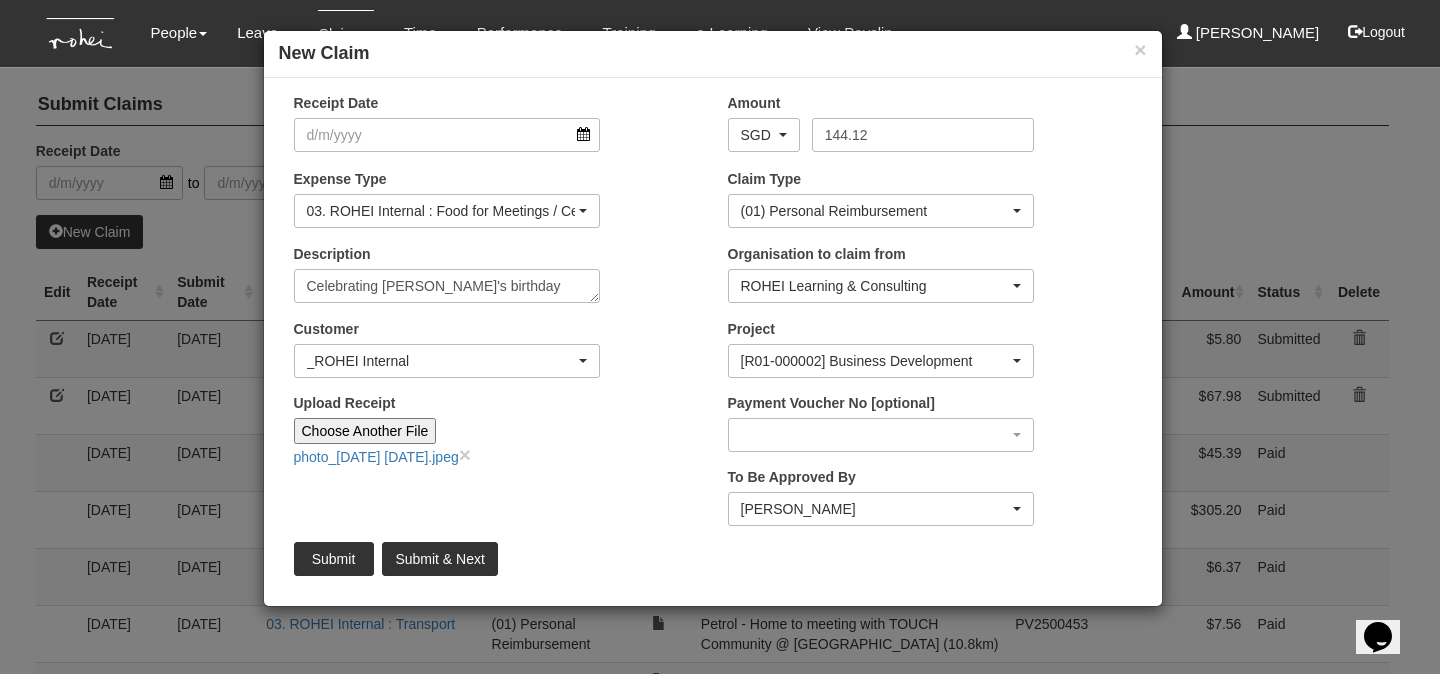 click on "Expense Type
01. Project (Billed) : Food for FGDs / Meetings
01. Project (Billed) : Lunch for Participants
01. Project (Billed) : Overseas Travel Expenses
01. Project (Billed) : Printed Collaterals / Manuals
01. Project (Billed) : Project Props / Materials
01. Project (Billed) : Refreshment for Participants
01. Project (Billed) : Transport
02. Client (Non-Billable) : Event Expenses
02. Client (Non-Billable) : Food for Meetings / Entertainment / Gifts
03. ROHEI Internal : Donations
03. ROHEI Internal : Food for Meetings / Celebration
03. ROHEI Internal : Staff Welfare
03. ROHEI Internal : Staff Welfare - HOD
03. ROHEI Internal : Training/Product Refresh
03. ROHEI Internal : Transport
03. ROHEI Internal : Transport (OT)
03. ROHEI Internal : Travel (Overseas)
03. Staff : Job Advertisement
03. Staff : Staff Training
03. Staff : Temp Staff / Intern Telephone Expense
03. Staff : Work Pass Renewal" at bounding box center [496, 206] 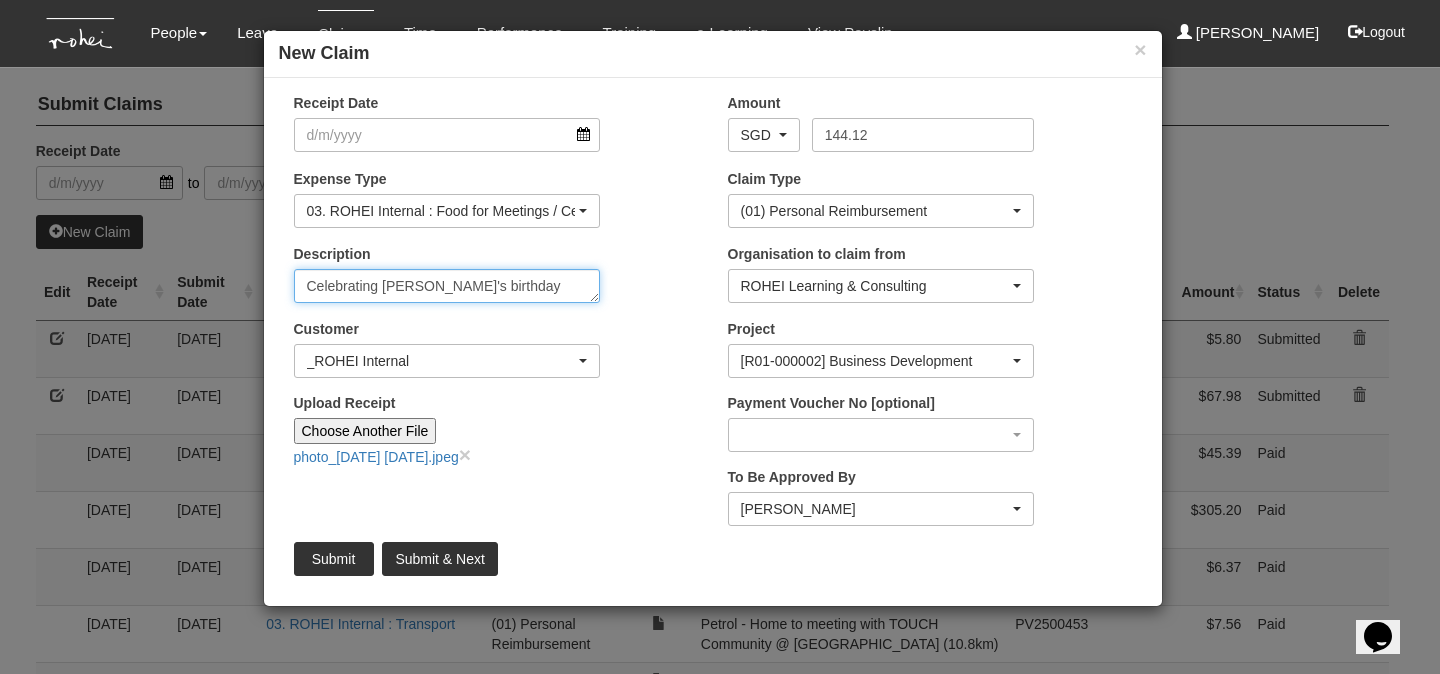 click on "Celebrating [PERSON_NAME]'s birthday" at bounding box center (447, 286) 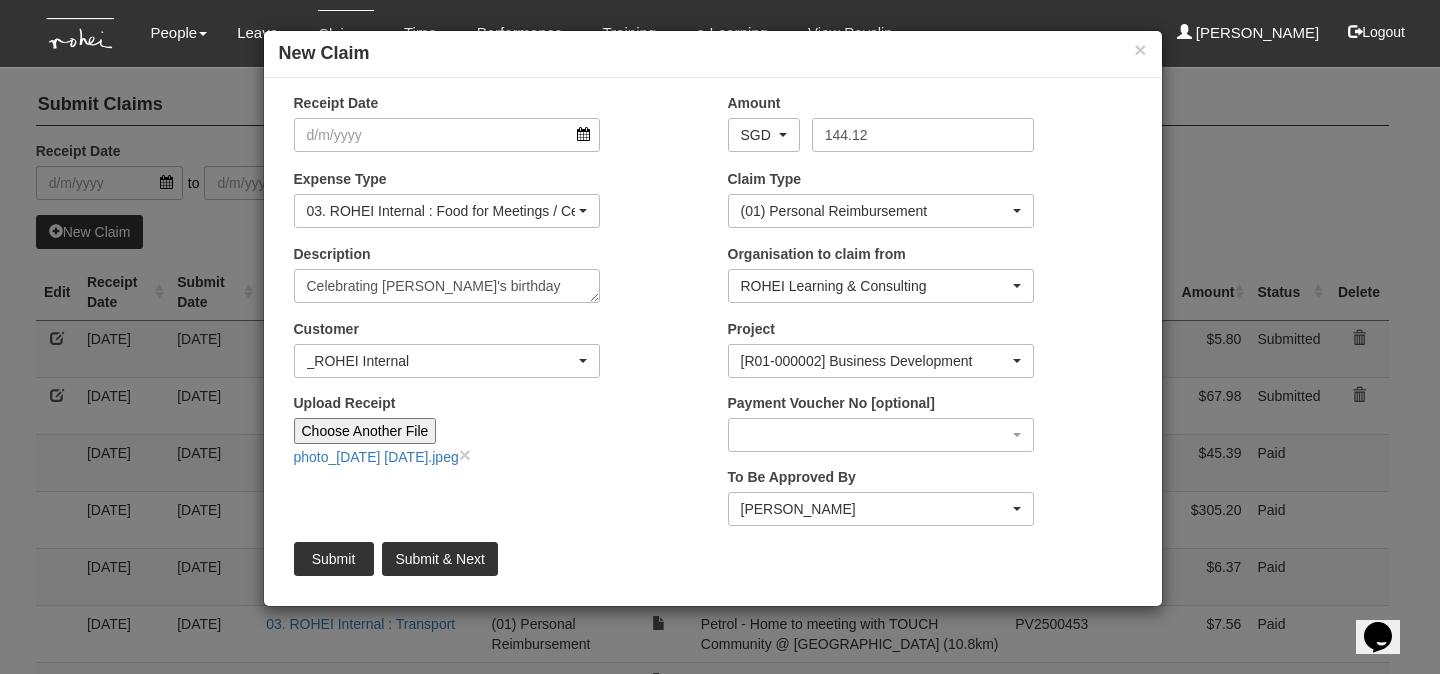 click on "Description
Celebrating [PERSON_NAME]'s birthday" at bounding box center (496, 281) 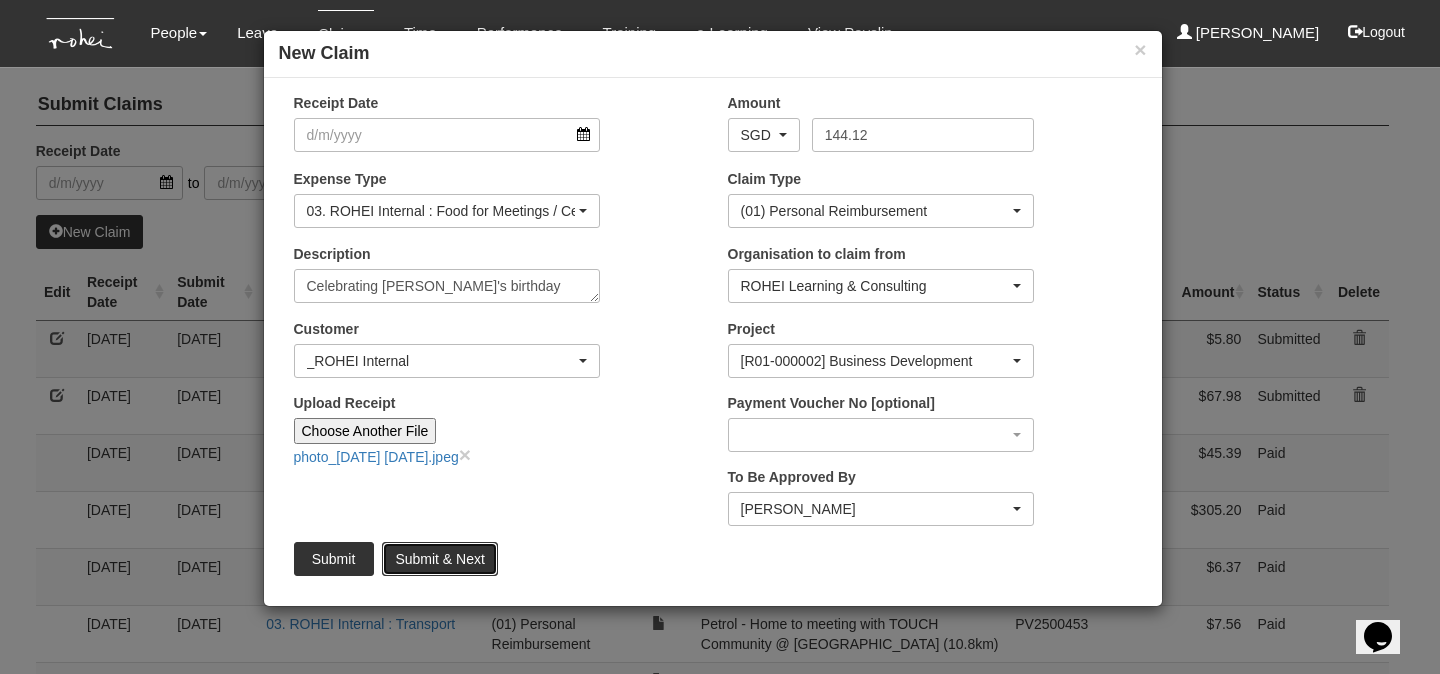 click on "Submit & Next" at bounding box center (439, 559) 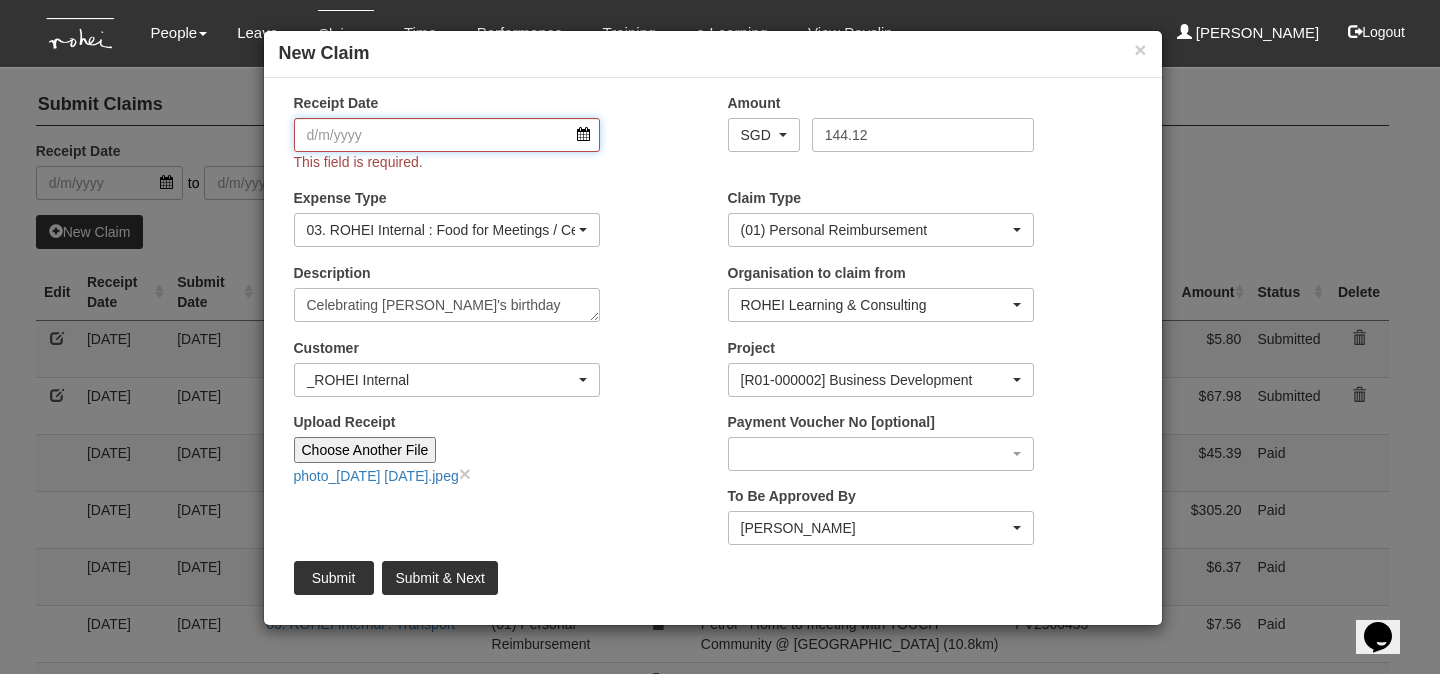click on "Receipt Date" at bounding box center (447, 135) 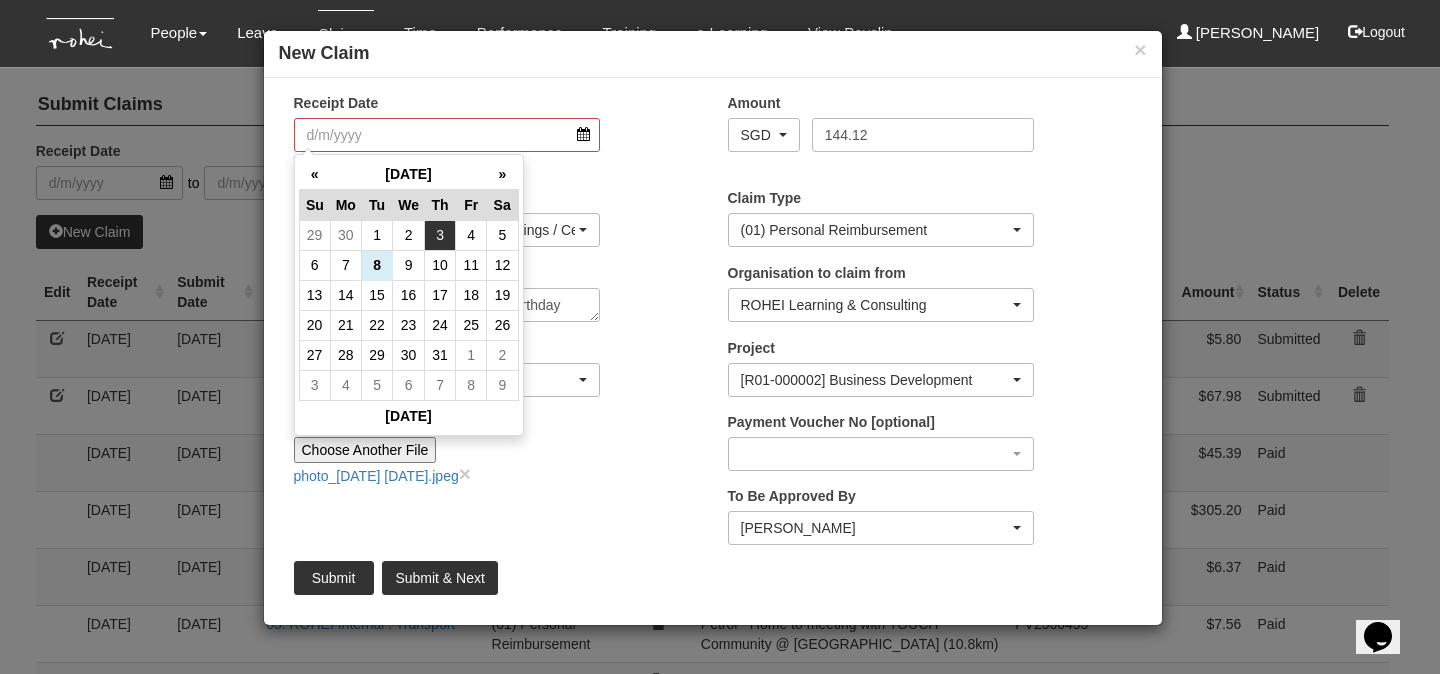 click on "3" at bounding box center (440, 235) 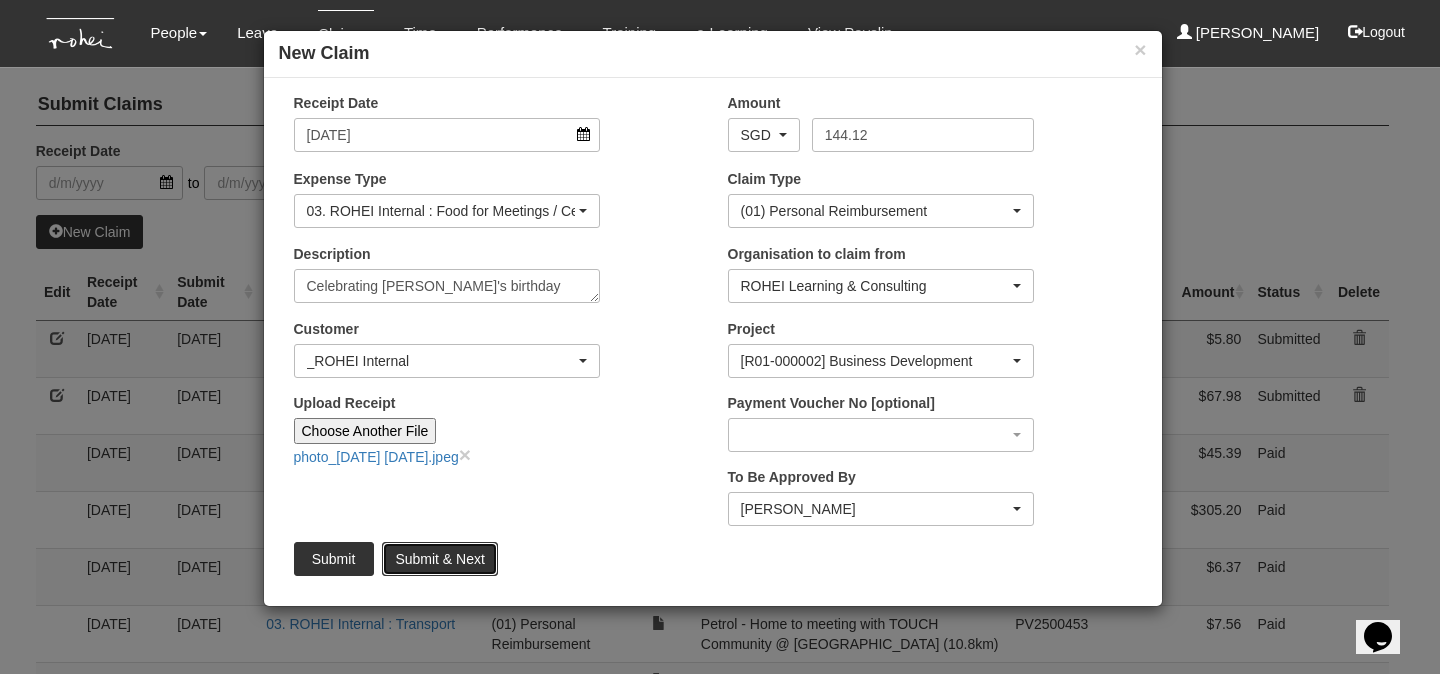 click on "Submit & Next" at bounding box center (439, 559) 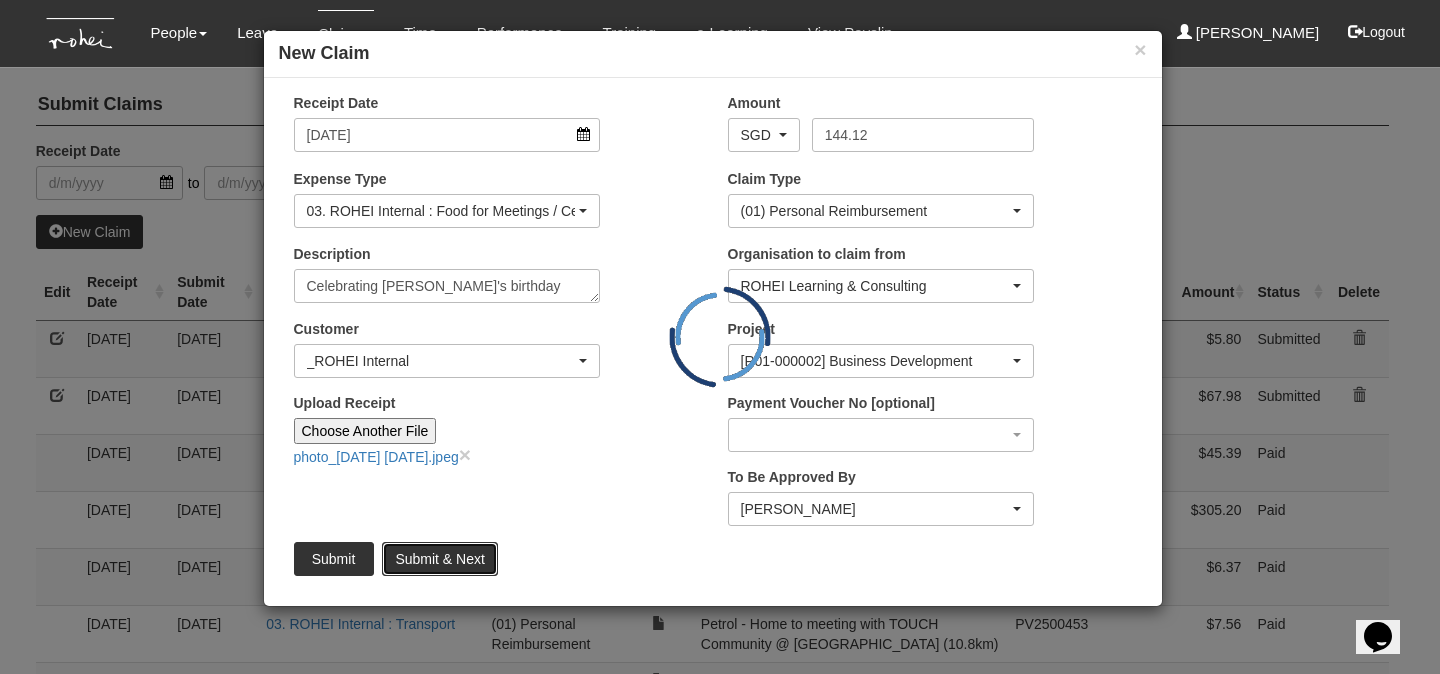 type 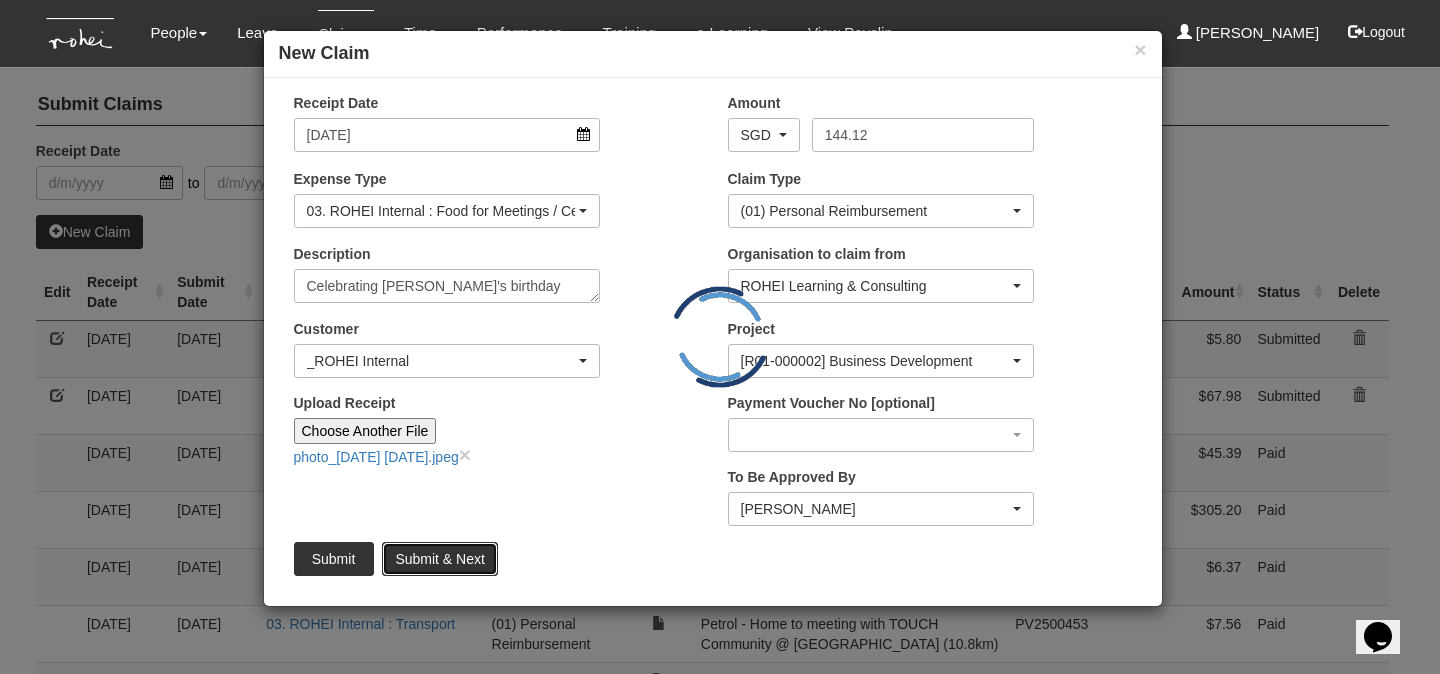 type 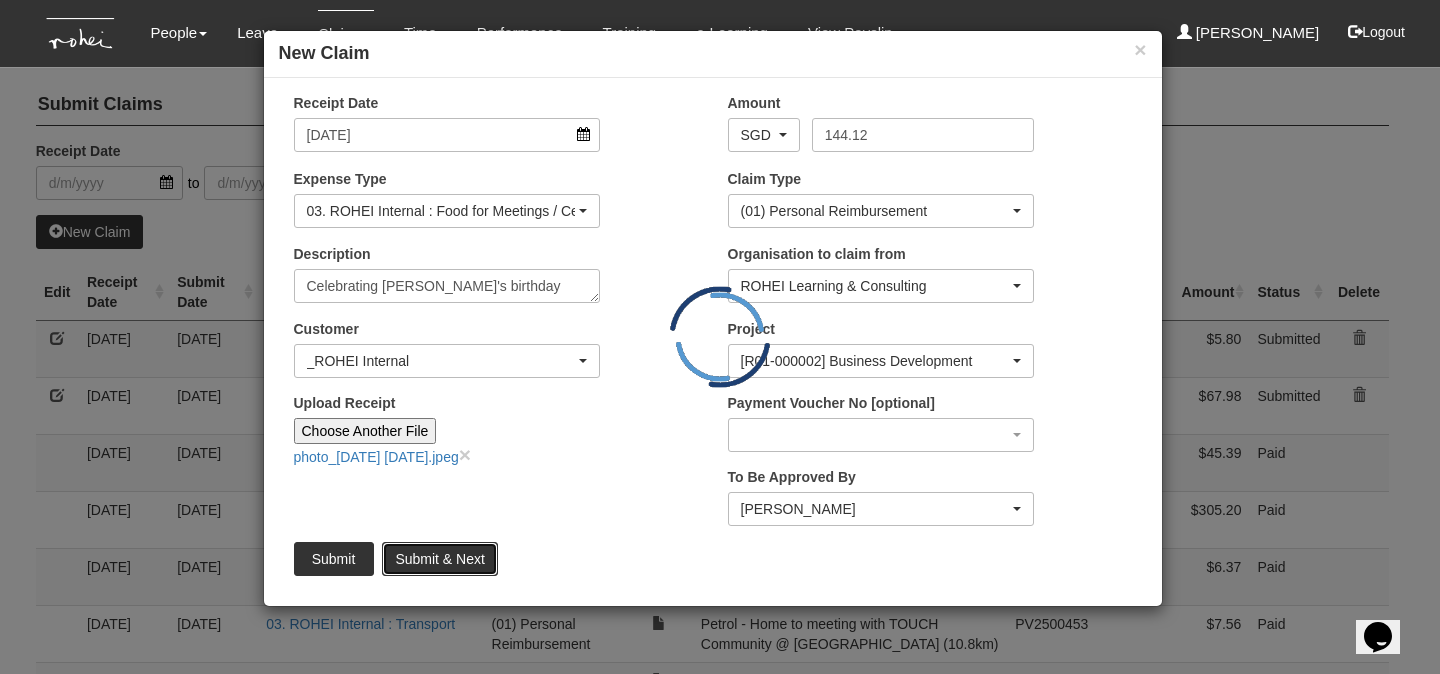 type 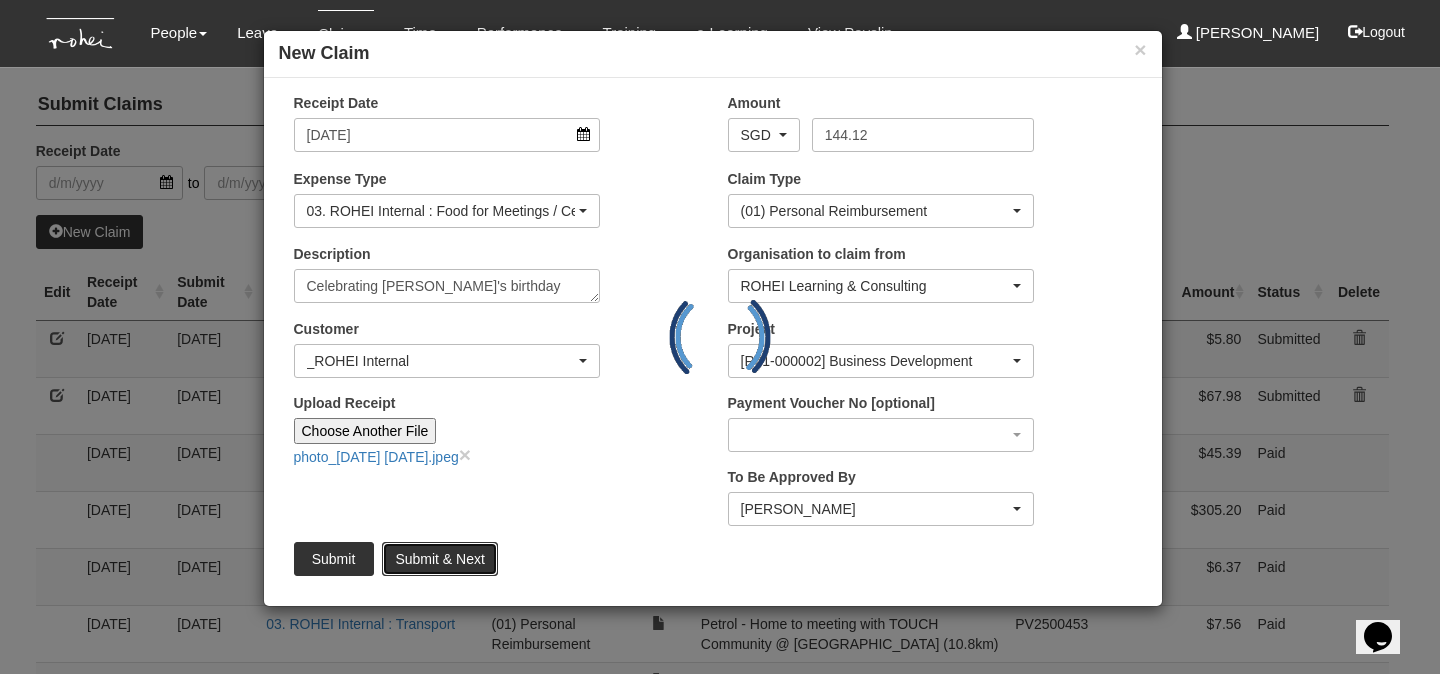 type on "Choose File" 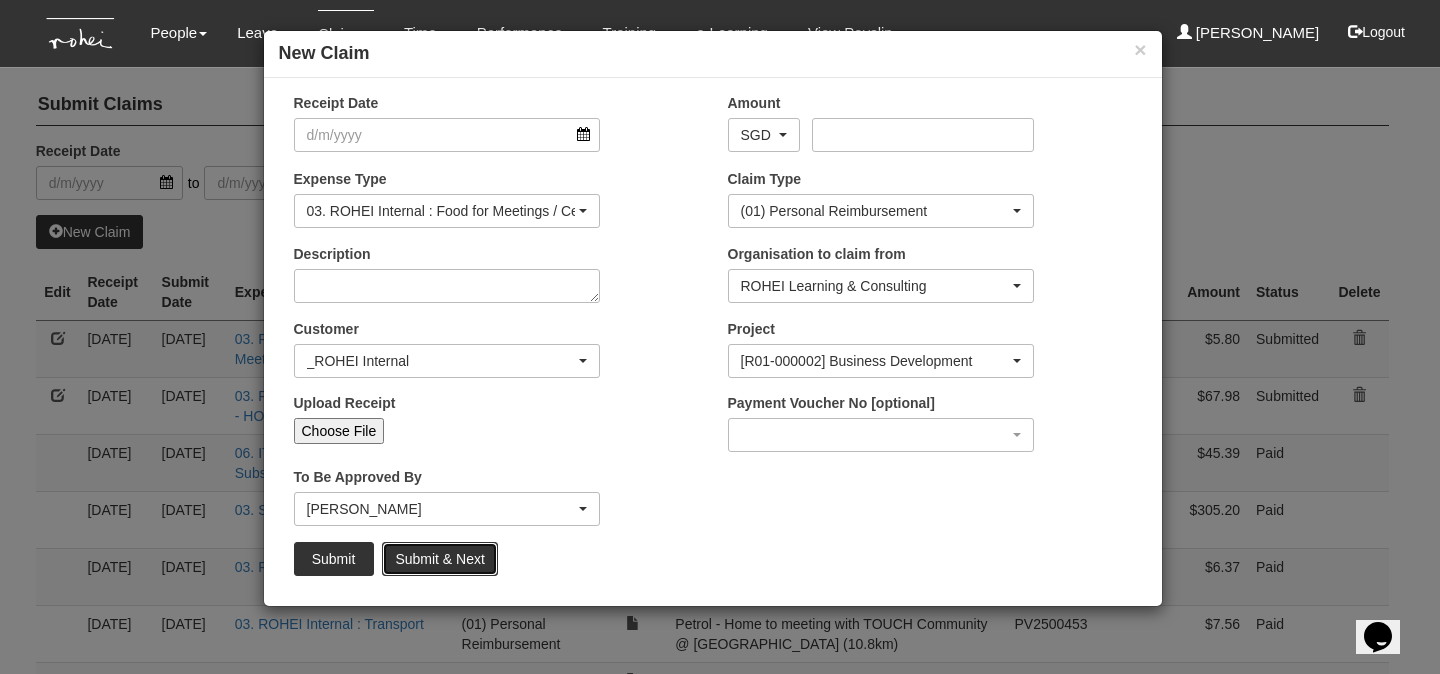 select on "50" 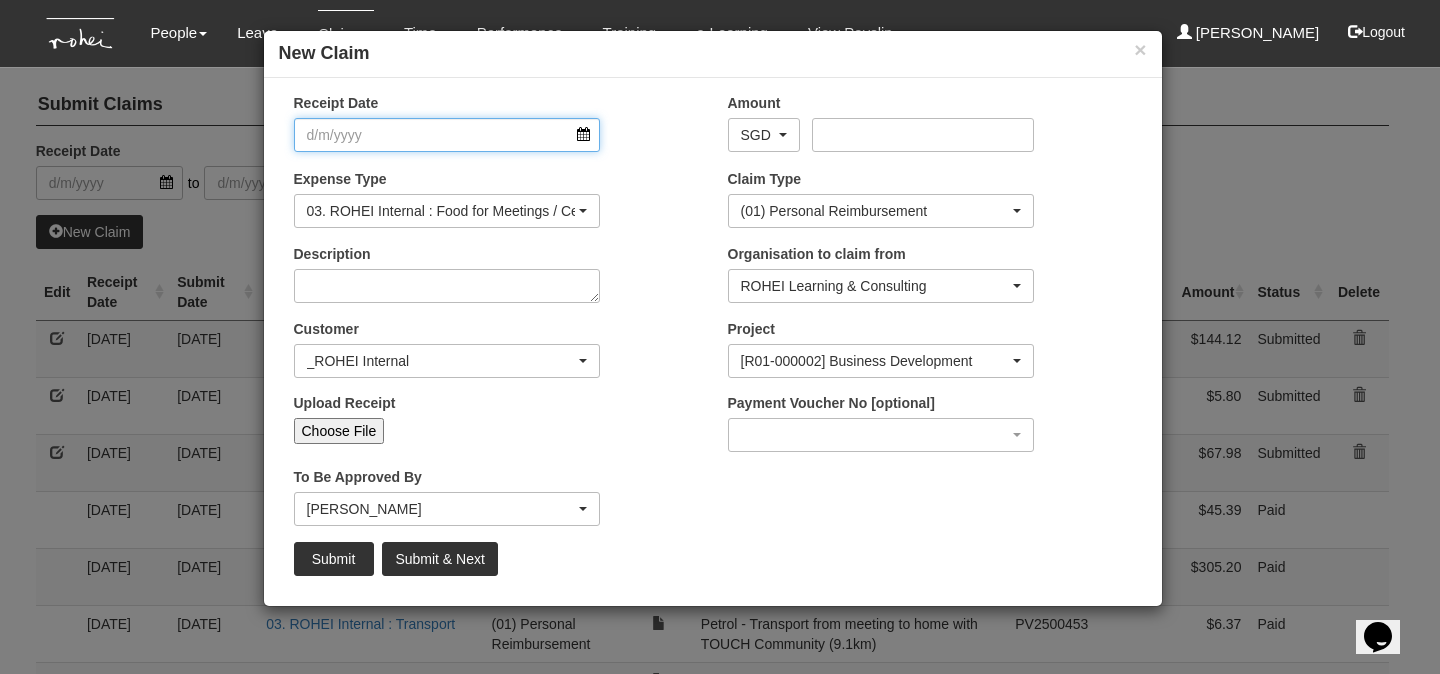 click on "Receipt Date" at bounding box center [447, 135] 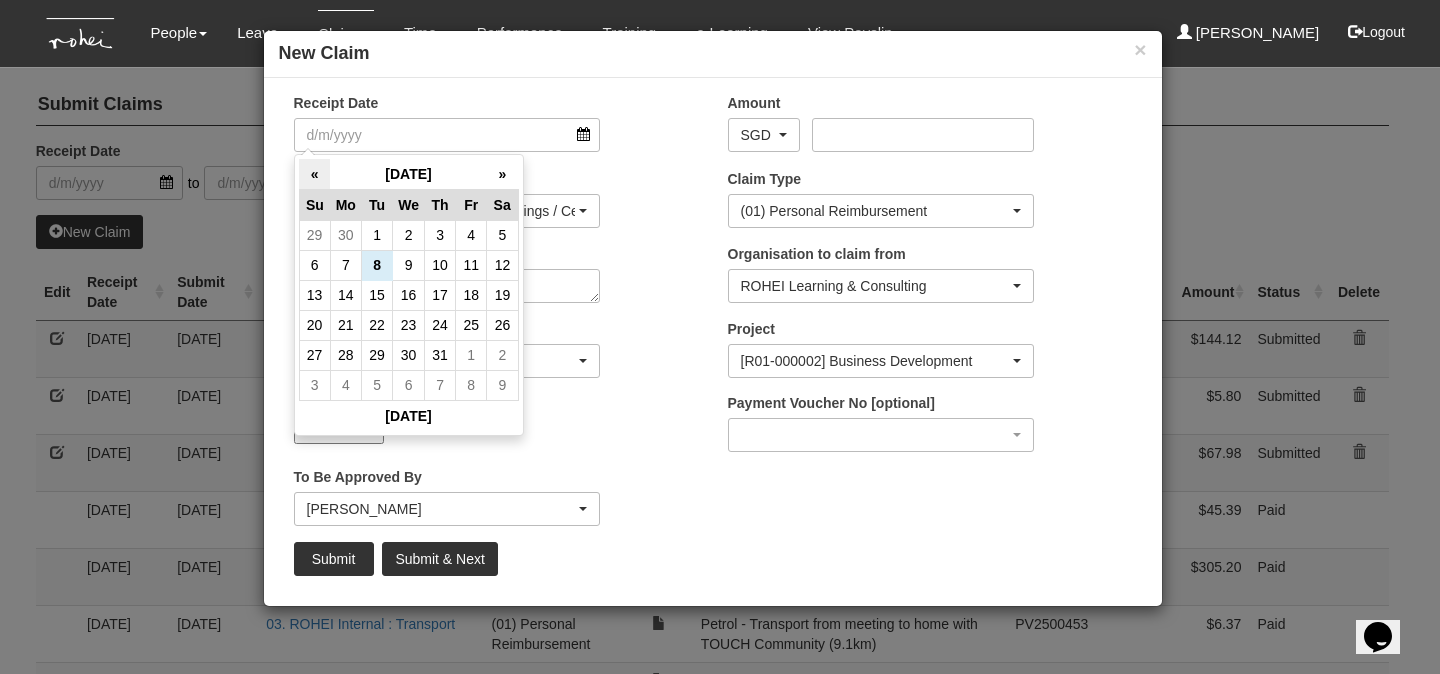 click on "«" at bounding box center [314, 174] 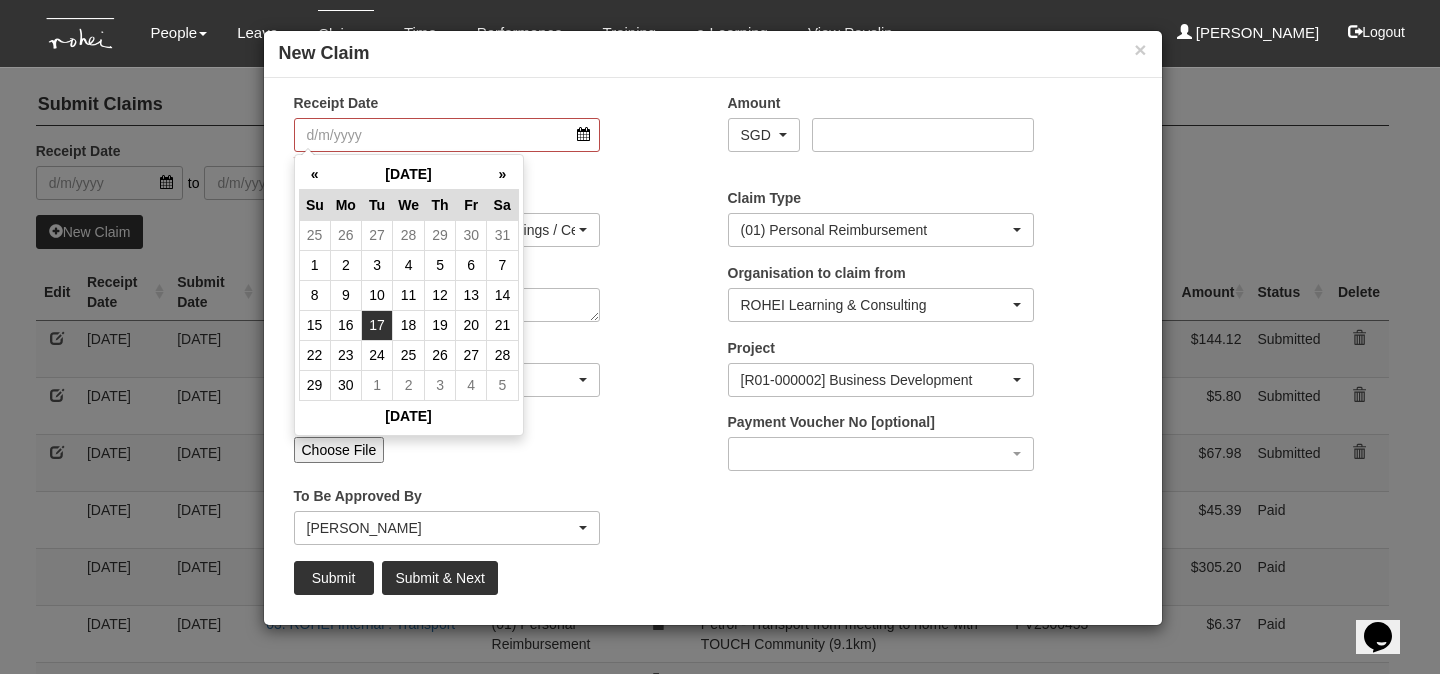 click on "17" at bounding box center (377, 325) 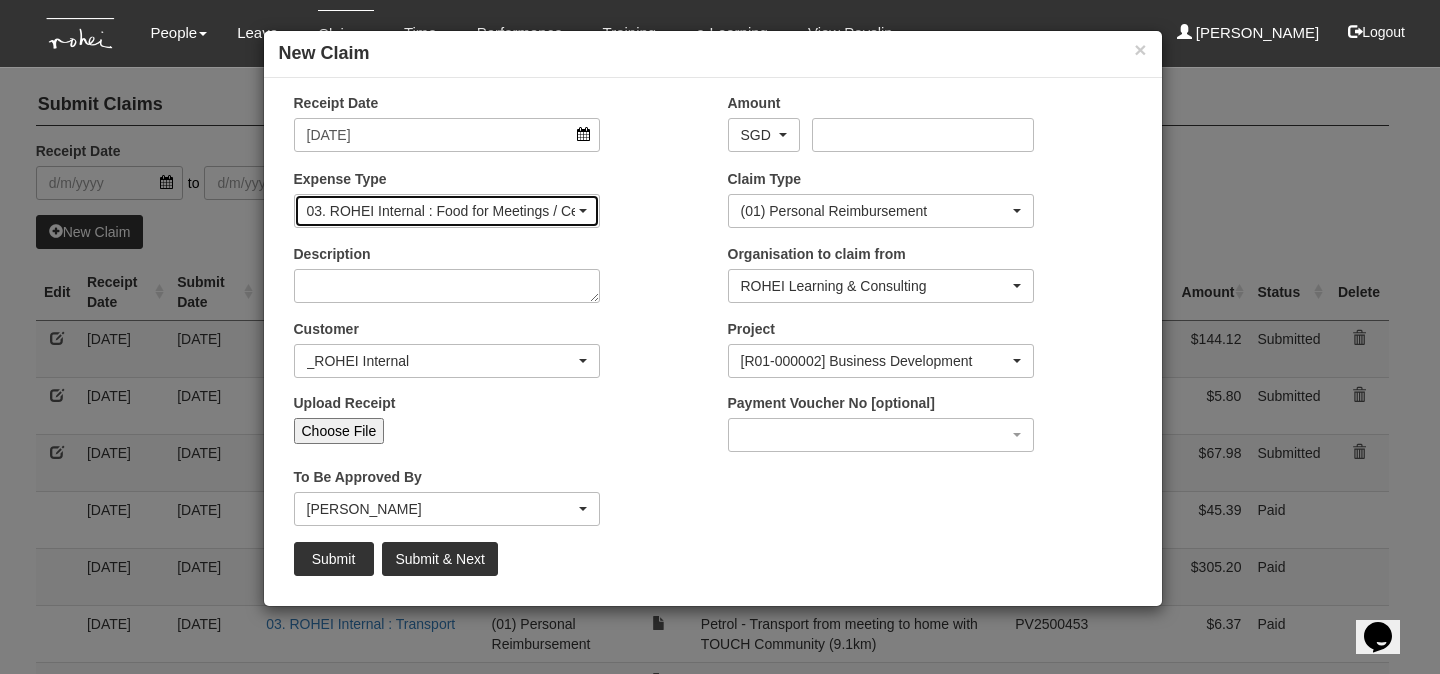 click on "03. ROHEI Internal : Food for Meetings / Celebration" at bounding box center [441, 211] 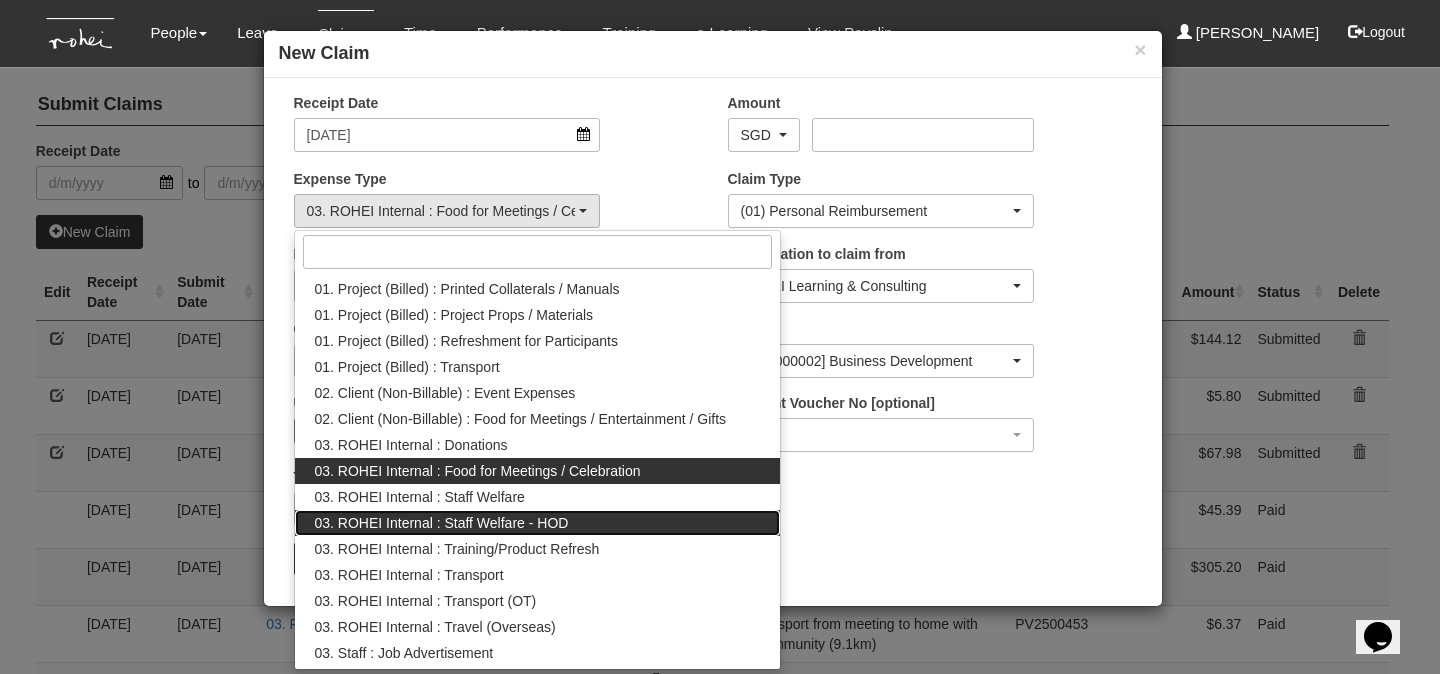 click on "03. ROHEI Internal : Staff Welfare - HOD" at bounding box center [442, 523] 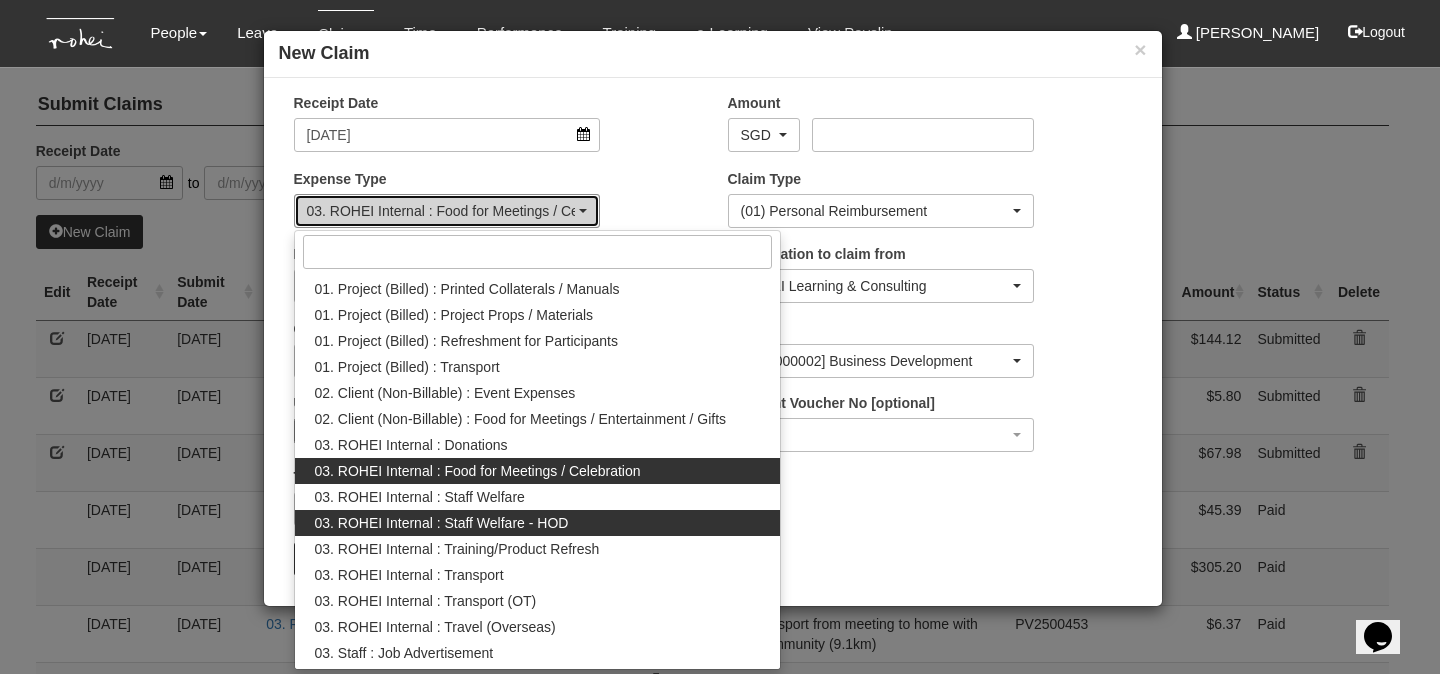 select on "236" 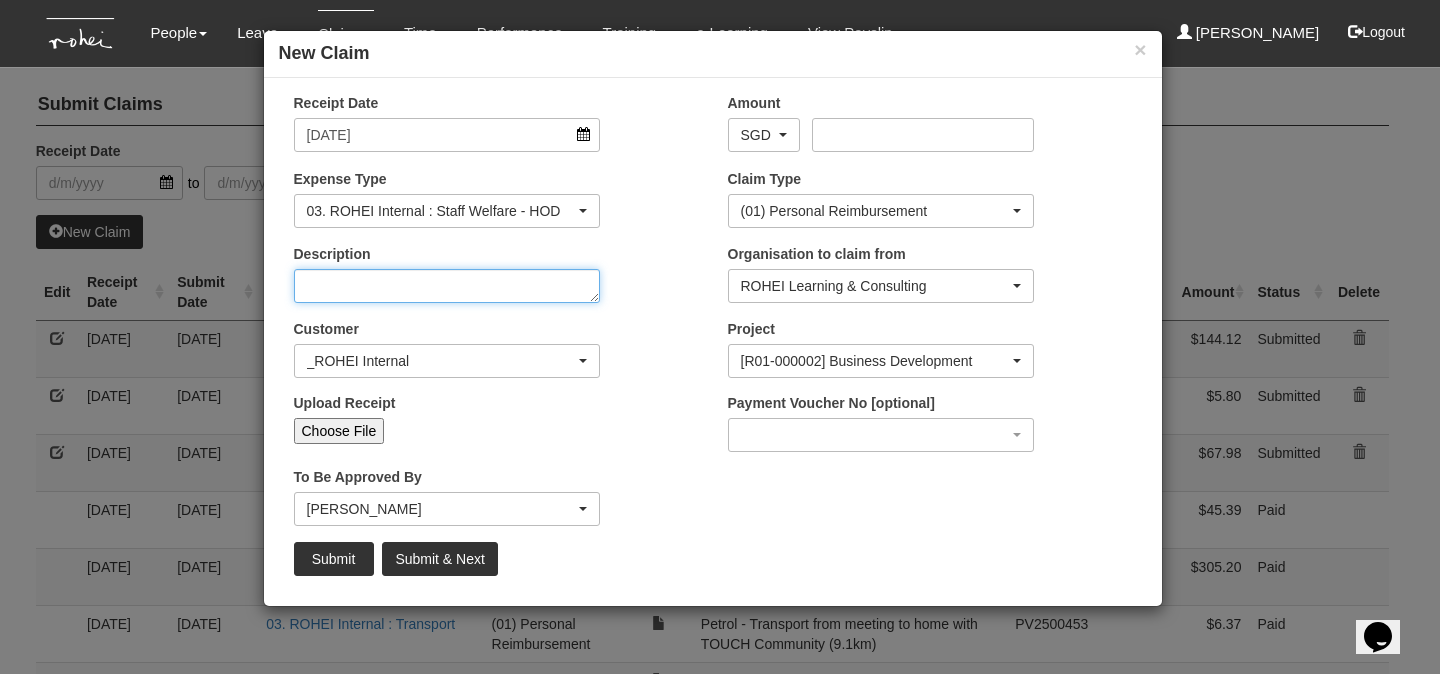 click on "Description" at bounding box center [447, 286] 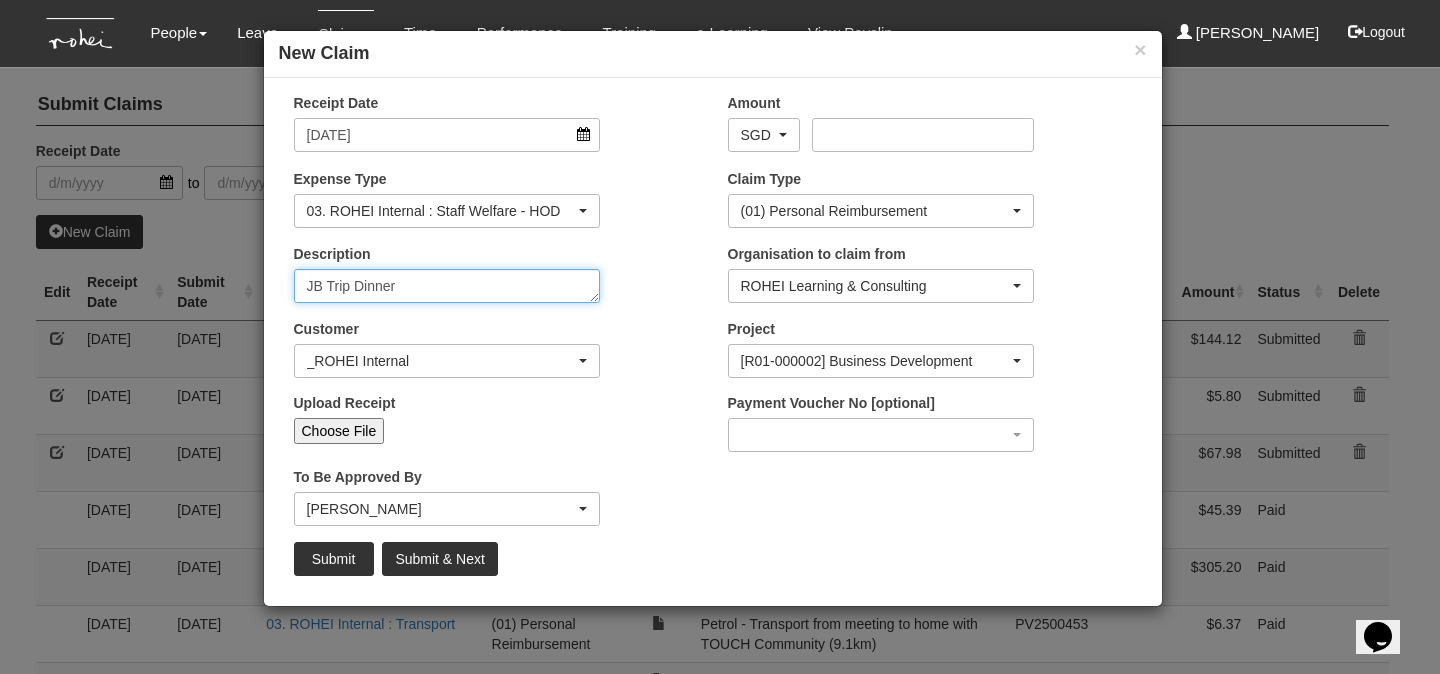 click on "JB Trip Dinner" at bounding box center [447, 286] 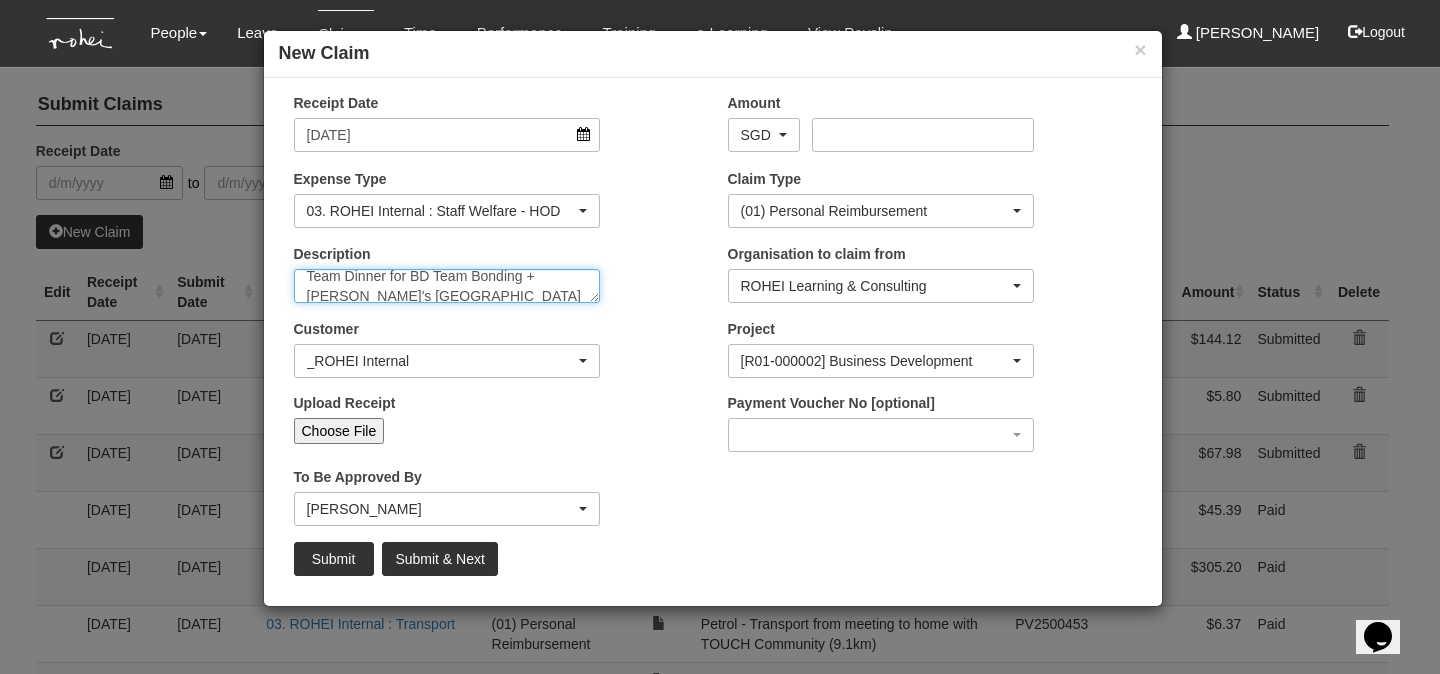 scroll, scrollTop: 19, scrollLeft: 0, axis: vertical 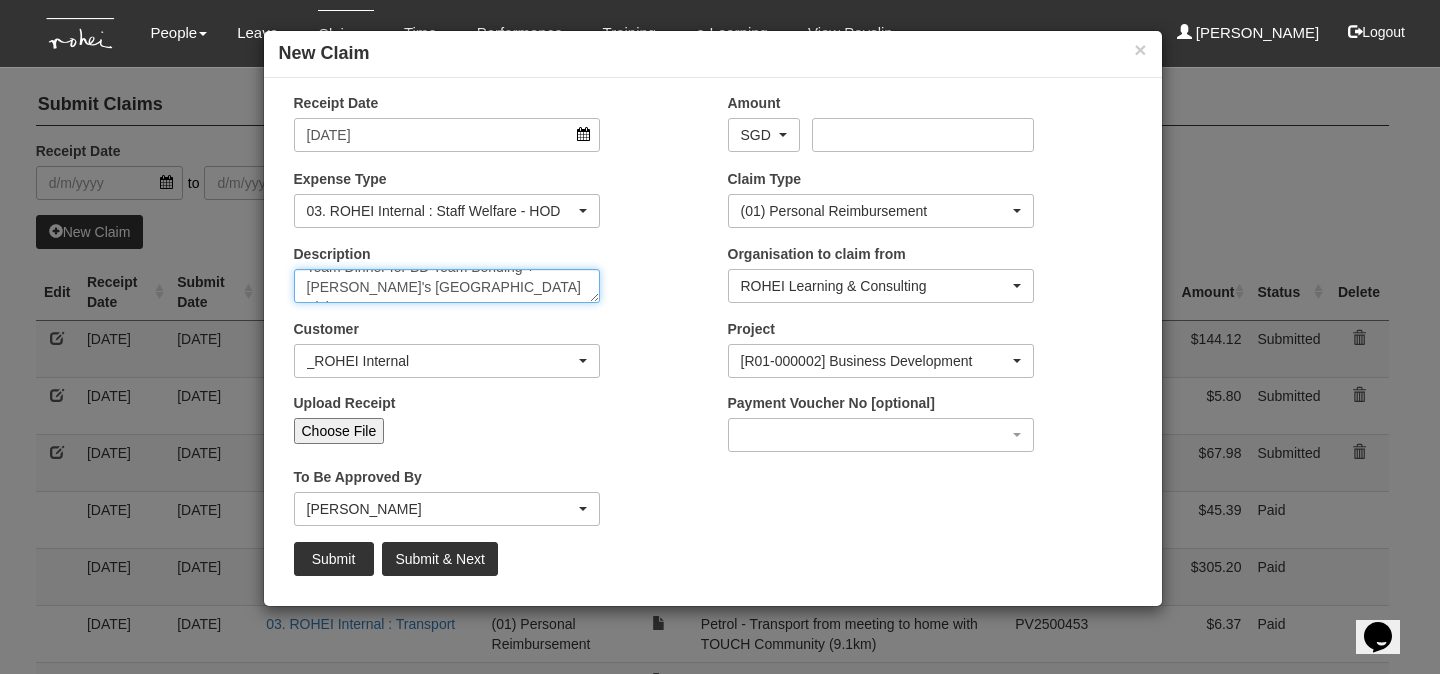 click on "Team Dinner for BD Team Bonding + [PERSON_NAME]'s [GEOGRAPHIC_DATA] Visit" at bounding box center (447, 286) 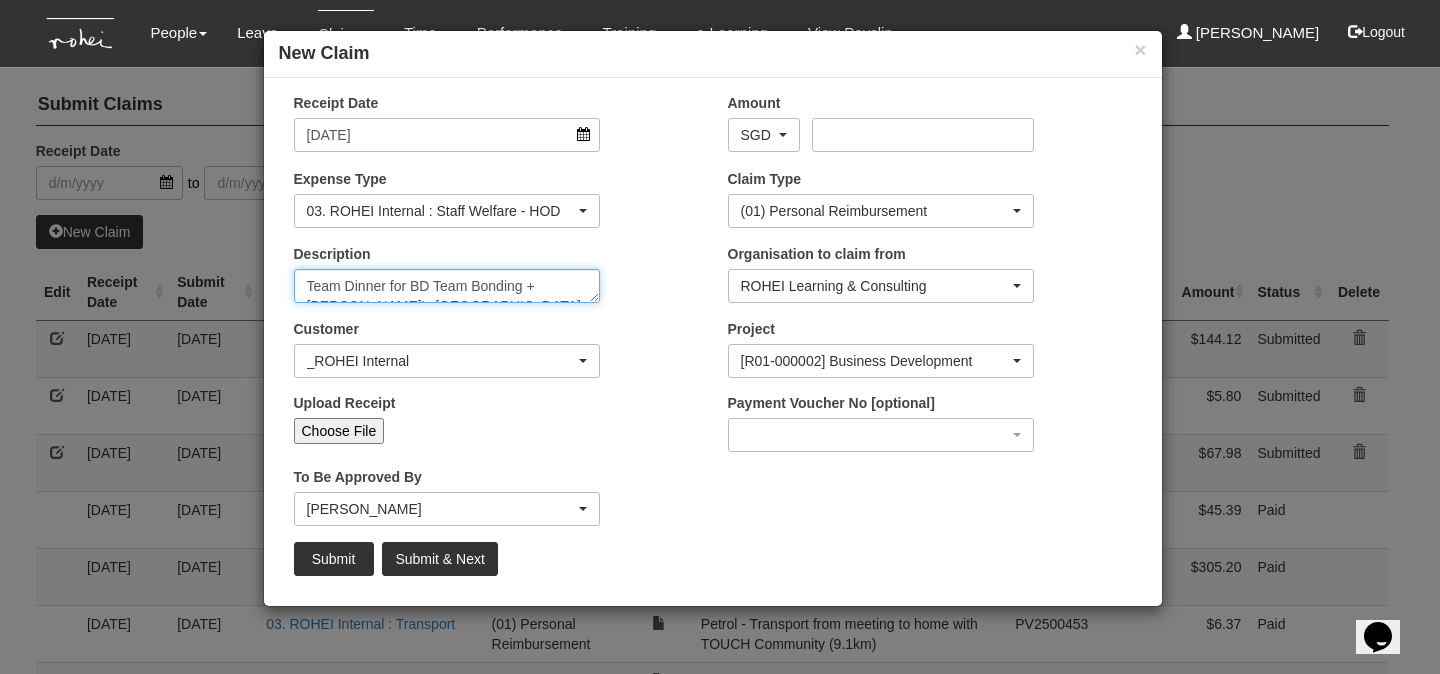 click on "Team Dinner for BD Team Bonding + [PERSON_NAME]'s [GEOGRAPHIC_DATA] Visit" at bounding box center [447, 286] 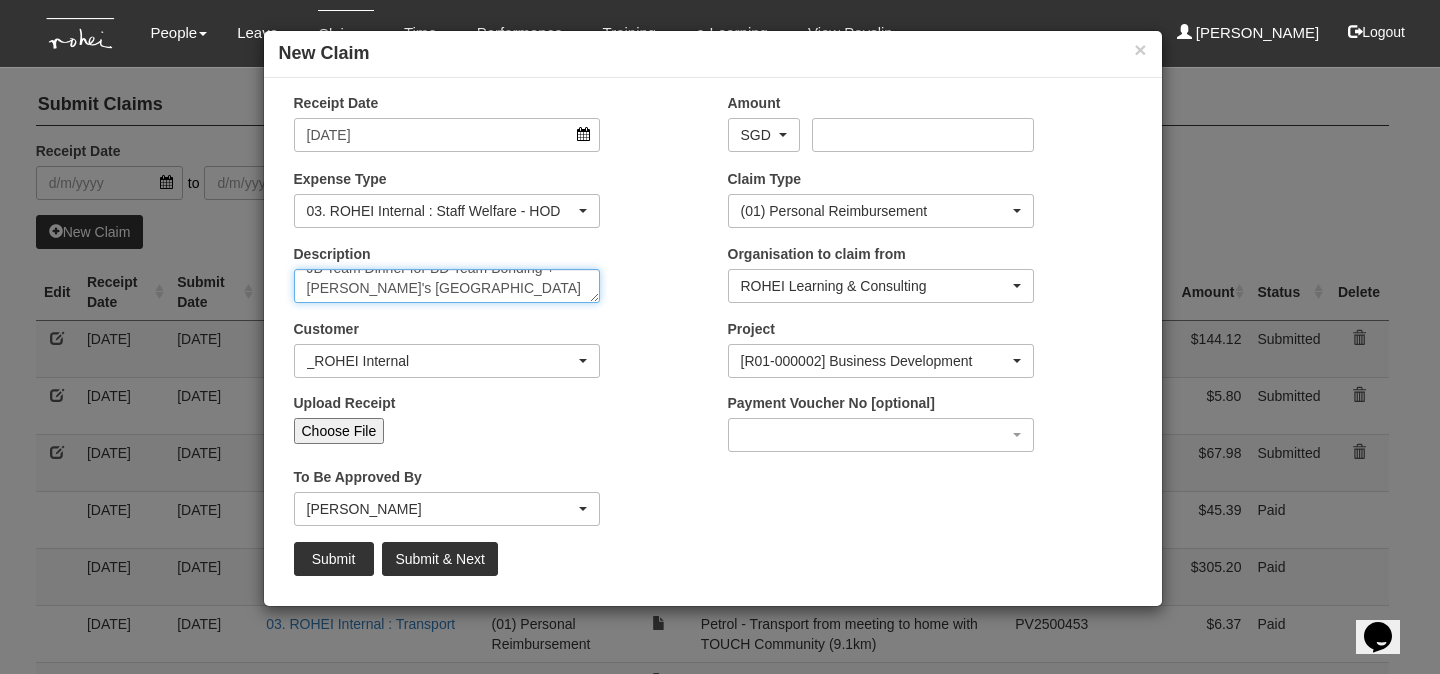 scroll, scrollTop: 19, scrollLeft: 0, axis: vertical 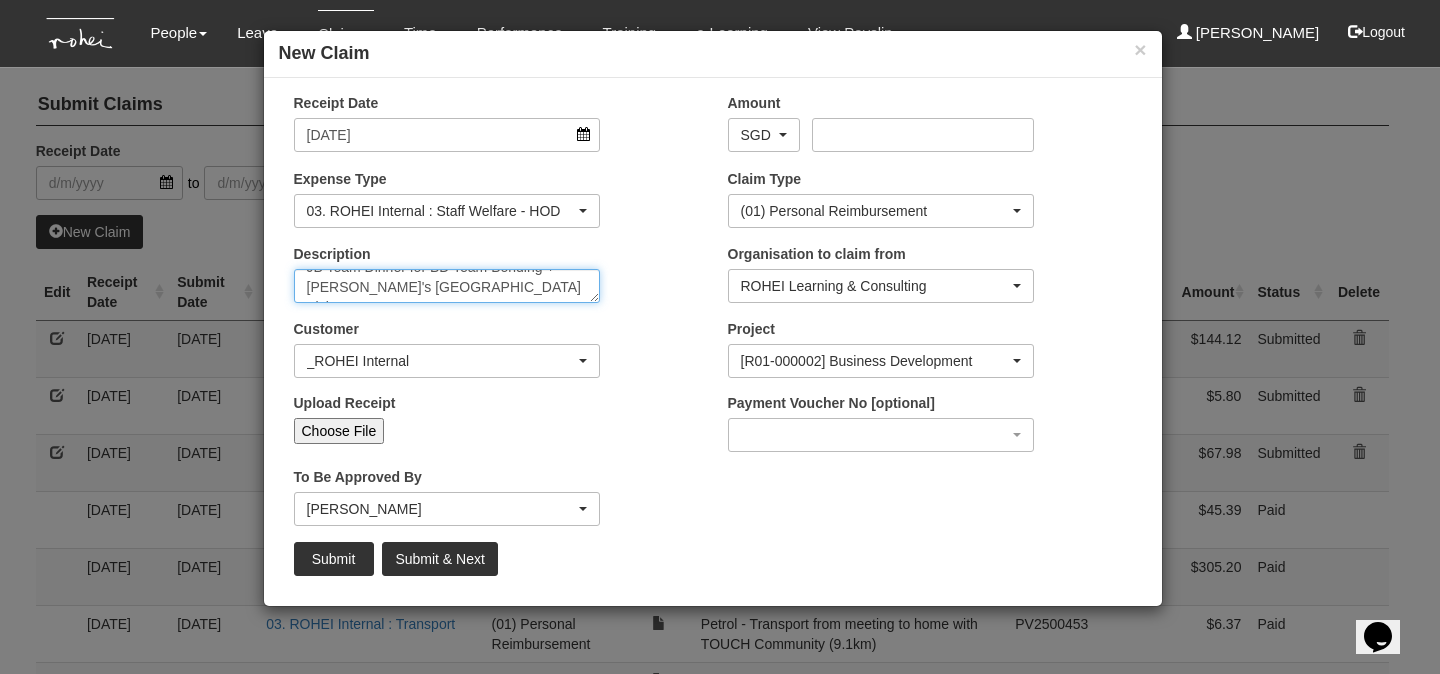 type on "JB Team Dinner for BD Team Bonding + [PERSON_NAME]'s [GEOGRAPHIC_DATA] Visit" 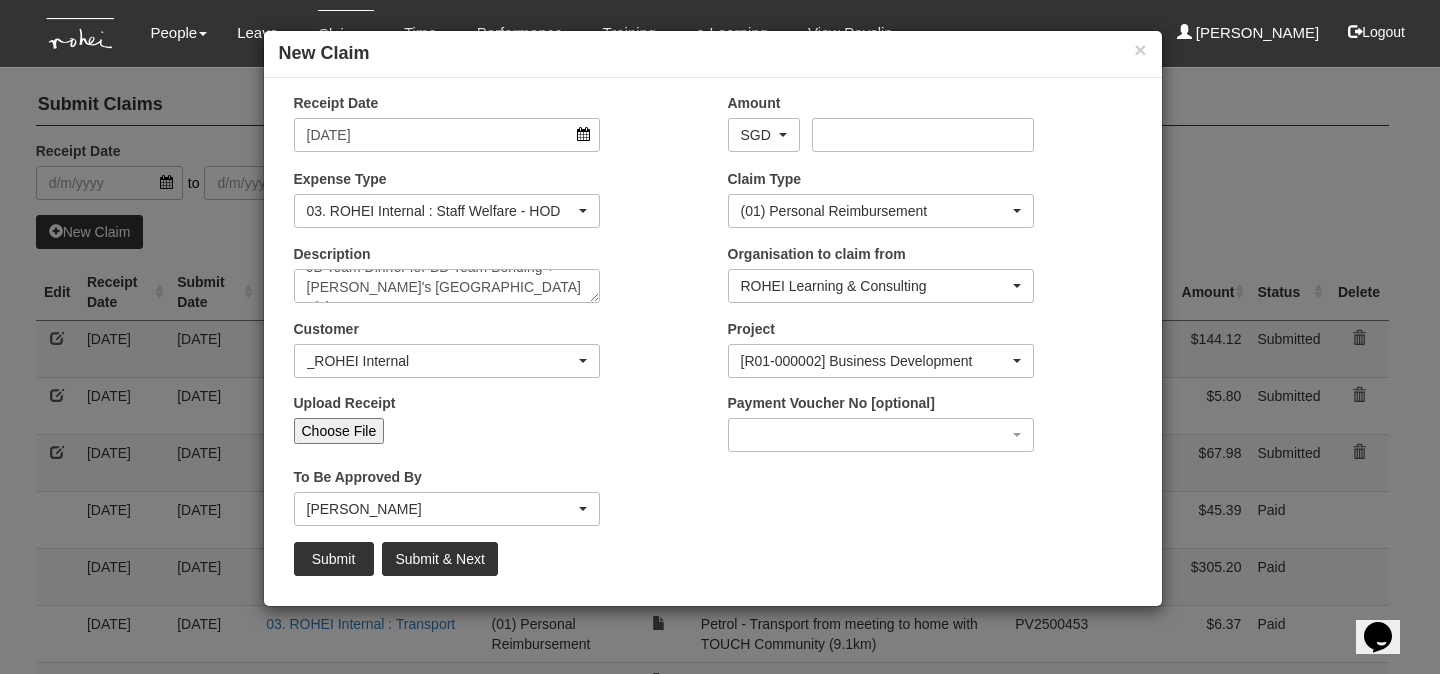 click on "Choose File" at bounding box center [339, 431] 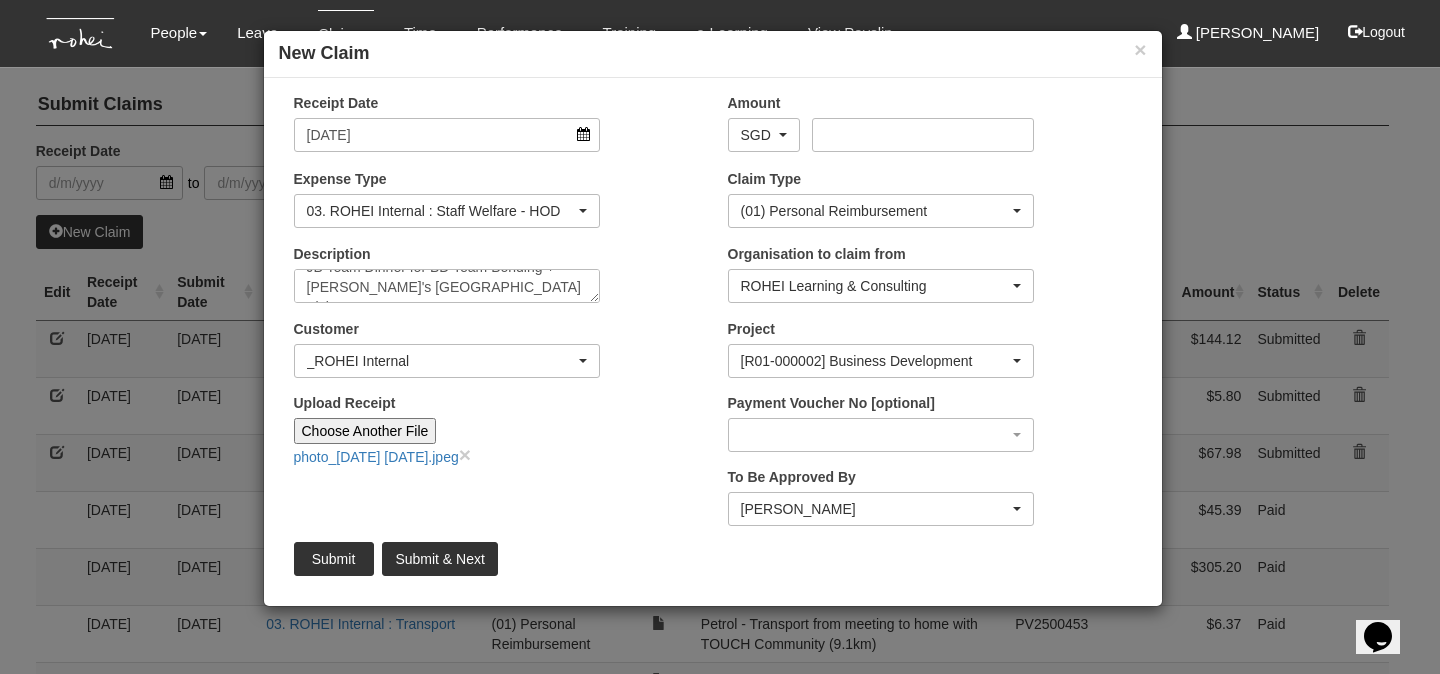 click on "Choose Another File" at bounding box center (365, 431) 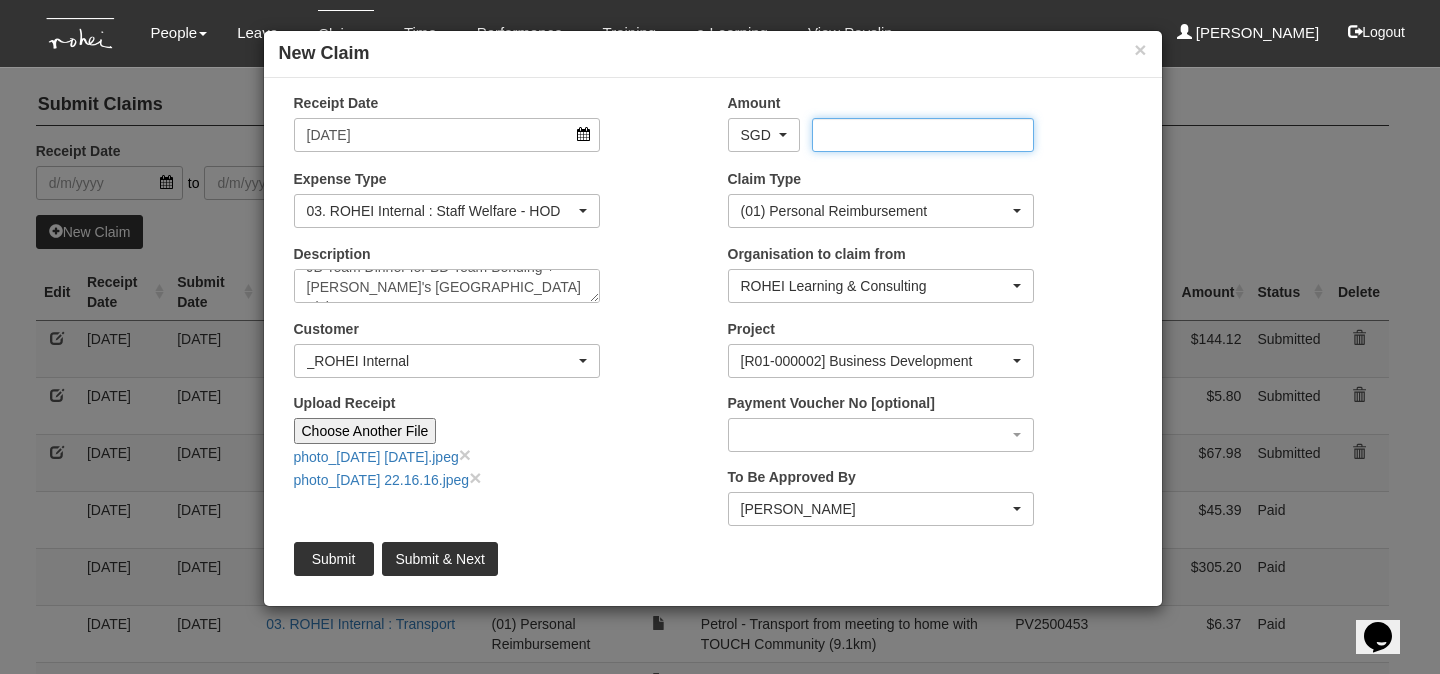 click on "Amount" at bounding box center (923, 135) 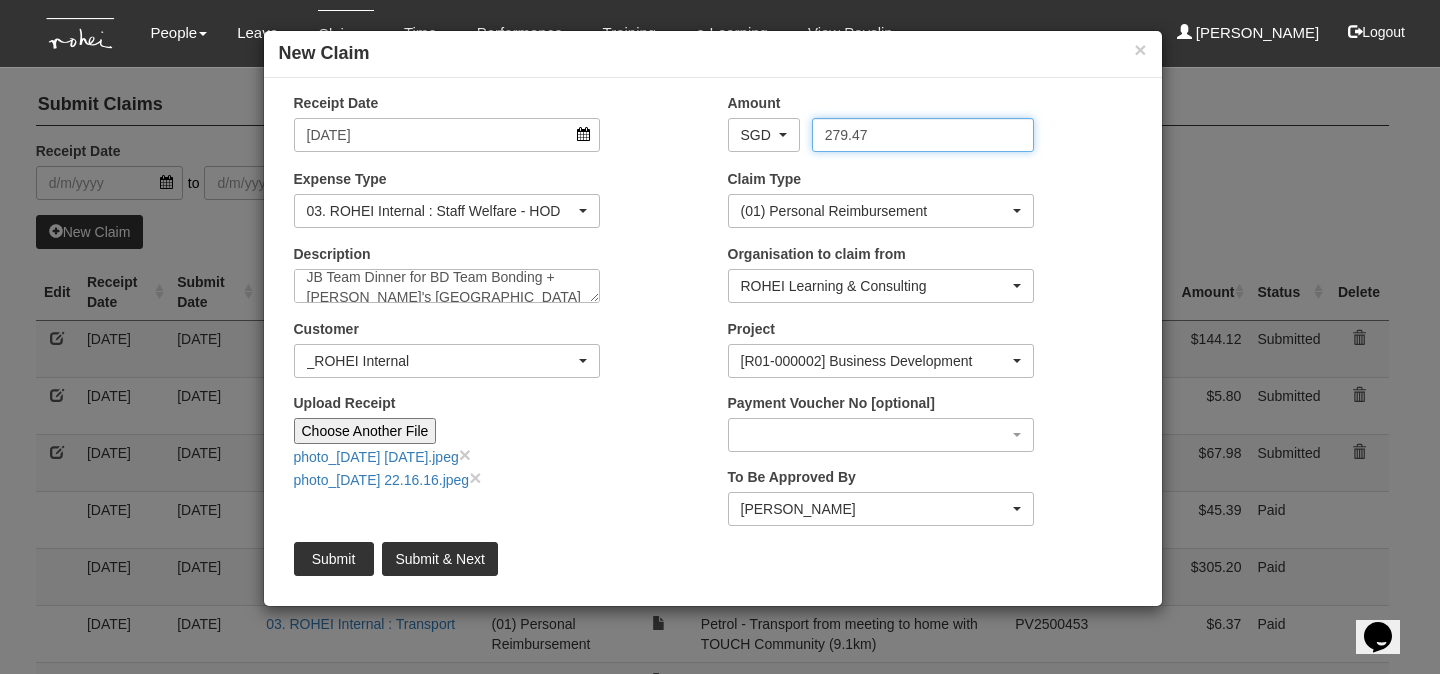 scroll, scrollTop: 0, scrollLeft: 0, axis: both 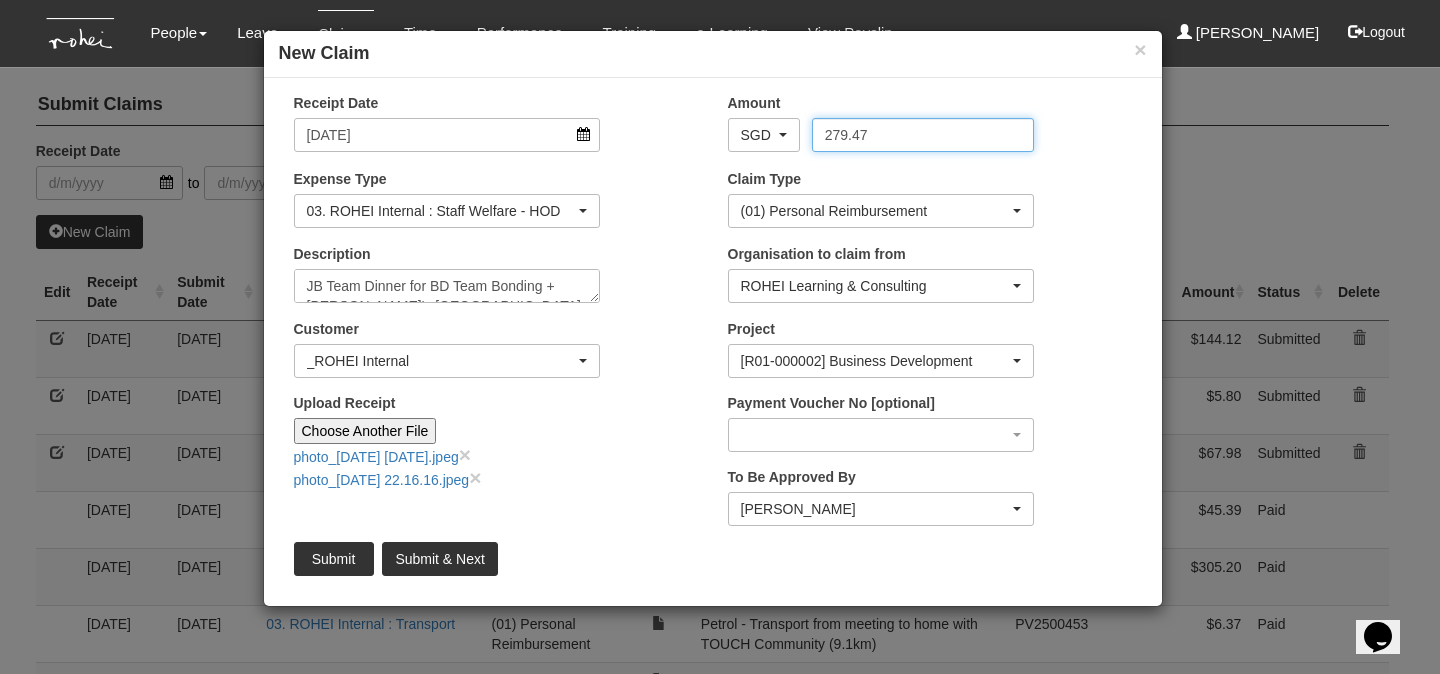 type on "279.47" 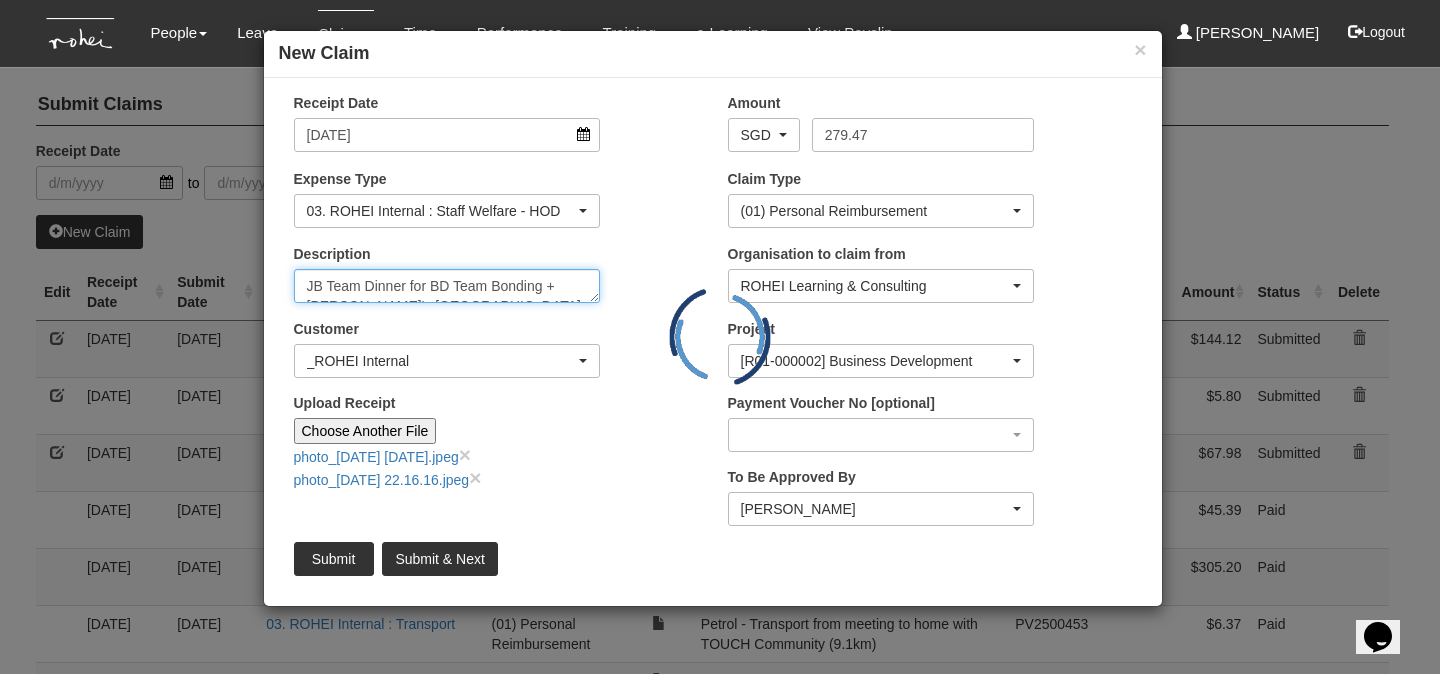 click on "JB Team Dinner for BD Team Bonding + [PERSON_NAME]'s [GEOGRAPHIC_DATA] Visit" at bounding box center (447, 286) 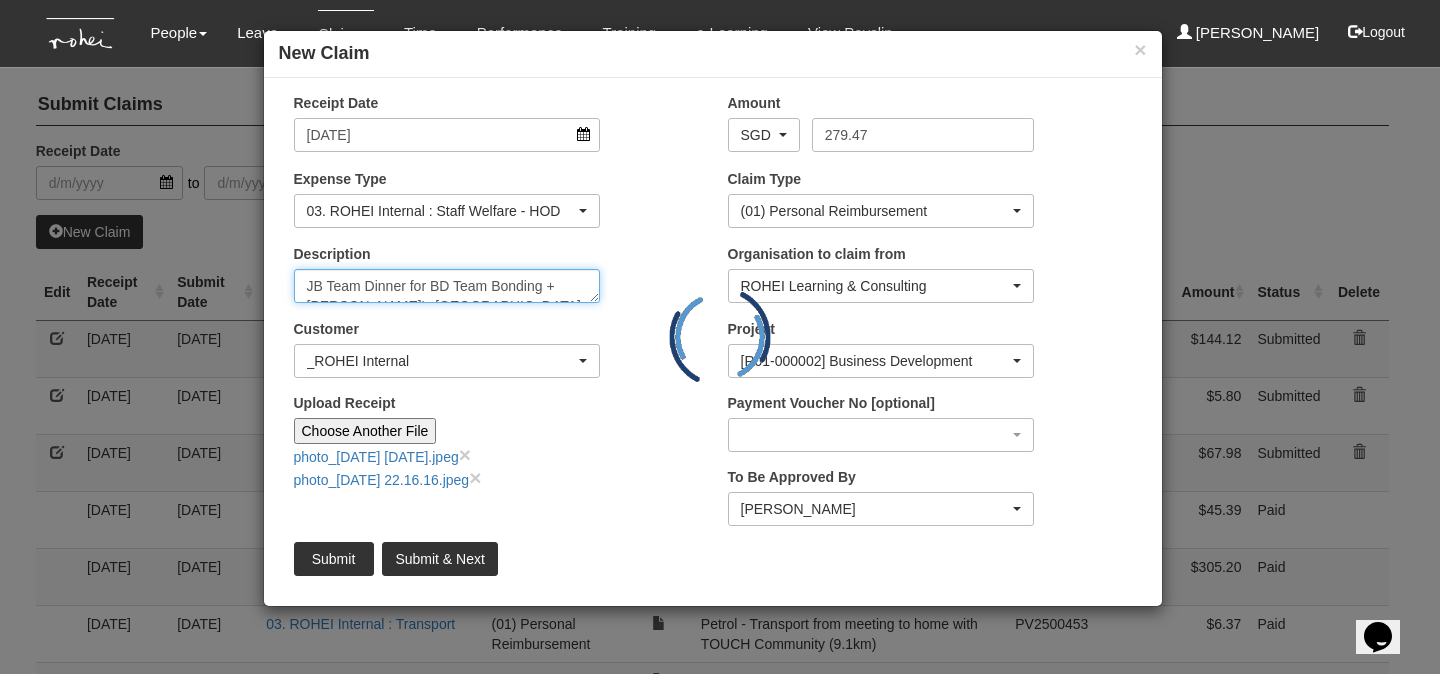 click on "JB Team Dinner for BD Team Bonding + [PERSON_NAME]'s [GEOGRAPHIC_DATA] Visit" at bounding box center [447, 286] 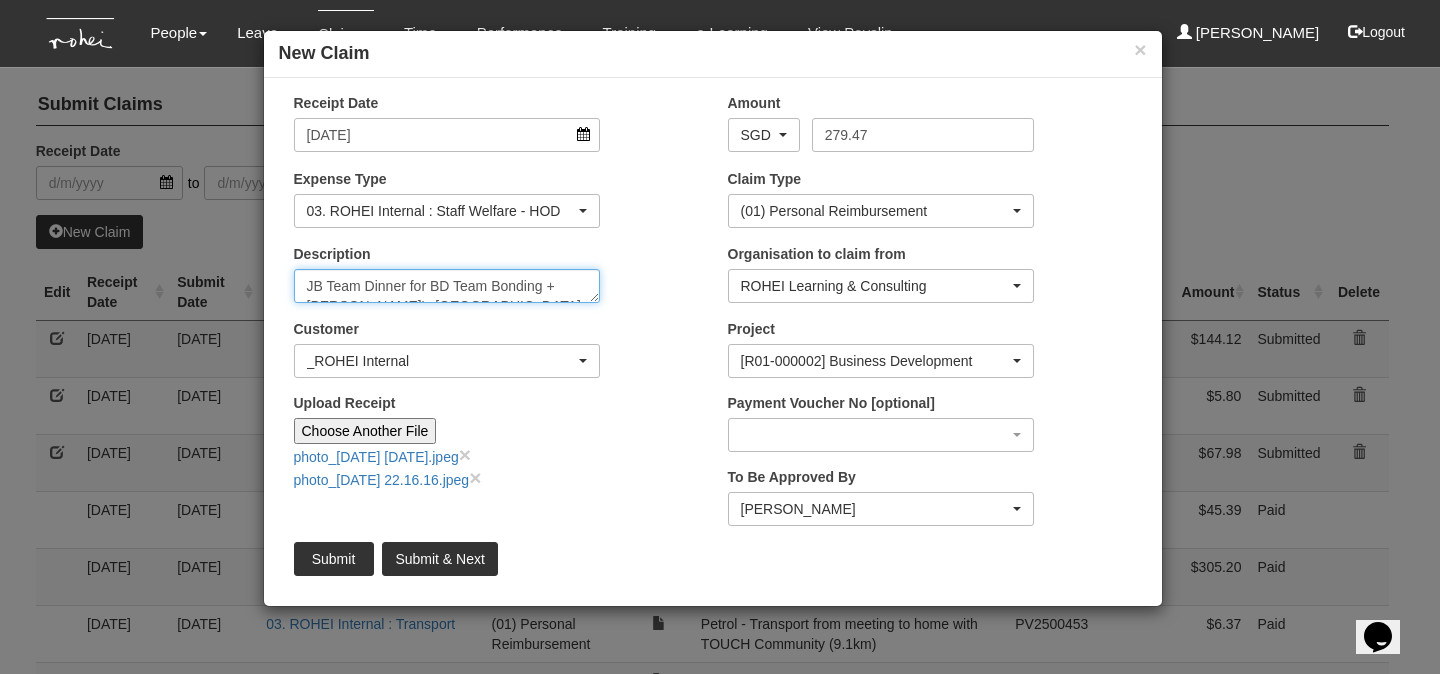 click on "JB Team Dinner for BD Team Bonding + [PERSON_NAME]'s [GEOGRAPHIC_DATA] Visit" at bounding box center [447, 286] 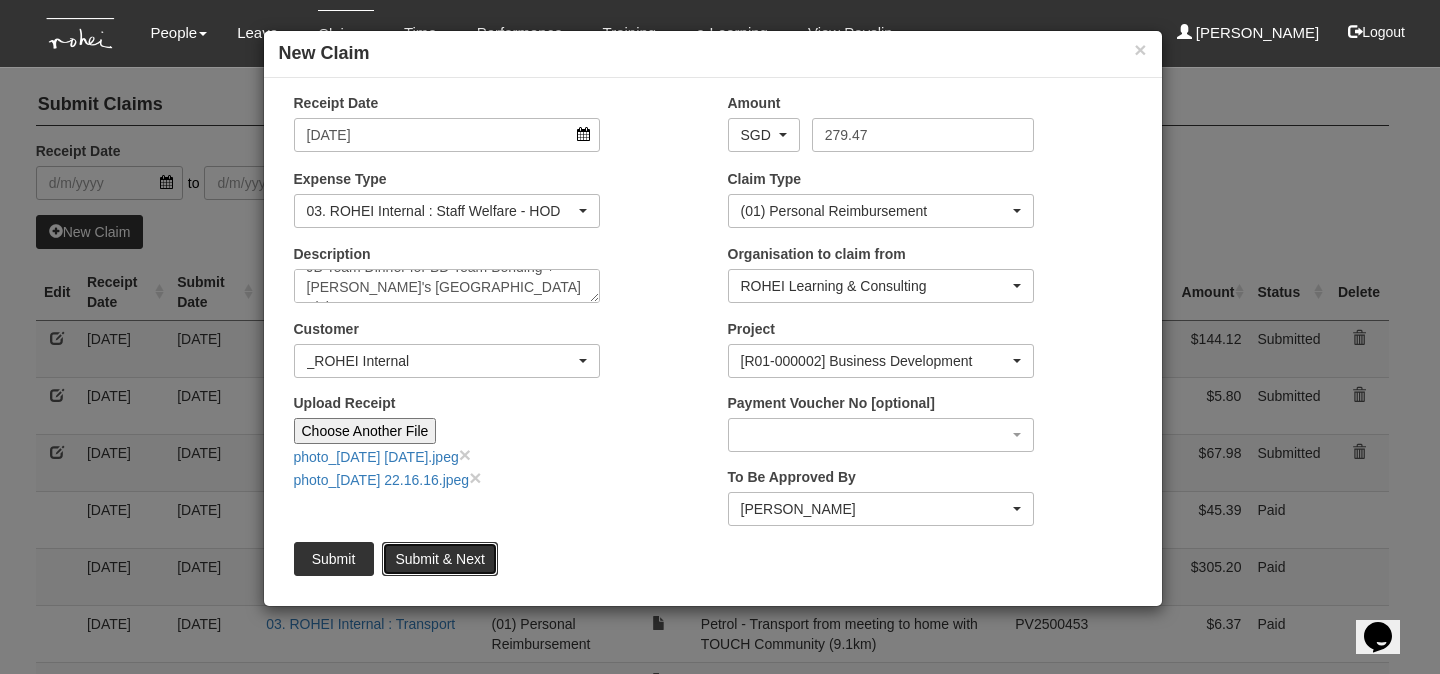 click on "Submit & Next" at bounding box center [439, 559] 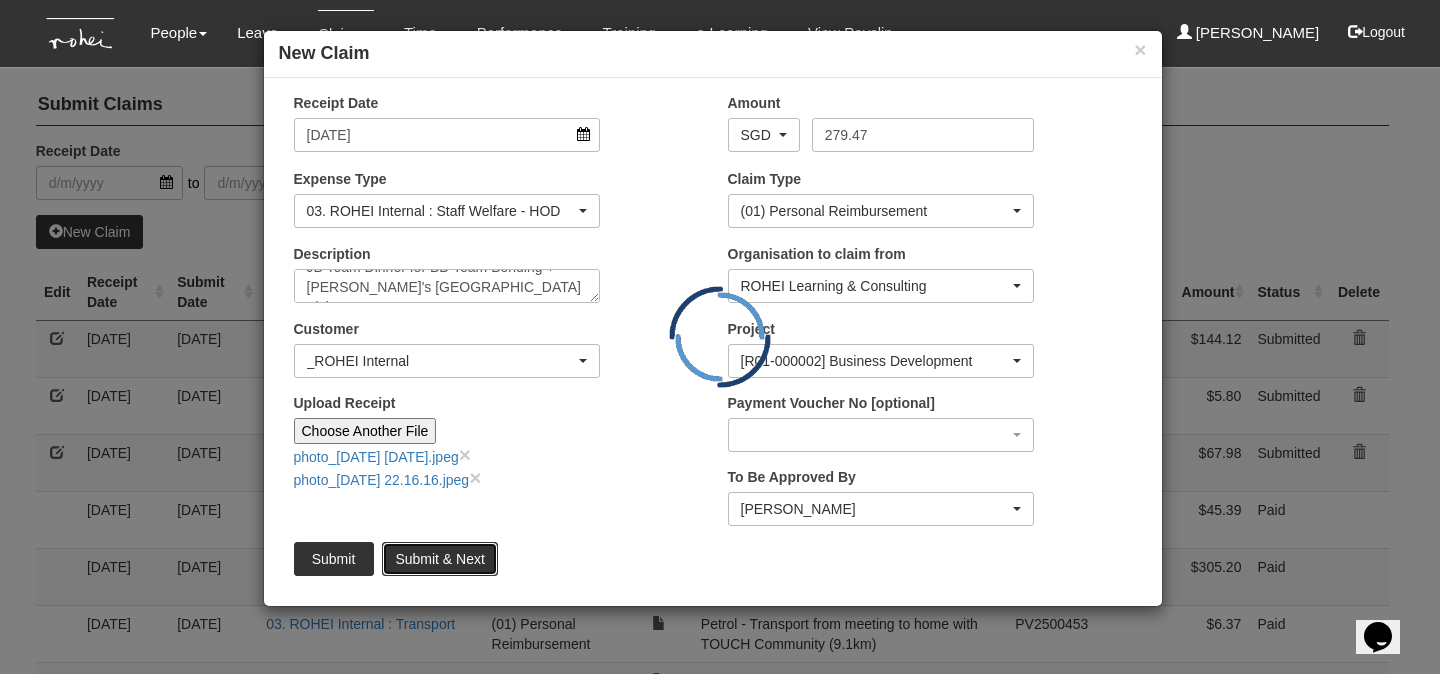 type 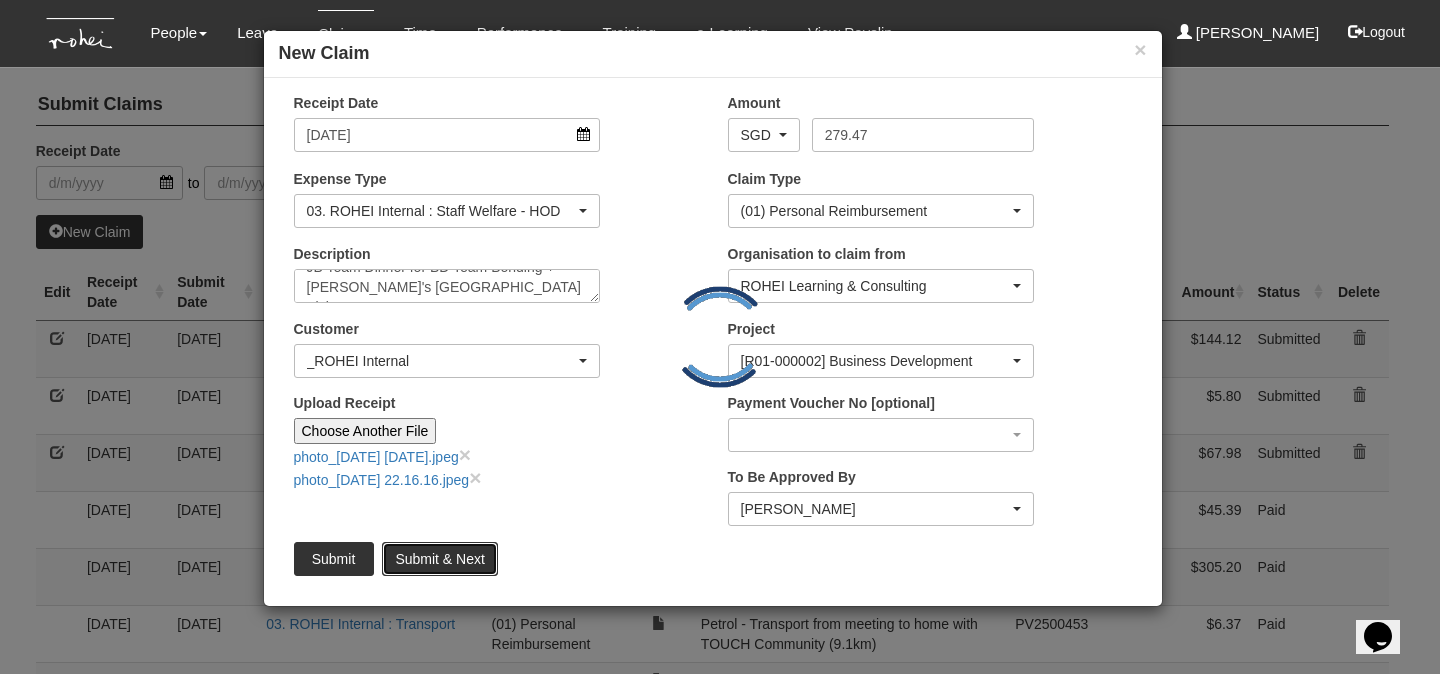 type 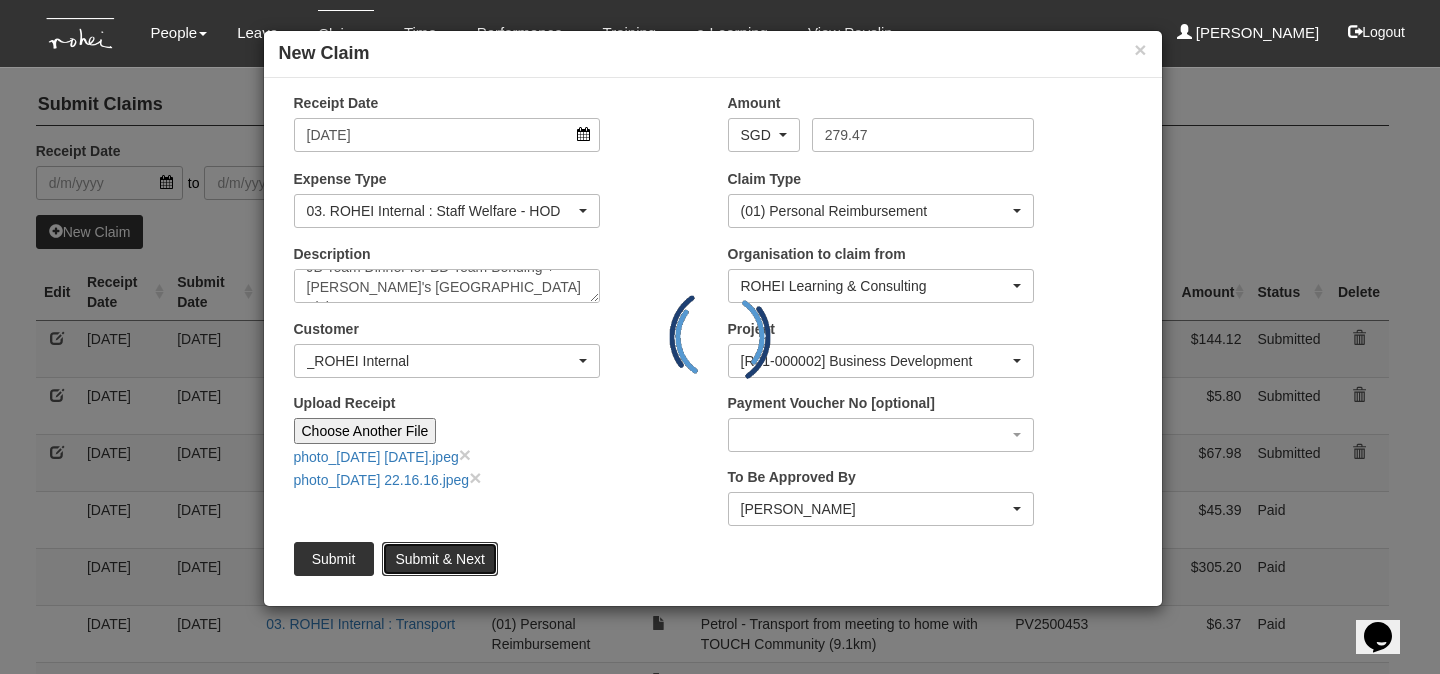 type 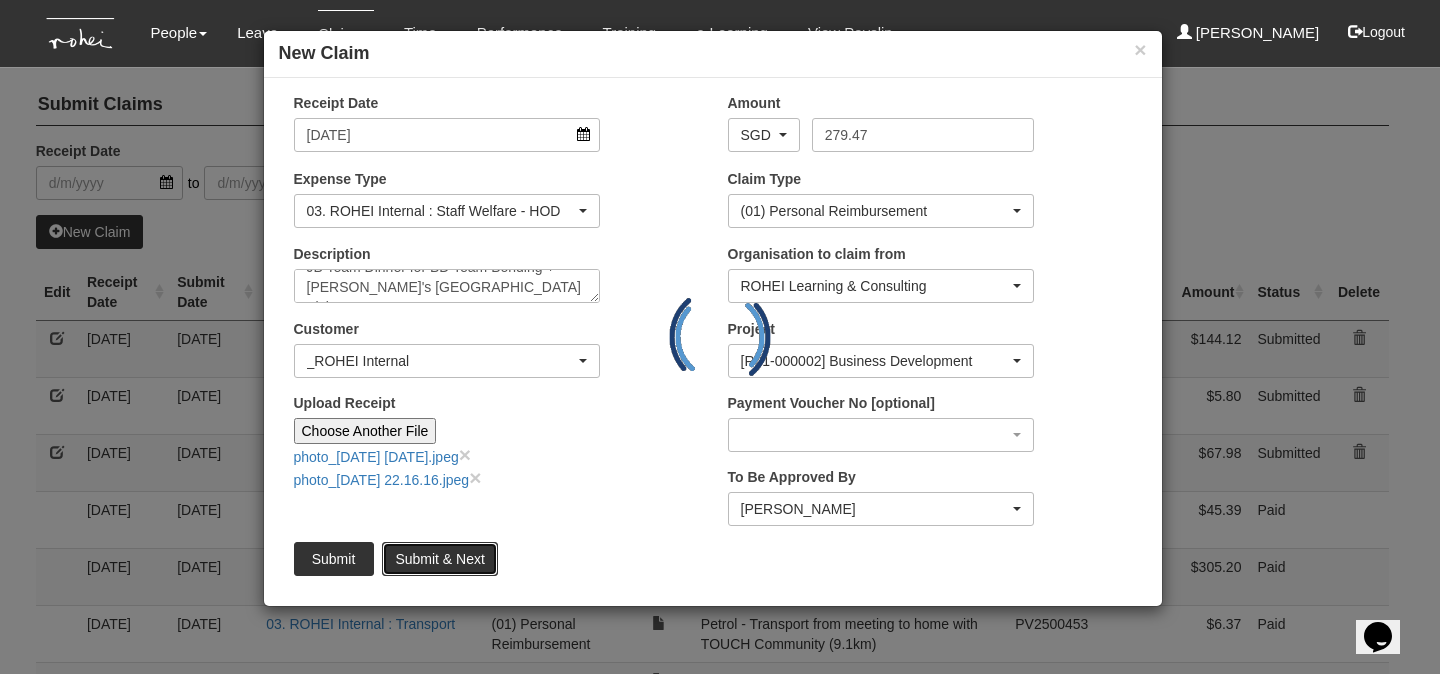 type on "Choose File" 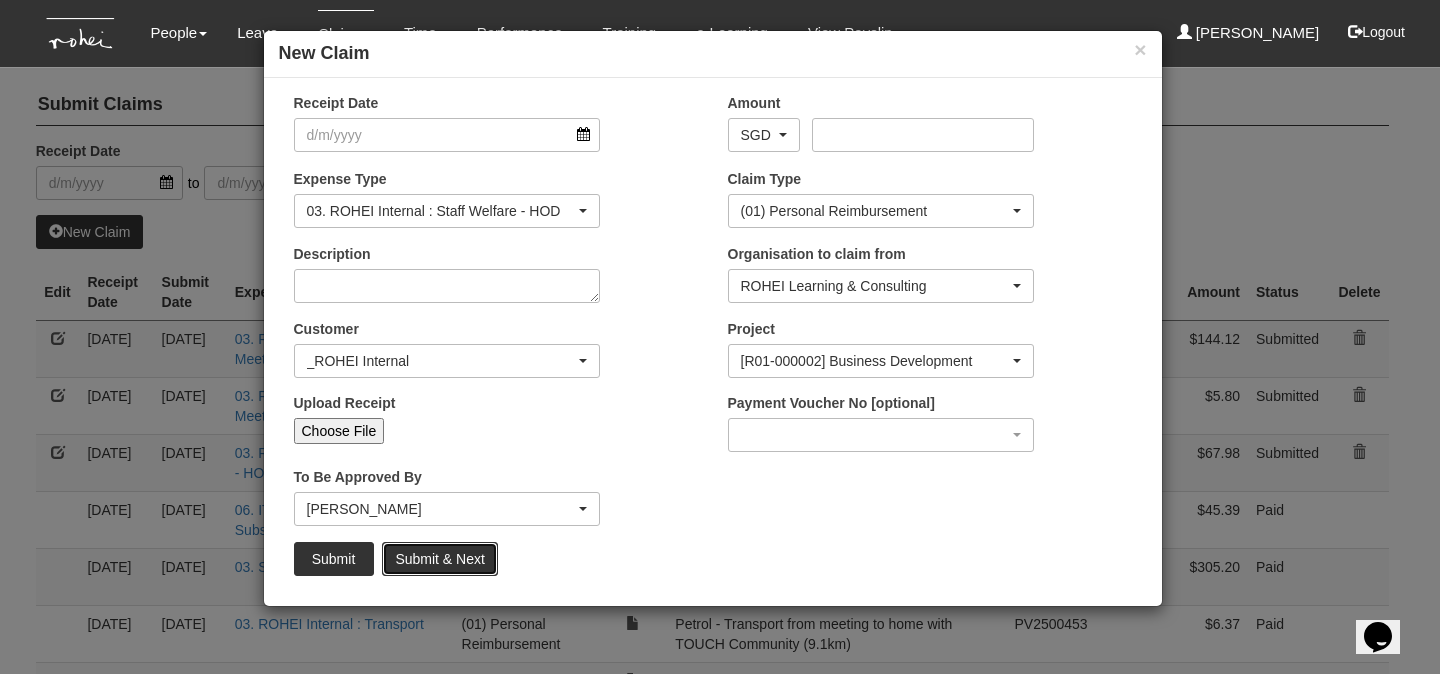 scroll, scrollTop: 0, scrollLeft: 0, axis: both 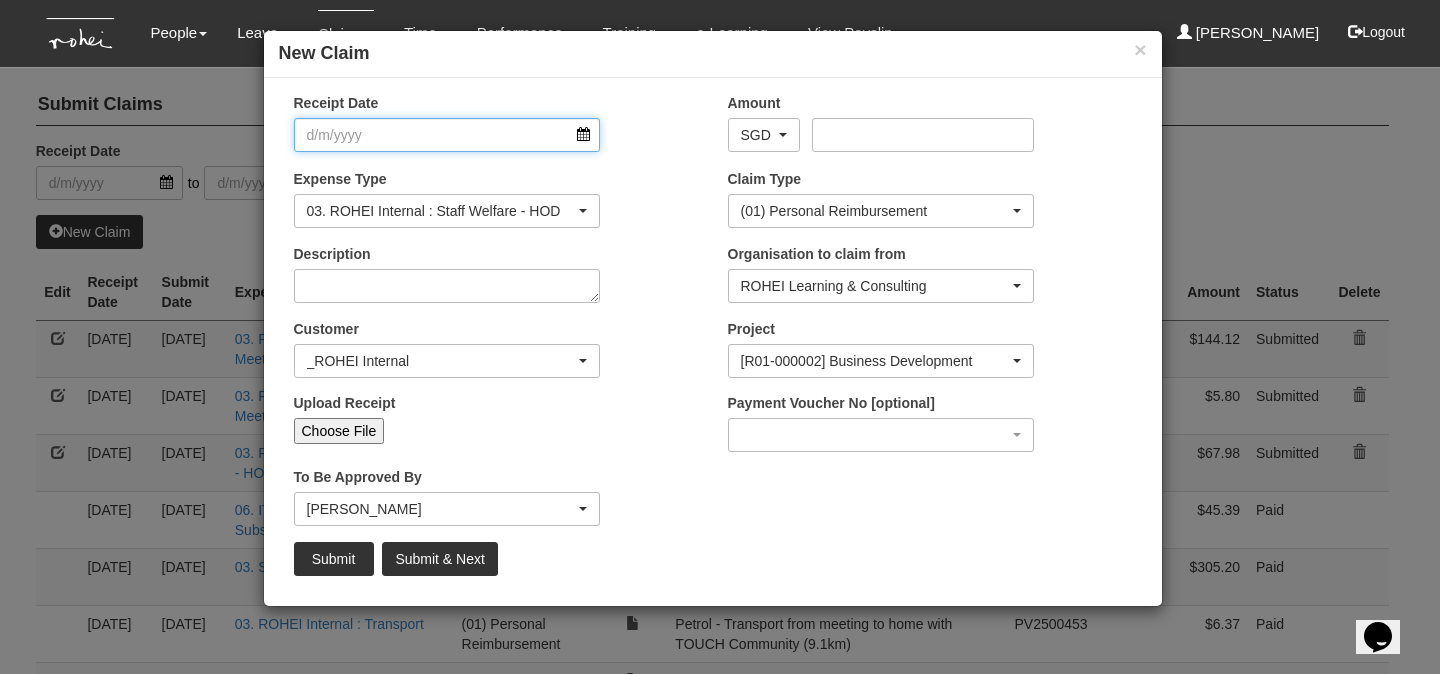 click on "Receipt Date" at bounding box center (447, 135) 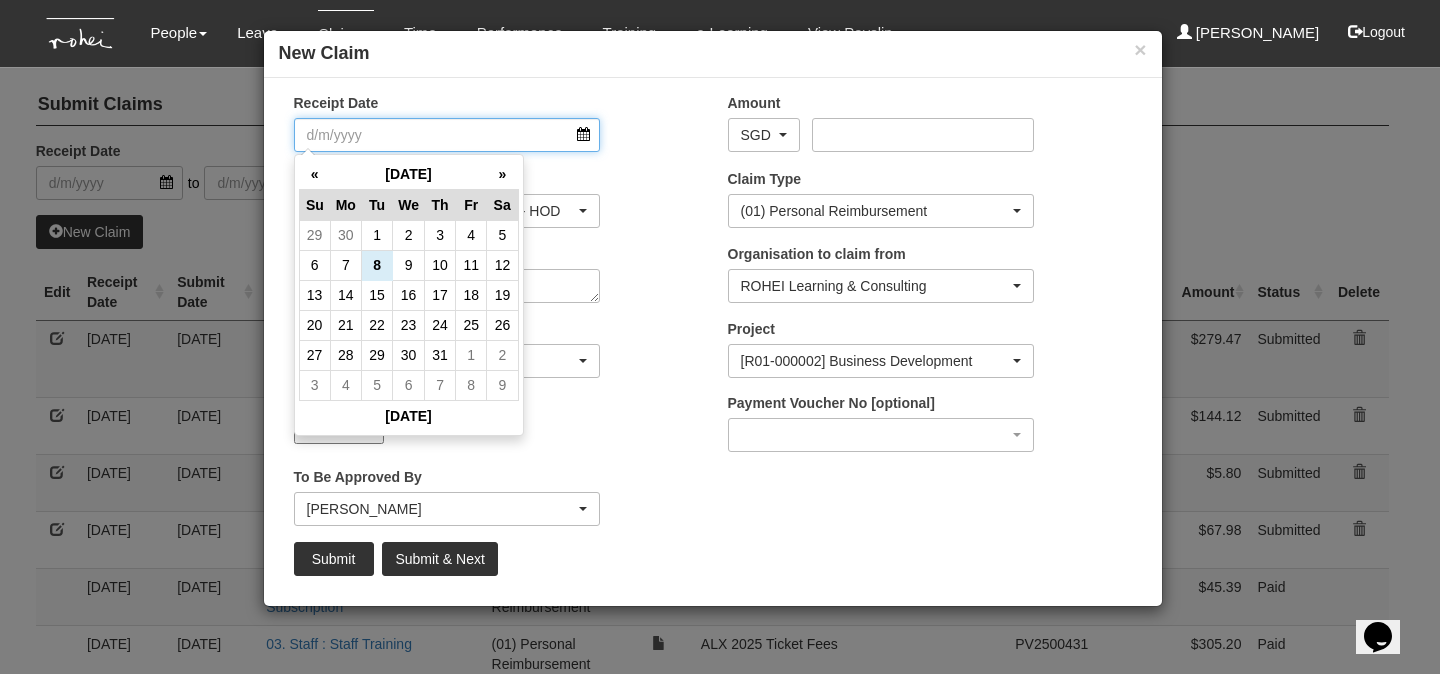 click on "Receipt Date" at bounding box center (447, 135) 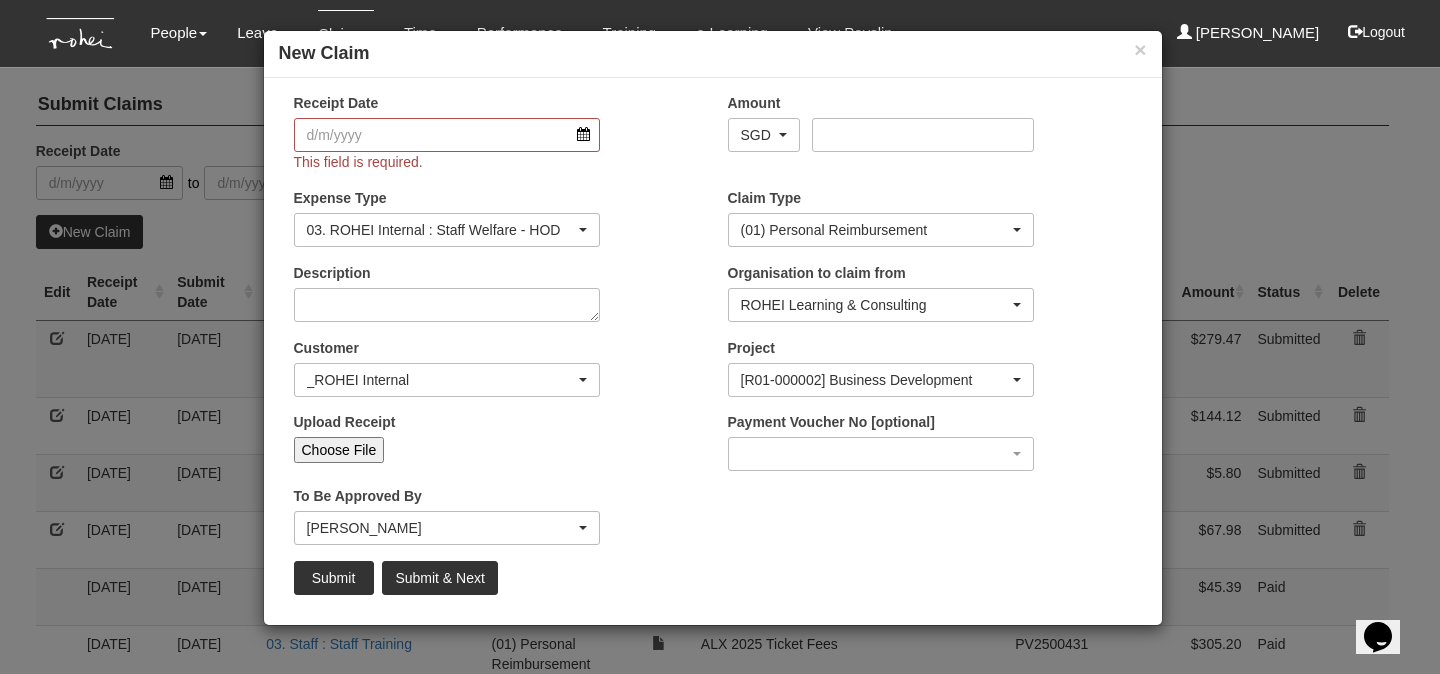 click on "Receipt Date
This field is required." at bounding box center [496, 140] 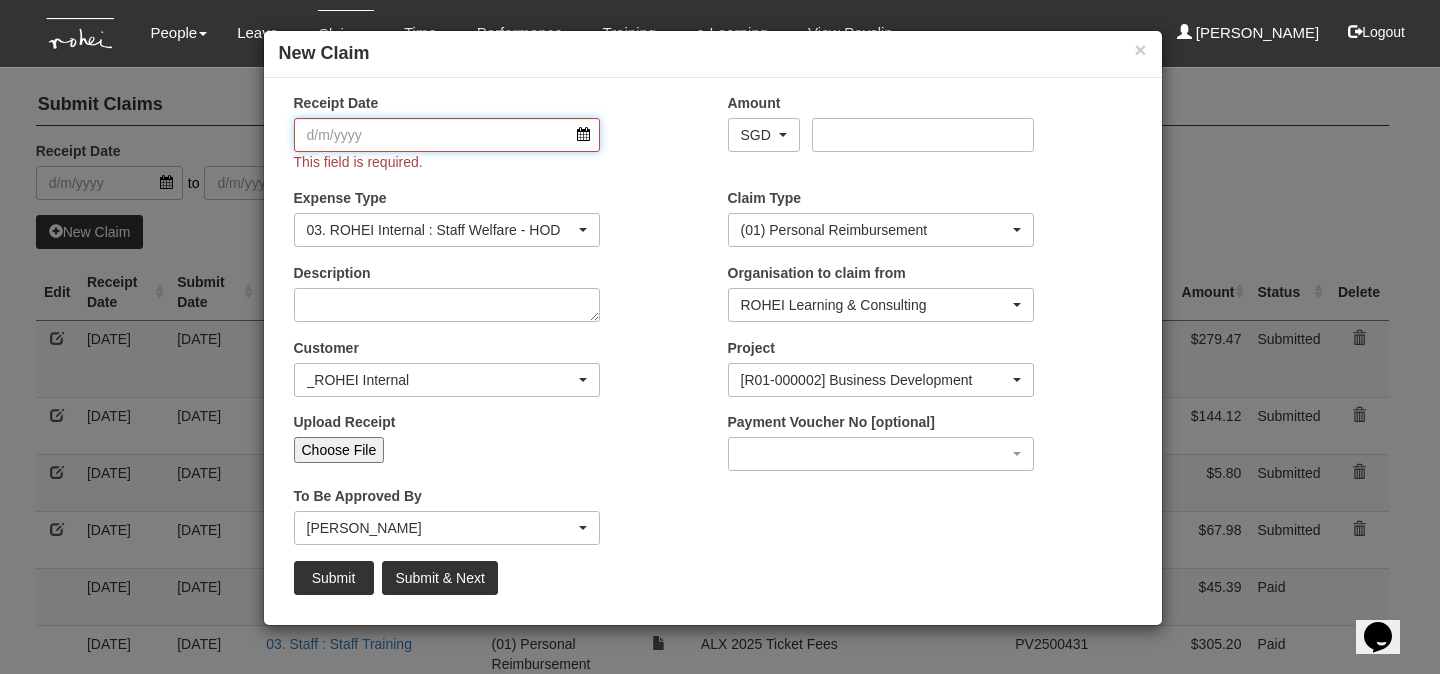 click on "Receipt Date" at bounding box center (447, 135) 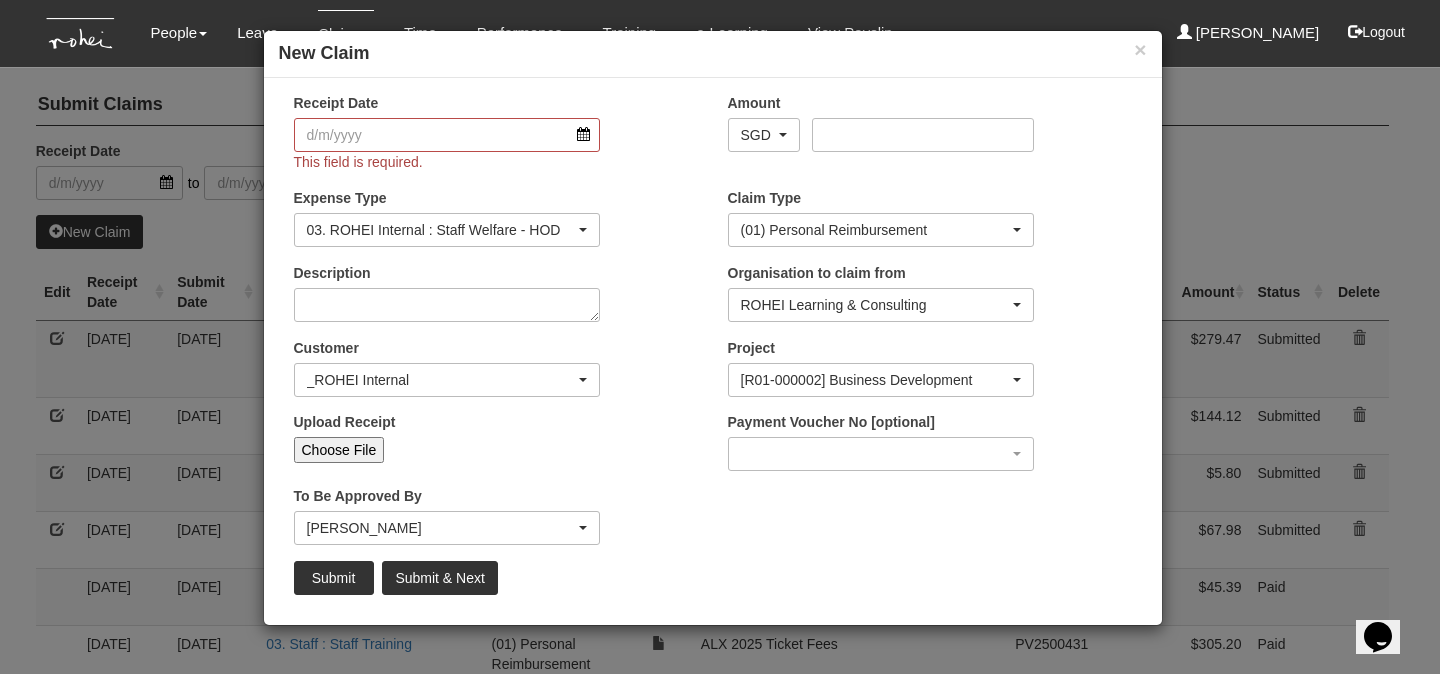 click on "Upload Receipt
Choose File" at bounding box center [496, 445] 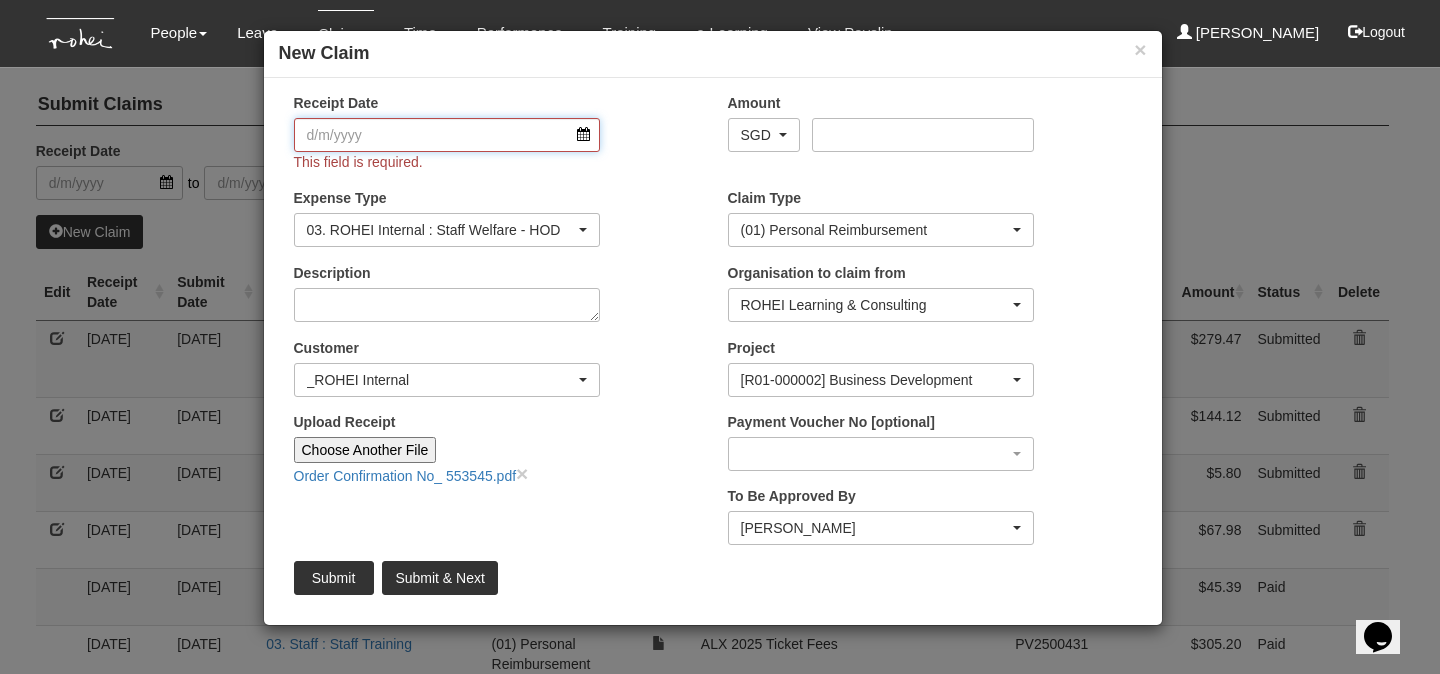 click on "Receipt Date" at bounding box center (447, 135) 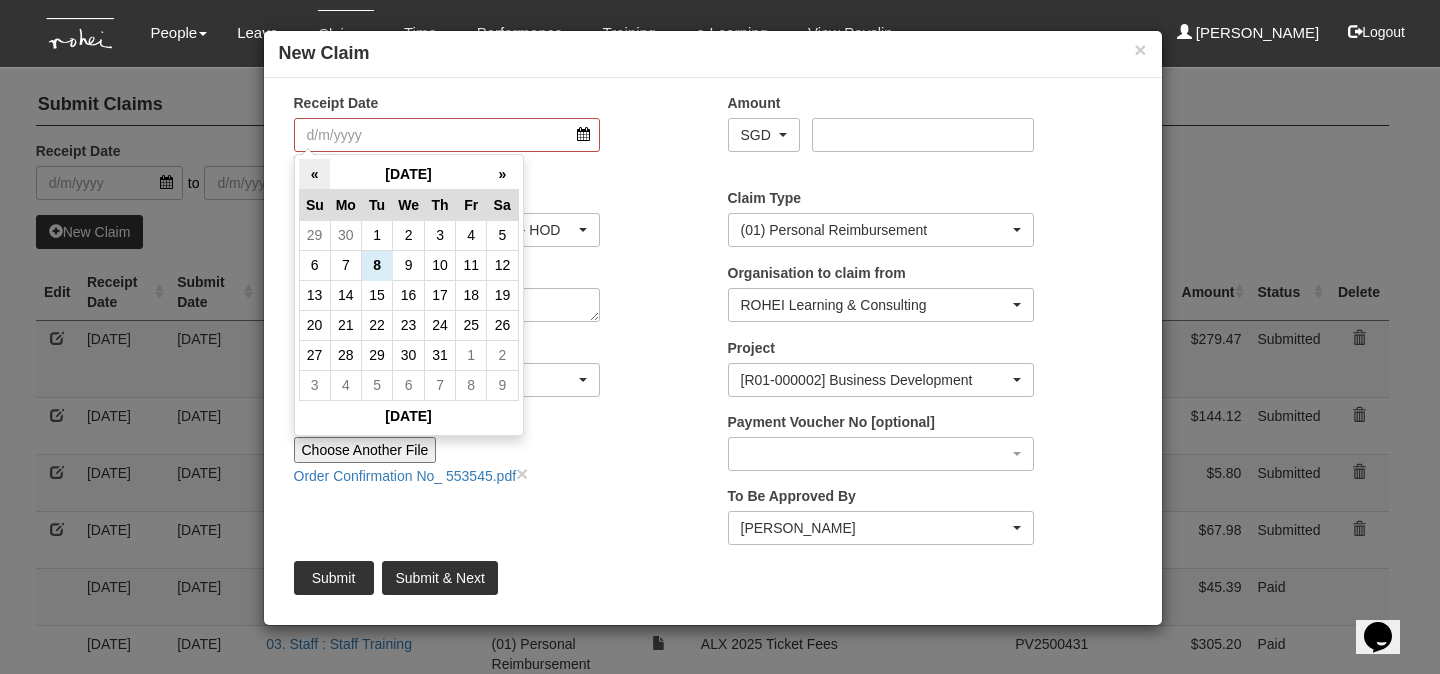 click on "«" at bounding box center [314, 174] 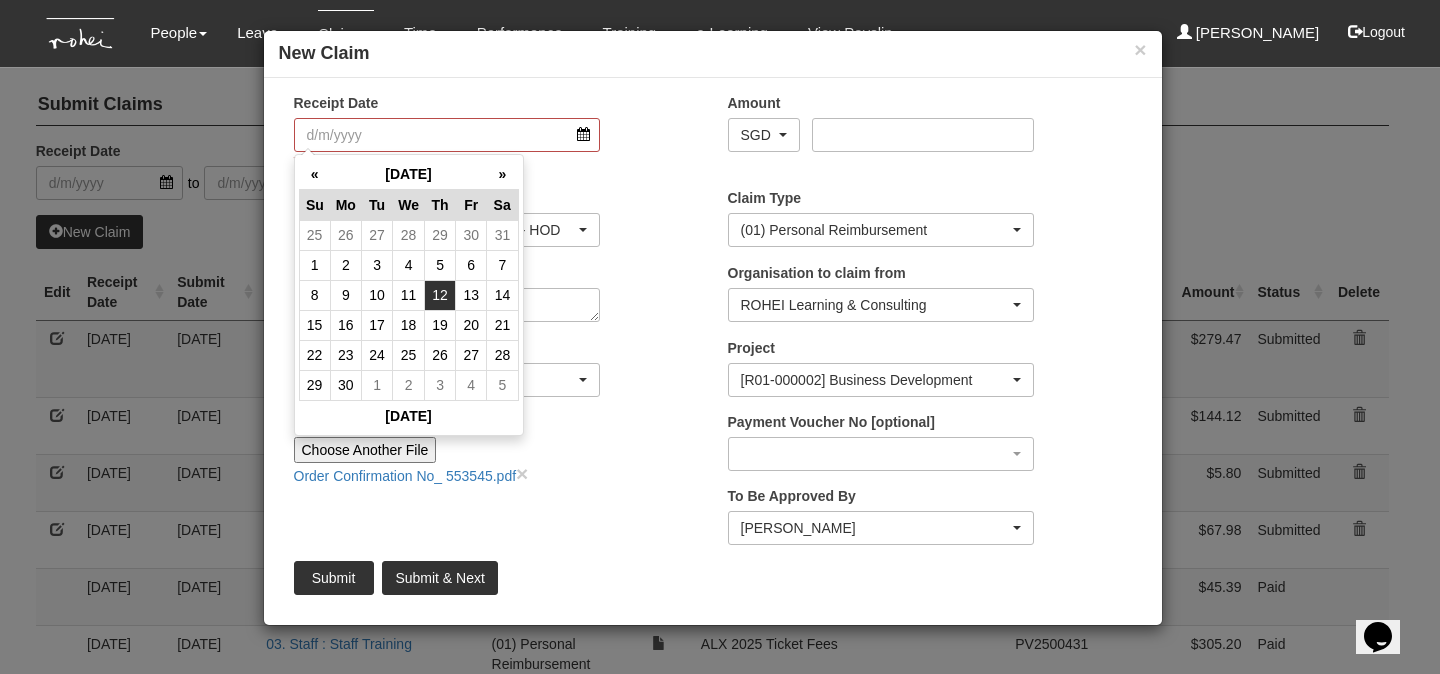 click on "12" at bounding box center [440, 295] 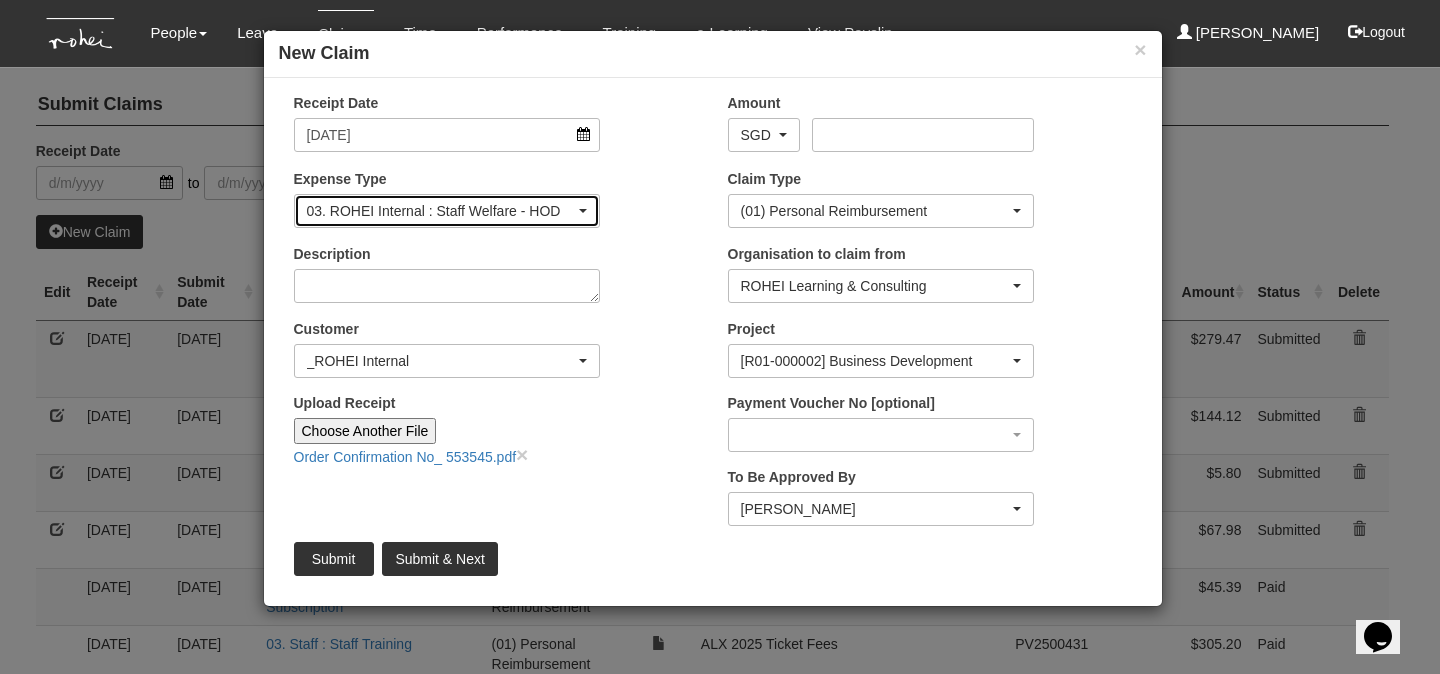 click on "03. ROHEI Internal : Staff Welfare - HOD" at bounding box center [441, 211] 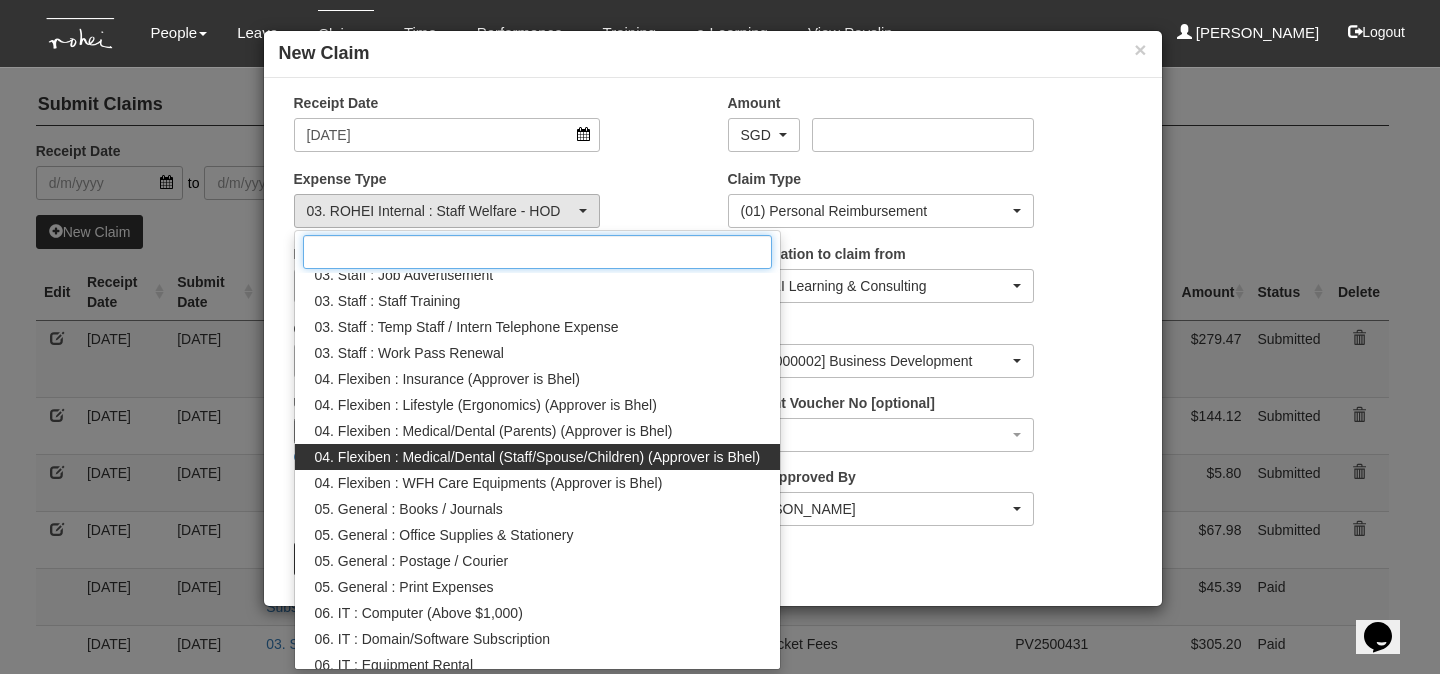 scroll, scrollTop: 377, scrollLeft: 0, axis: vertical 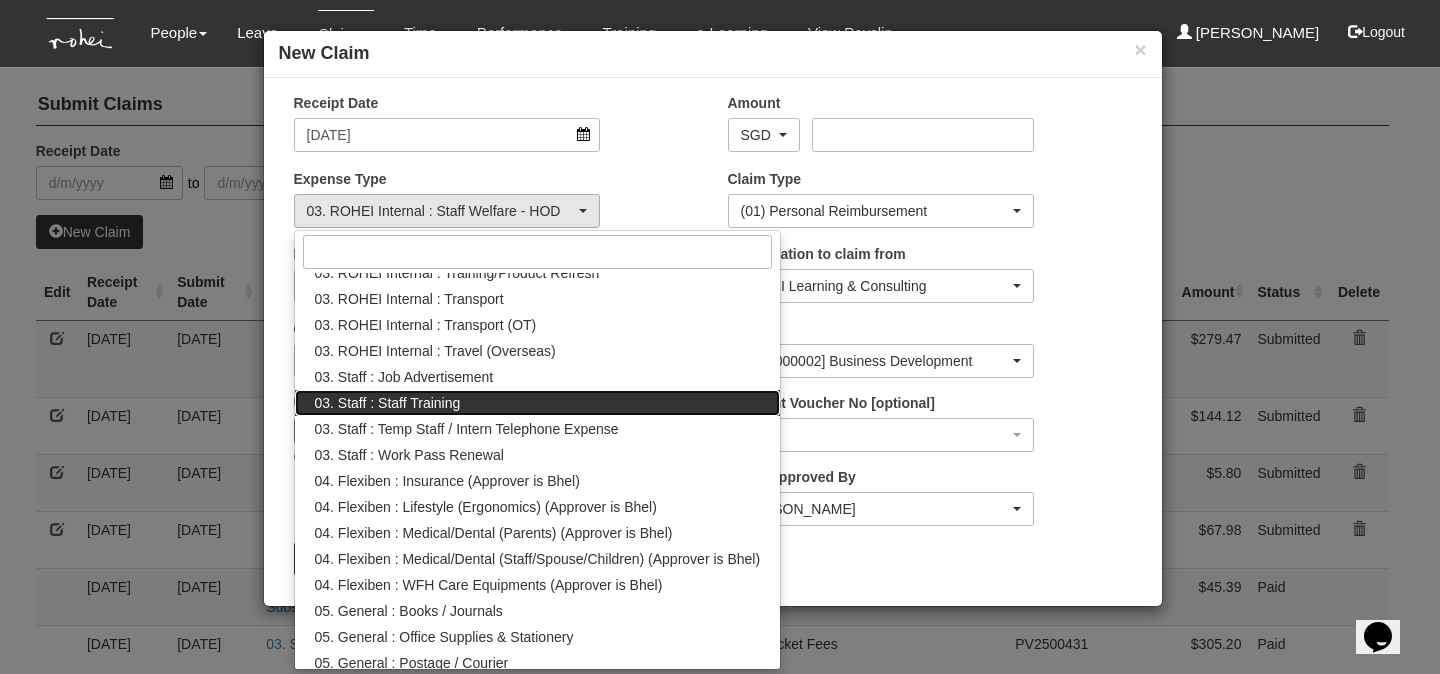 click on "03. Staff : Staff Training" at bounding box center (388, 403) 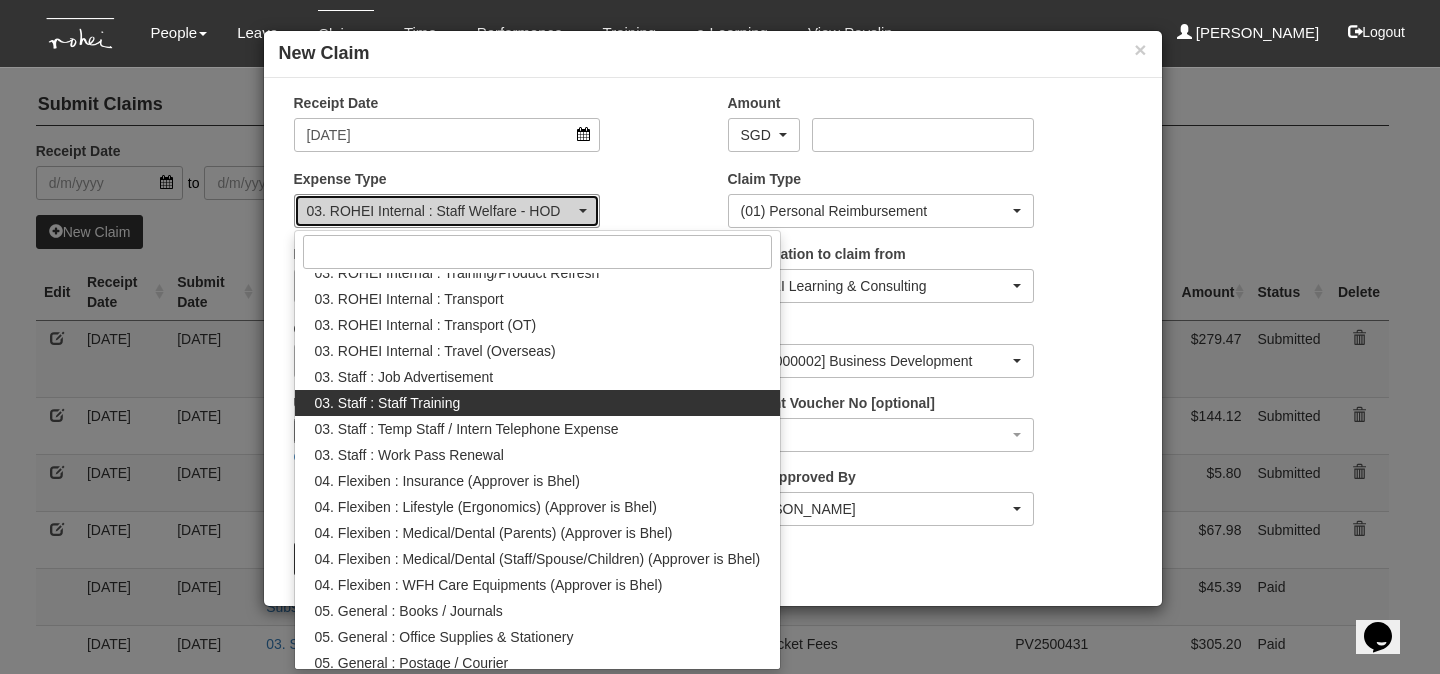select on "139" 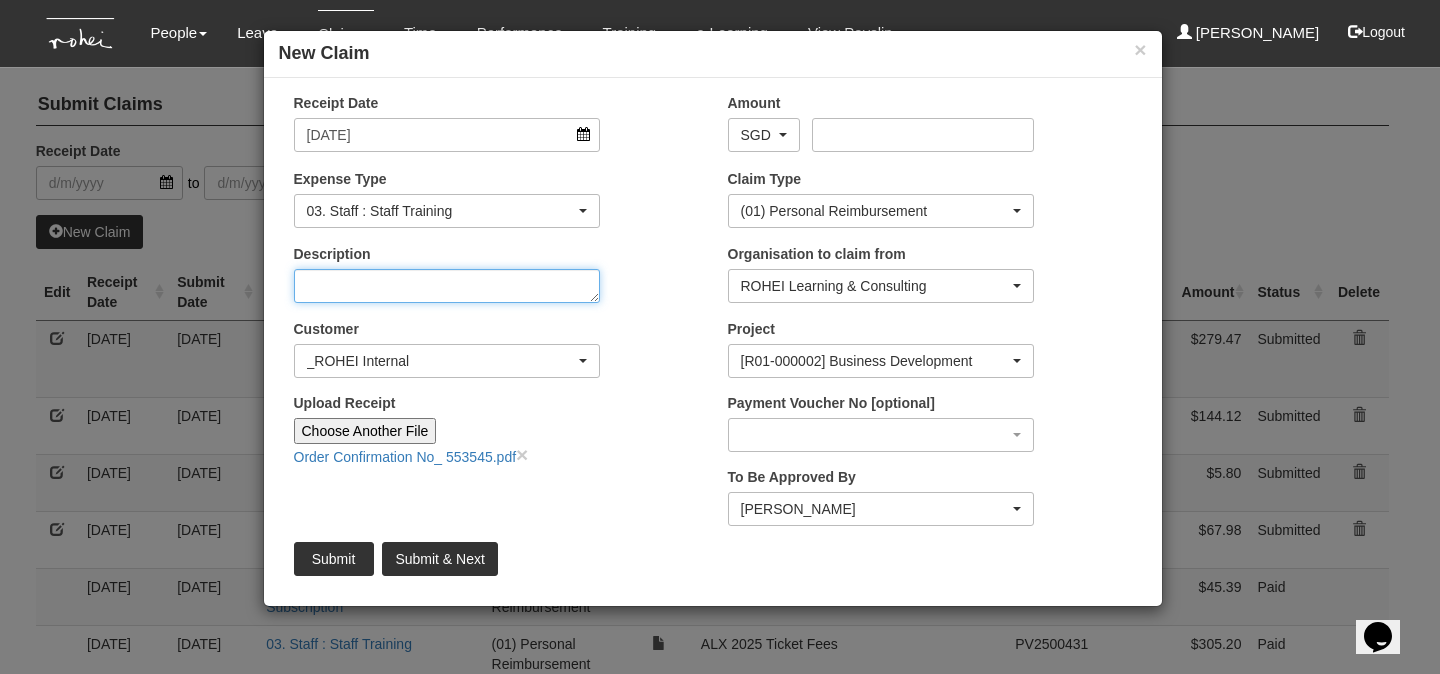 click on "Description" at bounding box center (447, 286) 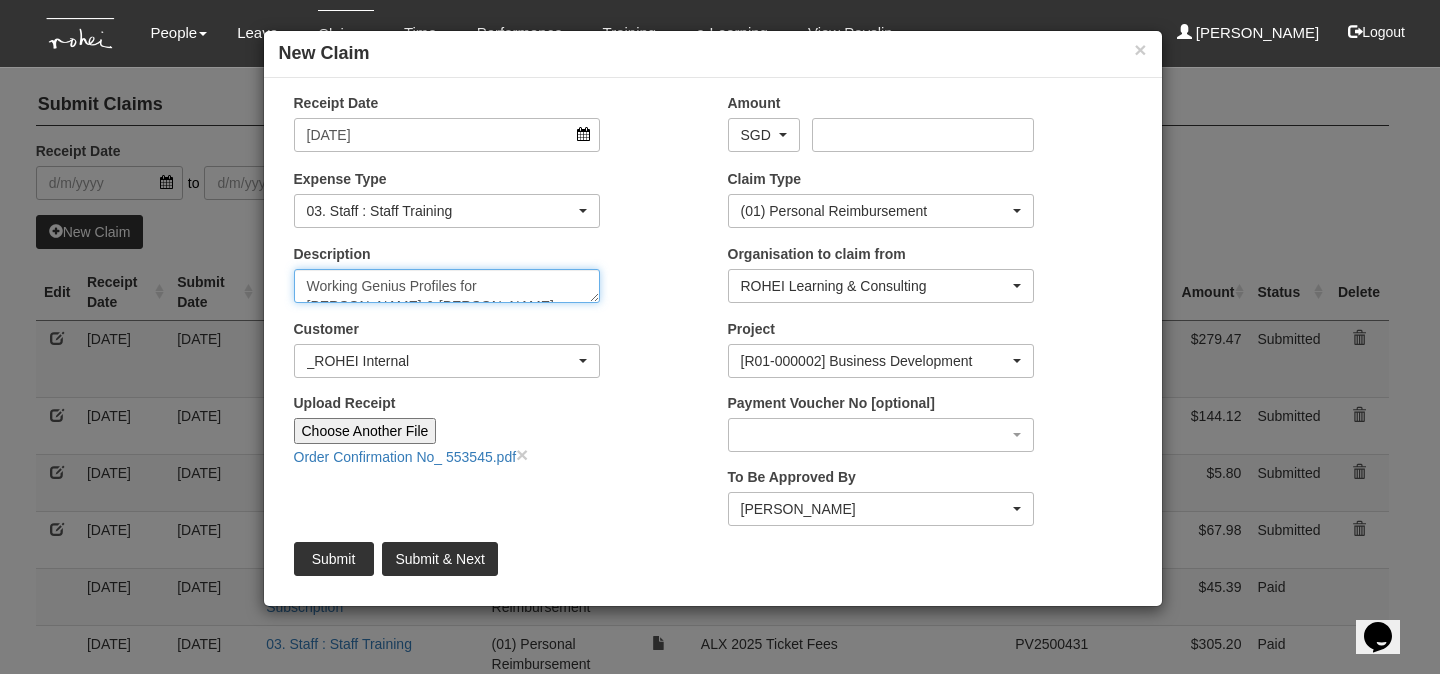 type on "Working Genius Profiles for [PERSON_NAME] & [PERSON_NAME]" 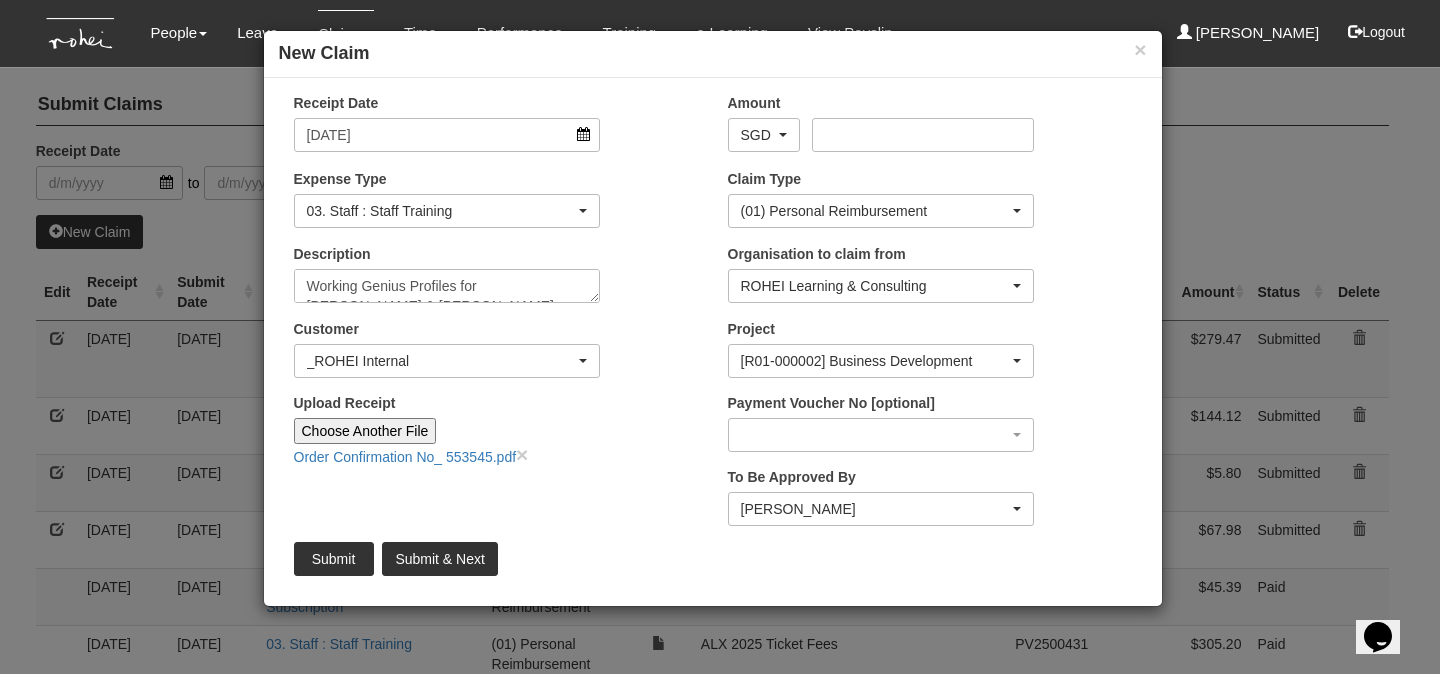 click on "Choose Another File" at bounding box center (365, 431) 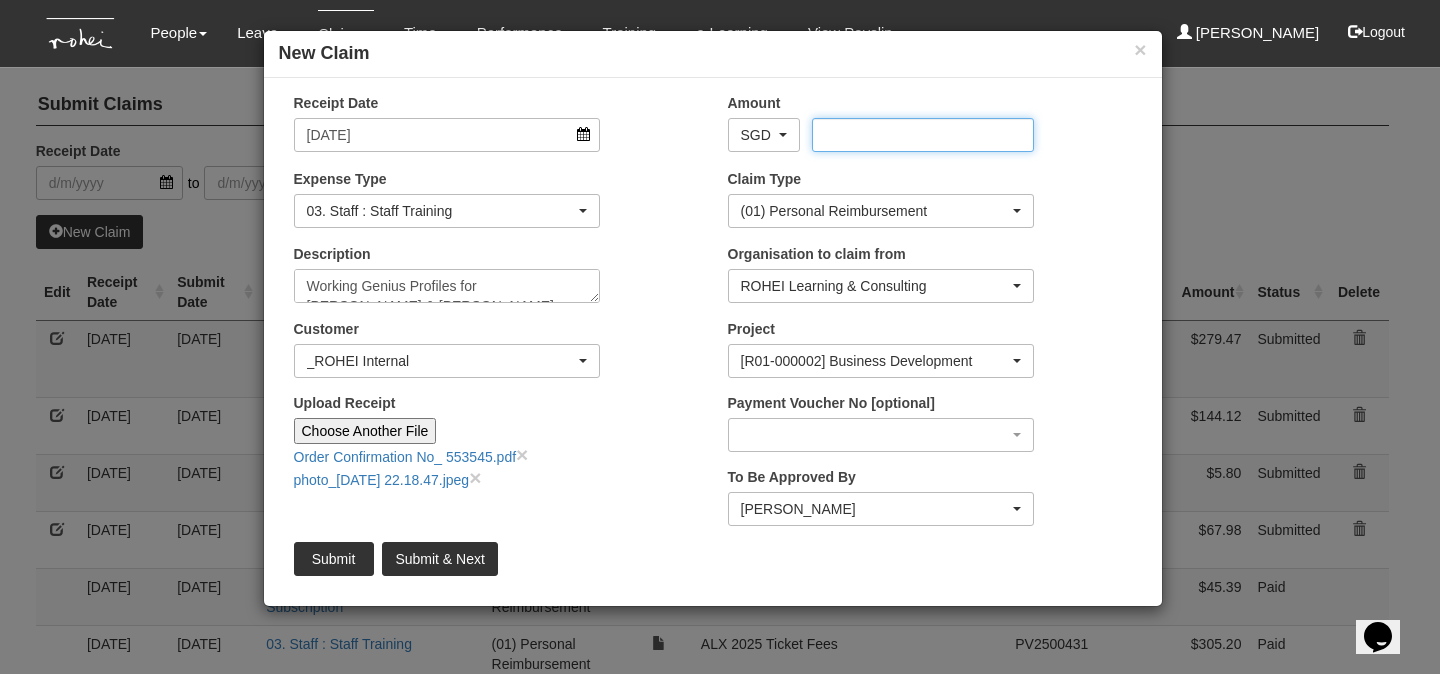 click on "Amount" at bounding box center [923, 135] 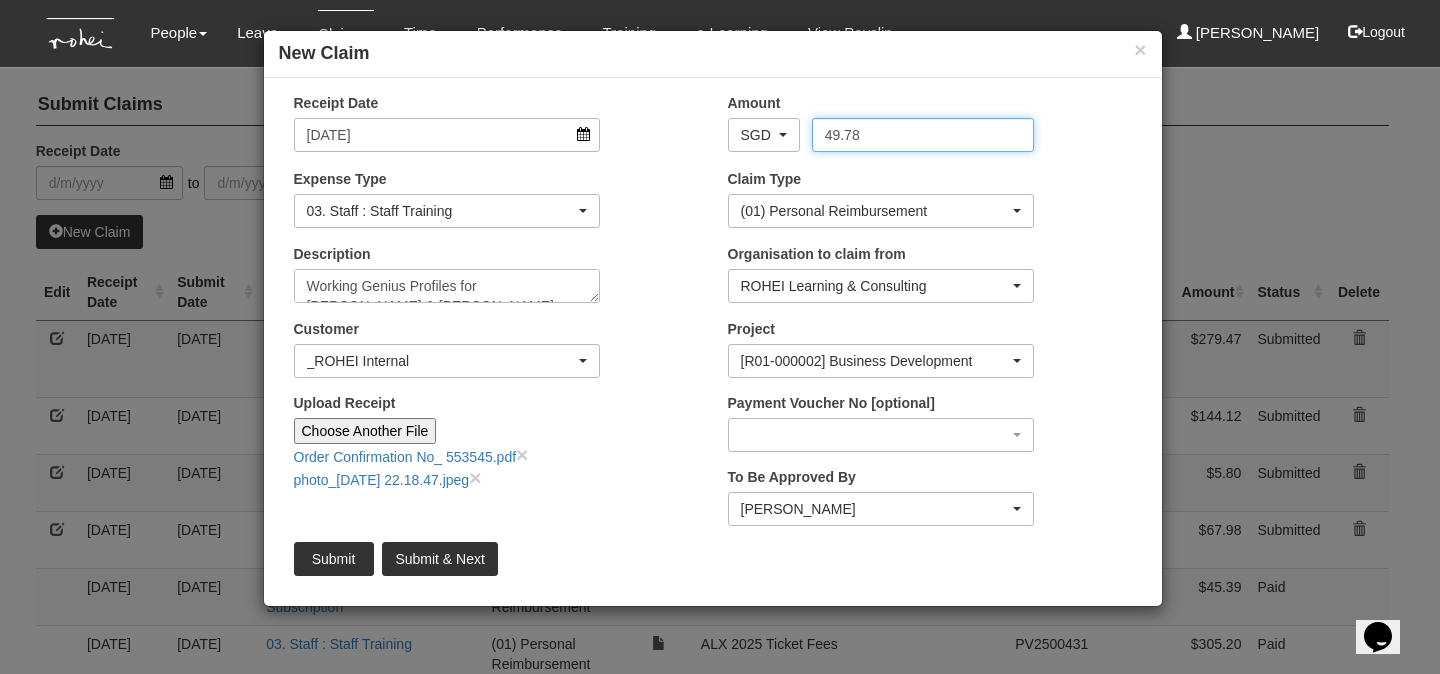 type on "49.78" 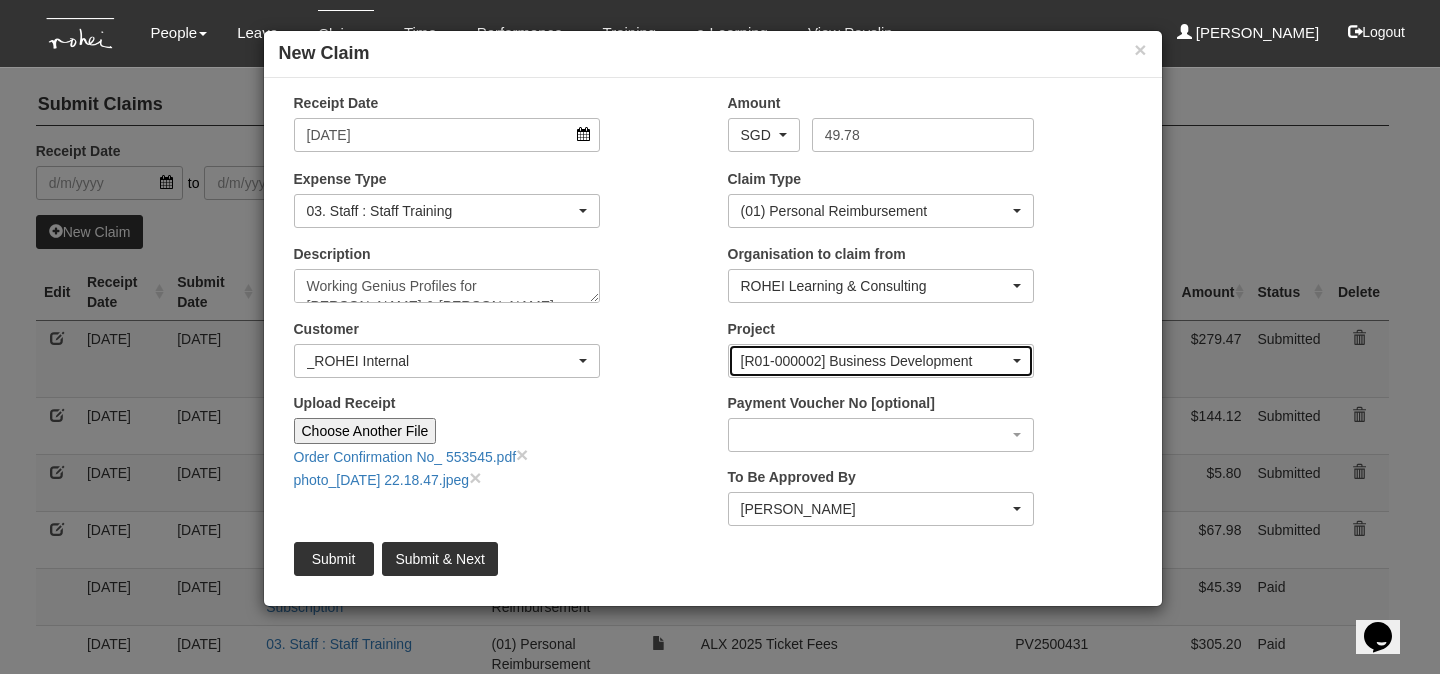 click on "[R01-000002] Business Development" at bounding box center (875, 361) 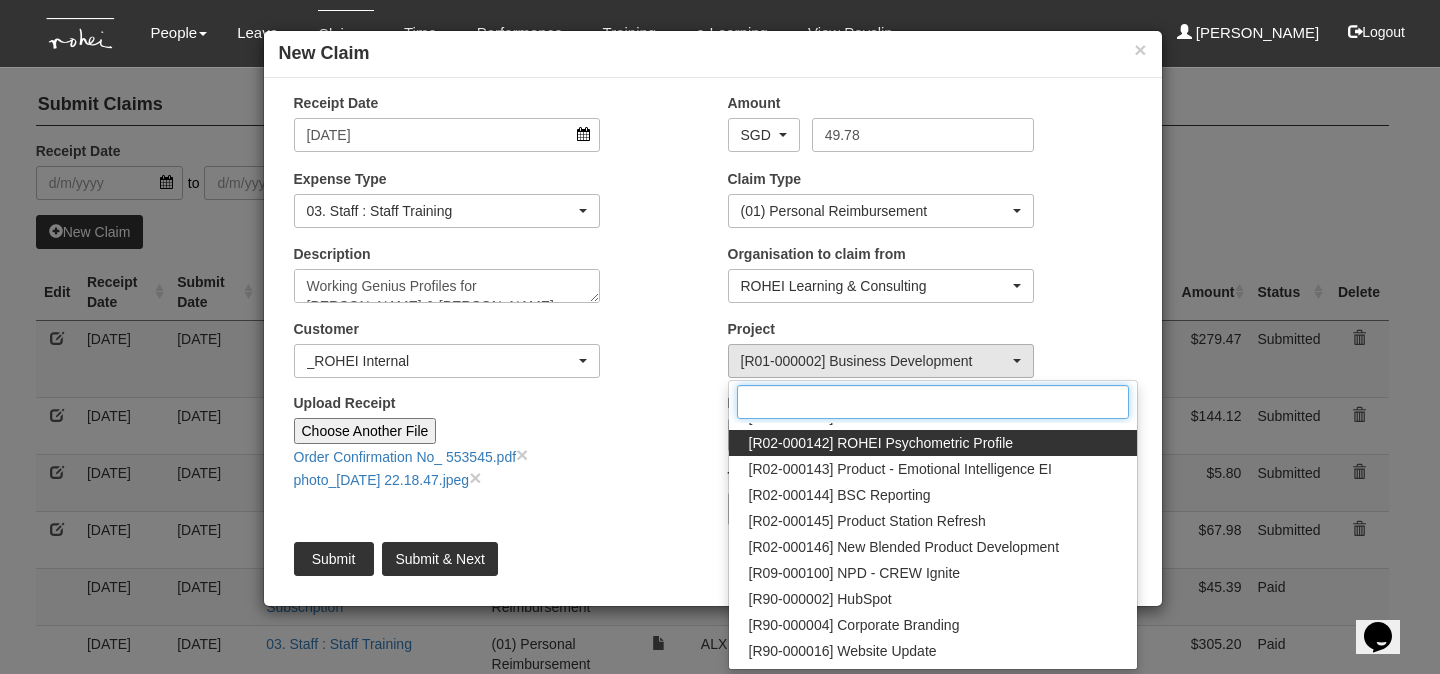 scroll, scrollTop: 949, scrollLeft: 0, axis: vertical 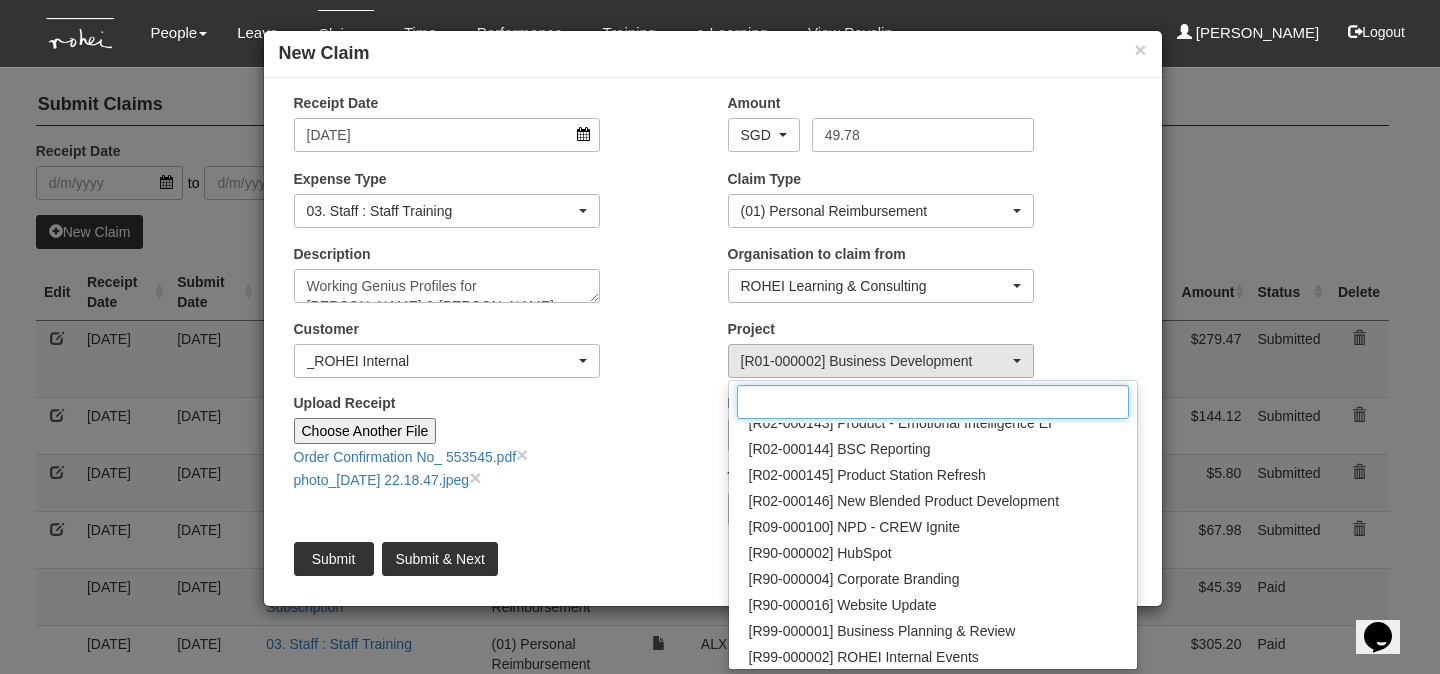 click at bounding box center [933, 402] 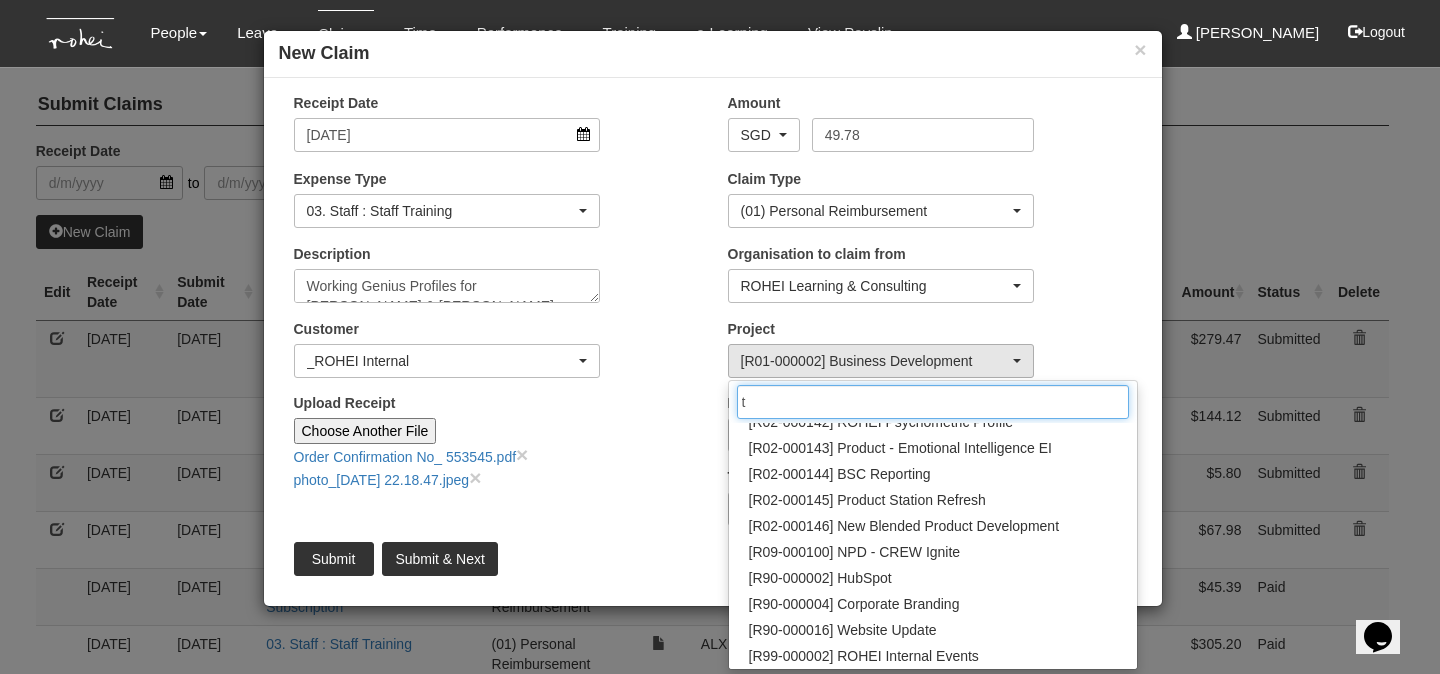 scroll, scrollTop: 0, scrollLeft: 0, axis: both 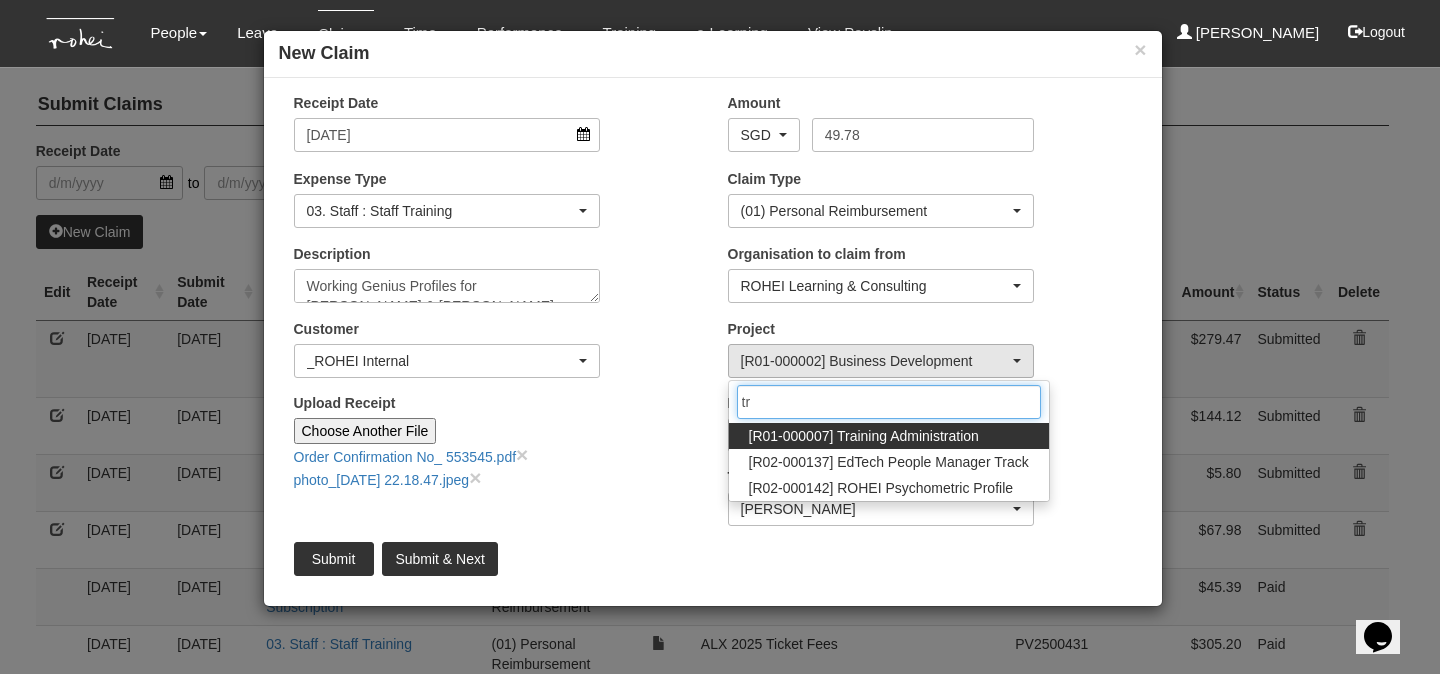 type on "t" 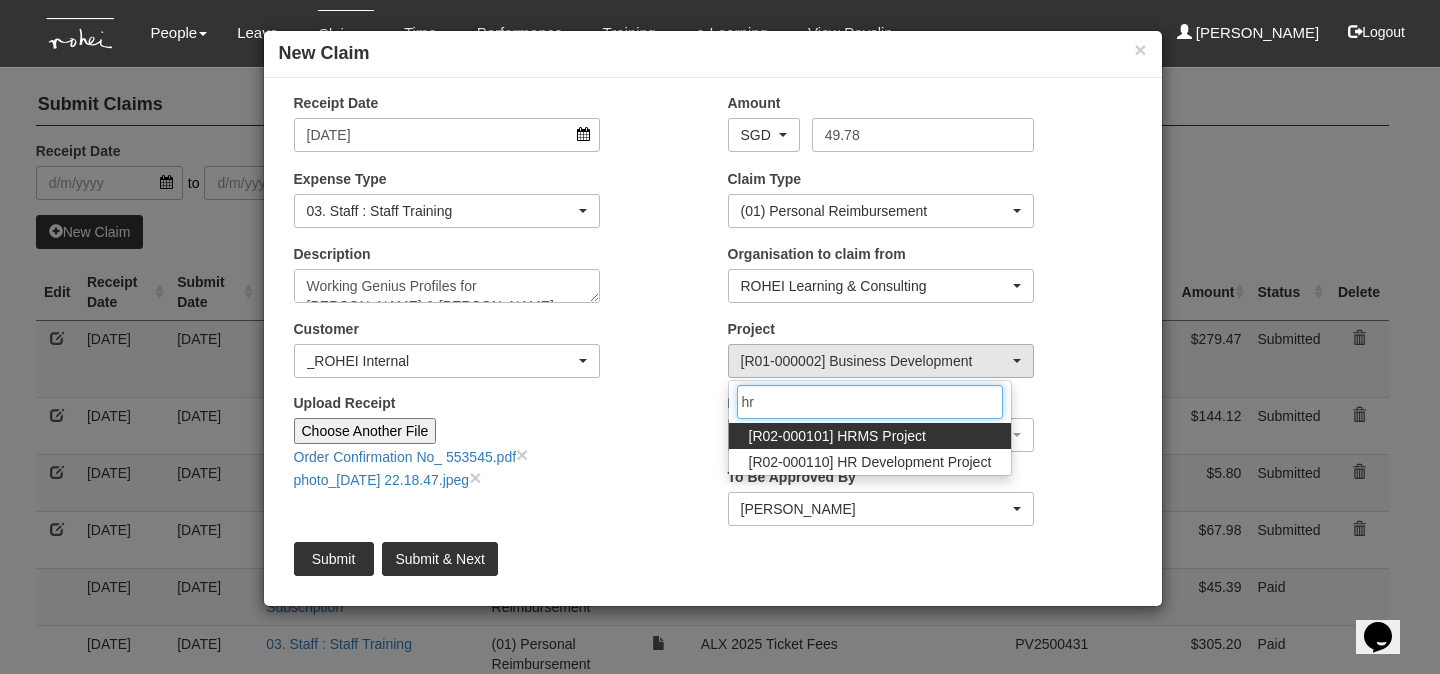 type on "h" 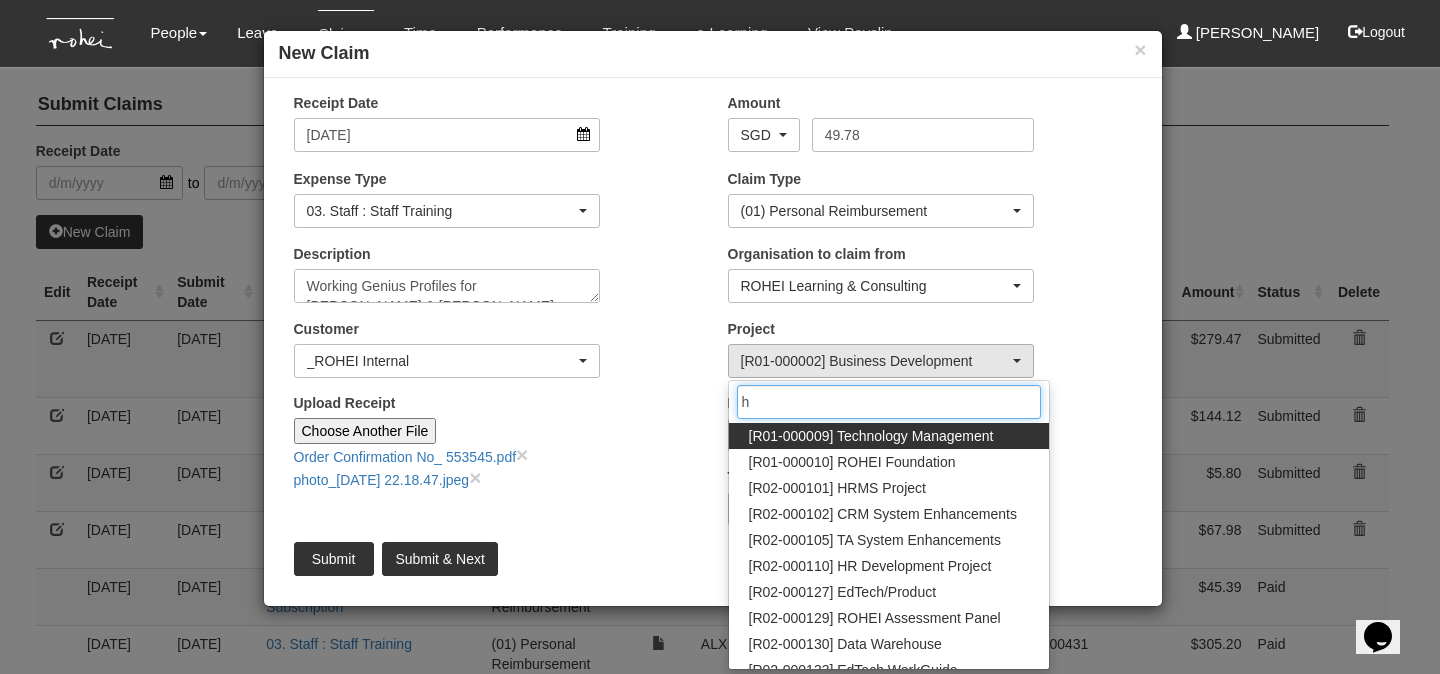 type 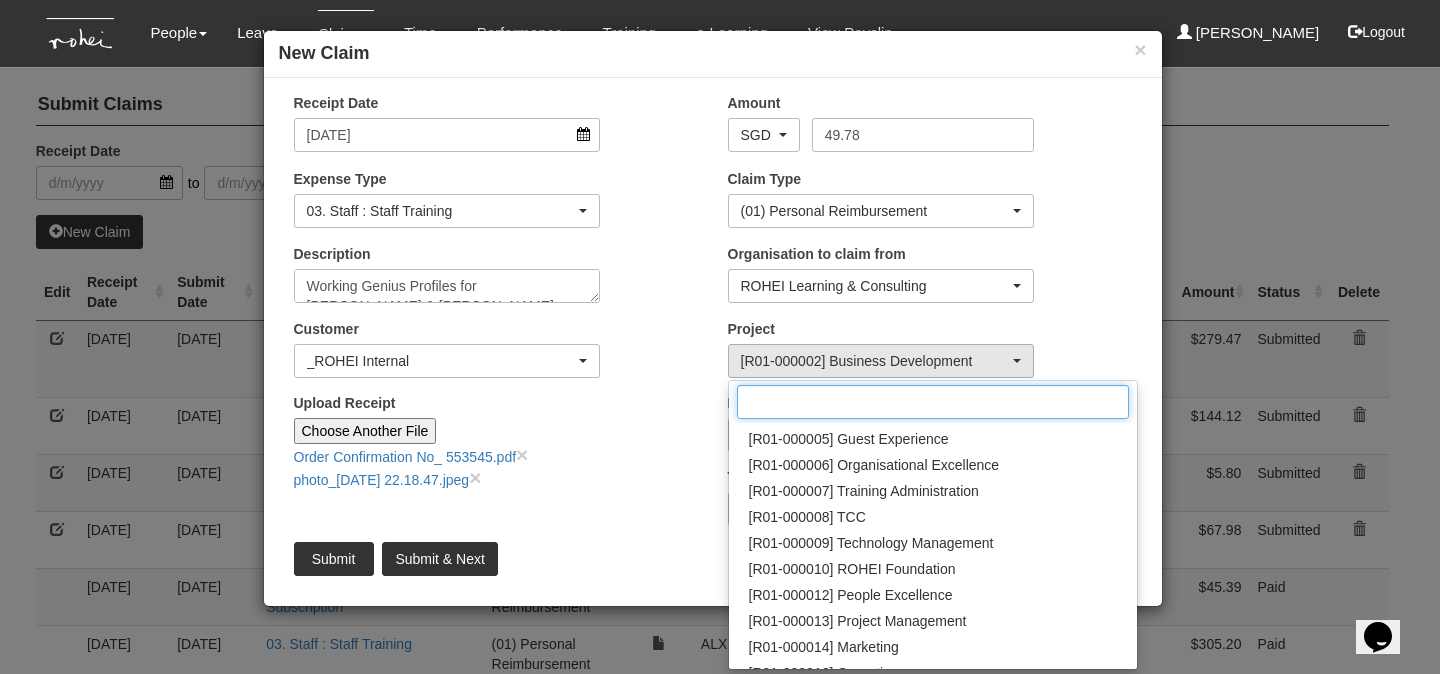 scroll, scrollTop: 147, scrollLeft: 0, axis: vertical 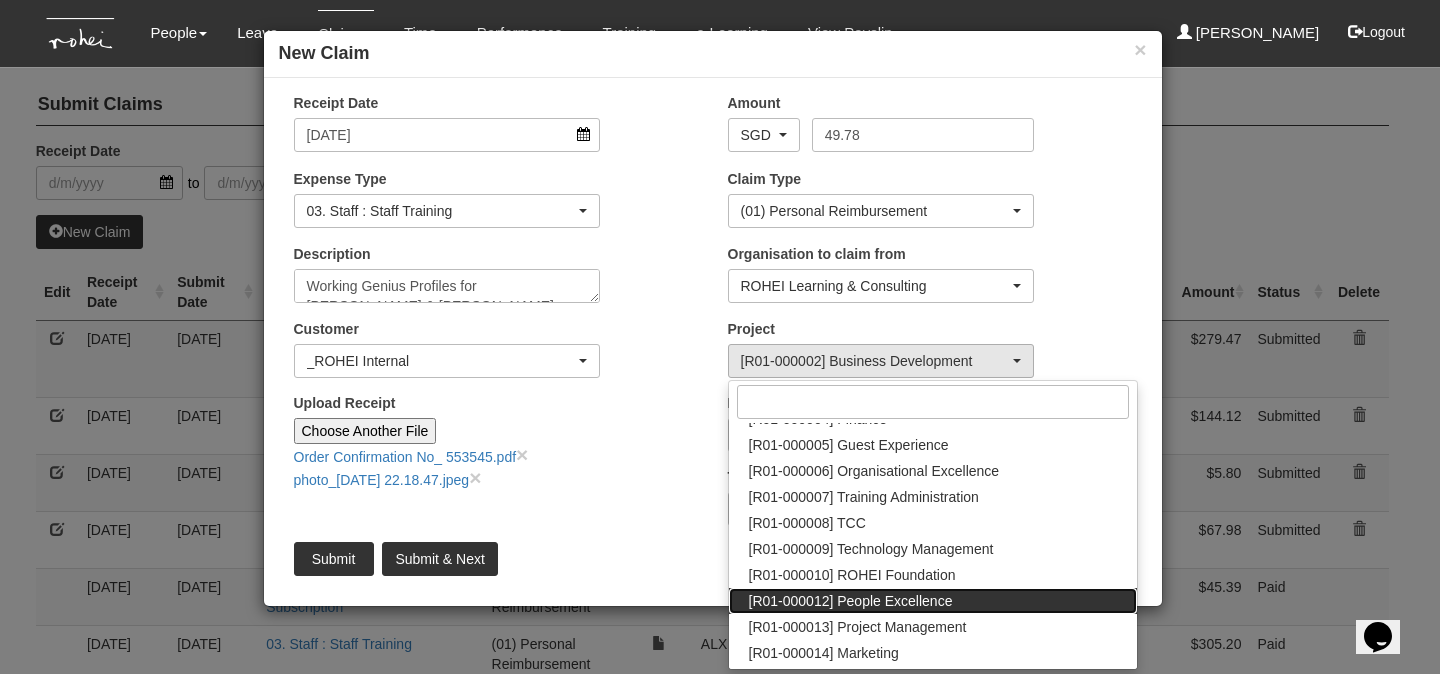 click on "[R01-000012] People Excellence" at bounding box center (851, 601) 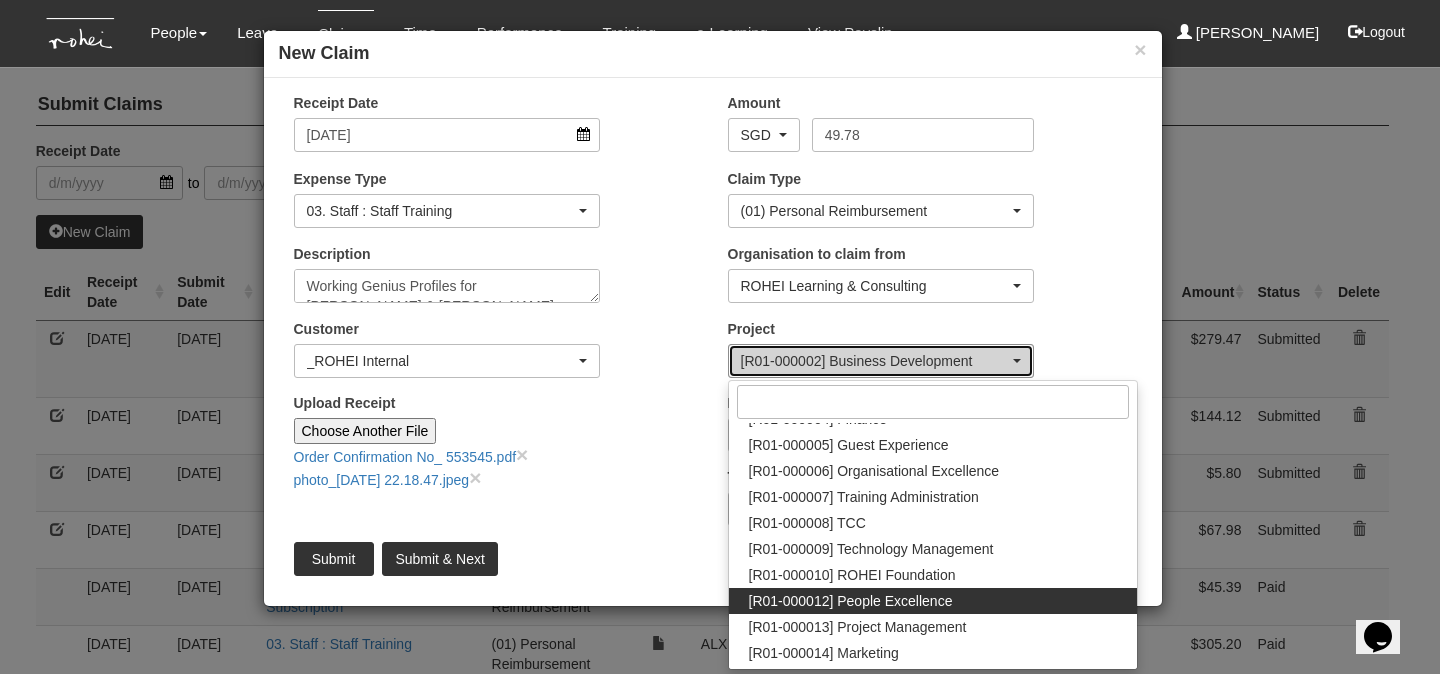 select on "1221" 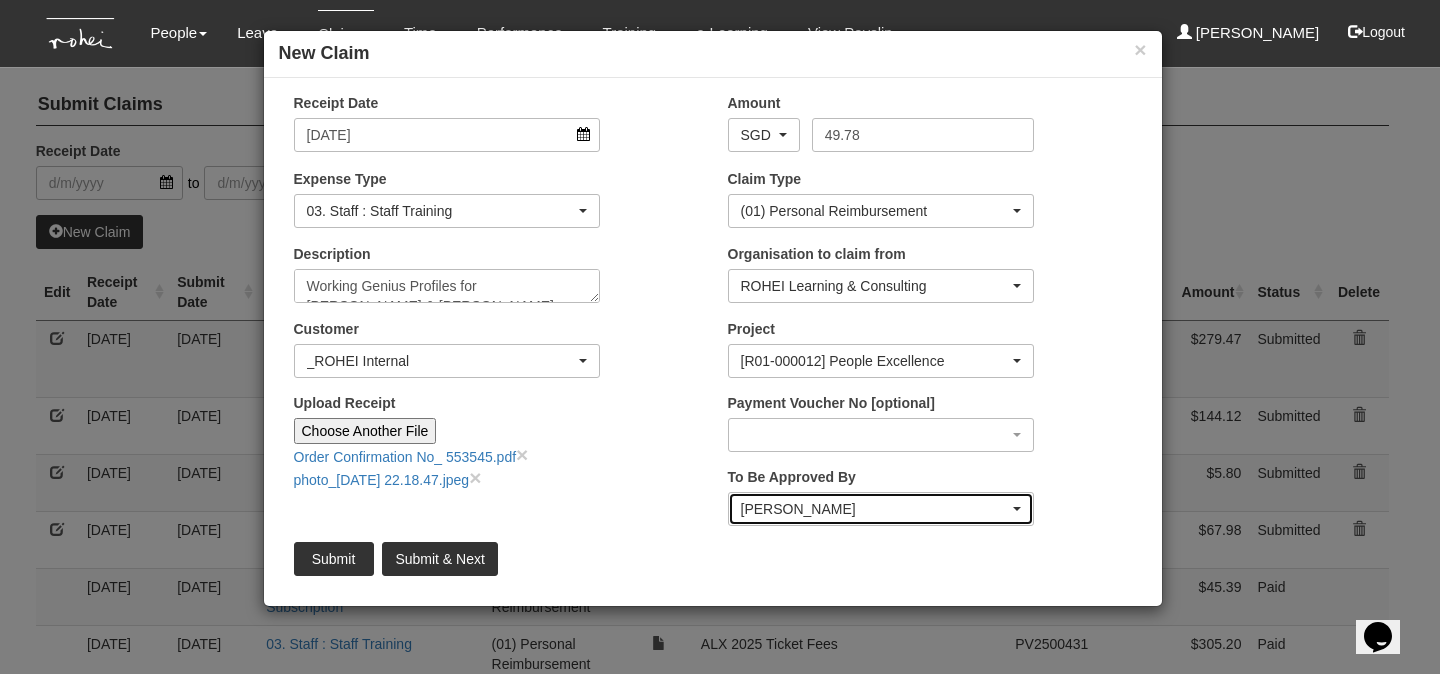 click on "[PERSON_NAME]" at bounding box center [875, 509] 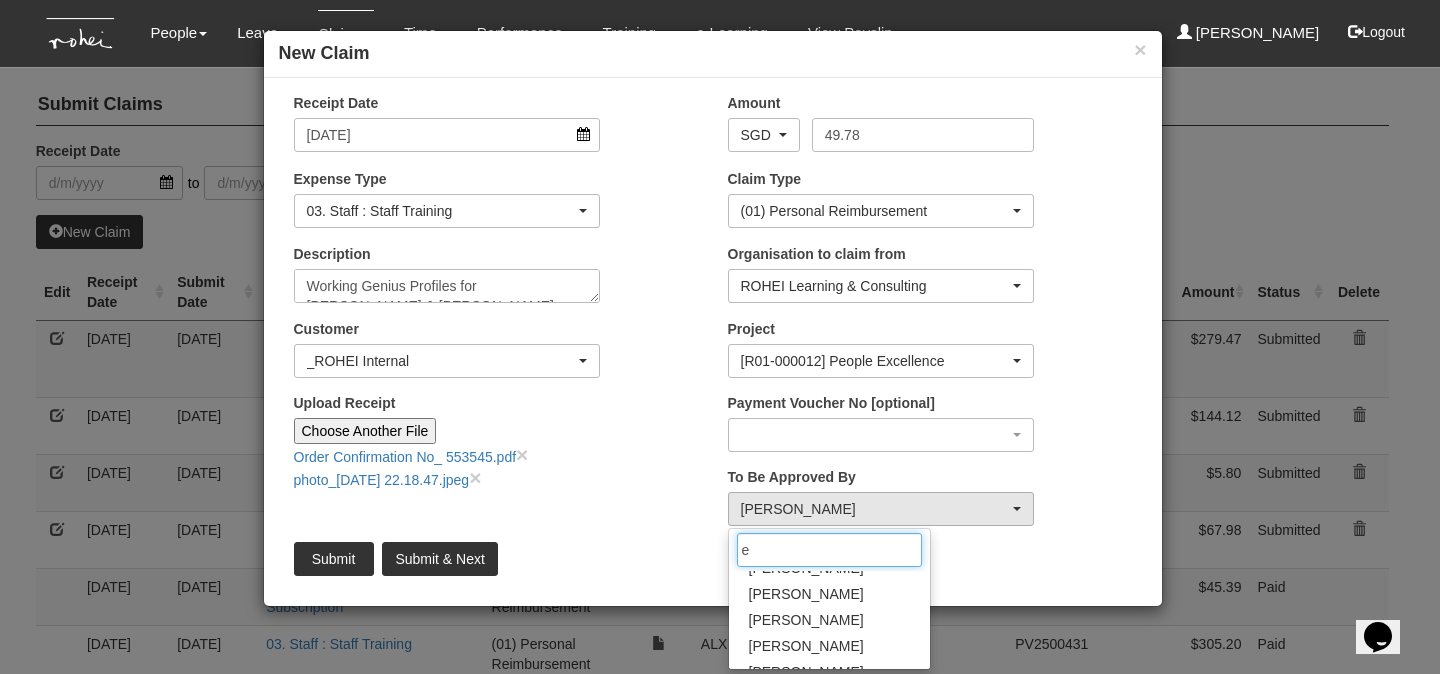 scroll, scrollTop: 0, scrollLeft: 0, axis: both 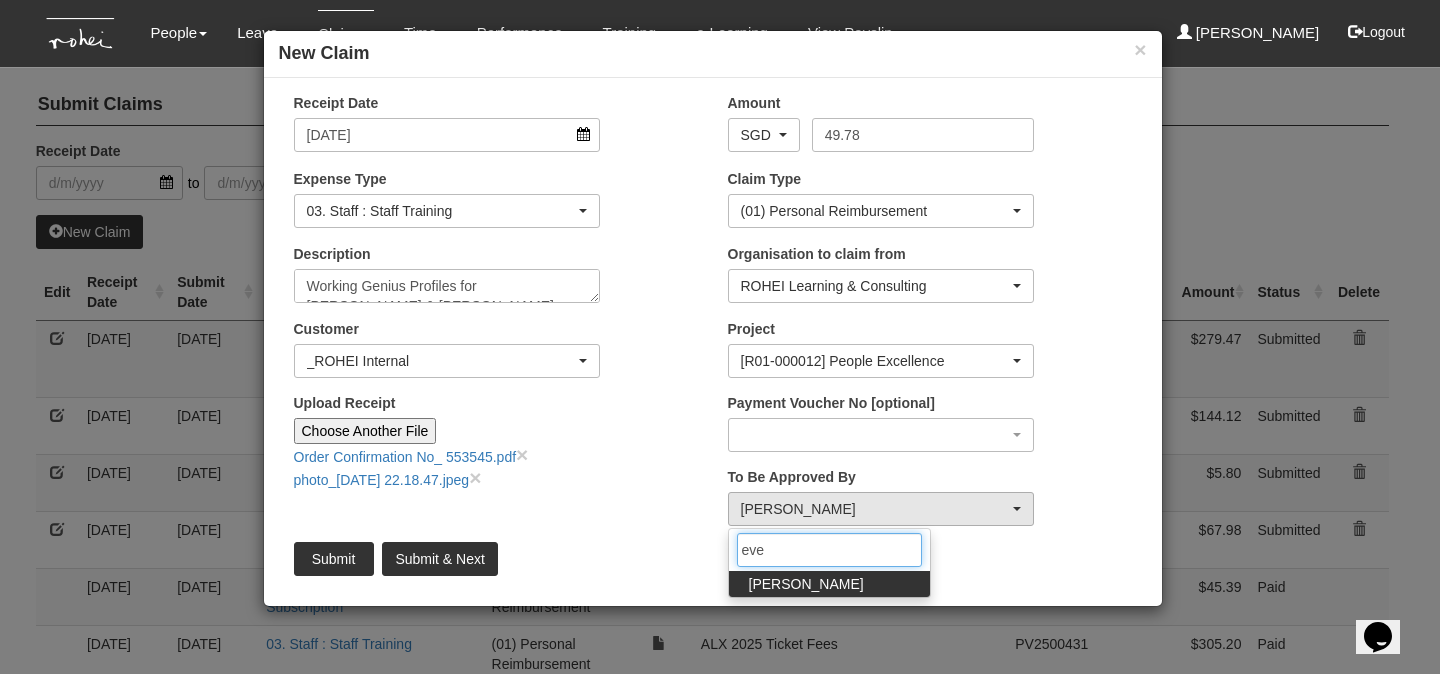type on "eve" 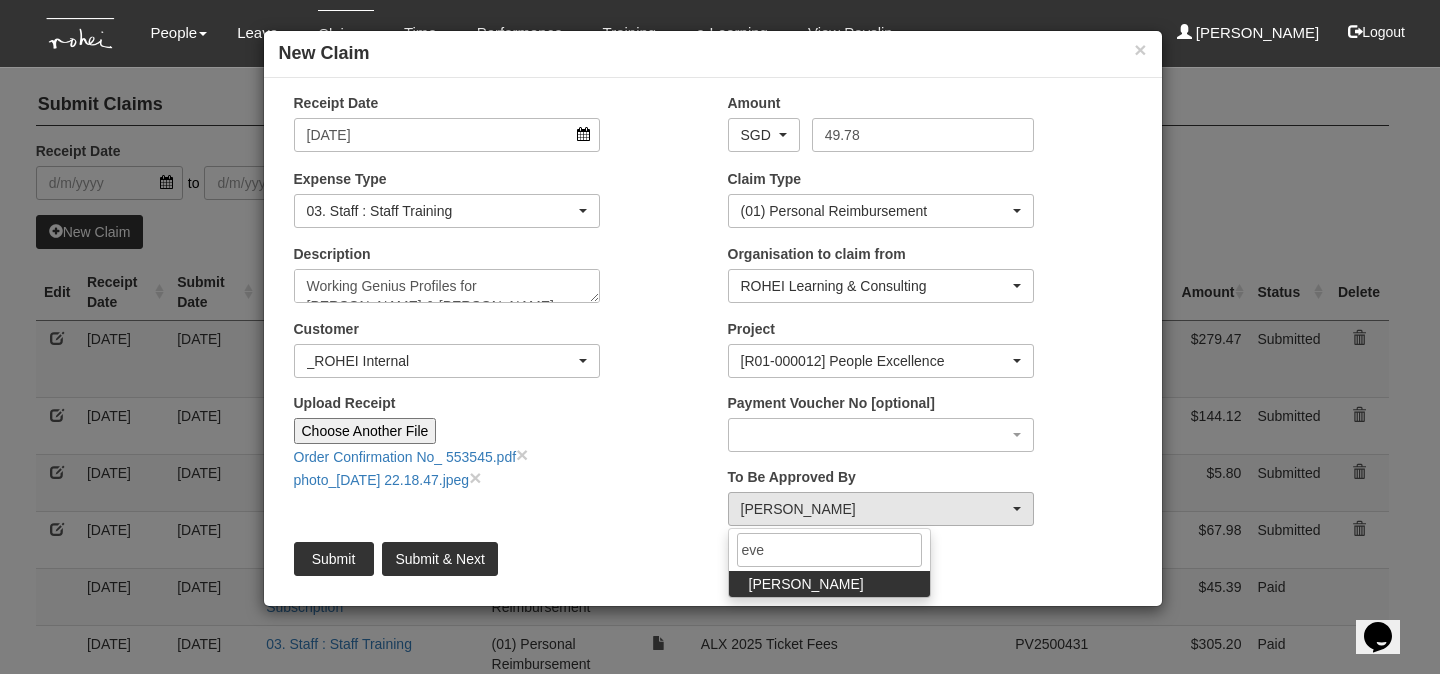 click on "[PERSON_NAME]" at bounding box center (829, 584) 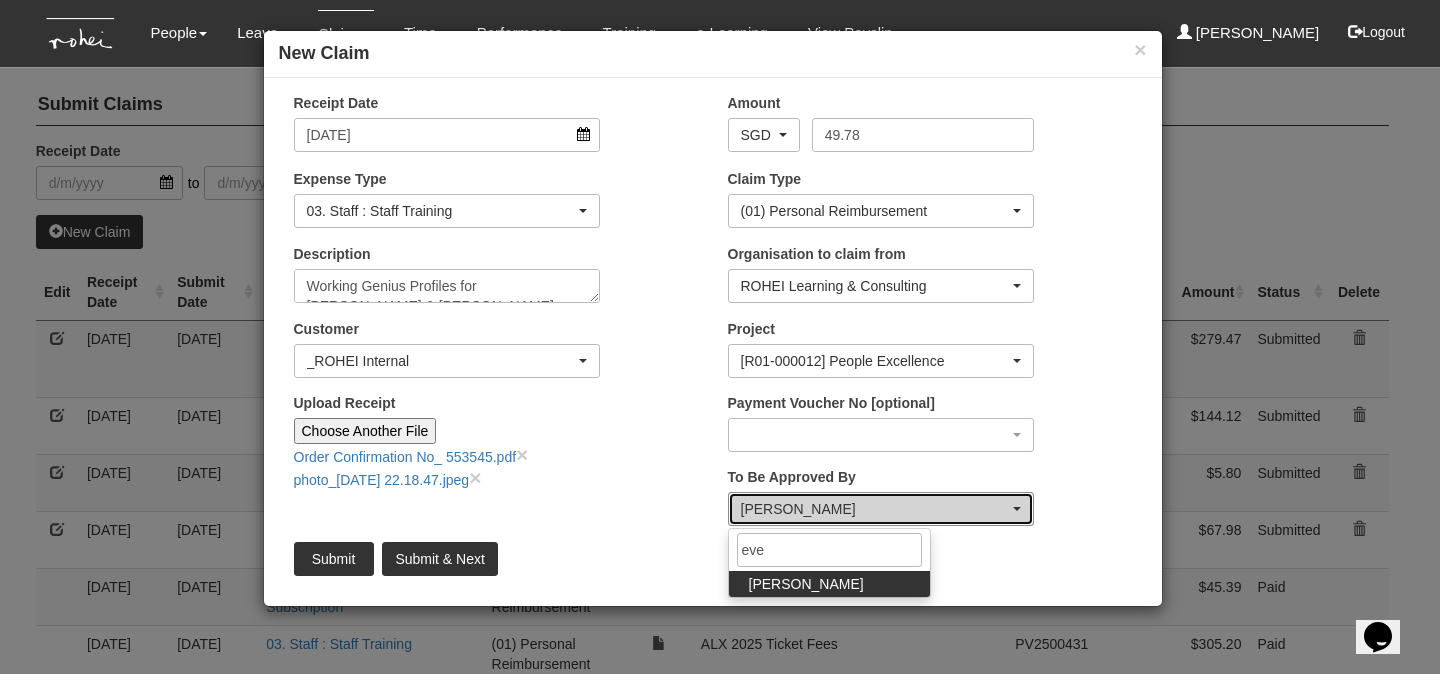 select on "924f1b2e-1f52-4a5a-a524-af1f71412b99" 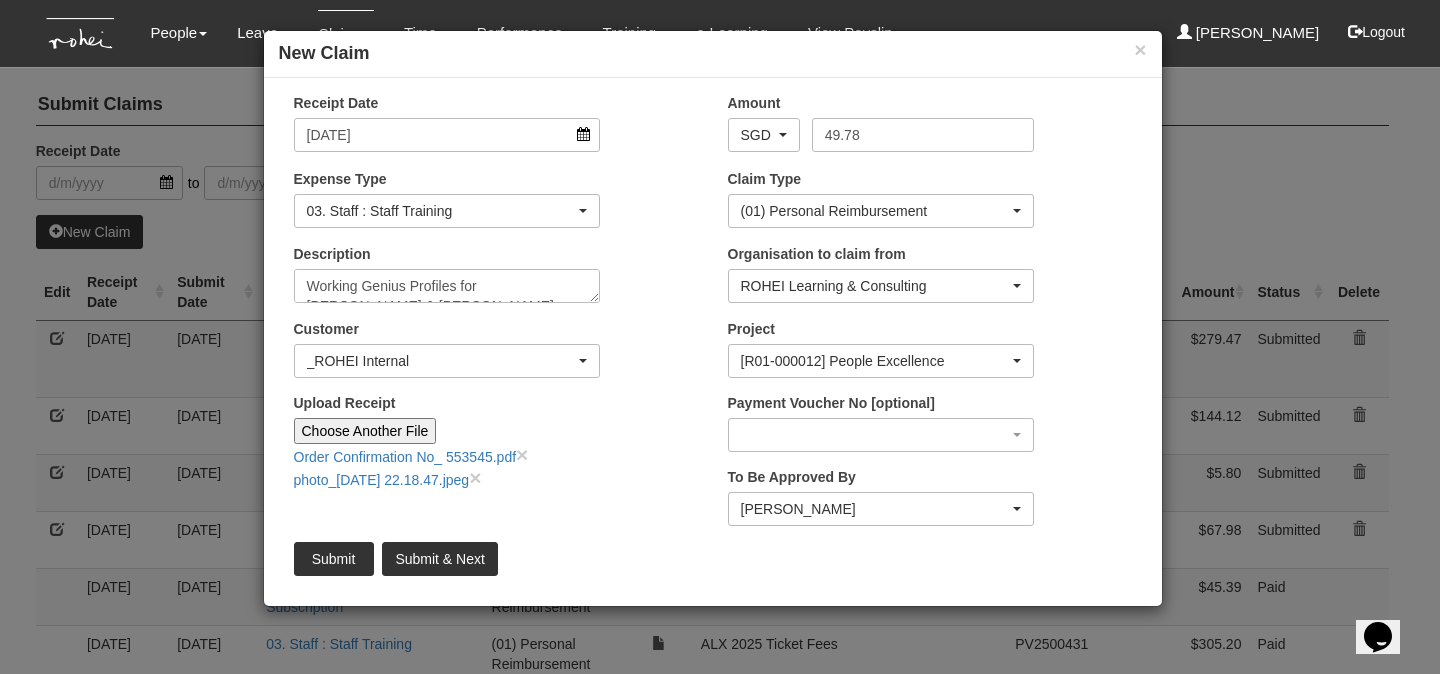 click on "Upload Receipt
Choose Another File
Order Confirmation No_ 553545.pdf × photo_[DATE] 22.18.47.jpeg ×" at bounding box center (447, 441) 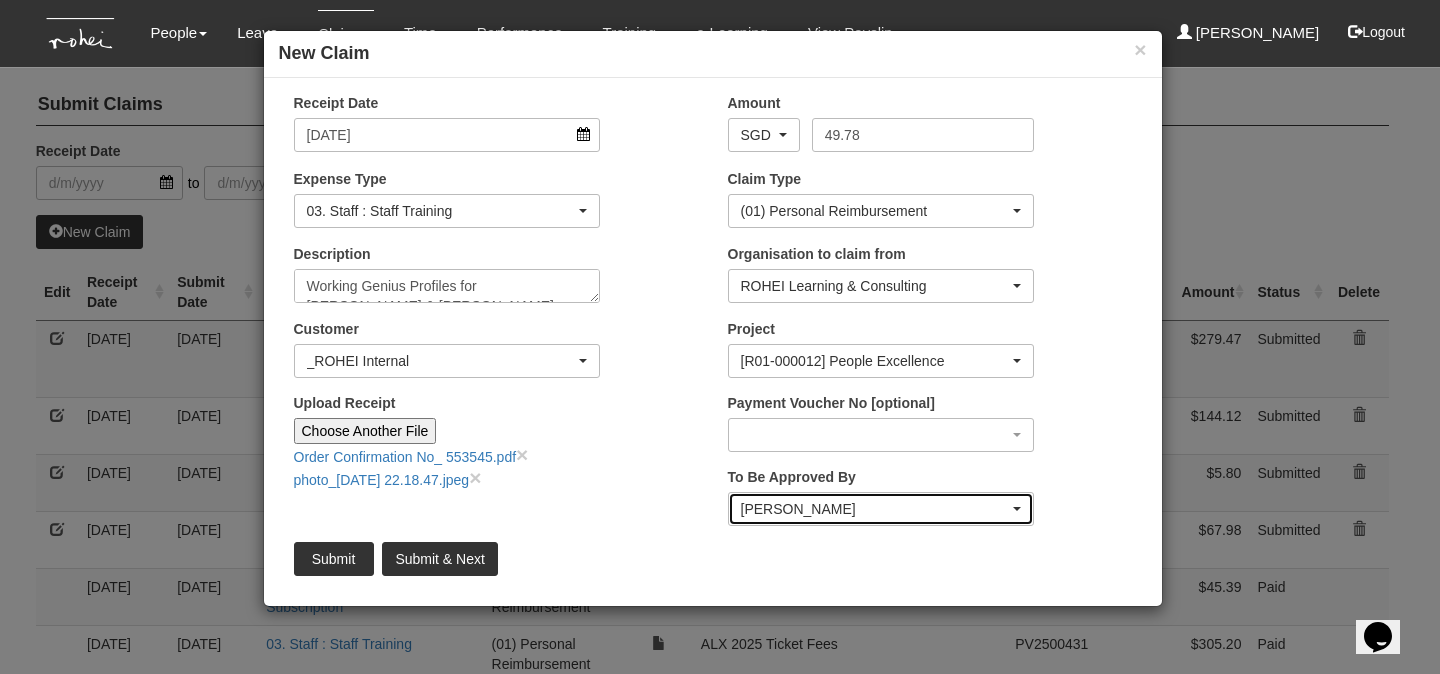 click on "[PERSON_NAME]" at bounding box center [875, 509] 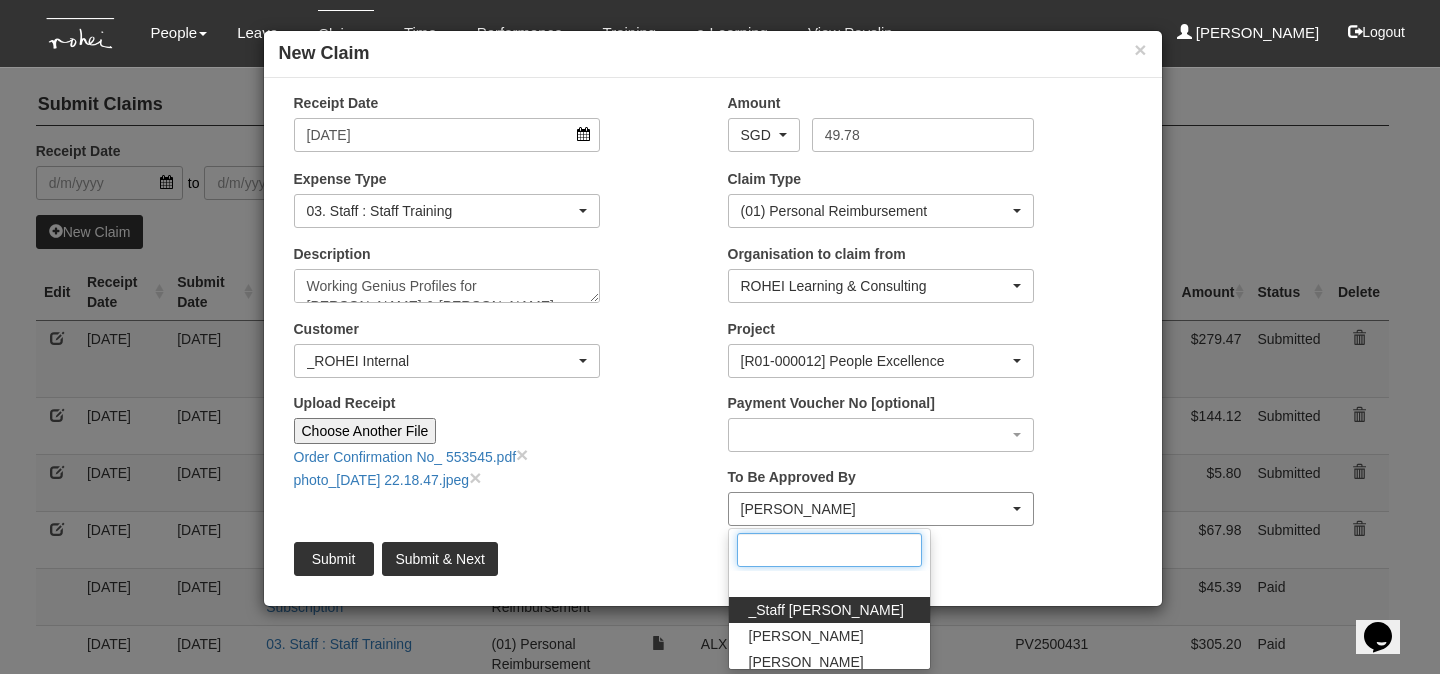 scroll, scrollTop: 250, scrollLeft: 0, axis: vertical 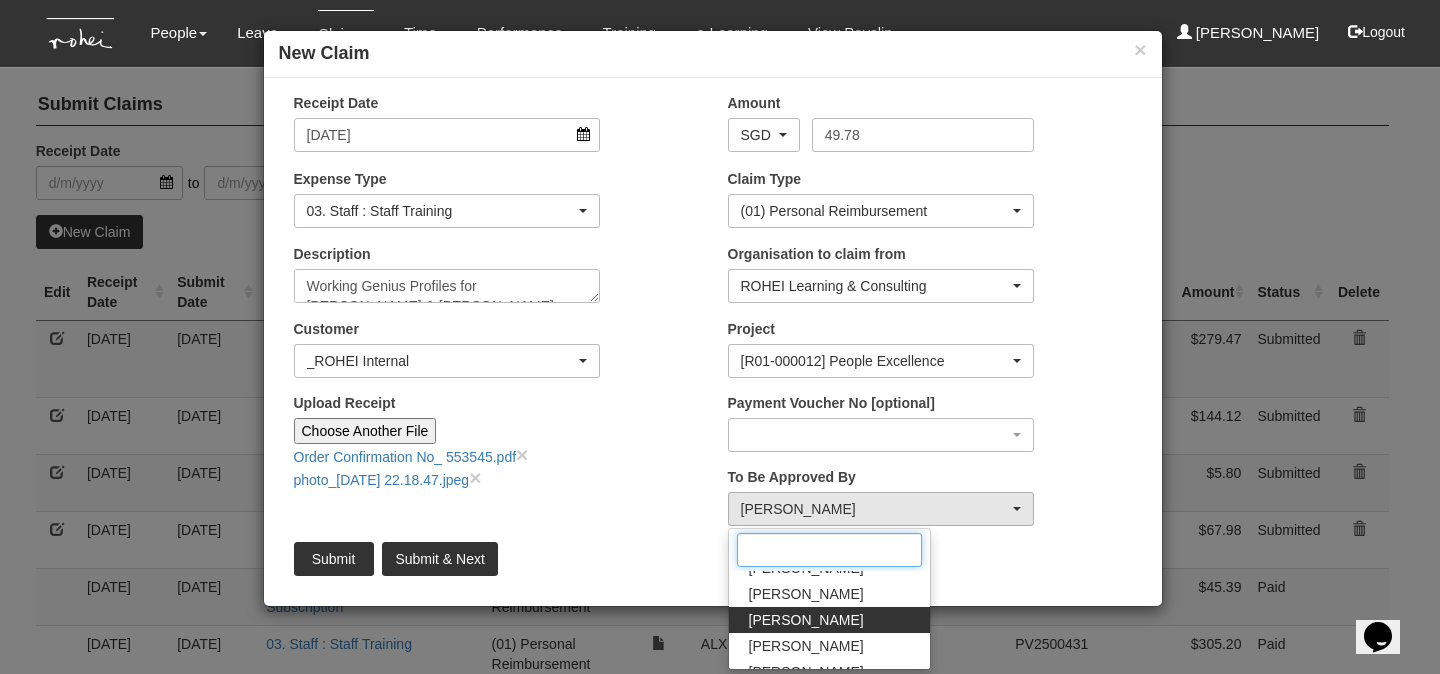 click at bounding box center (829, 550) 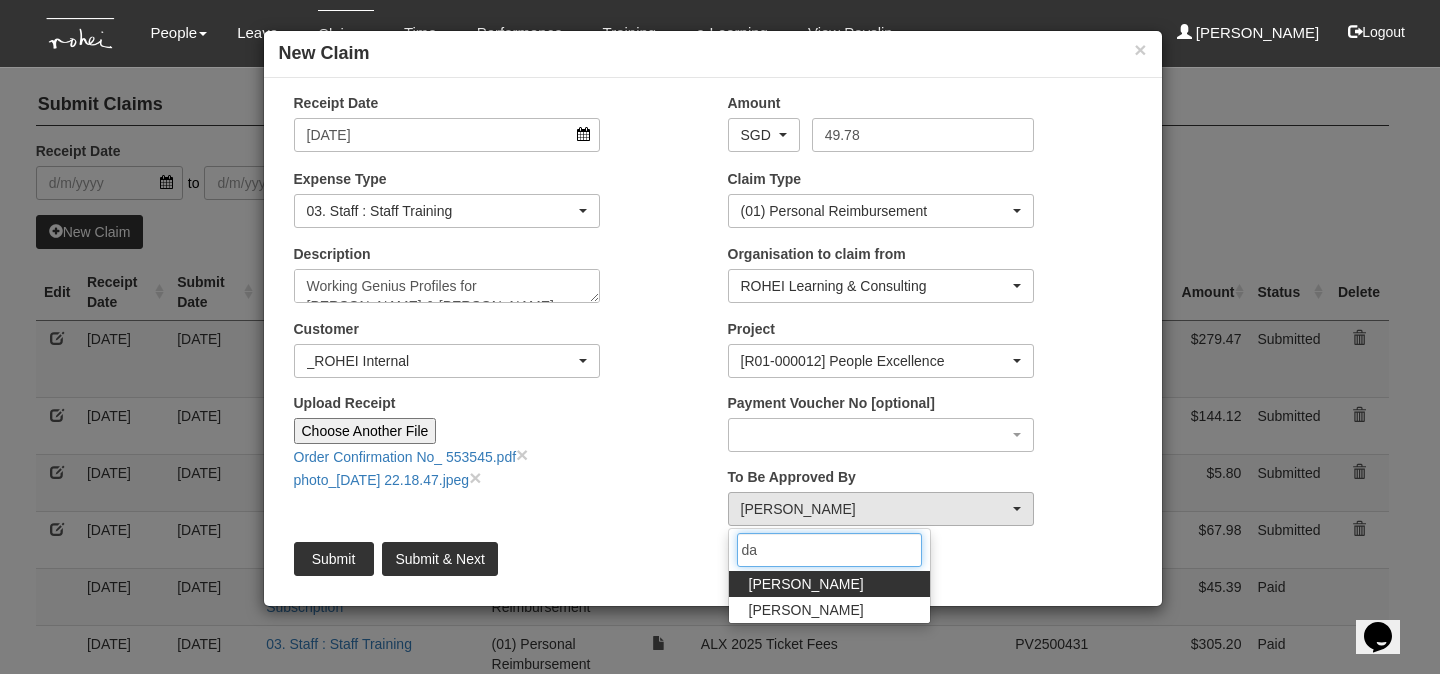 scroll, scrollTop: 0, scrollLeft: 0, axis: both 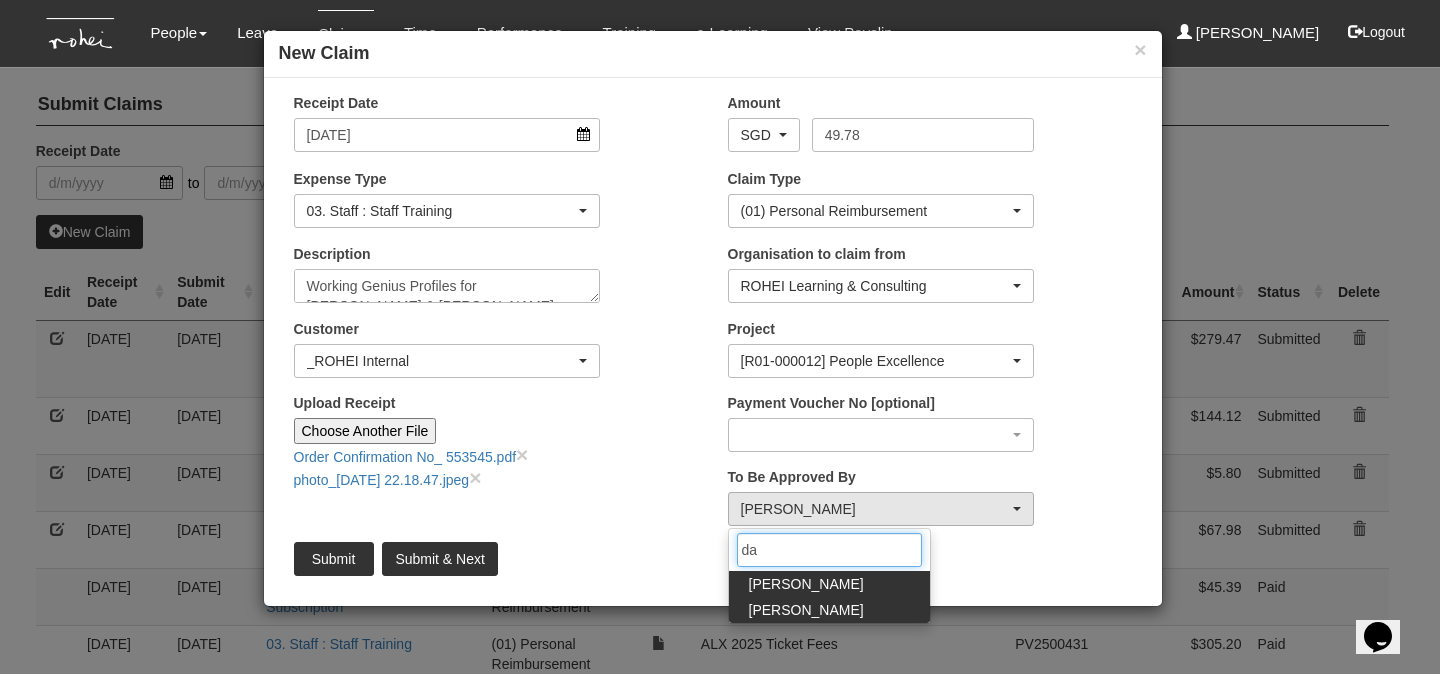type on "da" 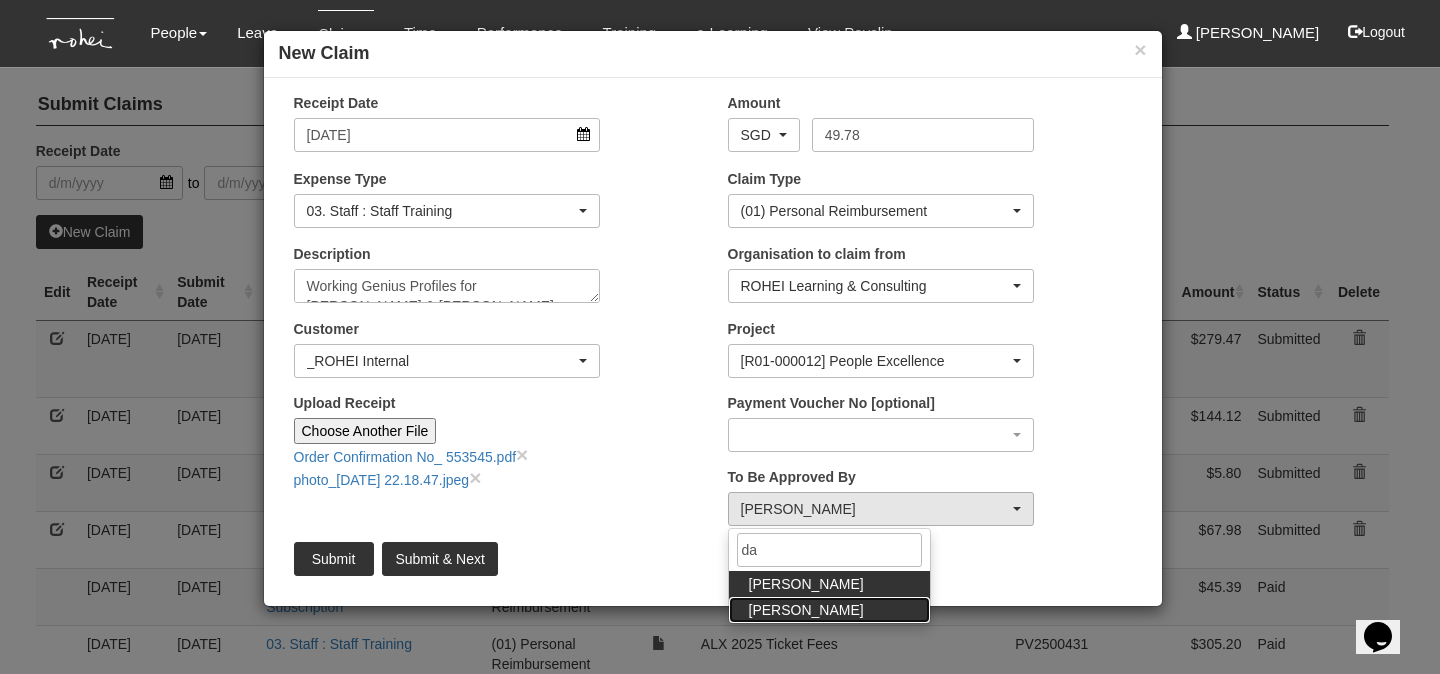 click on "[PERSON_NAME]" at bounding box center [806, 610] 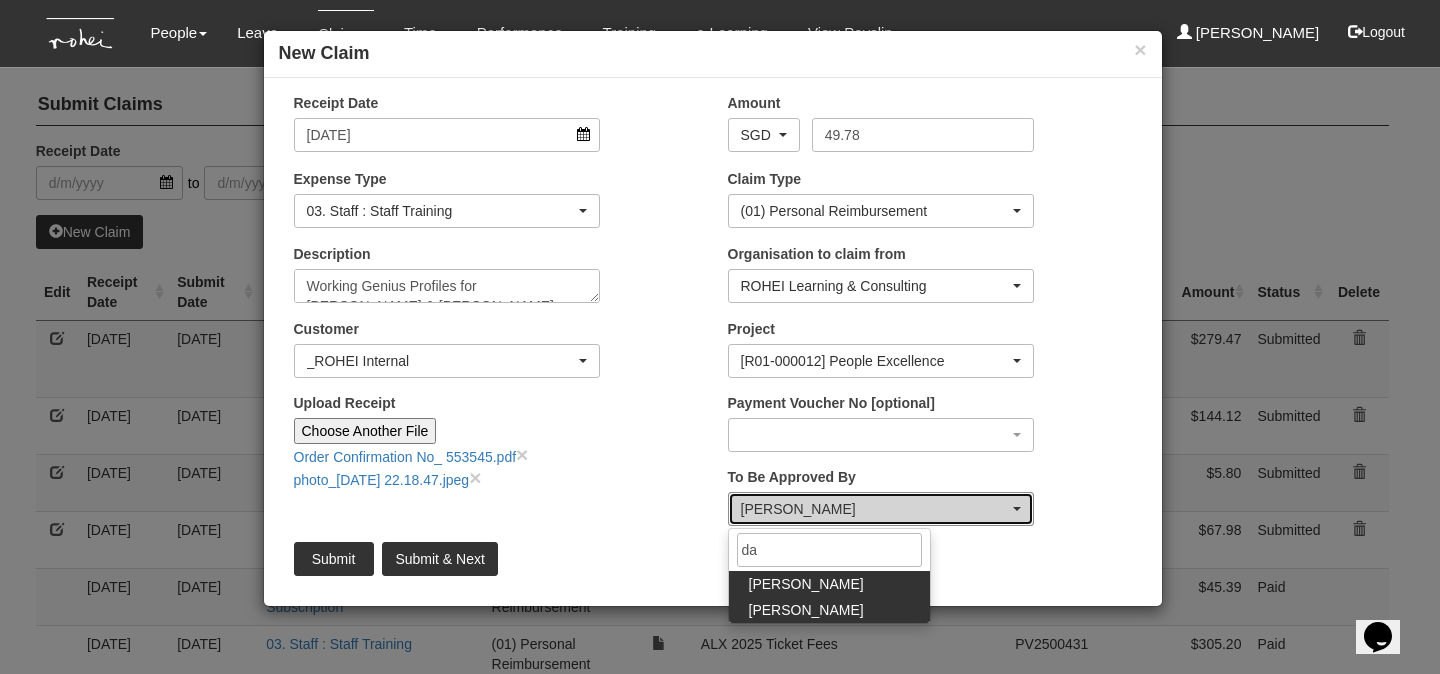 select on "4501bef8-d380-4b60-ac98-9fc585202088" 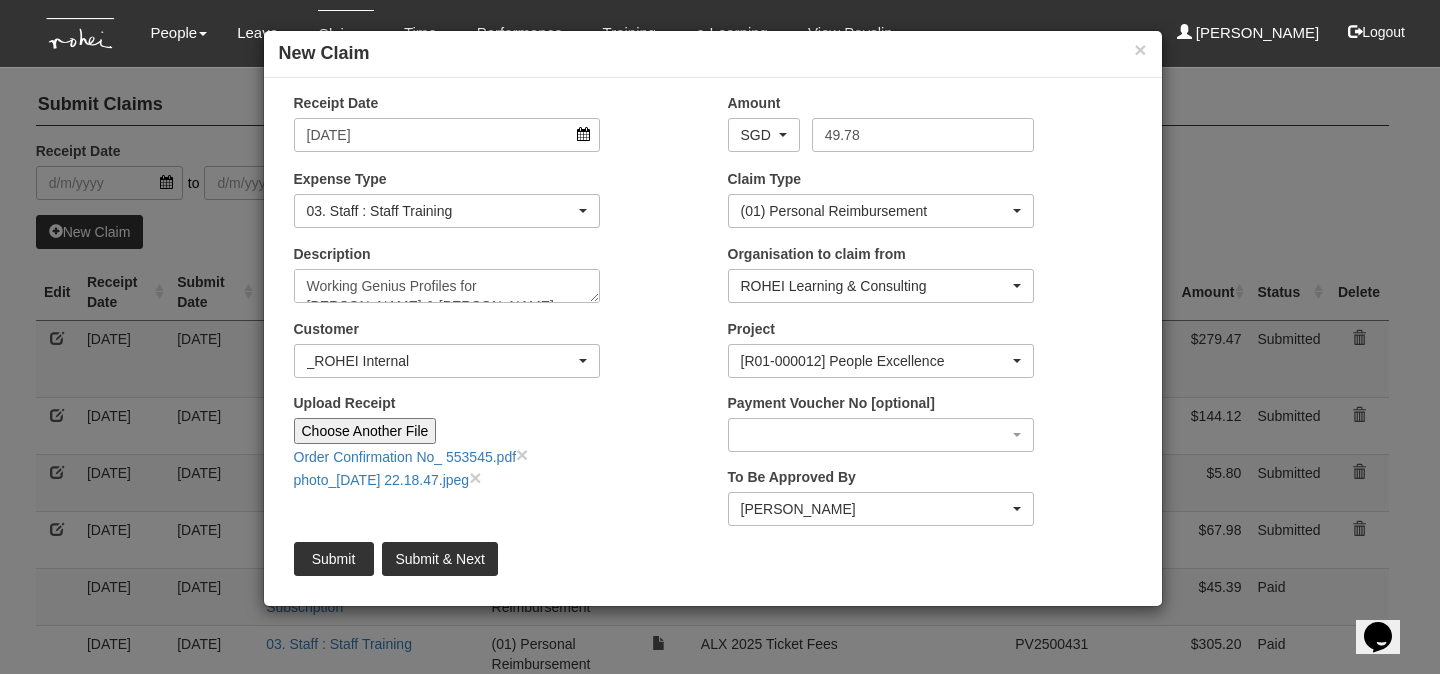 click on "Receipt Date
[DATE]
Amount
AED
AFN
ALL
AMD
ANG
AOA
ARS
AUD
AWG
AZN
BAM
BBD
BDT
BGN
BHD
BIF
BMD
BND
[PERSON_NAME]
BRL
BSD
BTN
BWP
BYN
BZD
CAD
CDF
CHF
CLP
CNY
COP
CRC
CUP
CVE
CZK
DJF
DKK
DOP
DZD
EGP
ERN
ETB
EUR
FJD
FKP
GBP
GEL
GGP
GHS
GIP
GMD
GNF
GTQ
GYD
HKD
HNL
HRK
HTG
HUF
IDR
ILS
IMP
INR
IQD
IRR
ISK
JEP
JMD
JOD
JPY
KES
KGS
KHR
KMF
KPW
KRW
KWD
KYD
KZT
LAK
LBP
LKR
LRD
LSL
LYD
MAD
MDL
MGA
MKD
MMK
MNT
MOP" at bounding box center (713, 342) 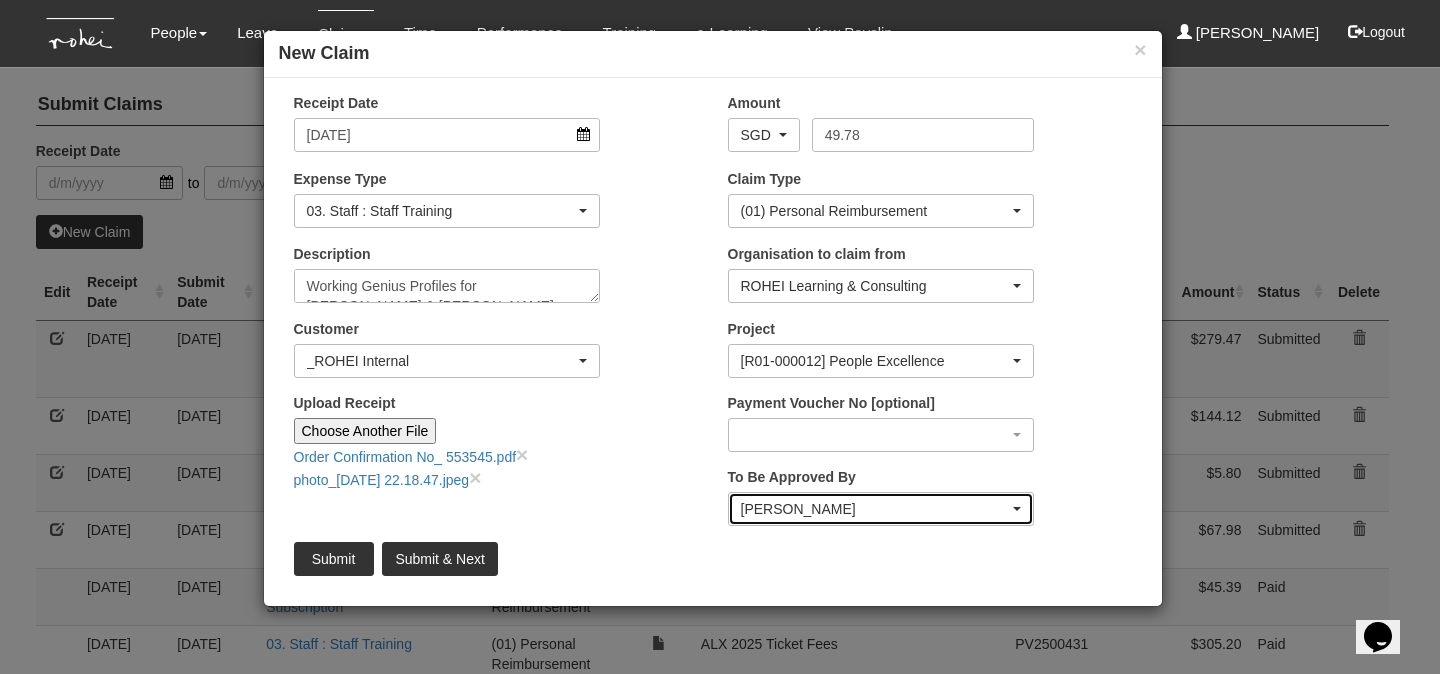 click on "[PERSON_NAME]" at bounding box center (875, 509) 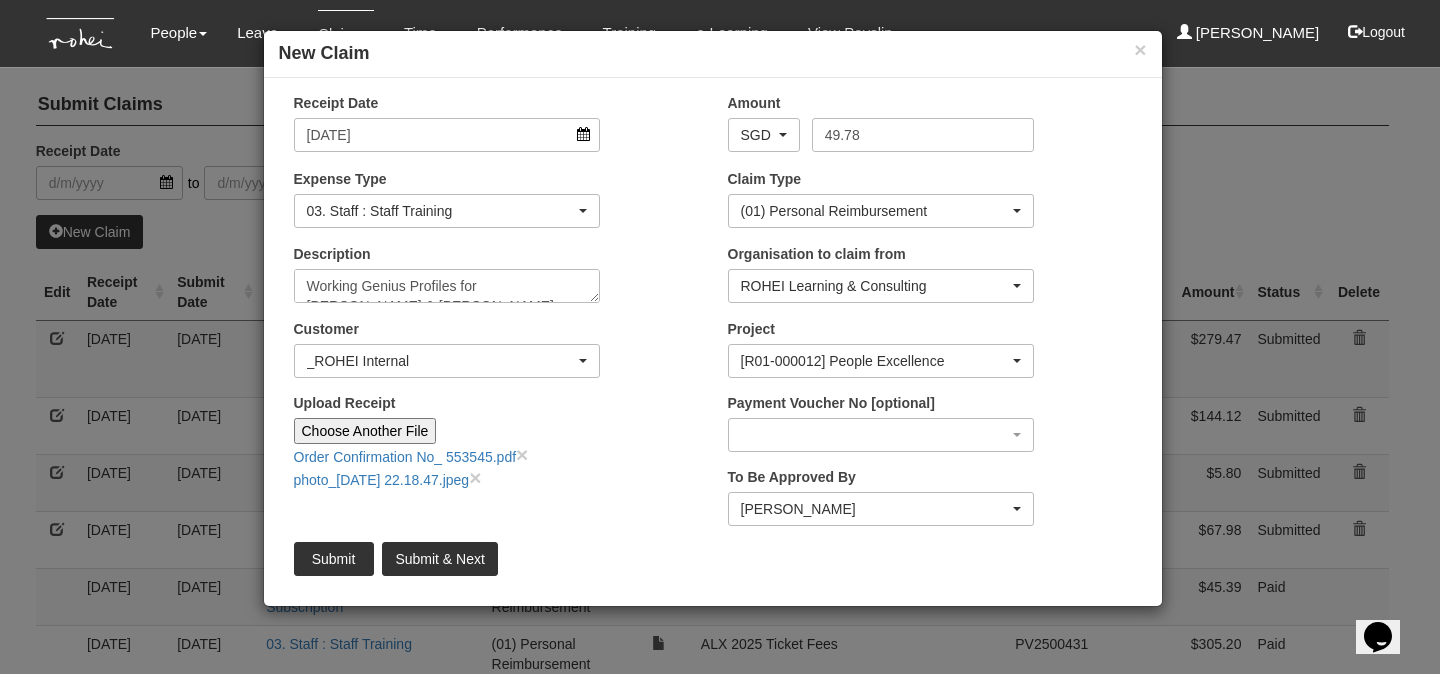 scroll, scrollTop: 146, scrollLeft: 0, axis: vertical 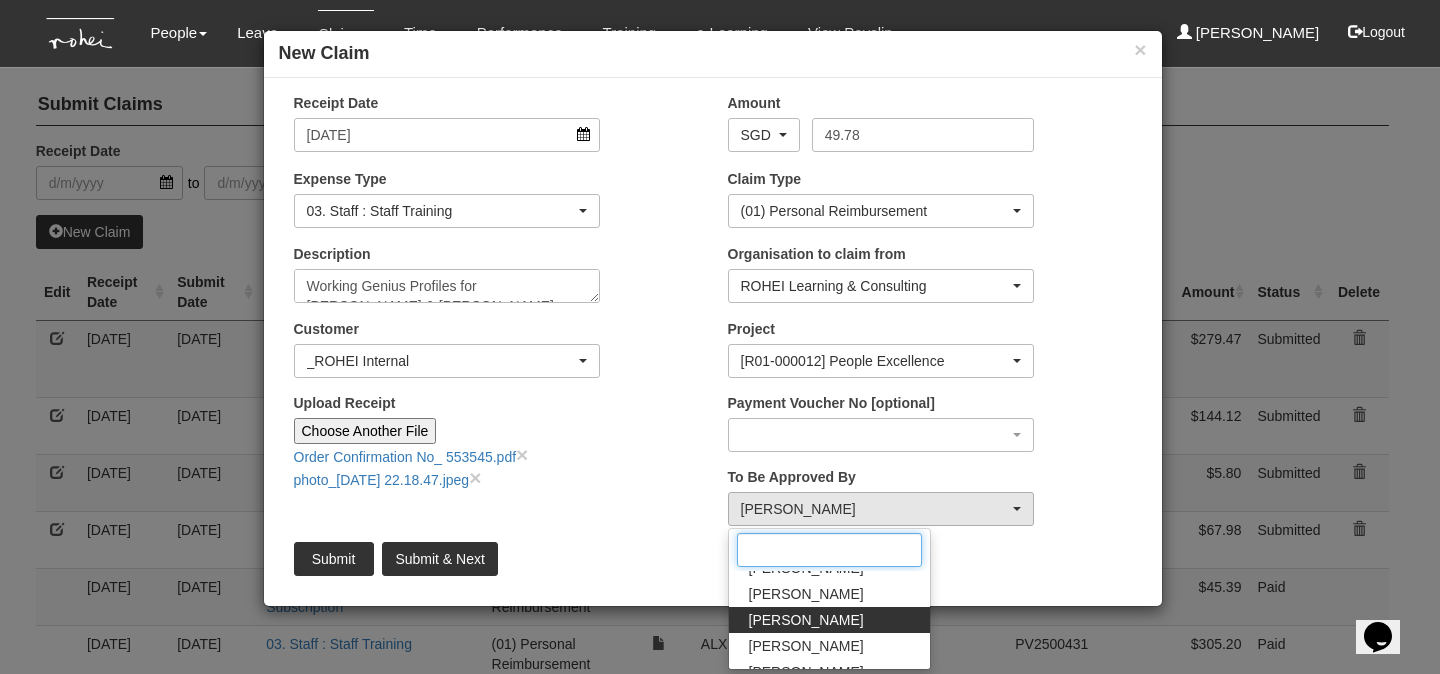 click at bounding box center [829, 550] 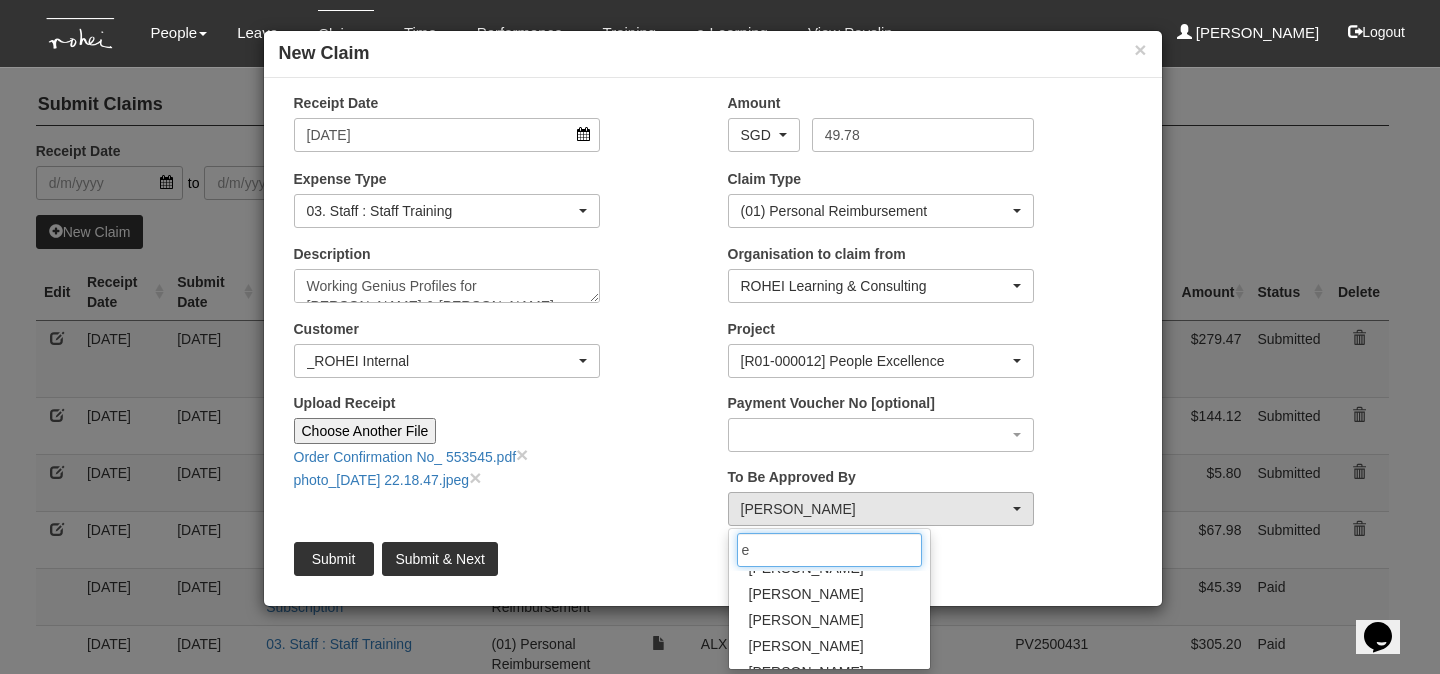 scroll, scrollTop: 0, scrollLeft: 0, axis: both 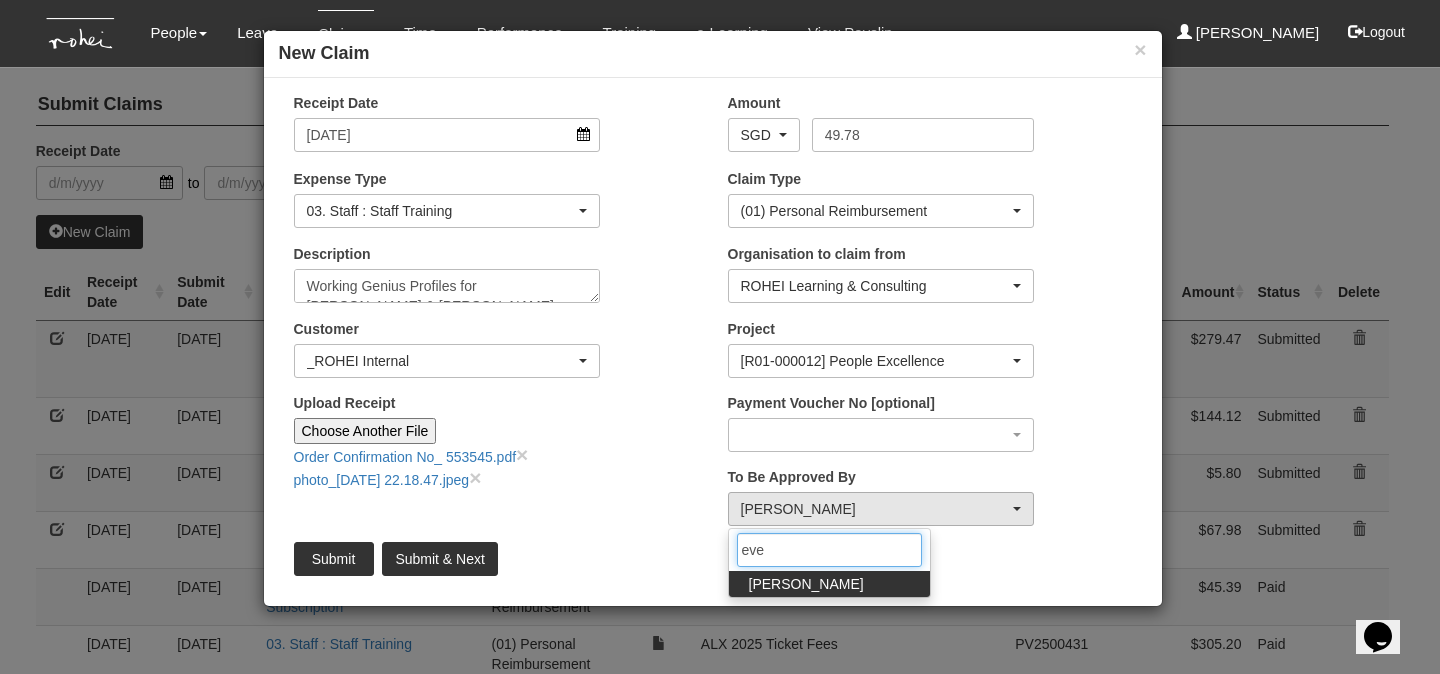 type on "eve" 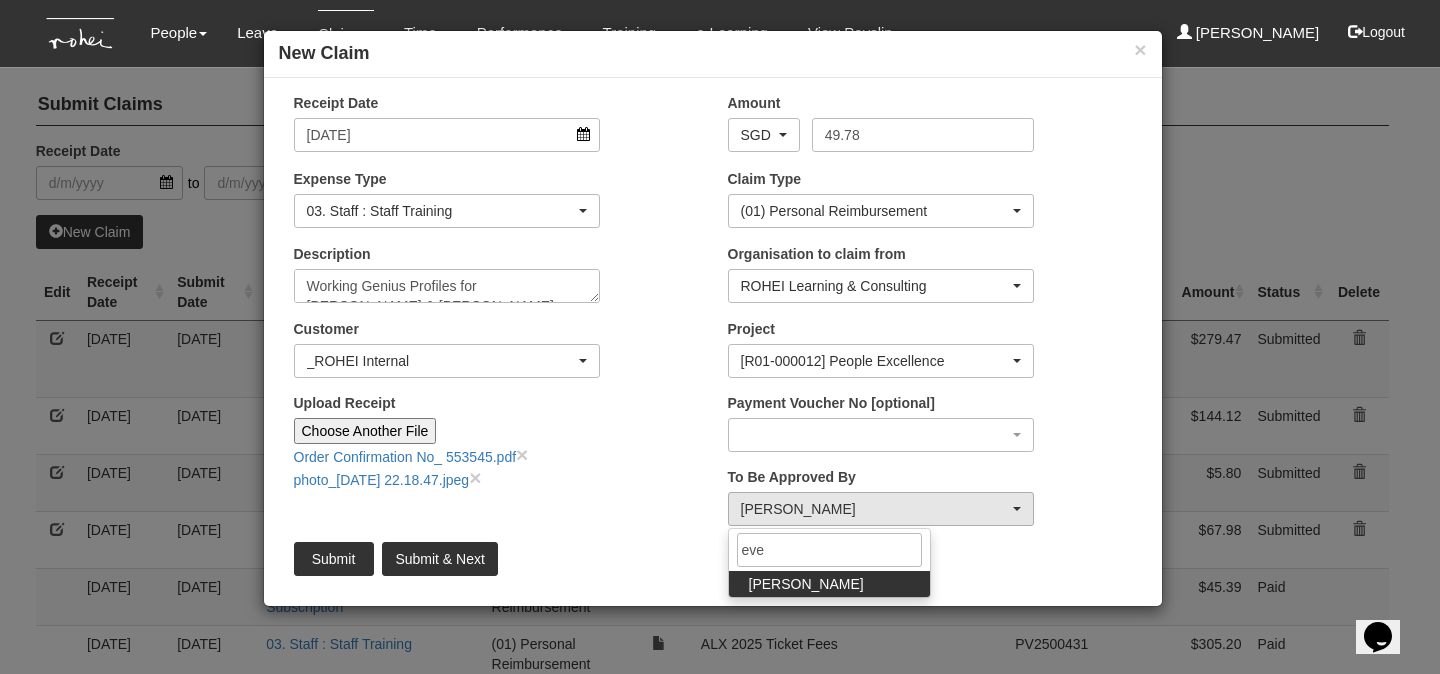 click on "[PERSON_NAME]" at bounding box center [806, 584] 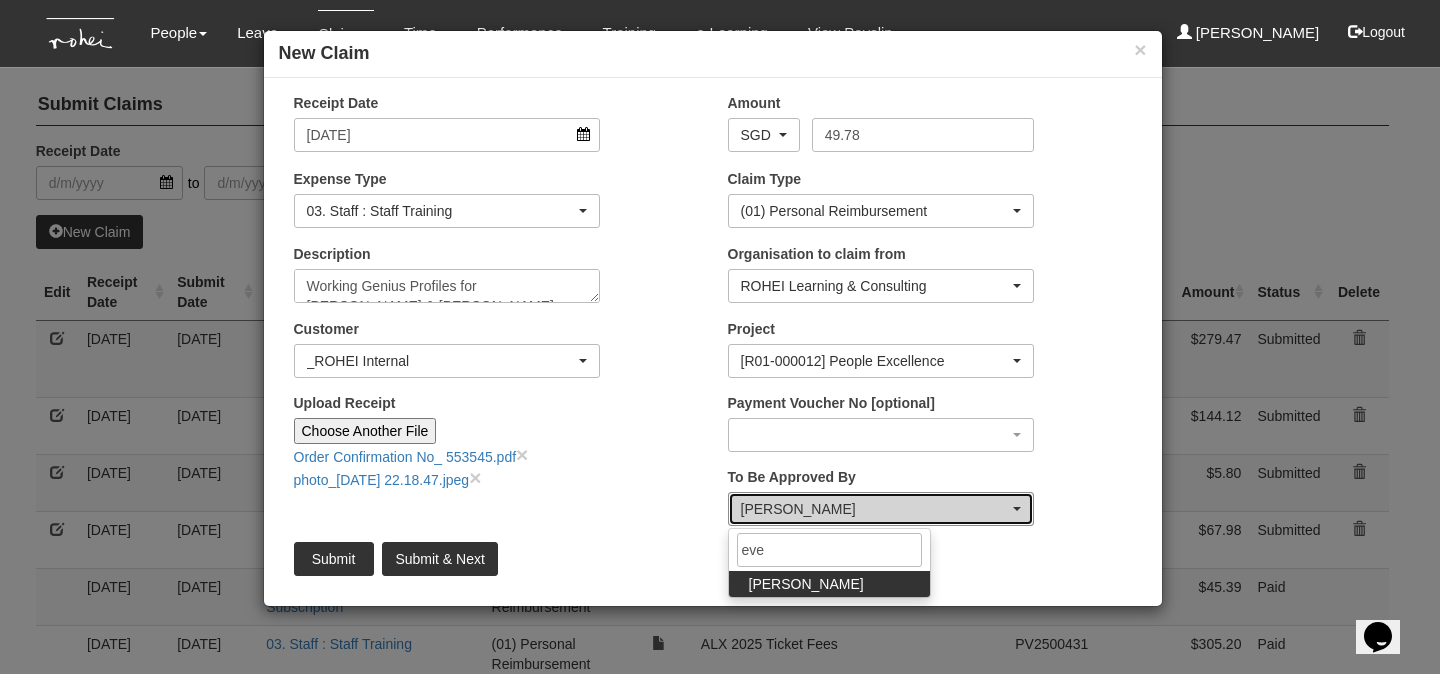 select on "924f1b2e-1f52-4a5a-a524-af1f71412b99" 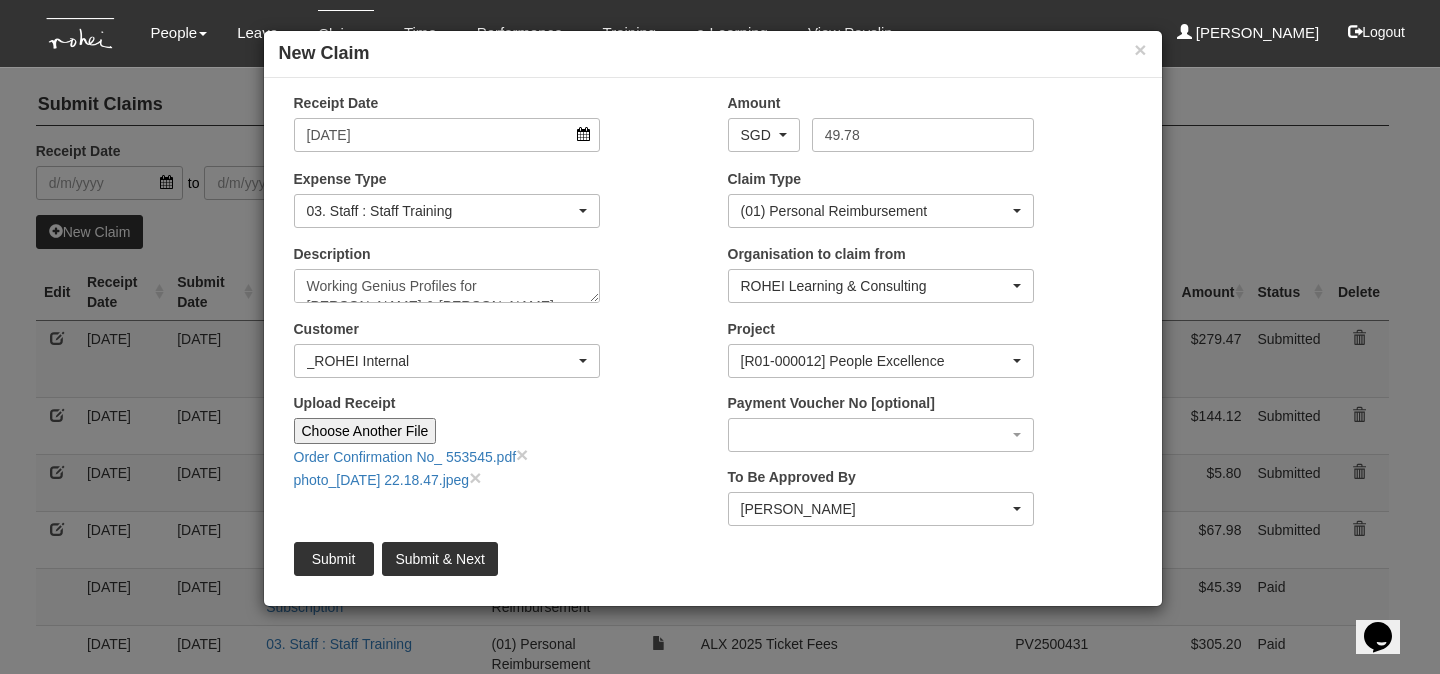 click on "Upload Receipt
Choose Another File
Order Confirmation No_ 553545.pdf × photo_[DATE] 22.18.47.jpeg ×" at bounding box center [496, 449] 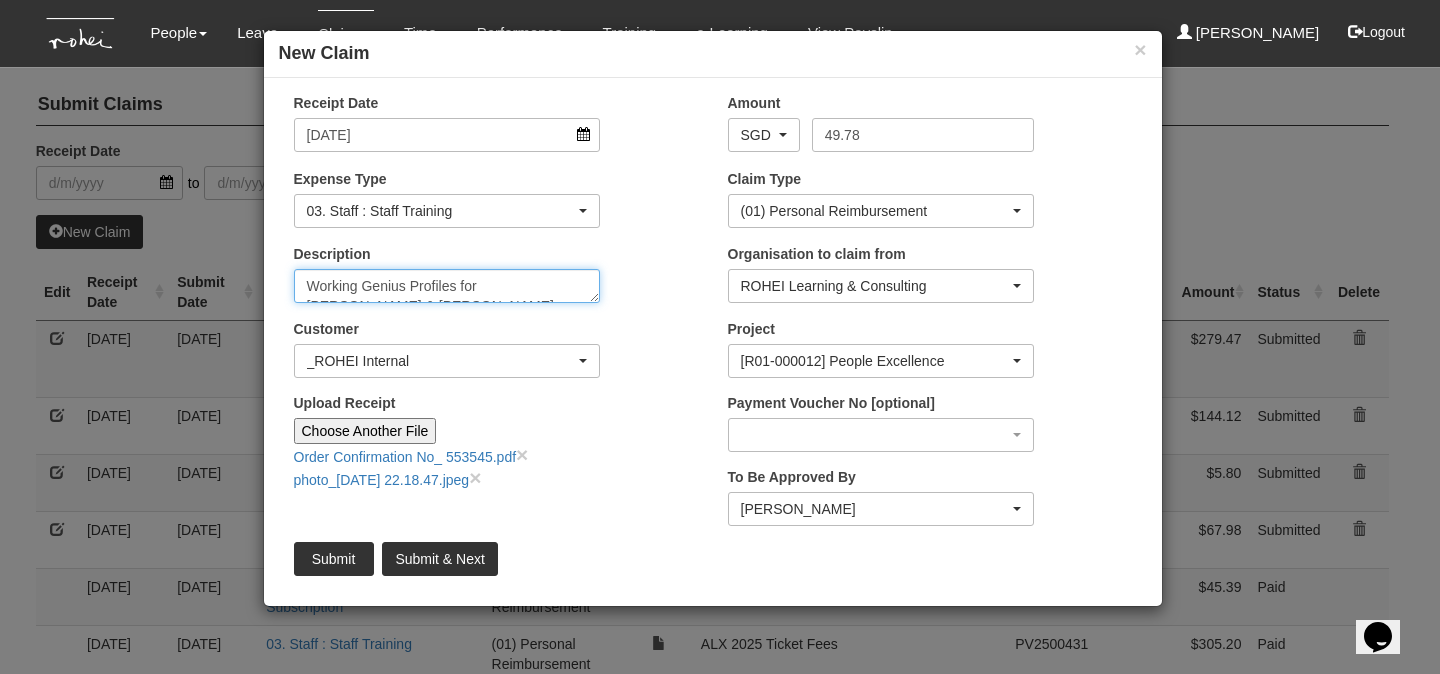 click on "Working Genius Profiles for [PERSON_NAME] & [PERSON_NAME]" at bounding box center (447, 286) 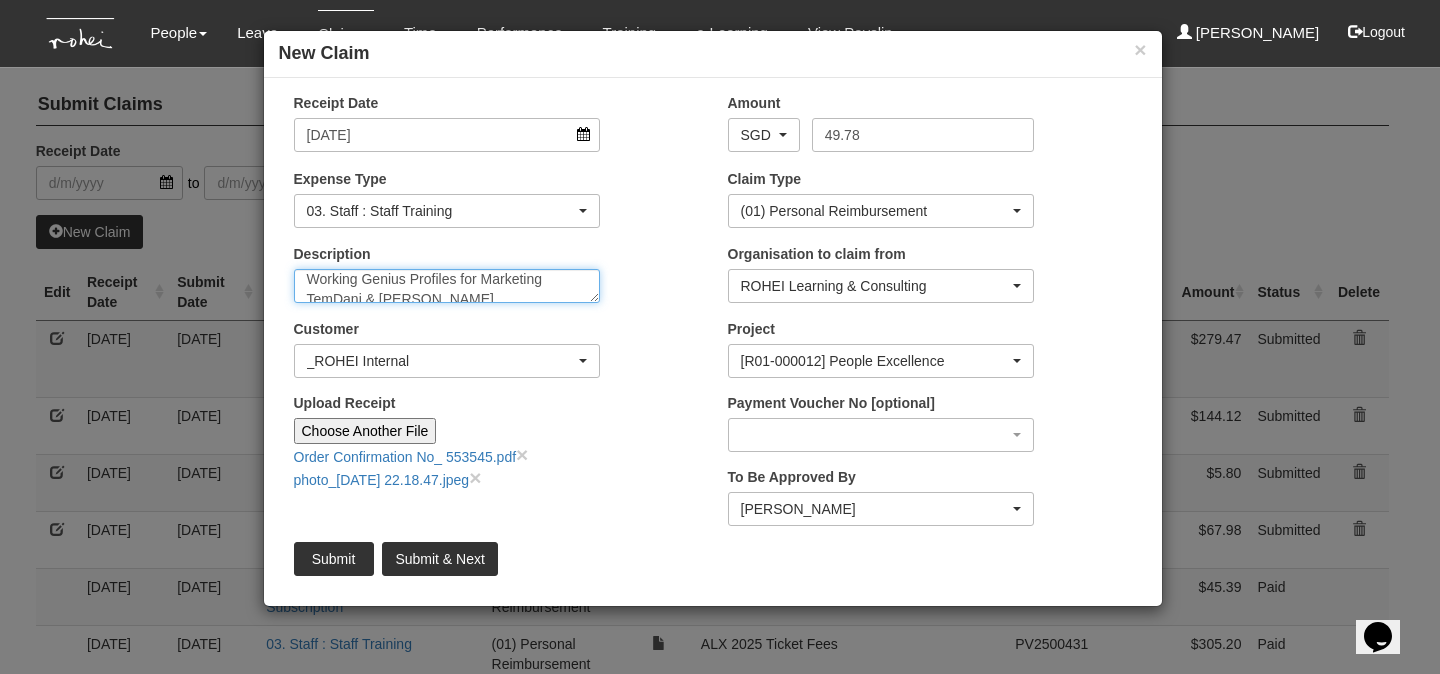 scroll, scrollTop: 12, scrollLeft: 0, axis: vertical 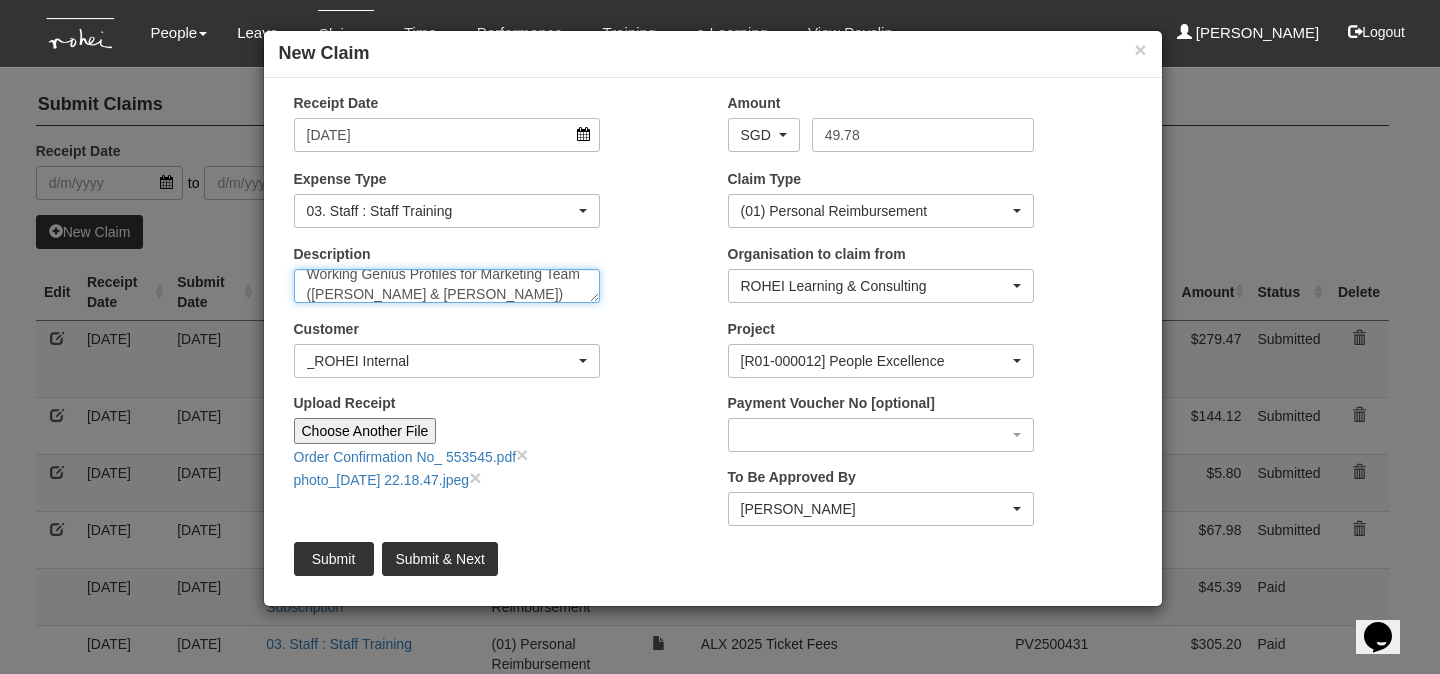 type on "Working Genius Profiles for Marketing Team ([PERSON_NAME] & [PERSON_NAME])" 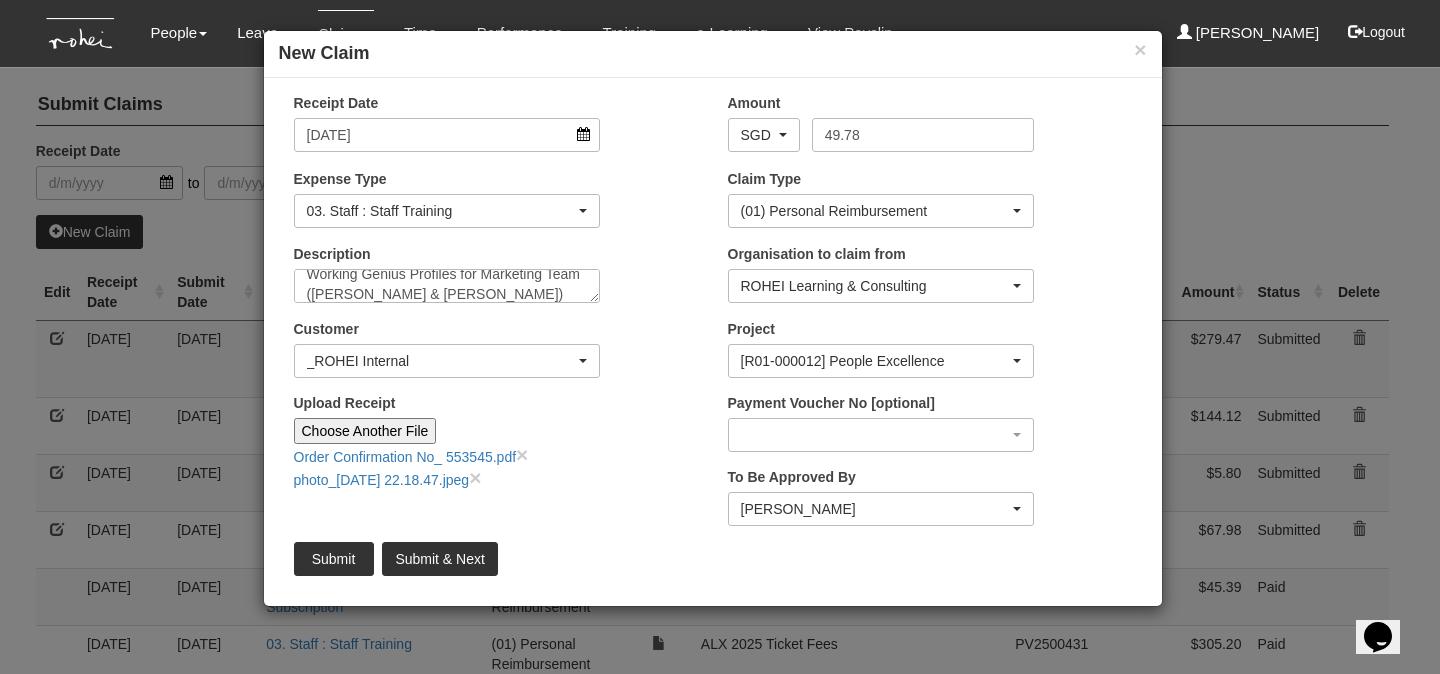click on "Description
Working Genius Profiles for Marketing Team ([PERSON_NAME] & [PERSON_NAME])" at bounding box center [496, 281] 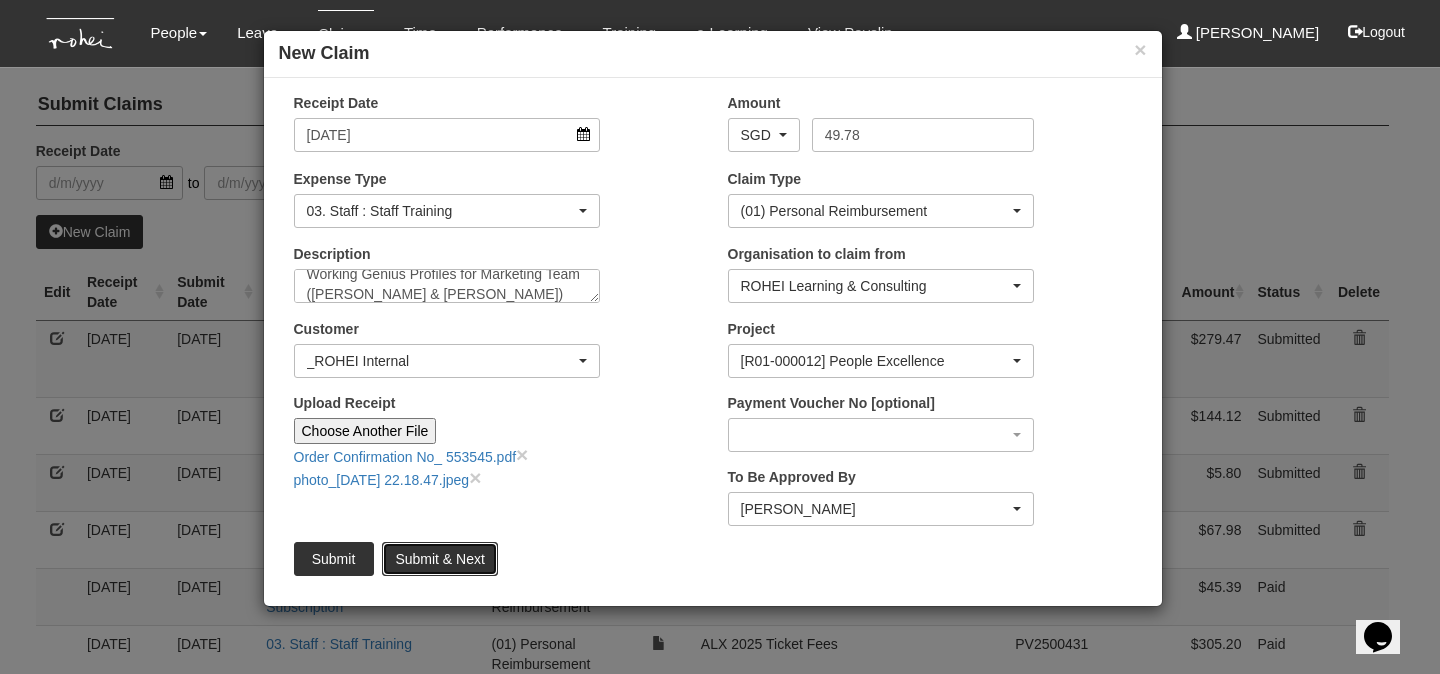 click on "Submit & Next" at bounding box center [439, 559] 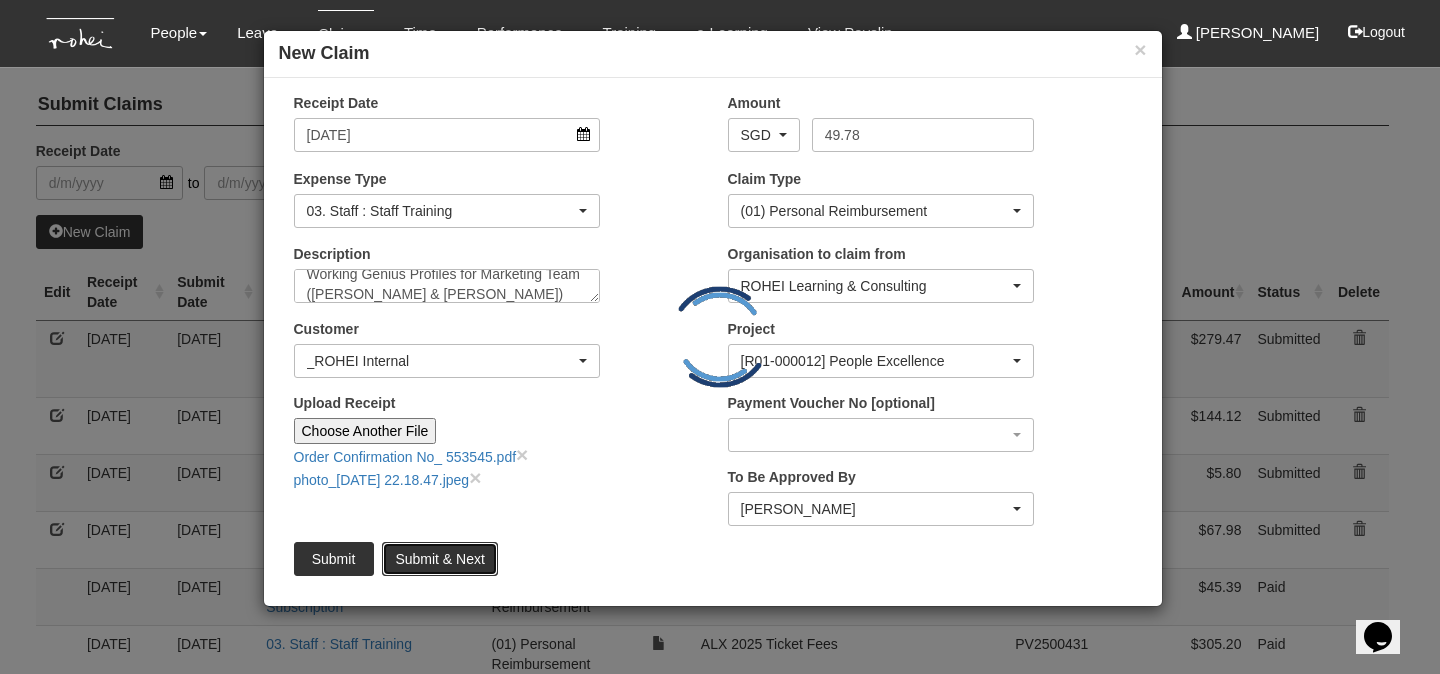 type 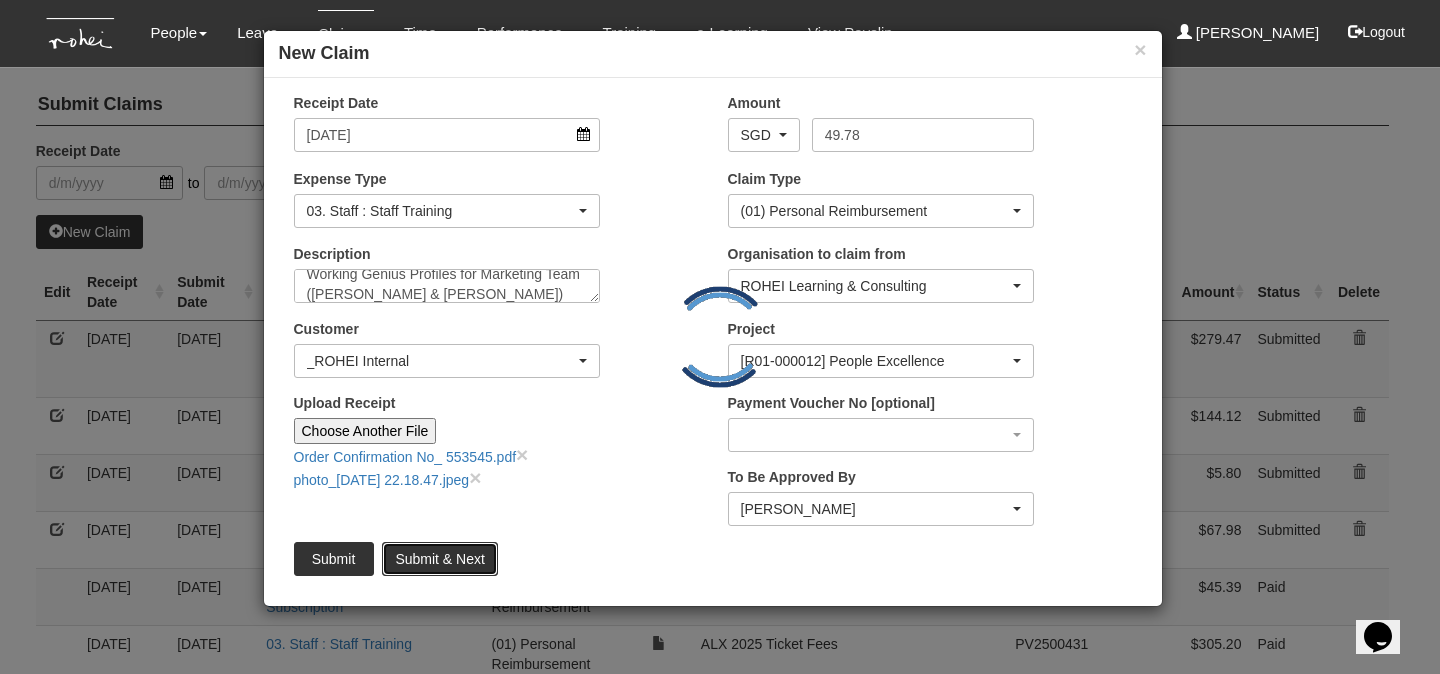 type 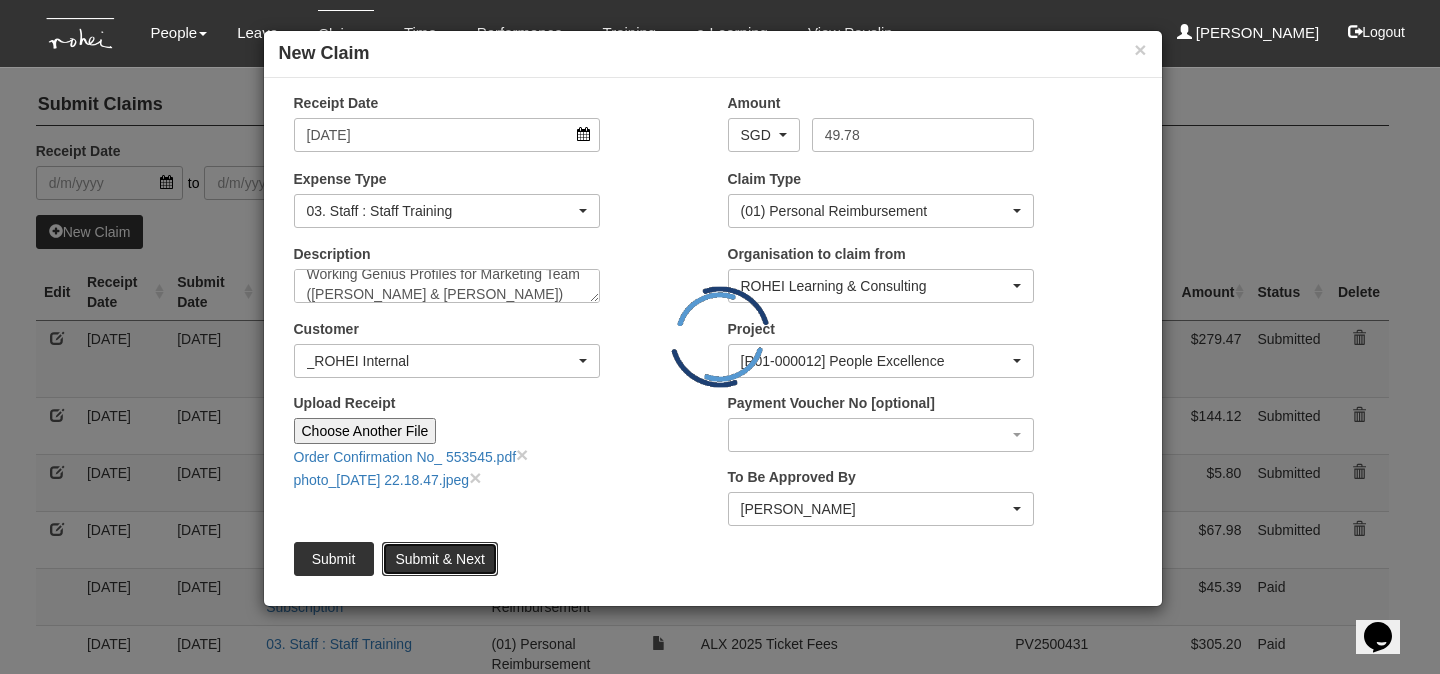 type 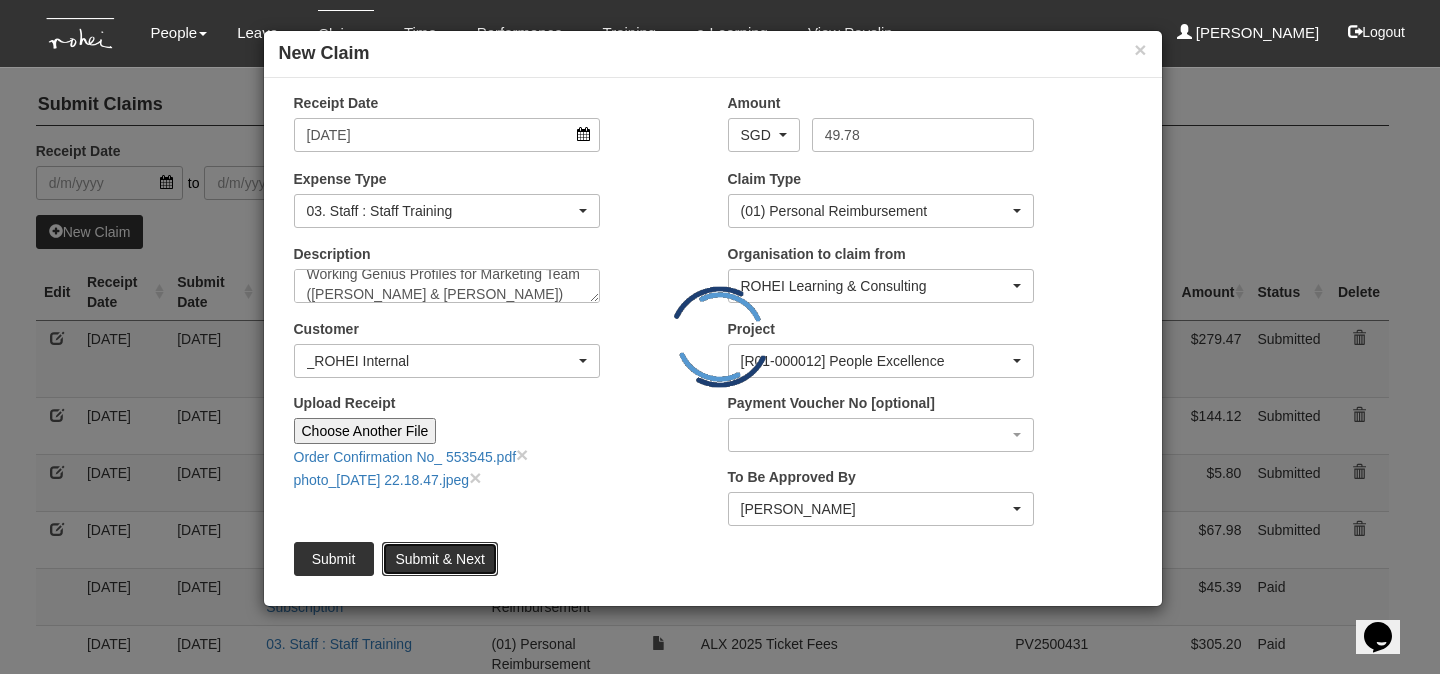 type on "Choose File" 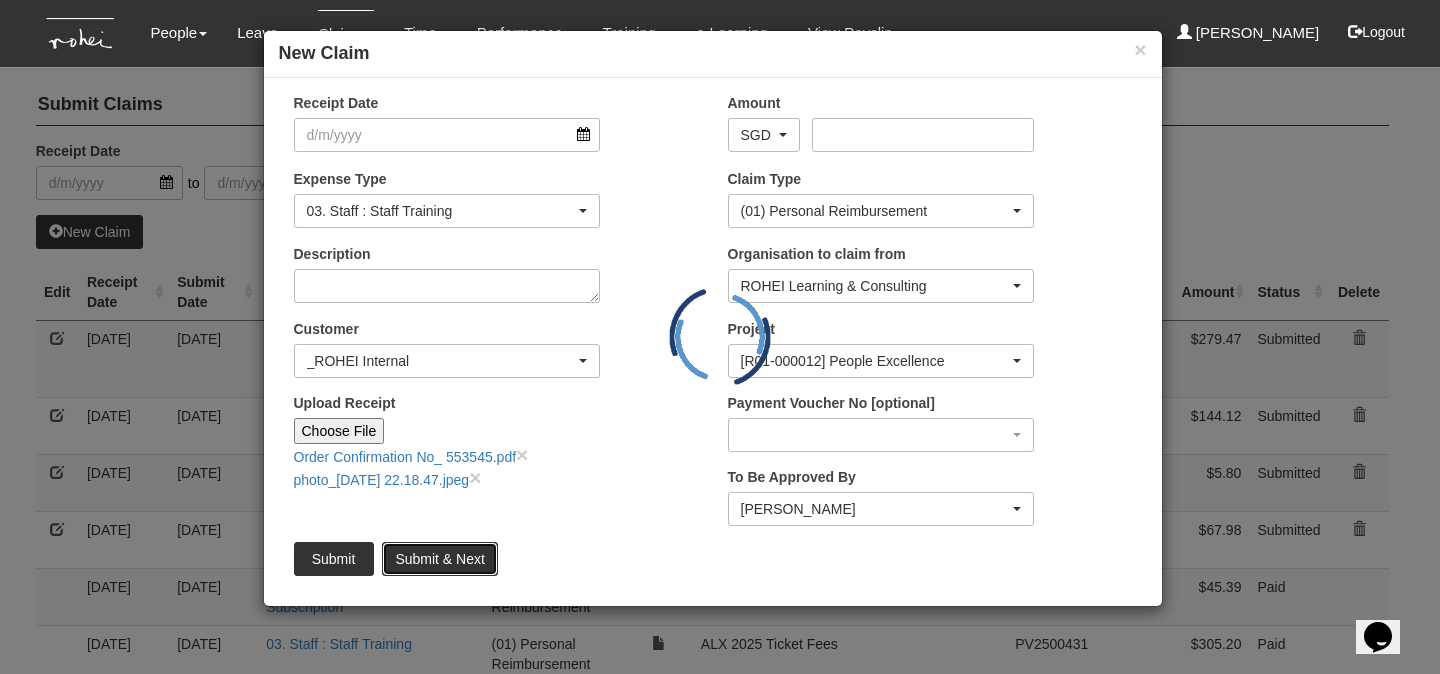 scroll, scrollTop: 0, scrollLeft: 0, axis: both 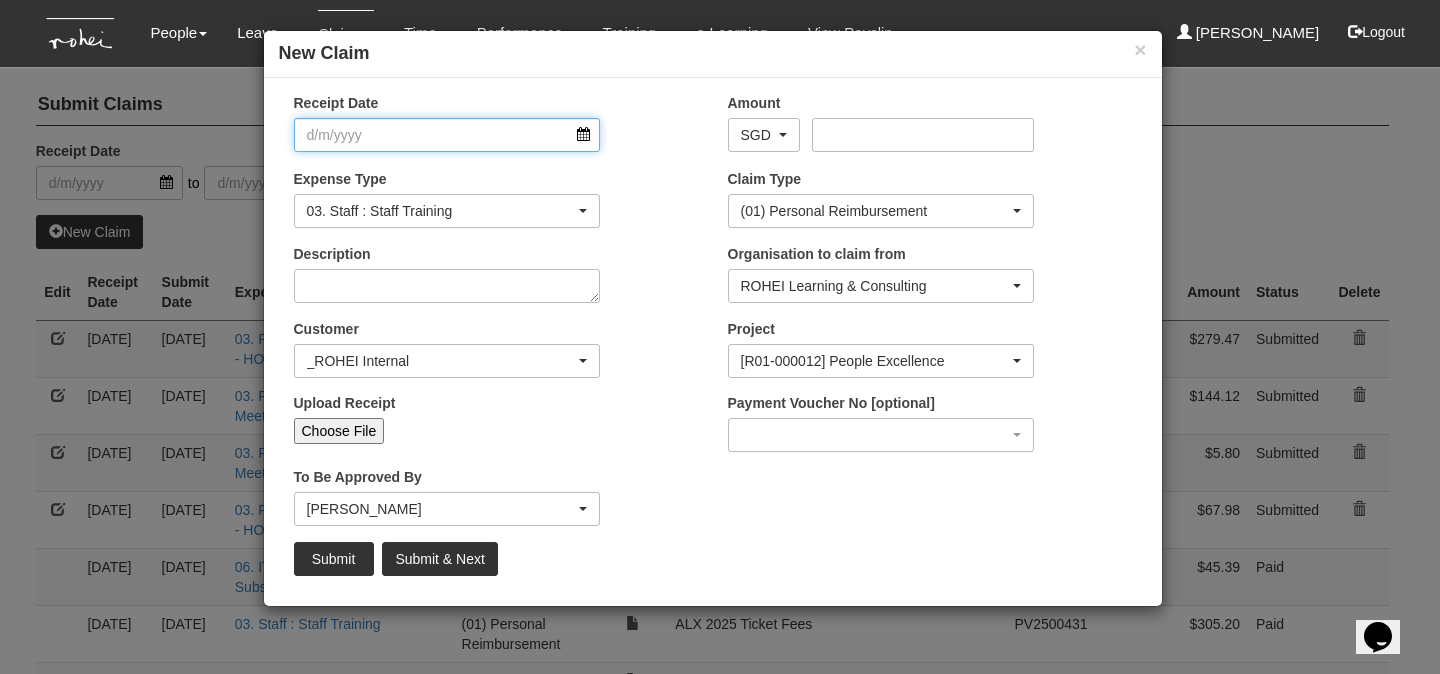 click on "Receipt Date" at bounding box center (447, 135) 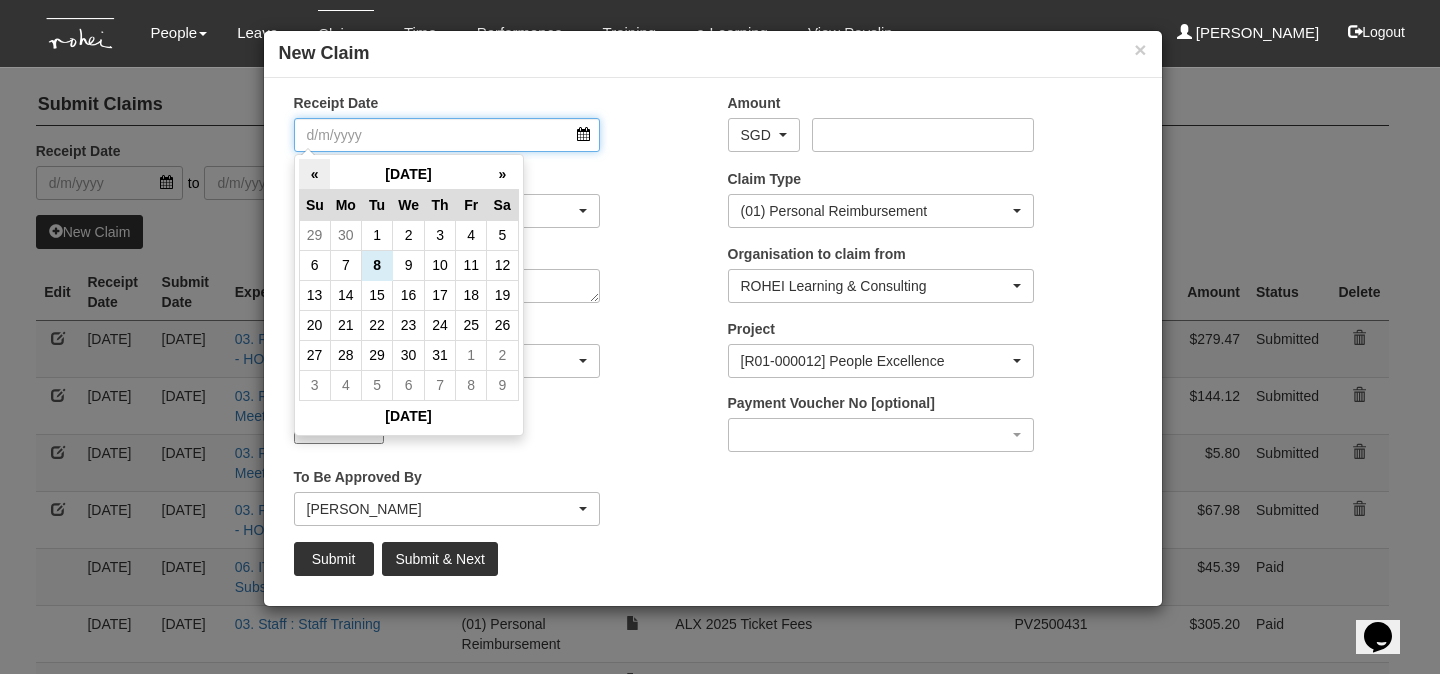 select on "50" 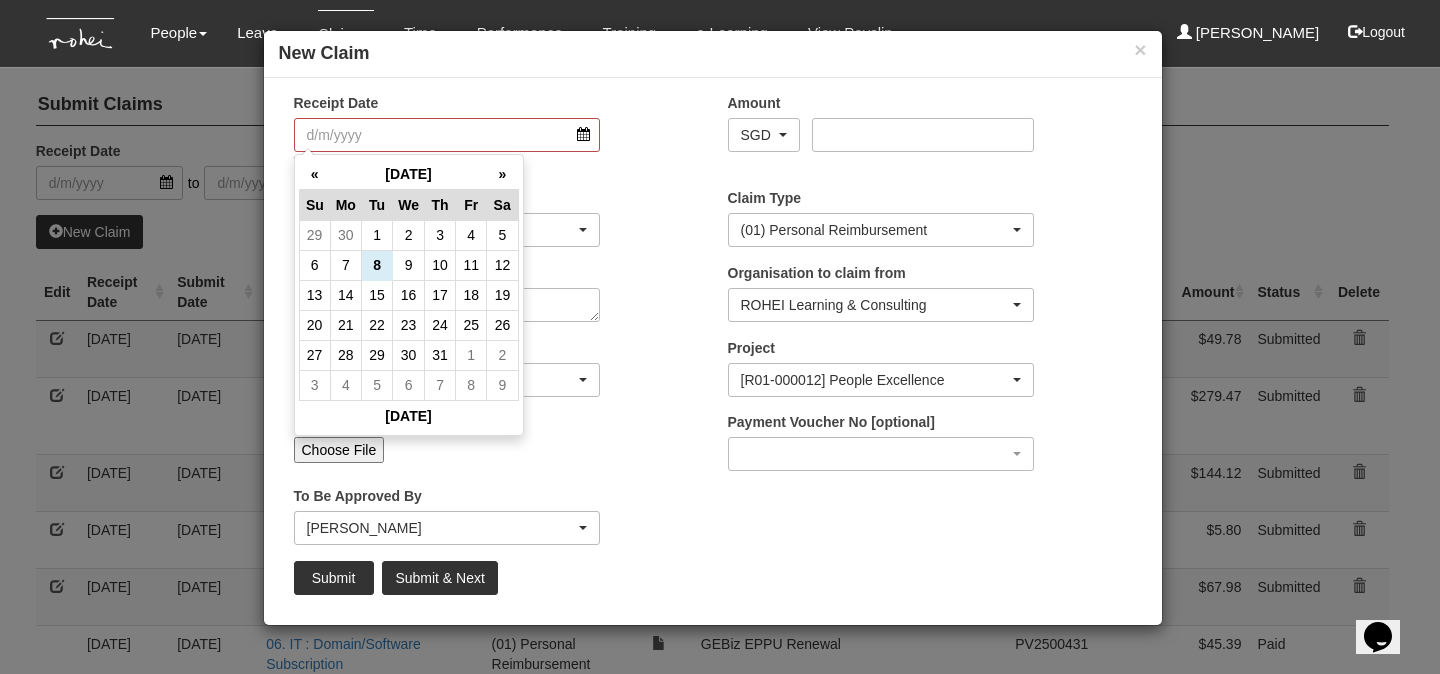 click on "To Be Approved By
_Staff [PERSON_NAME] Tan
[PERSON_NAME]
[PERSON_NAME]
[PERSON_NAME]
[PERSON_NAME]
[PERSON_NAME]
[PERSON_NAME]
[PERSON_NAME]
[PERSON_NAME]
[PERSON_NAME]
[PERSON_NAME]
[PERSON_NAME]
[PERSON_NAME]
Maoi De [PERSON_NAME]
Praise Mok
[PERSON_NAME]
[PERSON_NAME] [PERSON_NAME]
[PERSON_NAME]
Wen-[PERSON_NAME]
[PERSON_NAME]   eve [PERSON_NAME]" at bounding box center [496, 523] 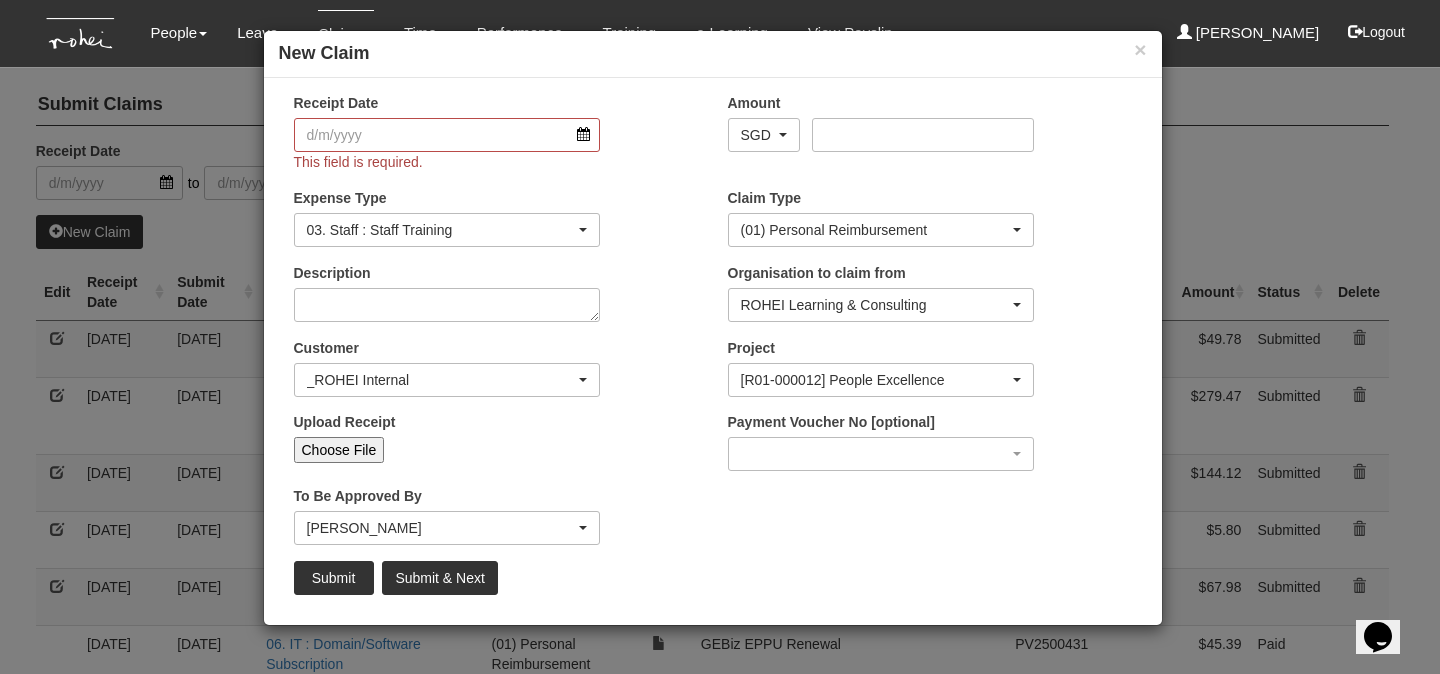 click on "Choose File" at bounding box center (339, 450) 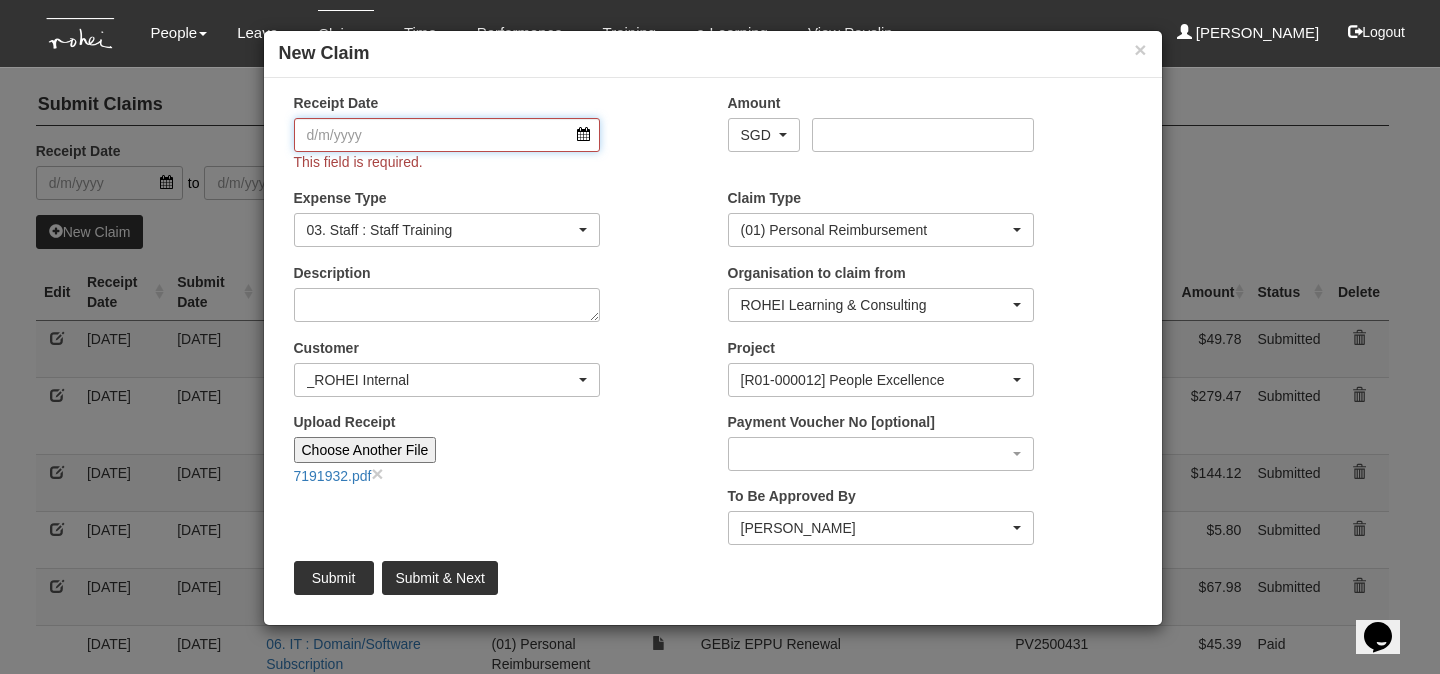 click on "Receipt Date" at bounding box center (447, 135) 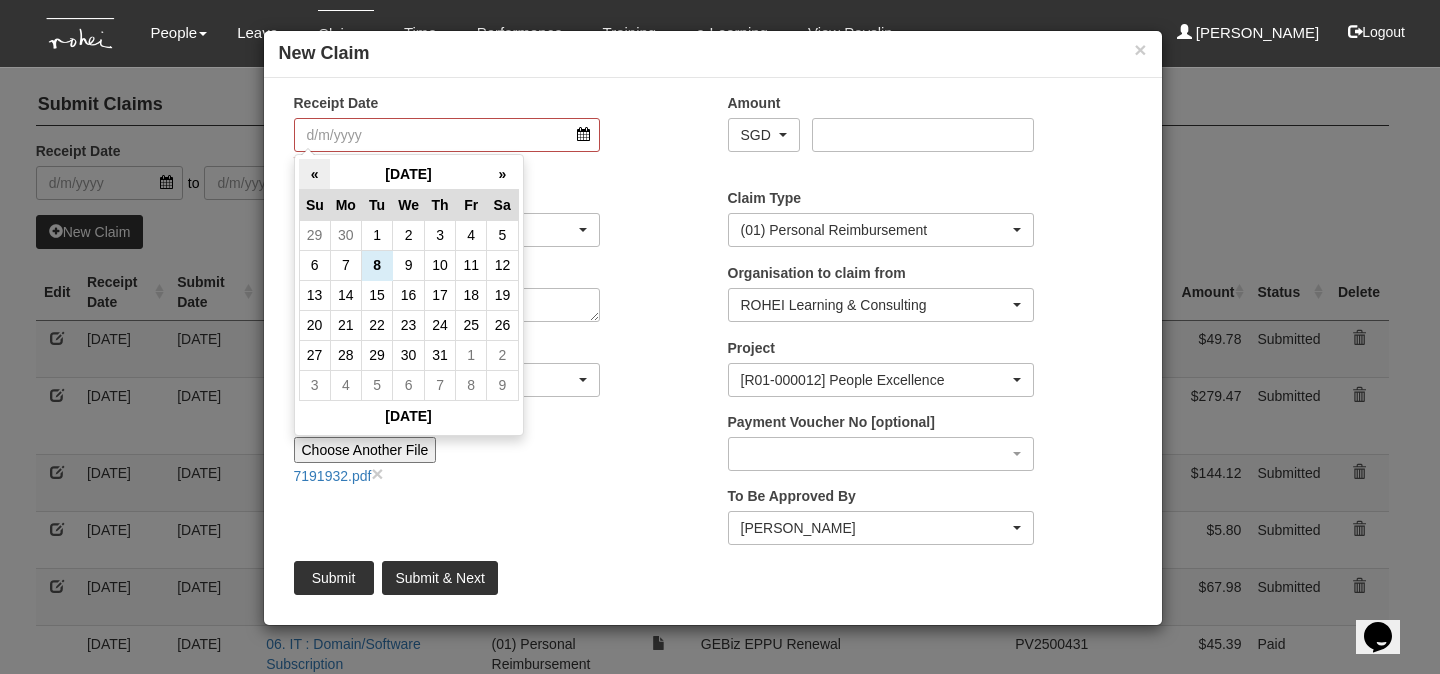 click on "«" at bounding box center (314, 174) 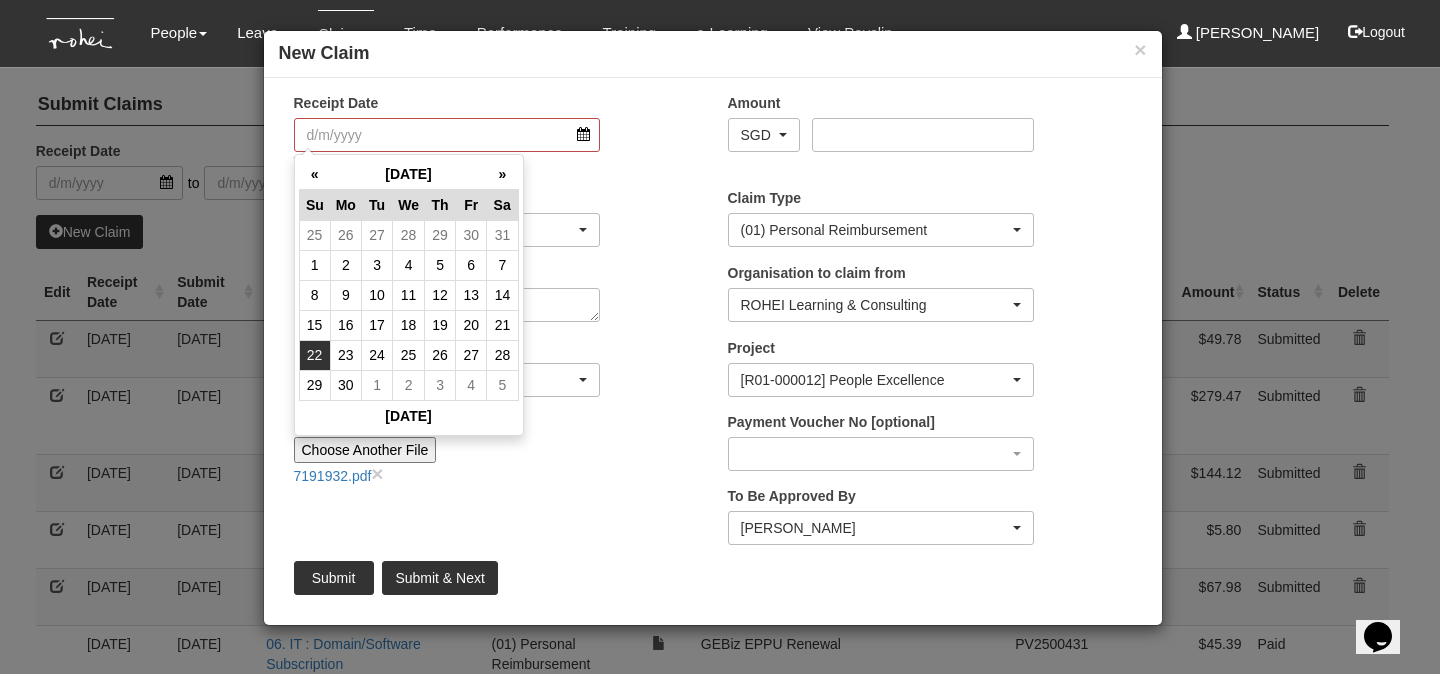 click on "22" at bounding box center (314, 355) 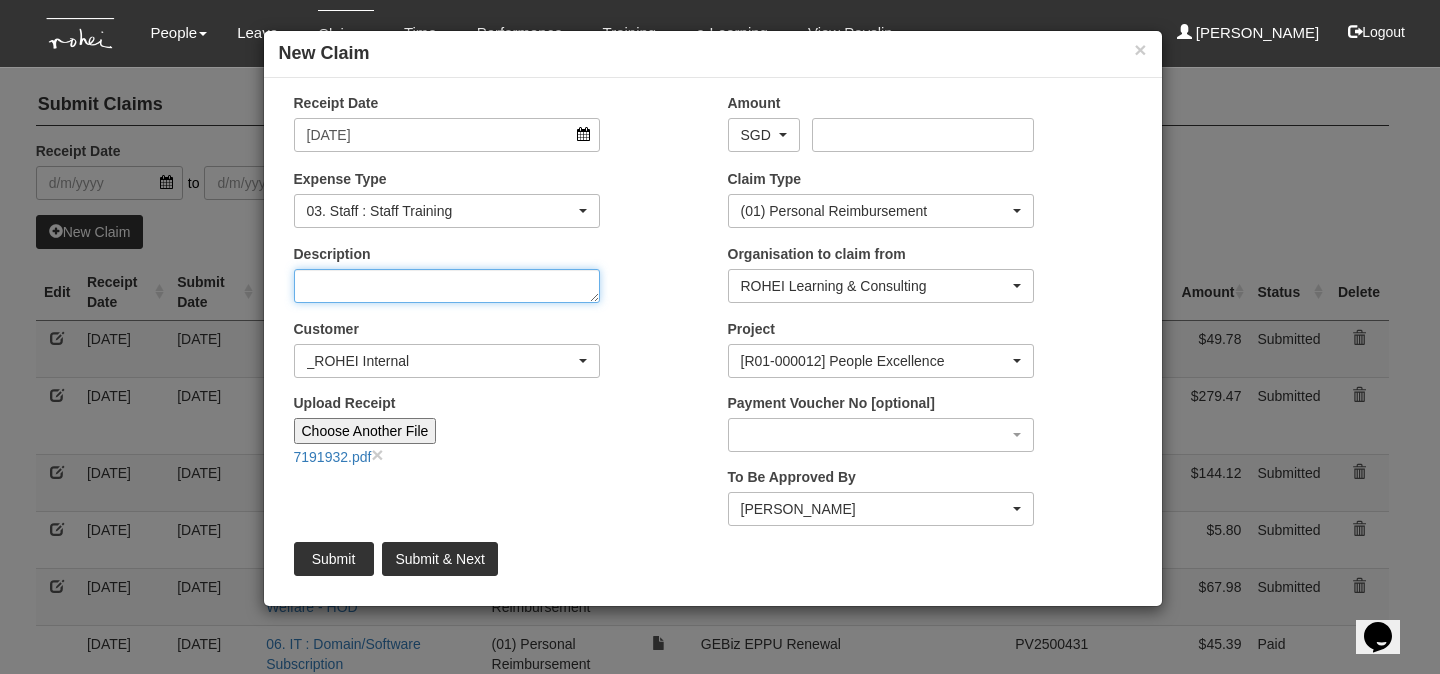 click on "Description" at bounding box center [447, 286] 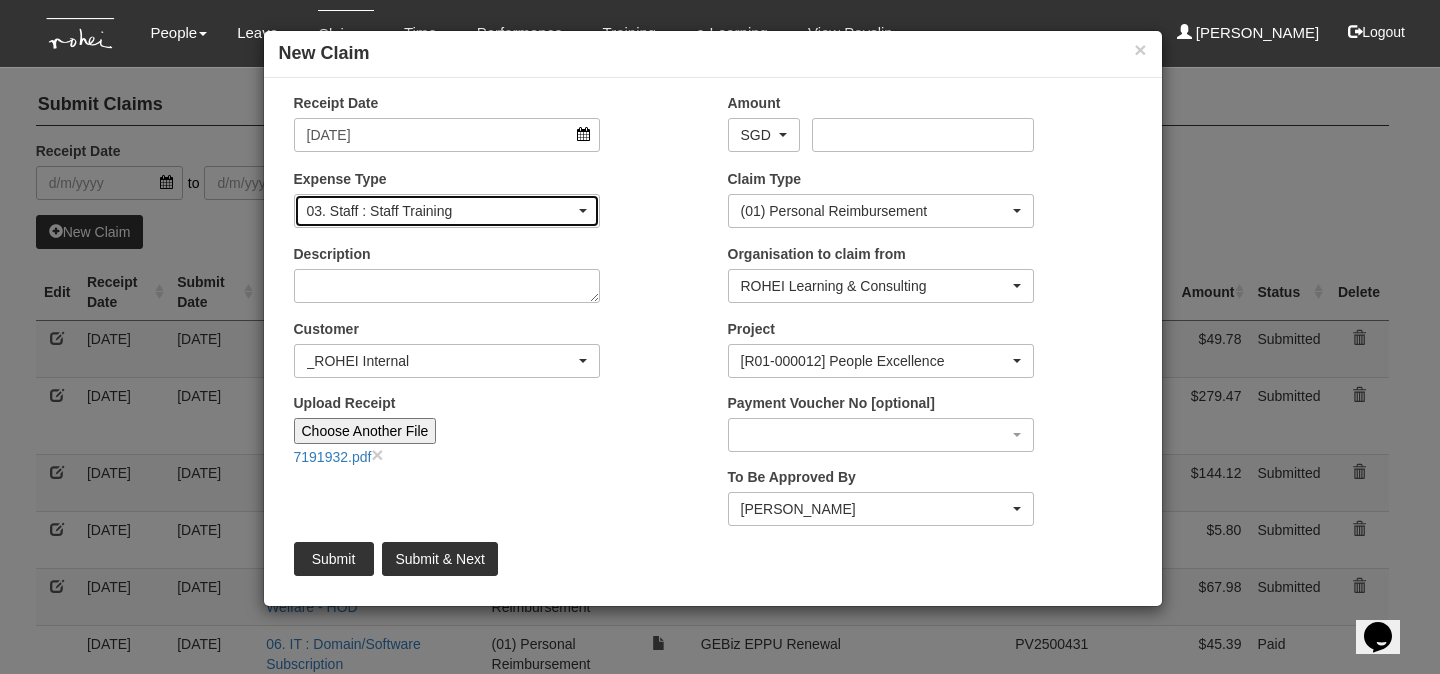 click on "03. Staff : Staff Training" at bounding box center (441, 211) 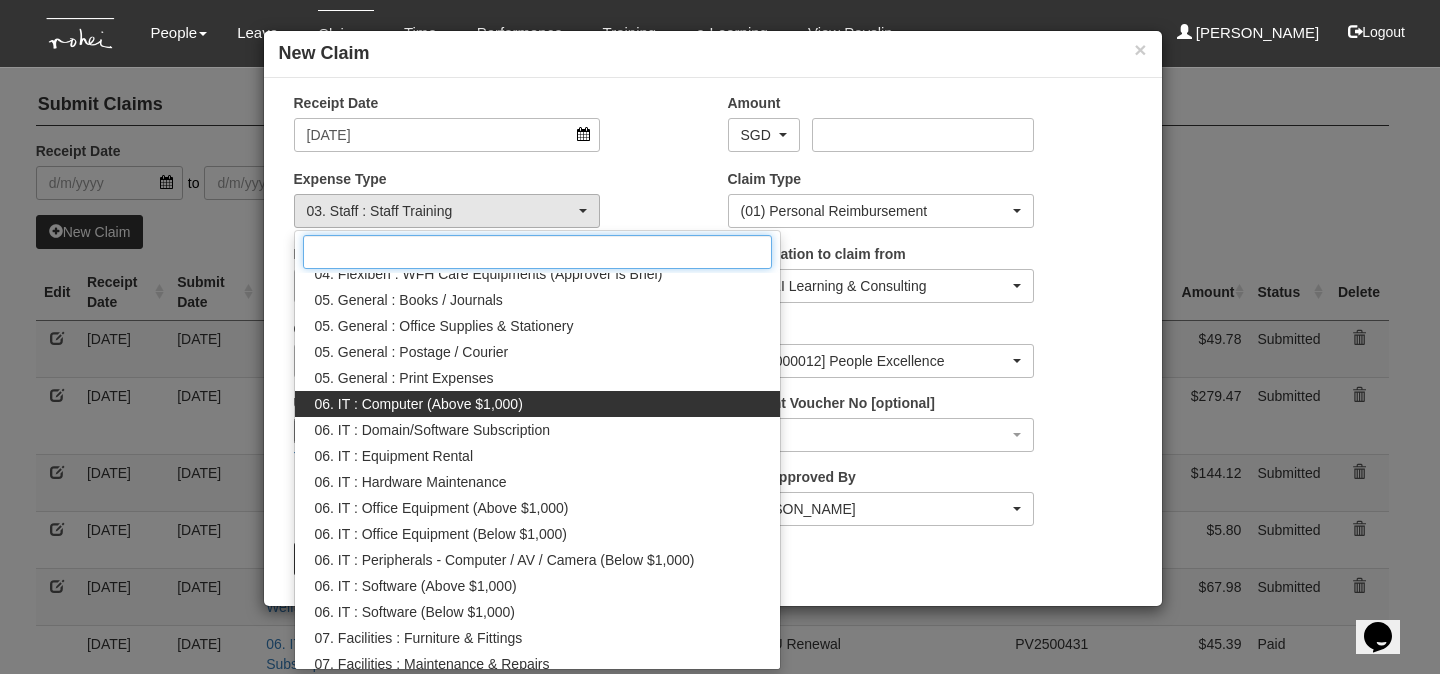 scroll, scrollTop: 747, scrollLeft: 0, axis: vertical 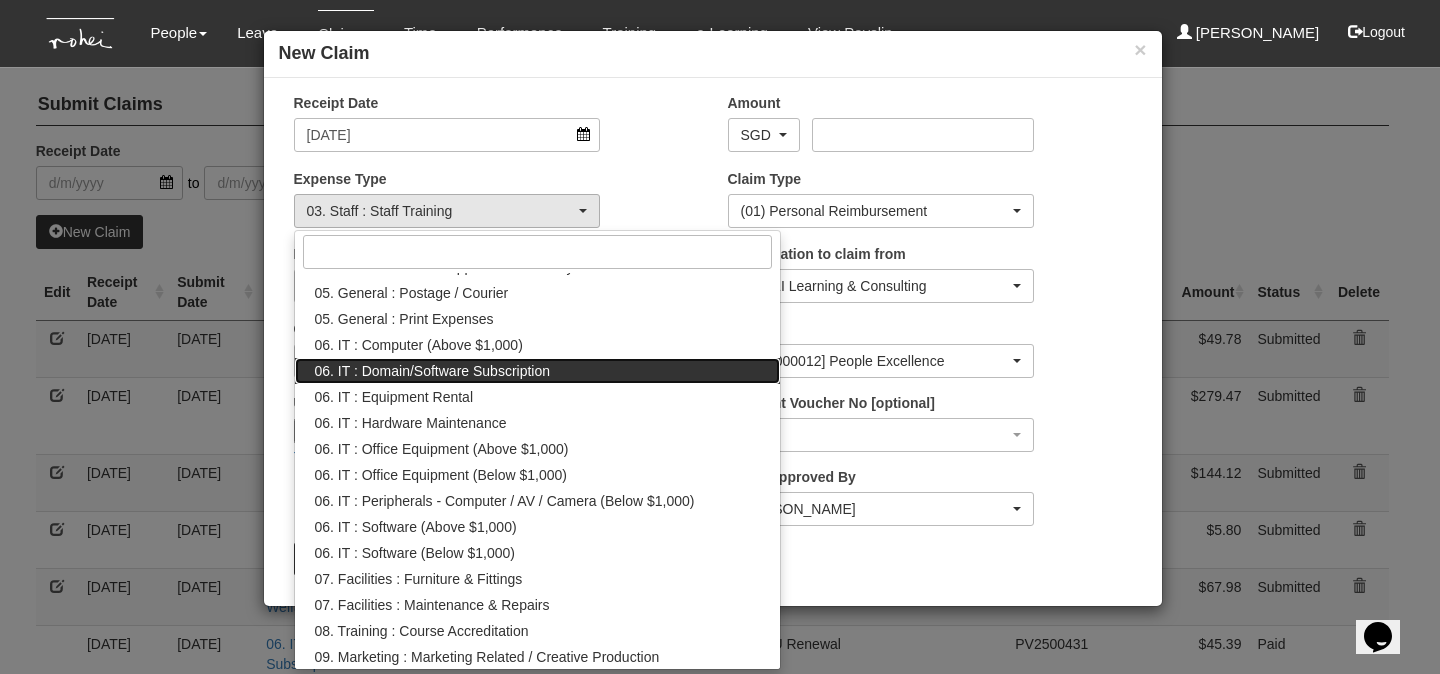 click on "06. IT : Domain/Software Subscription" at bounding box center [433, 371] 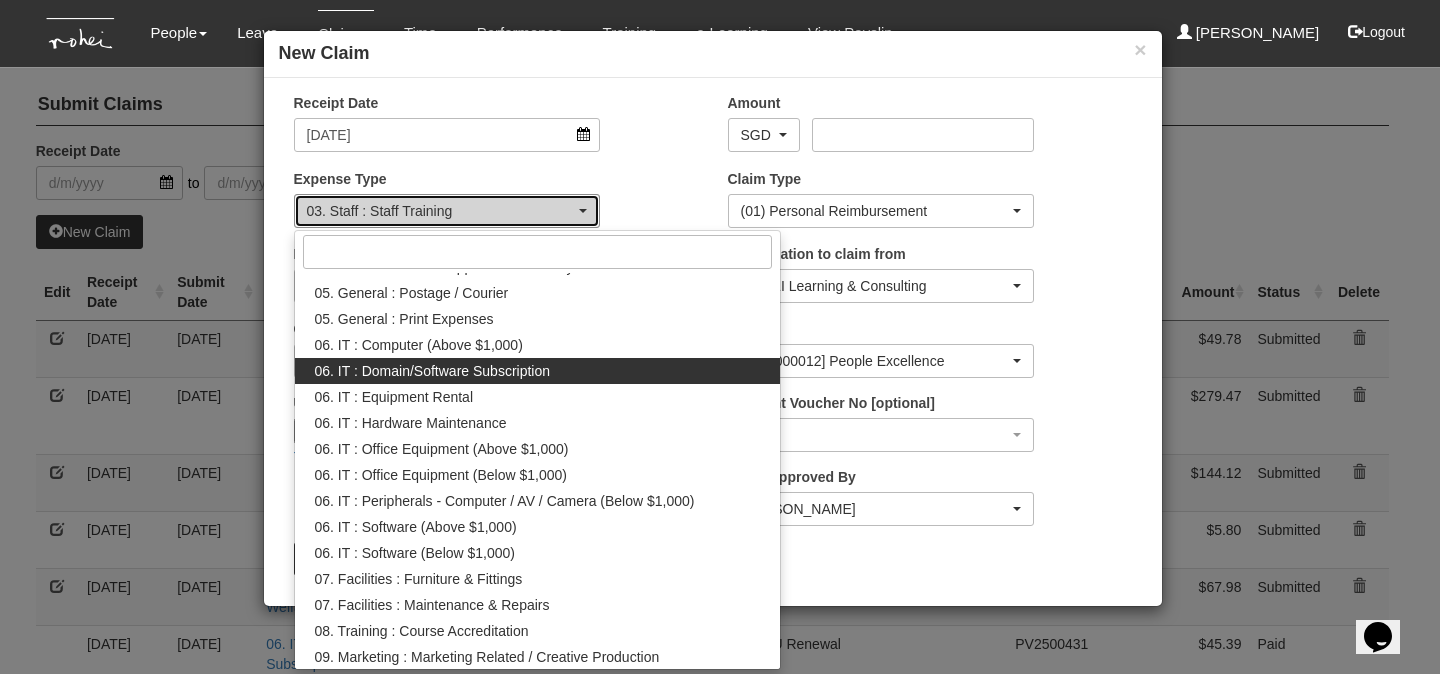 select on "180" 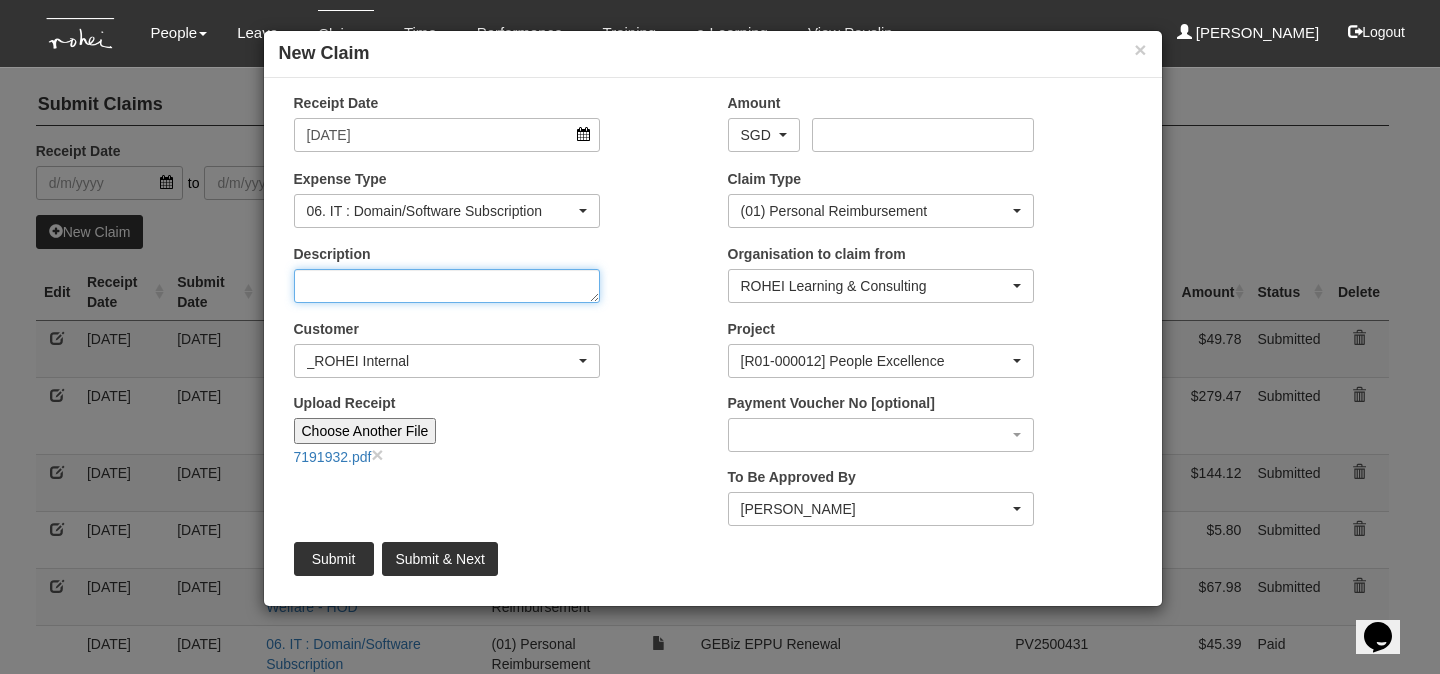 click on "Description" at bounding box center [447, 286] 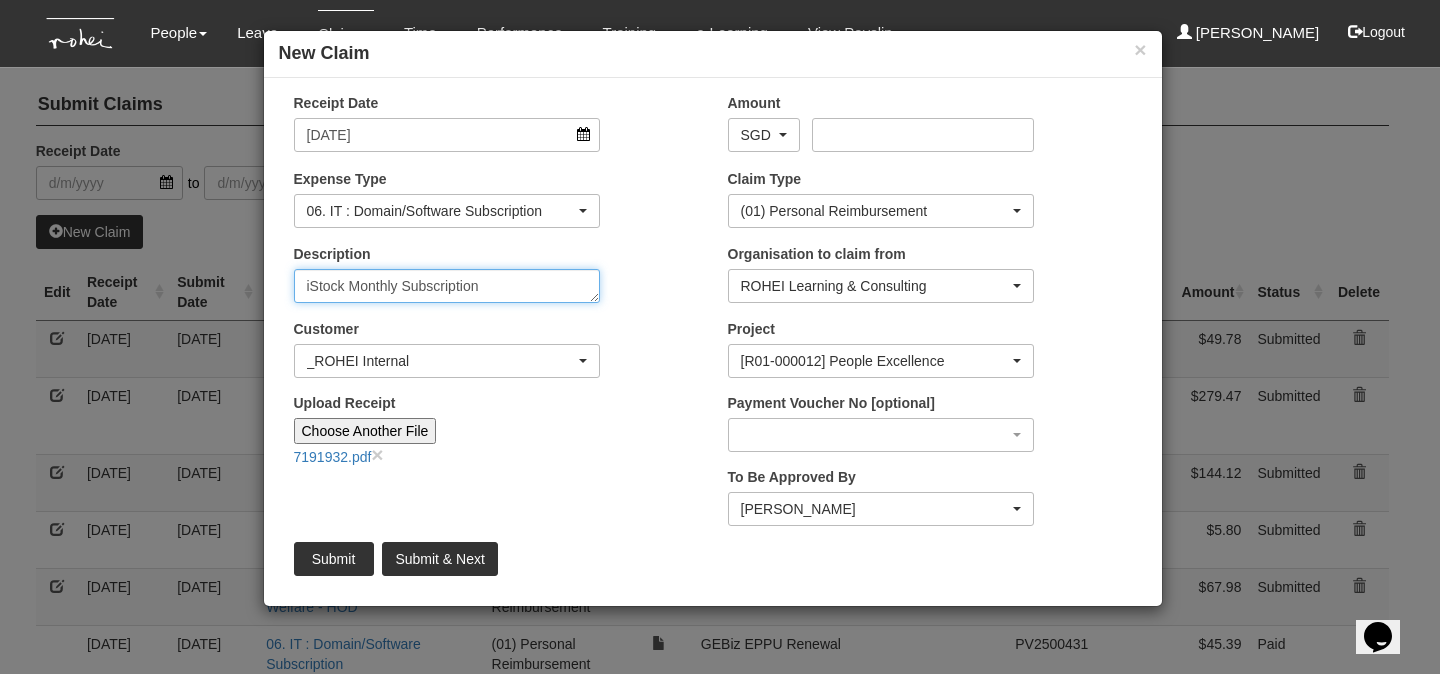 type on "iStock Monthly Subscription" 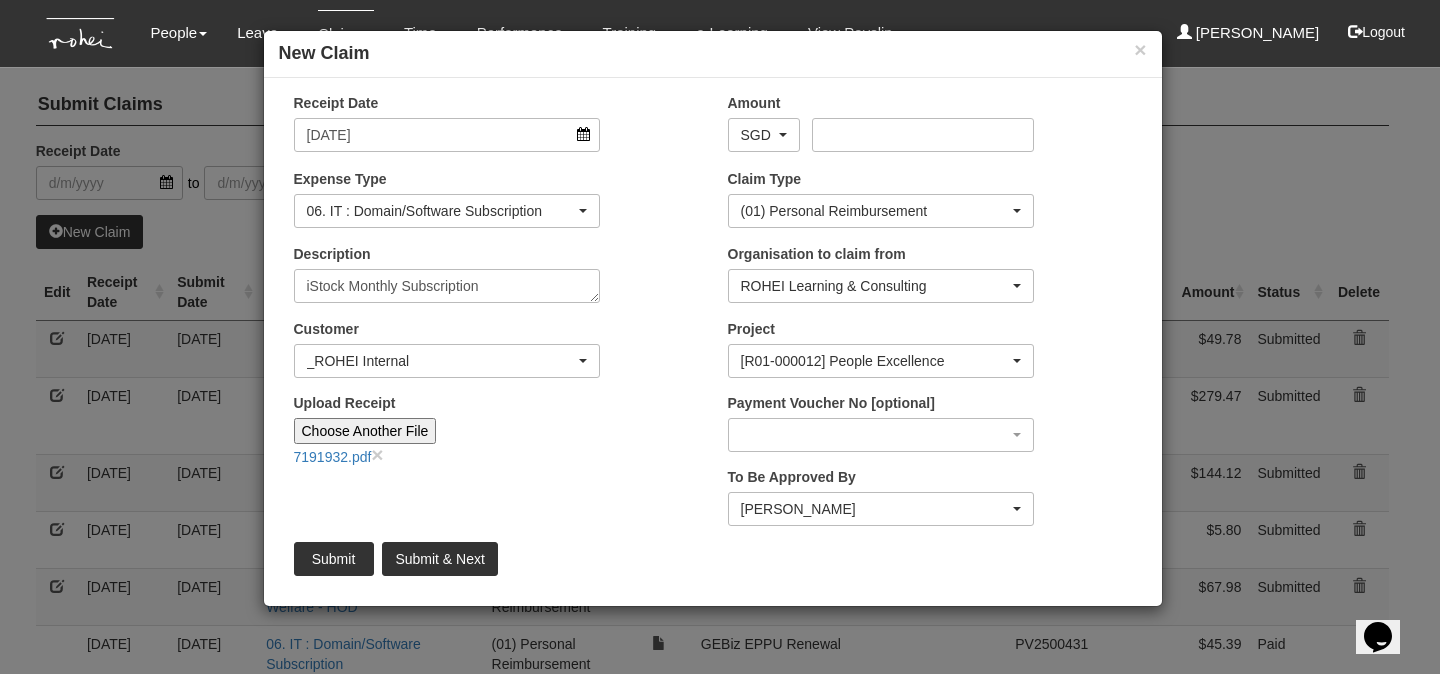 click on "Choose Another File" at bounding box center (365, 431) 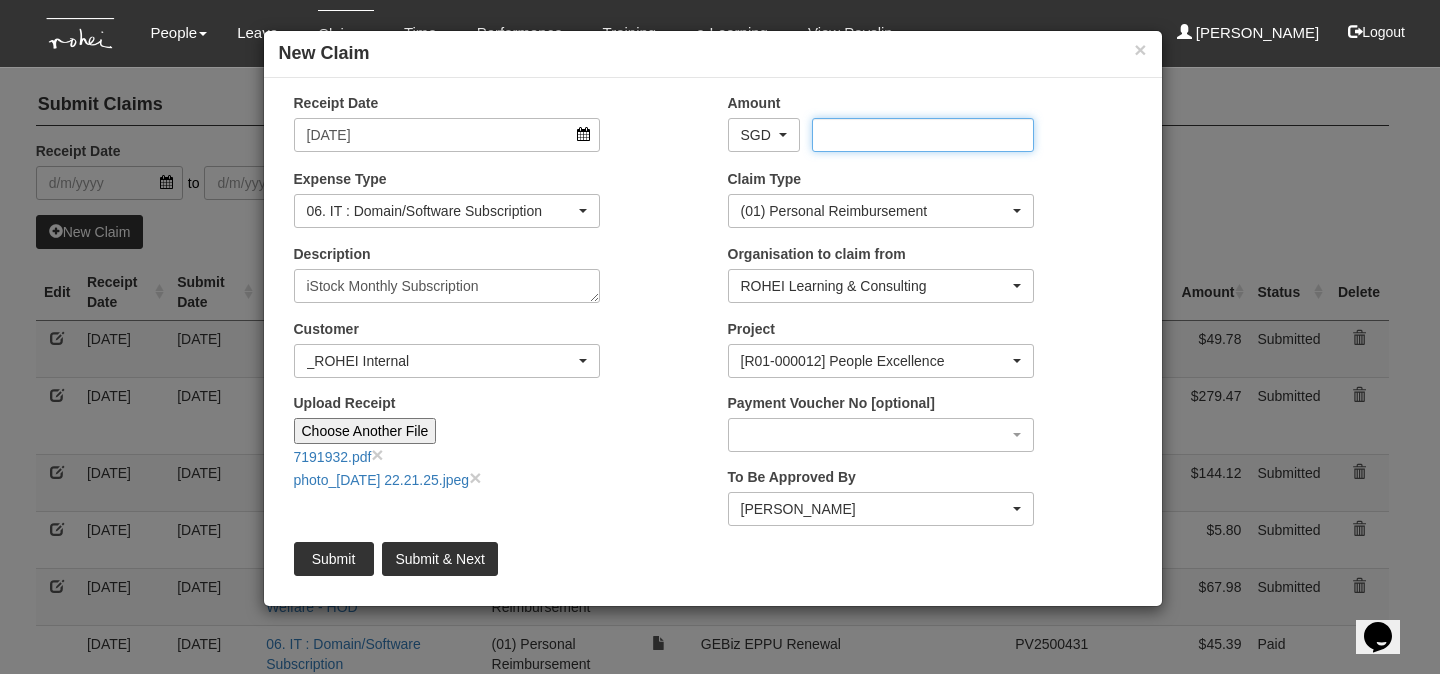 click on "Amount" at bounding box center [923, 135] 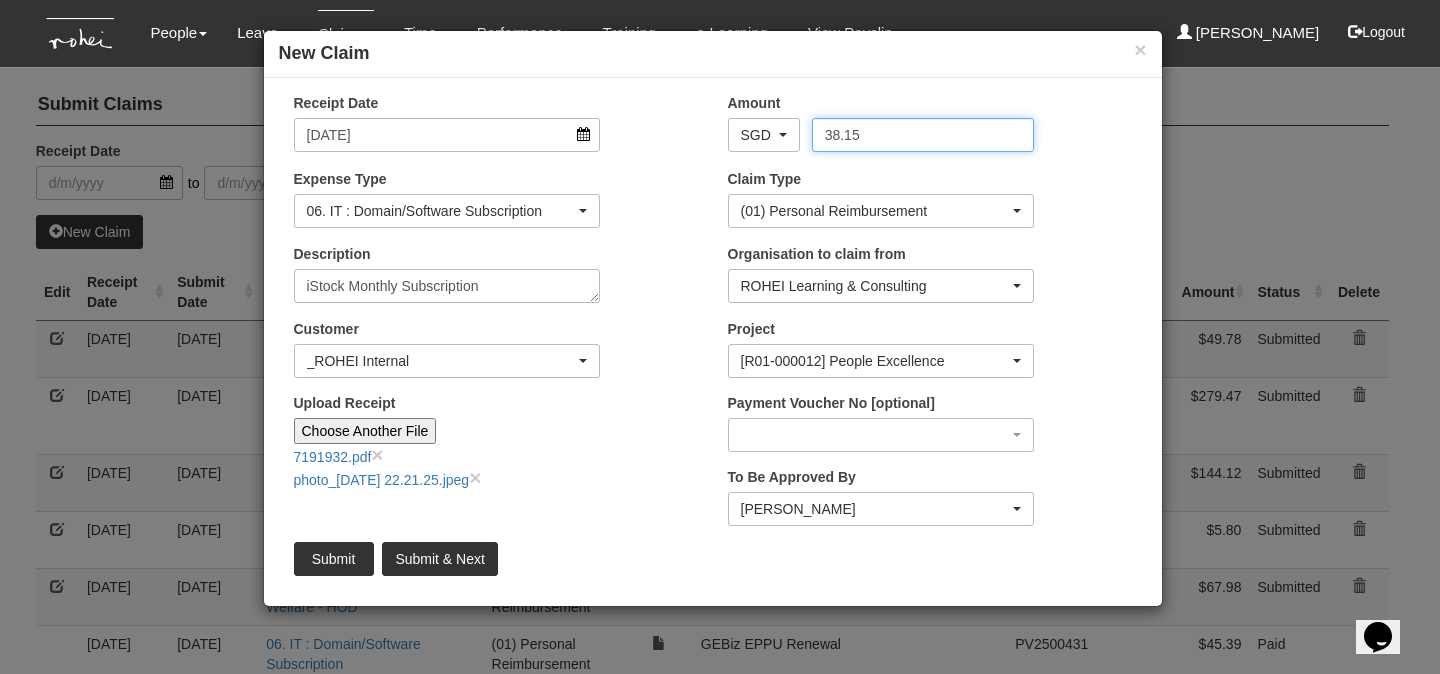 type on "38.15" 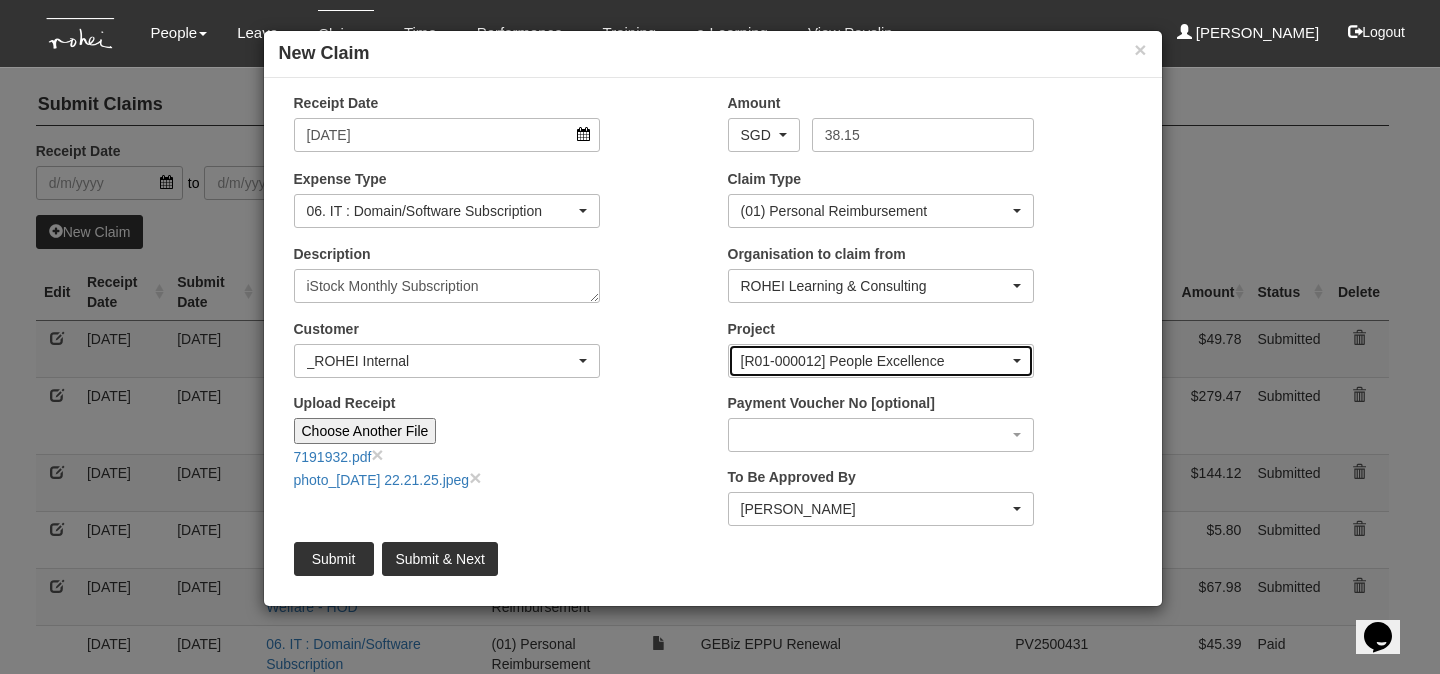 click on "[R01-000012] People Excellence" at bounding box center (875, 361) 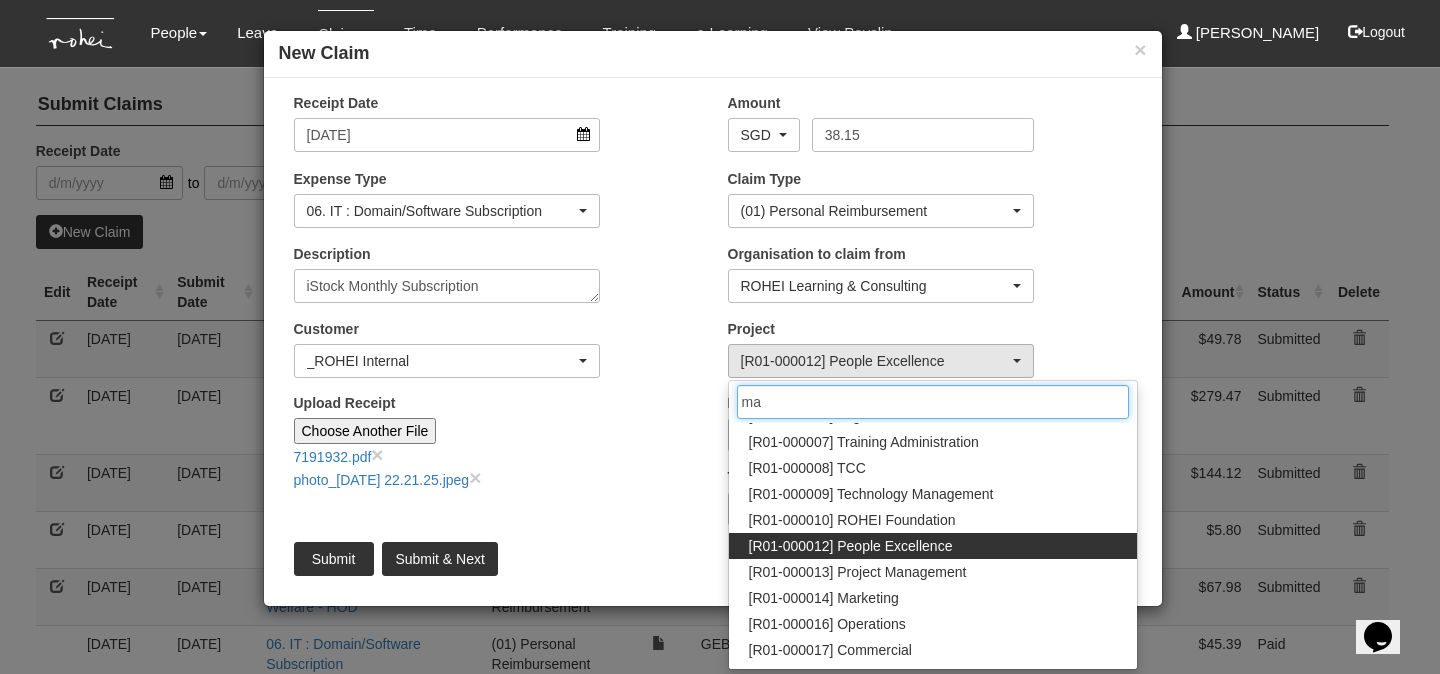 scroll, scrollTop: 0, scrollLeft: 0, axis: both 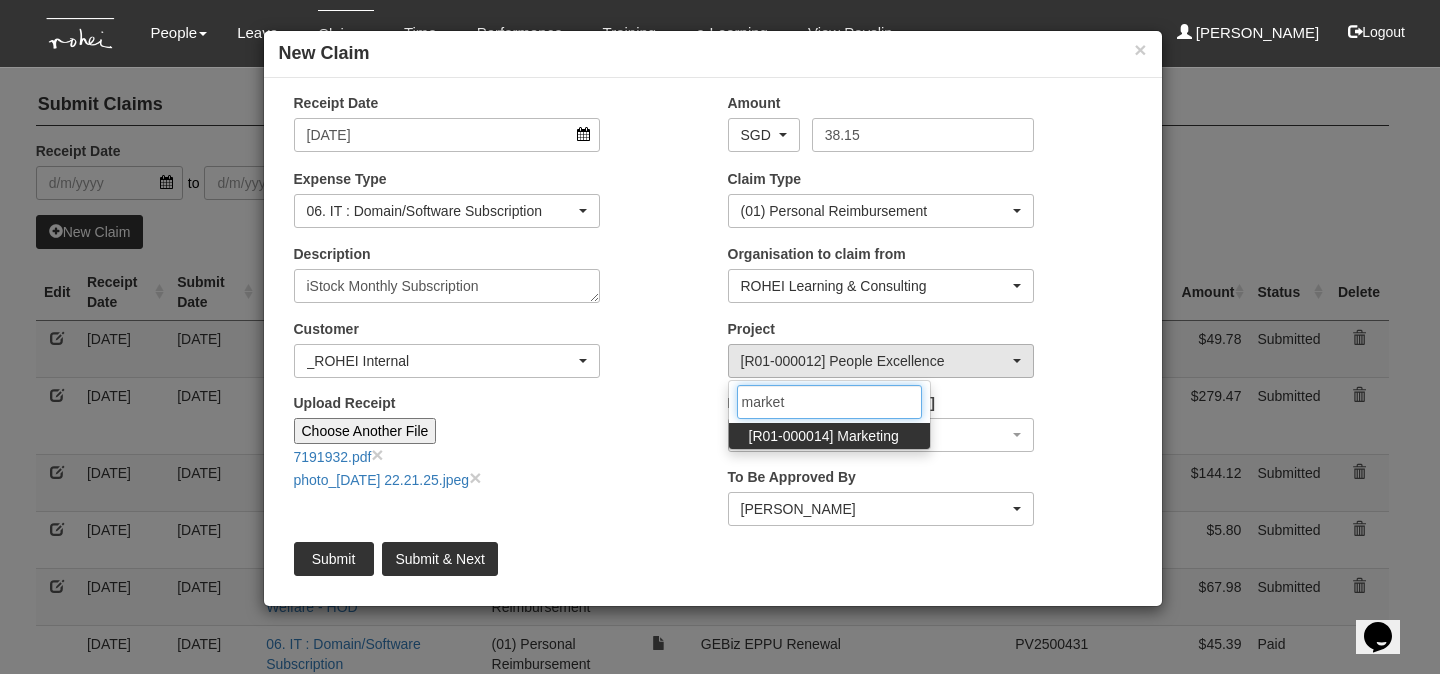 type on "market" 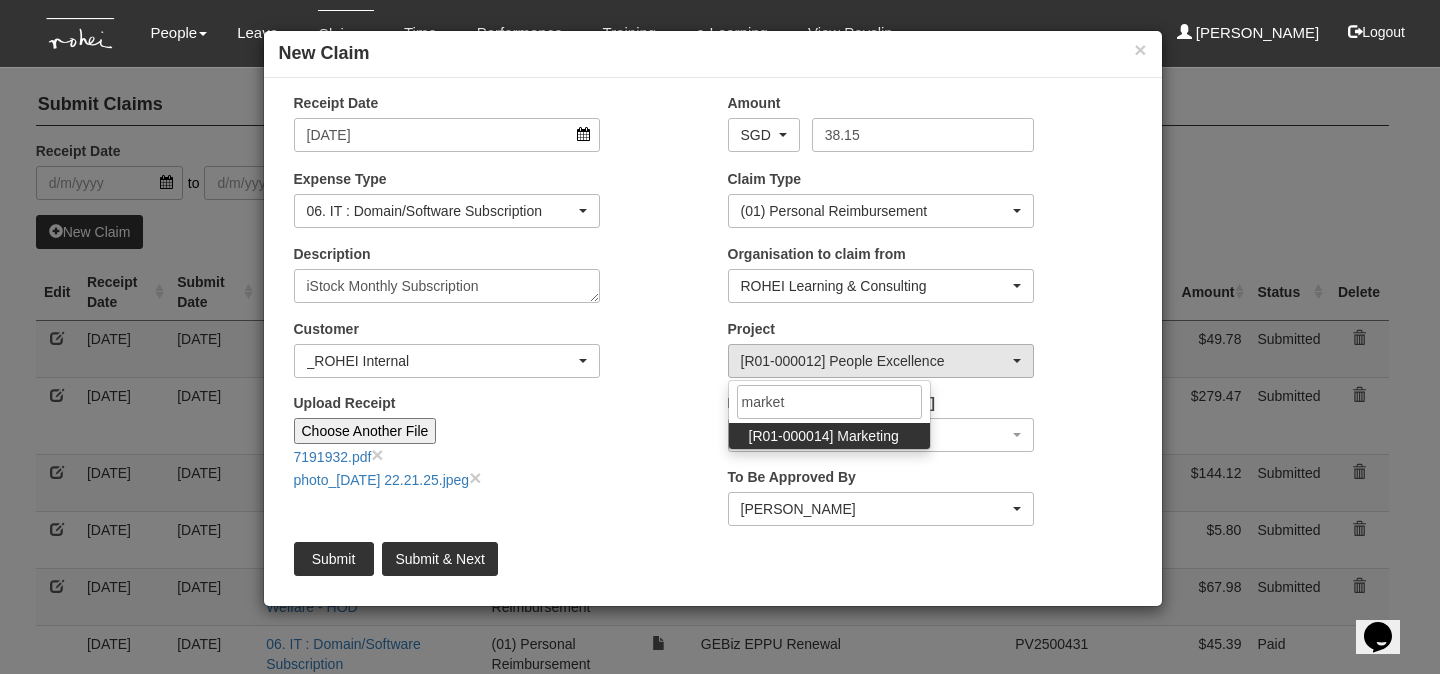 click on "[R01-000014] Marketing" at bounding box center (824, 436) 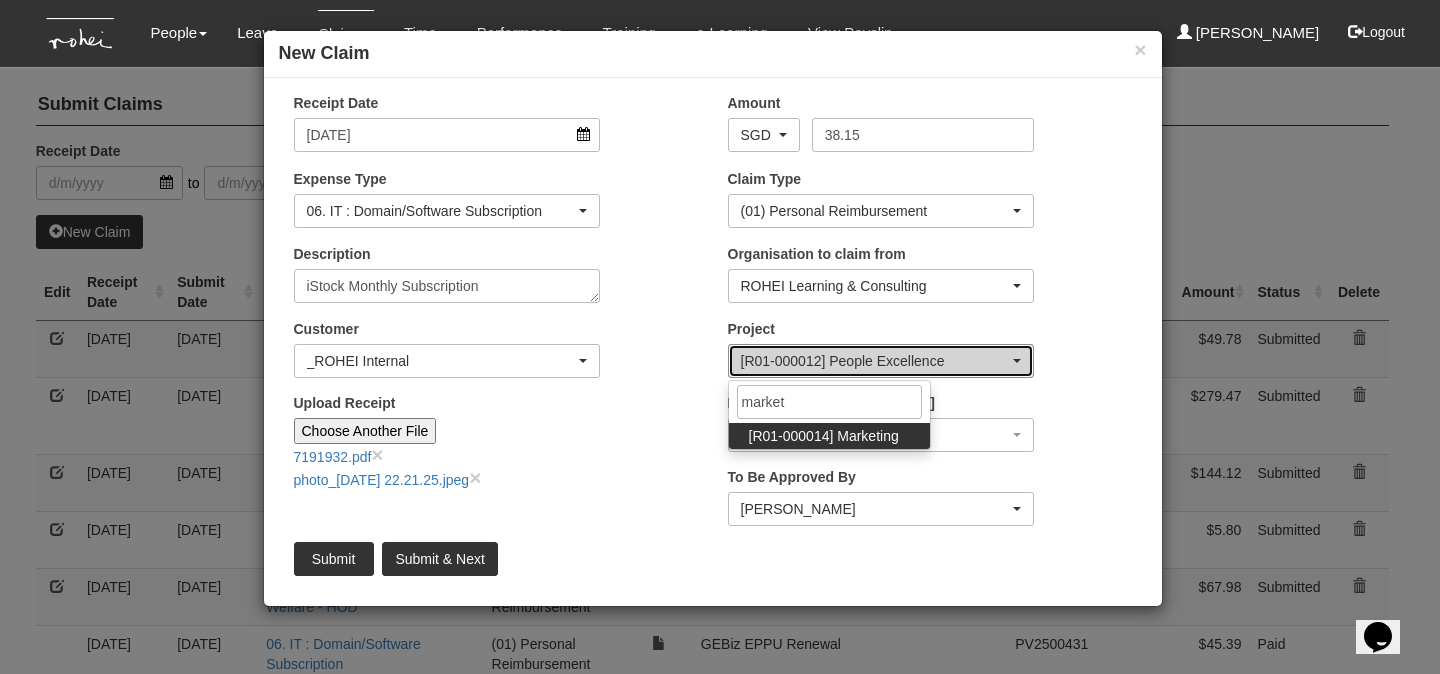 select on "1496" 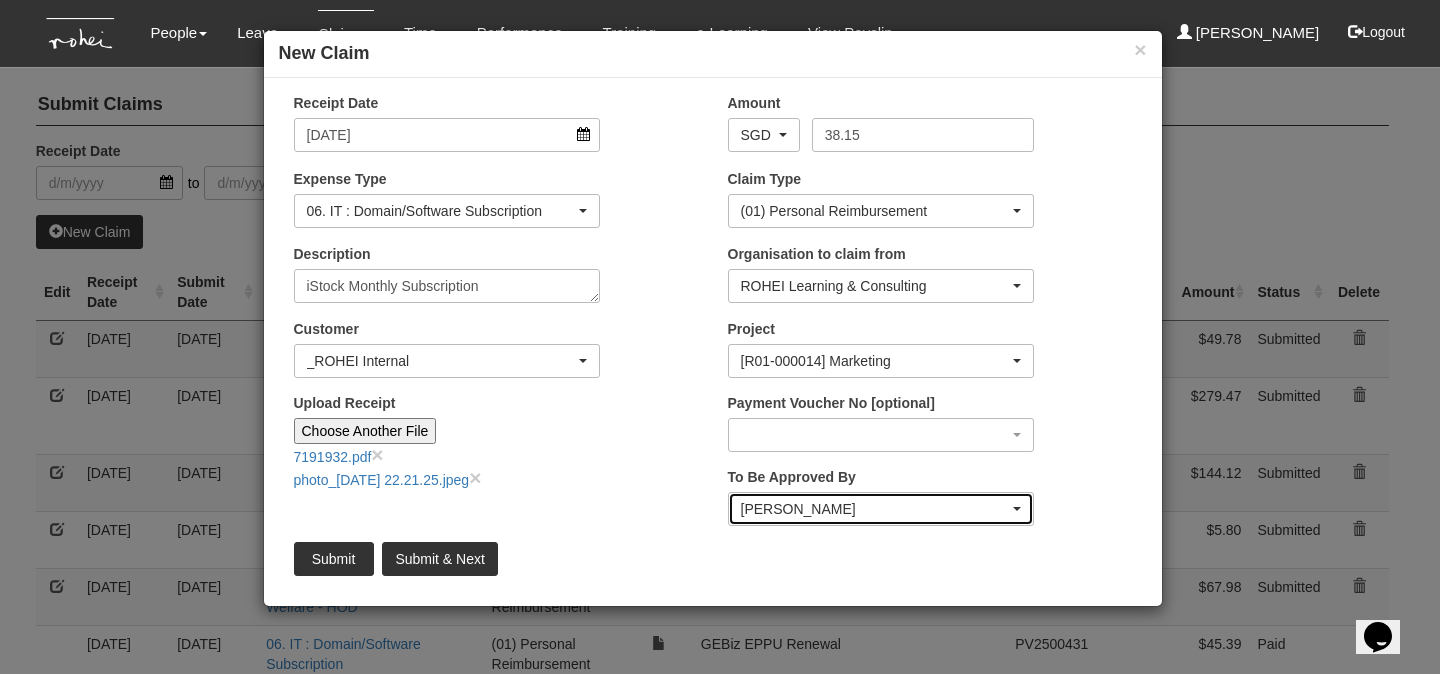 click on "[PERSON_NAME]" at bounding box center (875, 509) 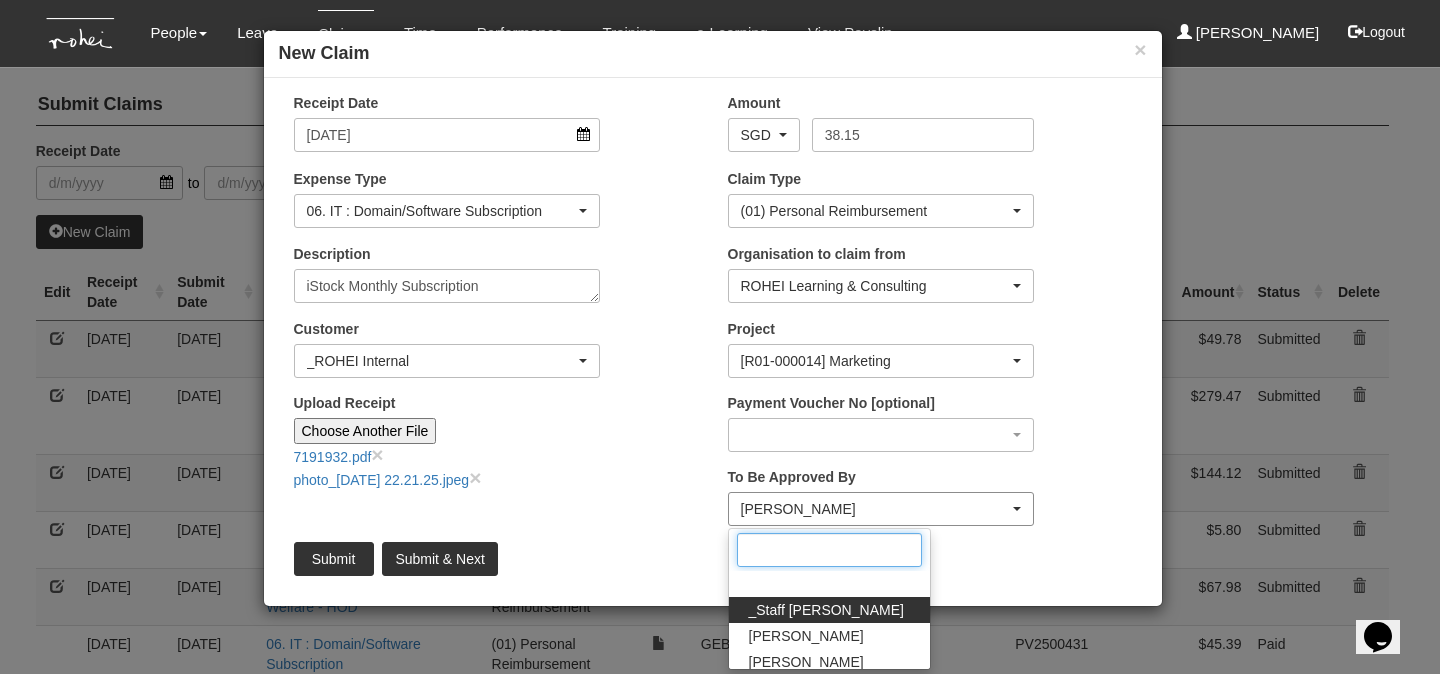 scroll, scrollTop: 250, scrollLeft: 0, axis: vertical 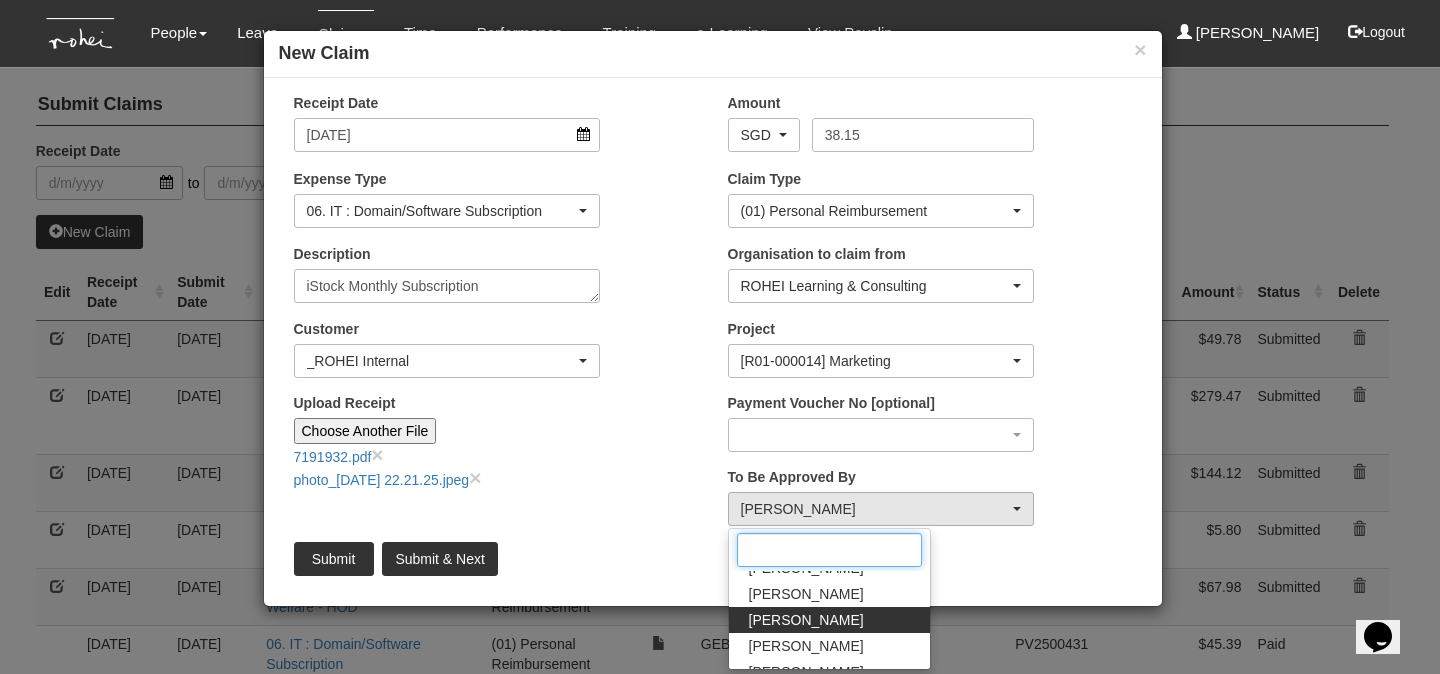 click at bounding box center (829, 550) 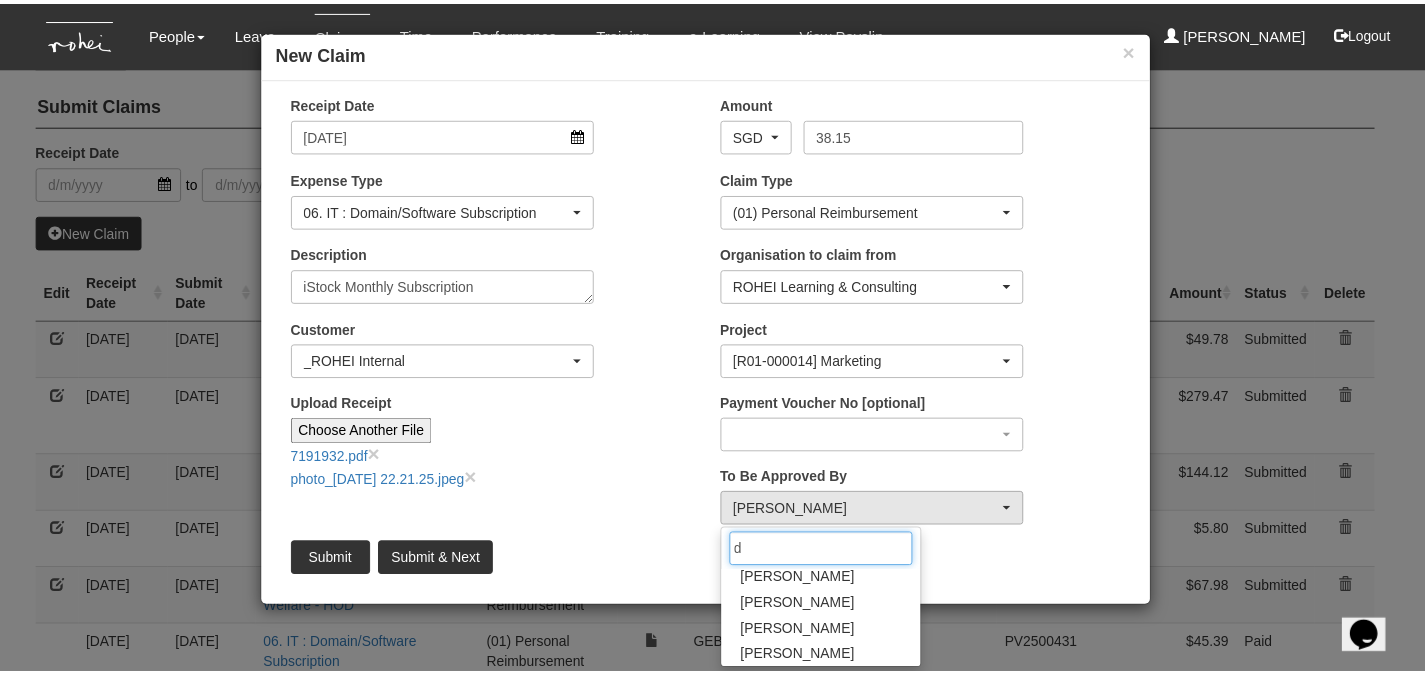 scroll, scrollTop: 0, scrollLeft: 0, axis: both 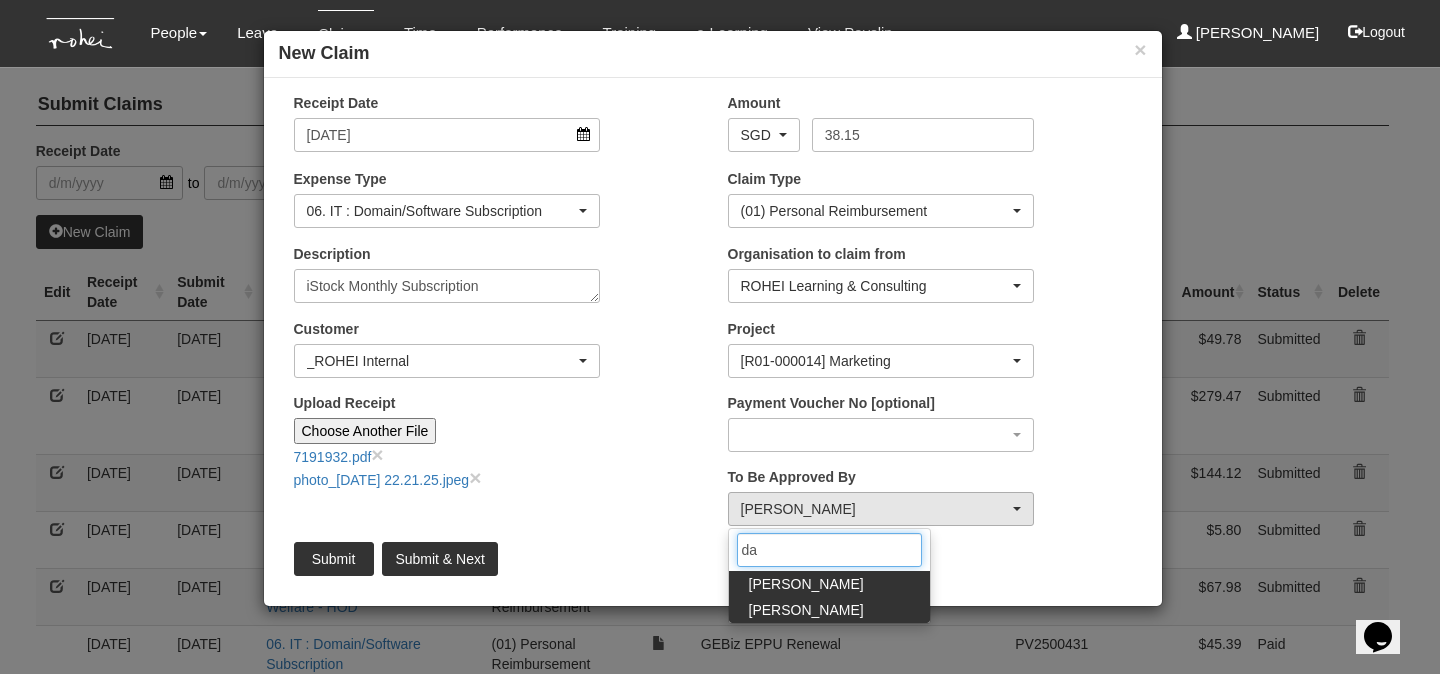 type on "da" 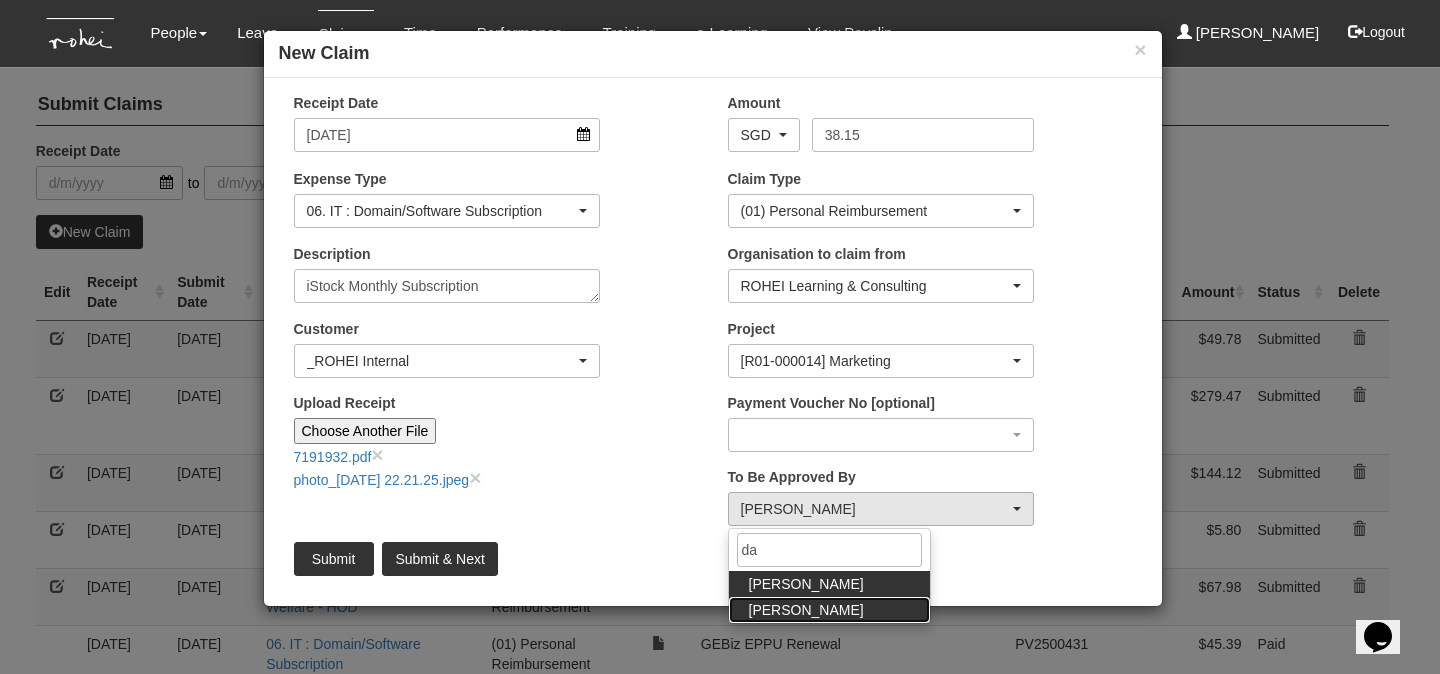 click on "[PERSON_NAME]" at bounding box center [806, 610] 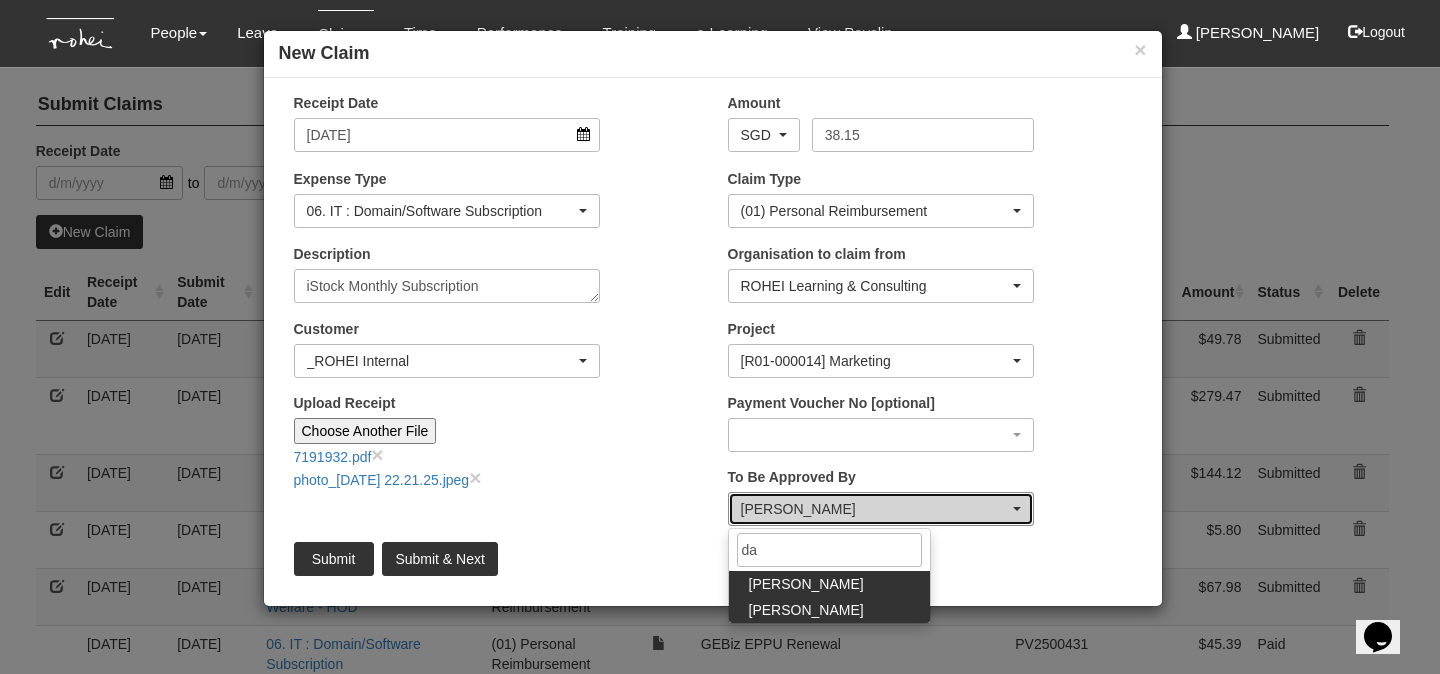 select on "4501bef8-d380-4b60-ac98-9fc585202088" 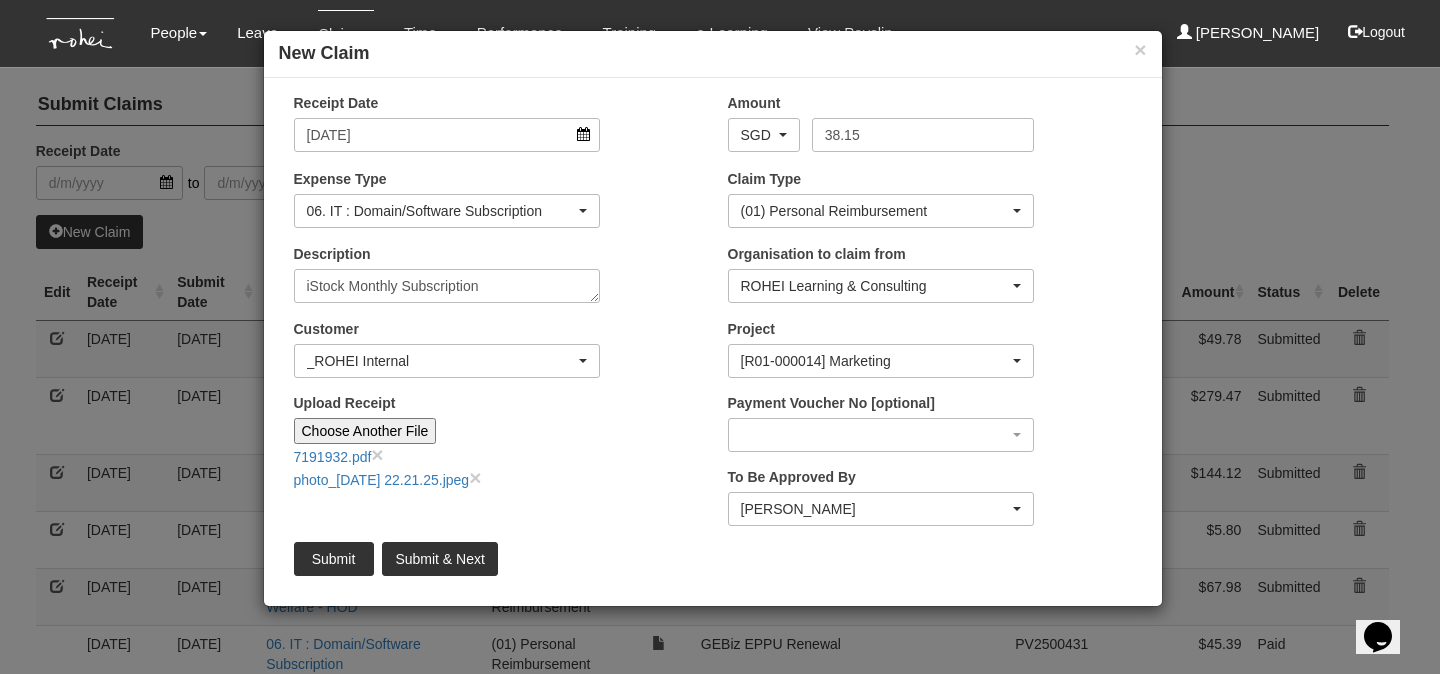 click on "Upload Receipt
Choose Another File
7191932.pdf × photo_[DATE] 22.21.25.jpeg ×" at bounding box center (496, 449) 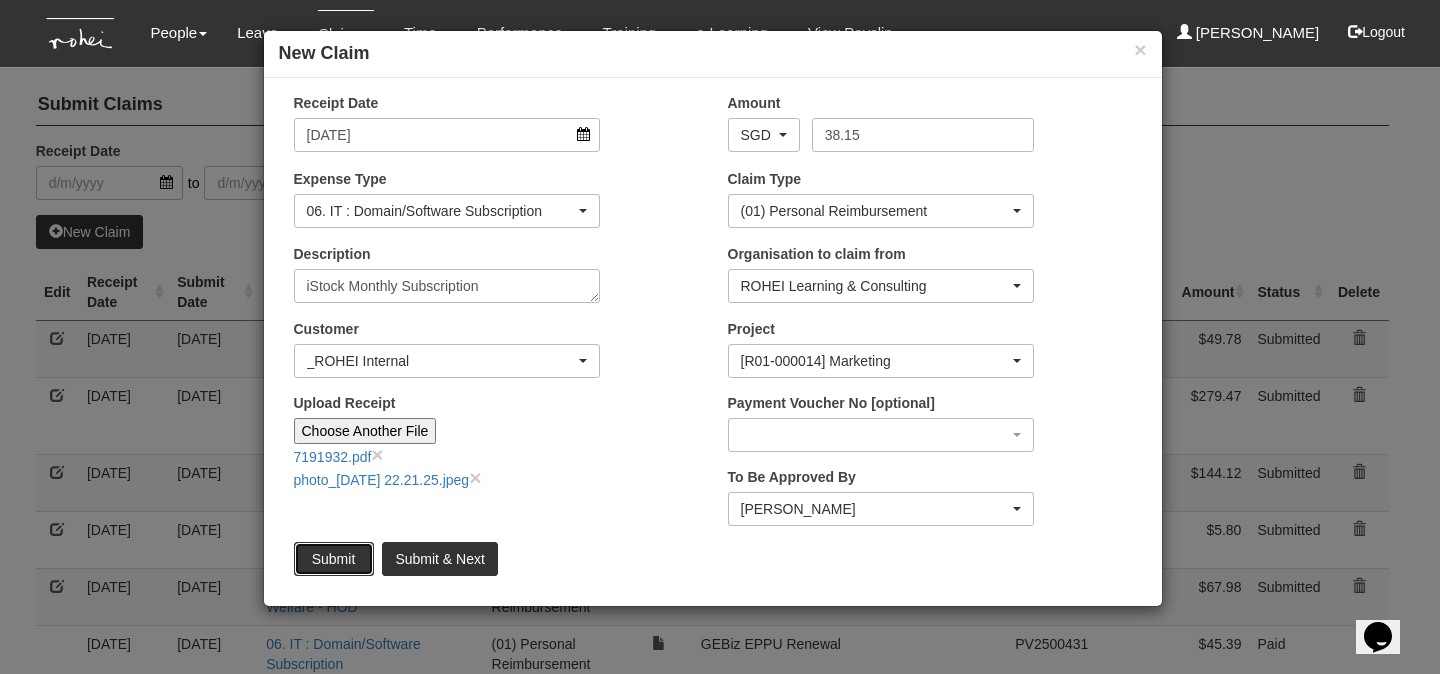 click on "Submit" at bounding box center [334, 559] 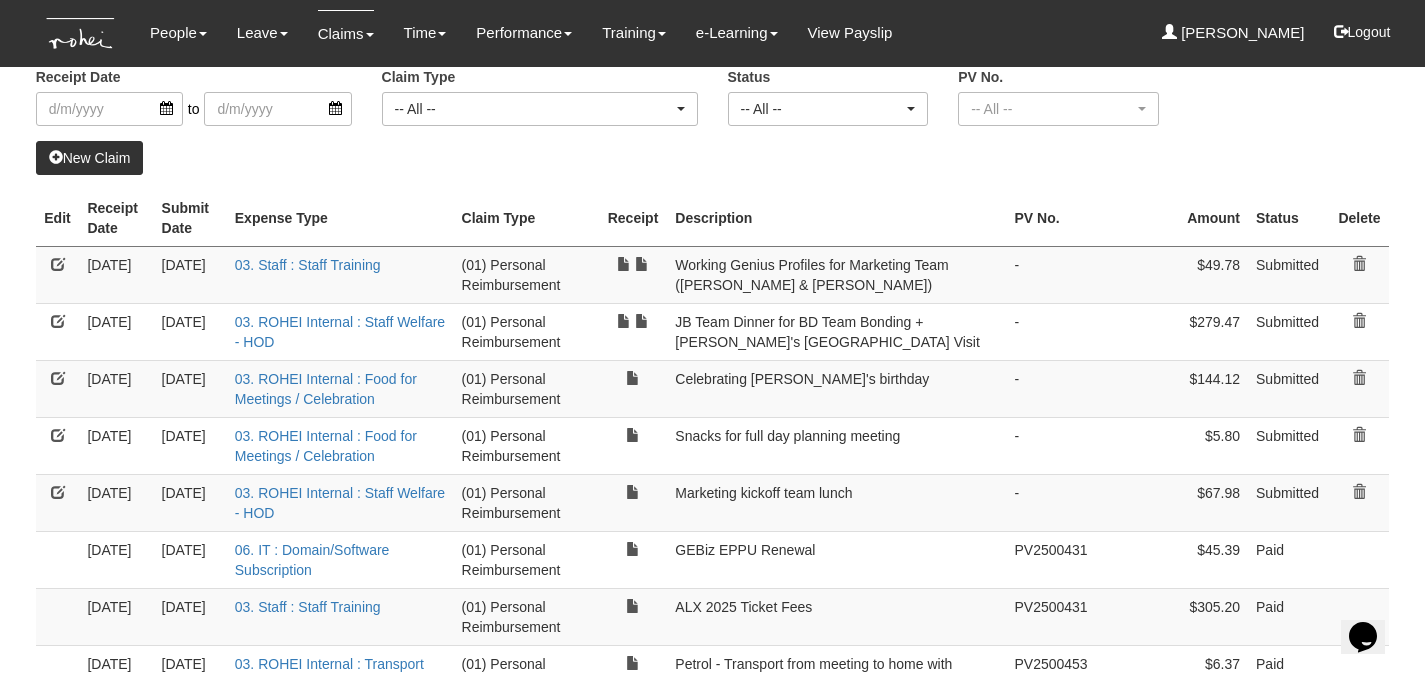 select on "50" 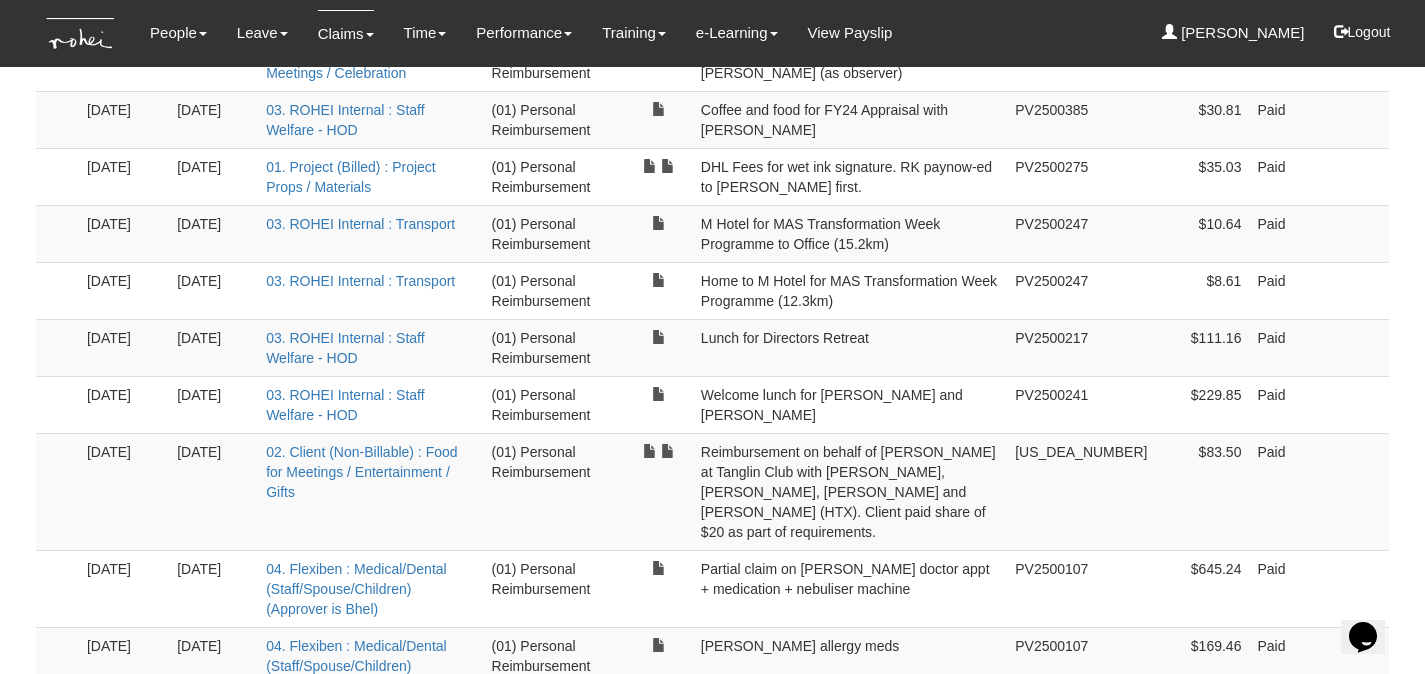 scroll, scrollTop: 1047, scrollLeft: 0, axis: vertical 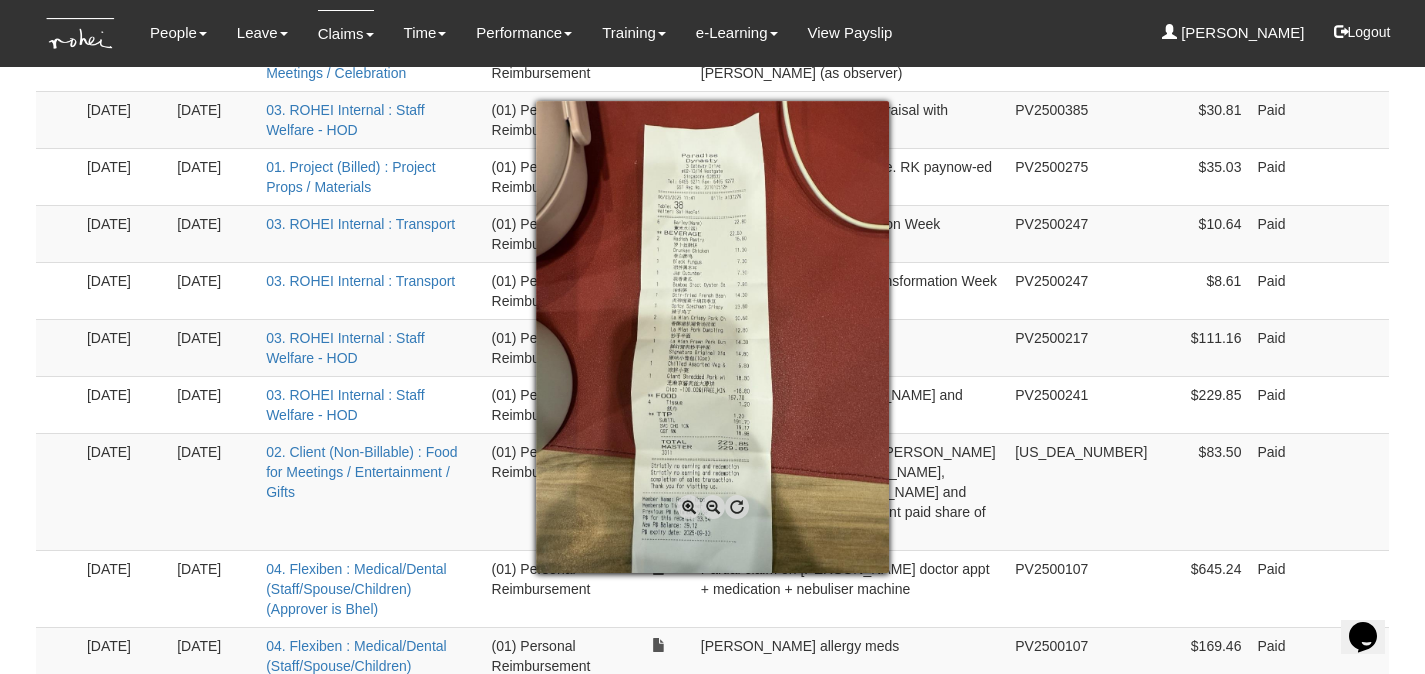 click at bounding box center [712, 337] 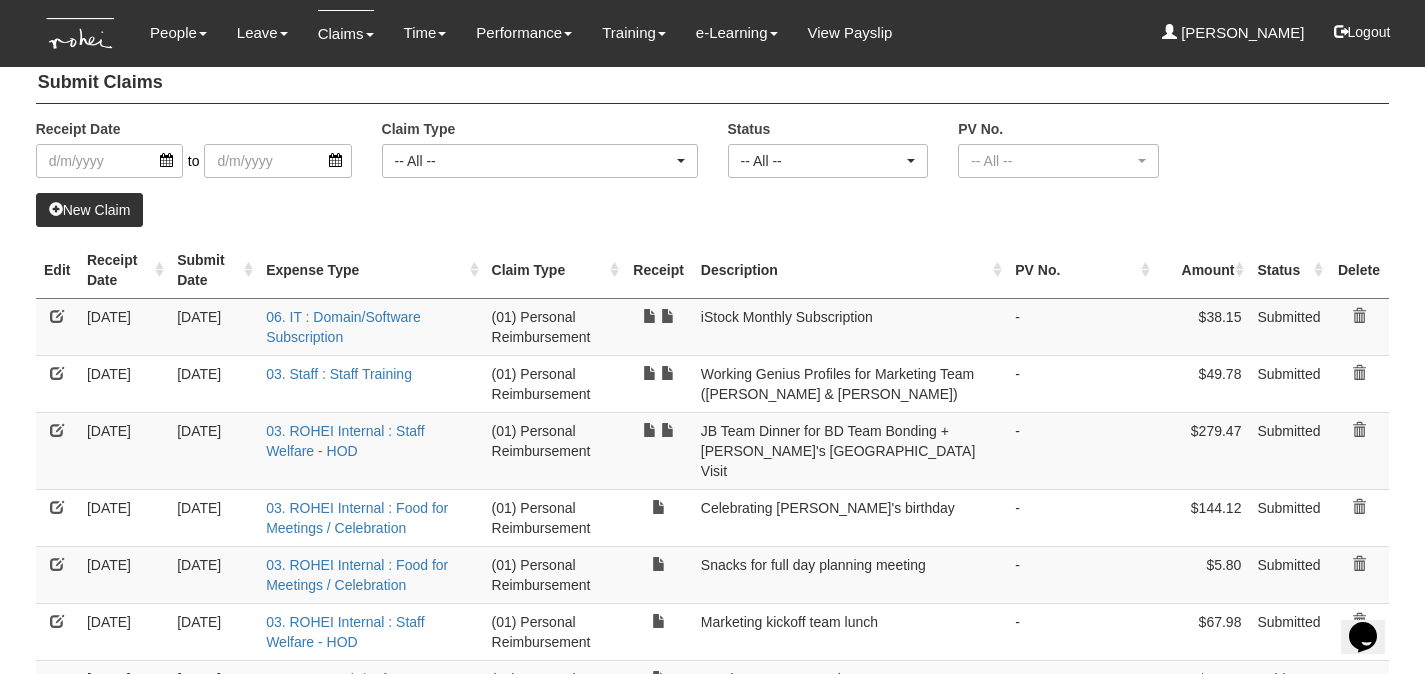 scroll, scrollTop: 25, scrollLeft: 0, axis: vertical 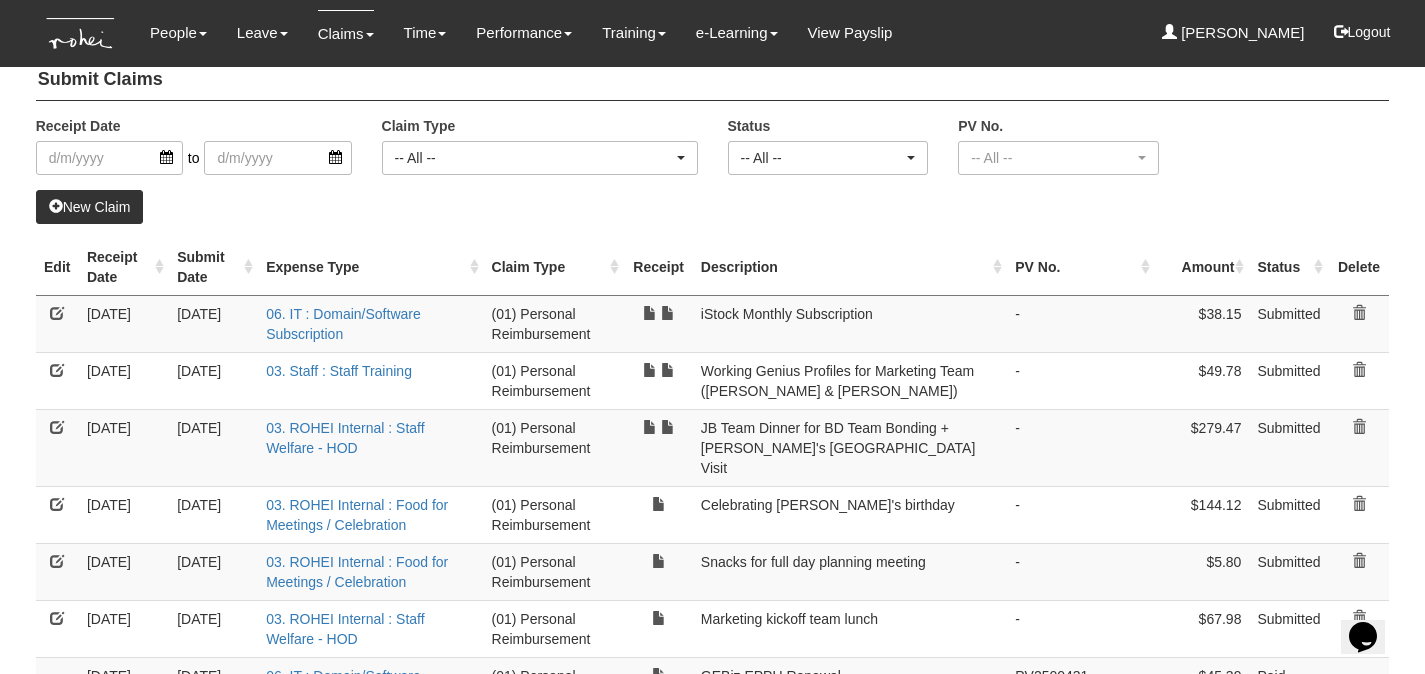 drag, startPoint x: 962, startPoint y: 424, endPoint x: 968, endPoint y: 446, distance: 22.803509 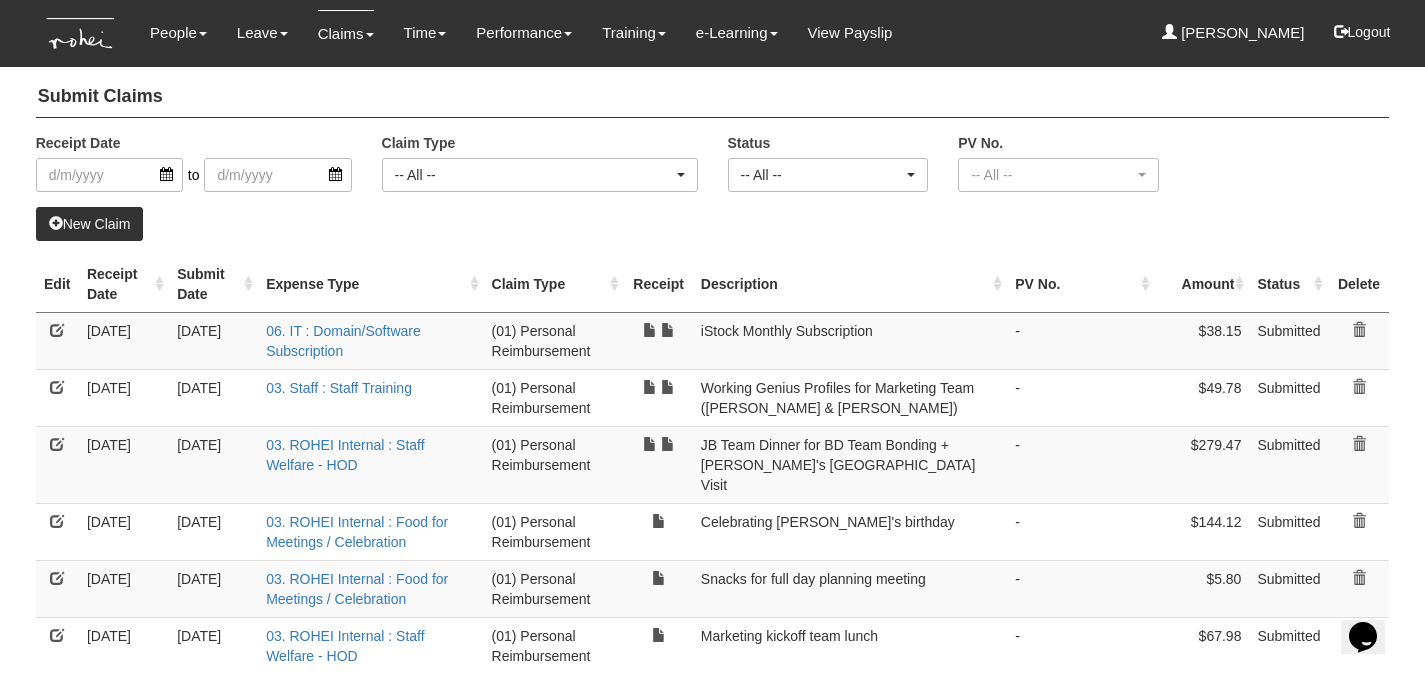 scroll, scrollTop: 0, scrollLeft: 0, axis: both 